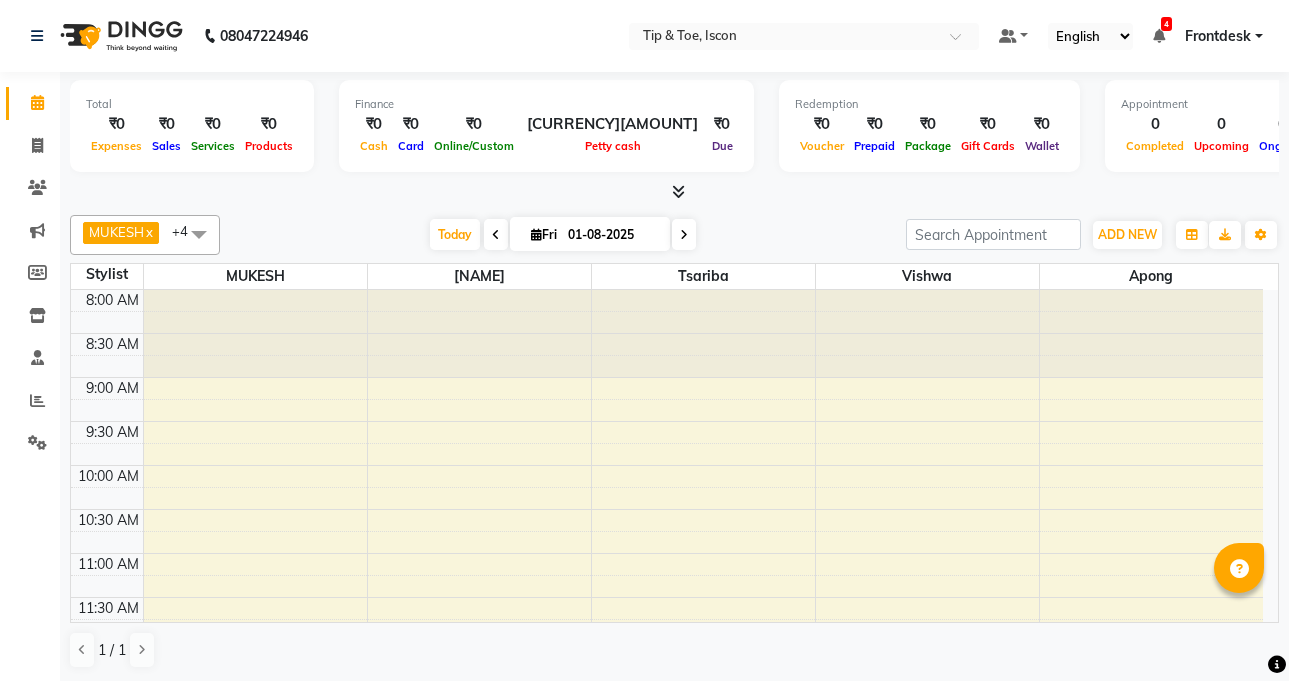 scroll, scrollTop: 0, scrollLeft: 0, axis: both 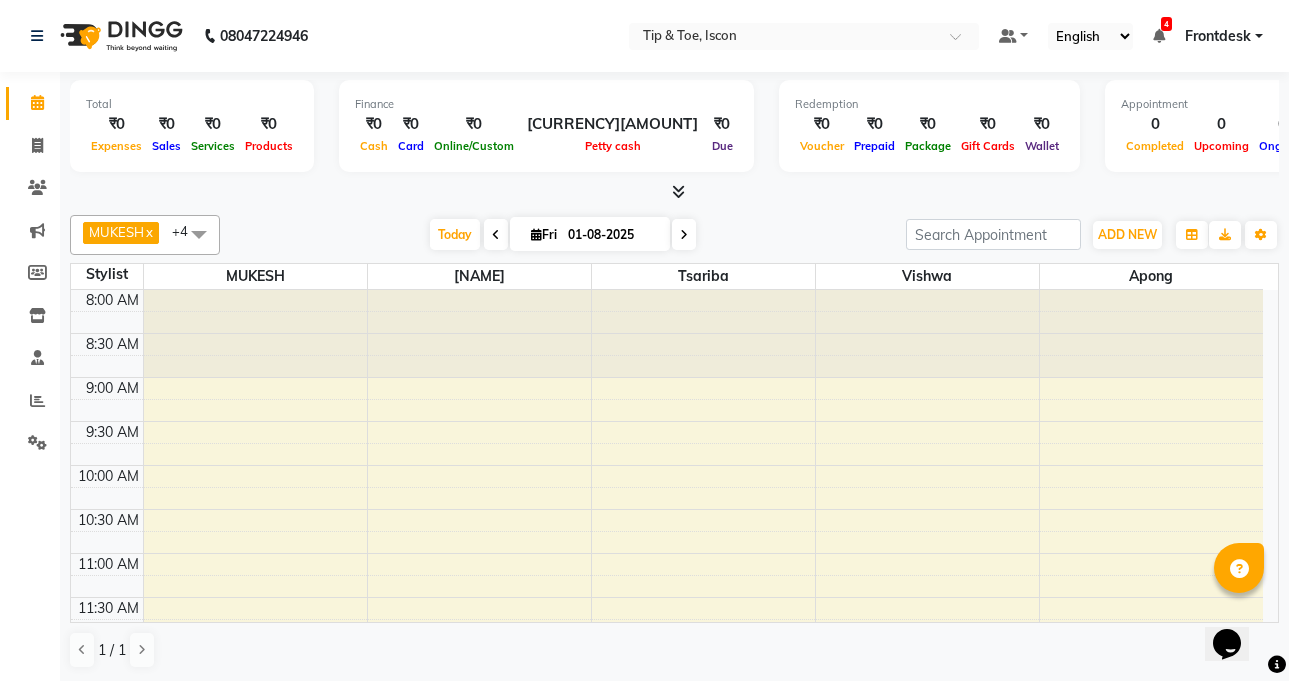 click on "8:00 AM" at bounding box center (112, 300) 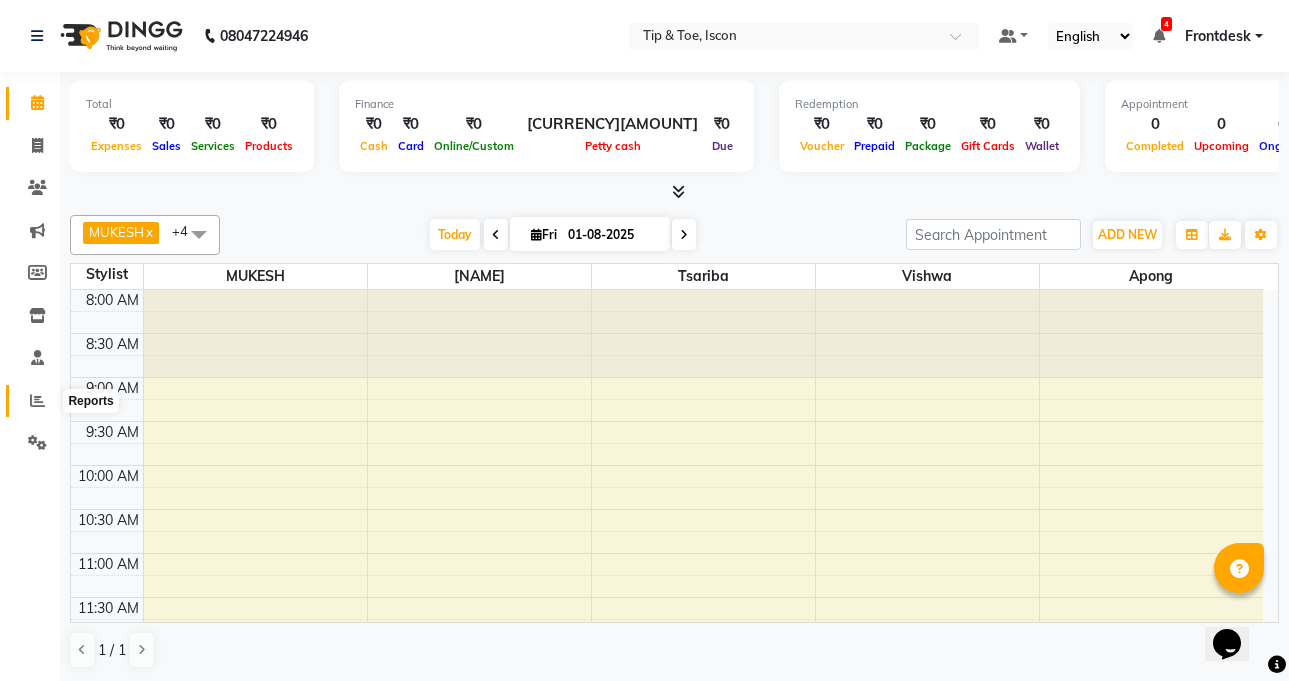 click 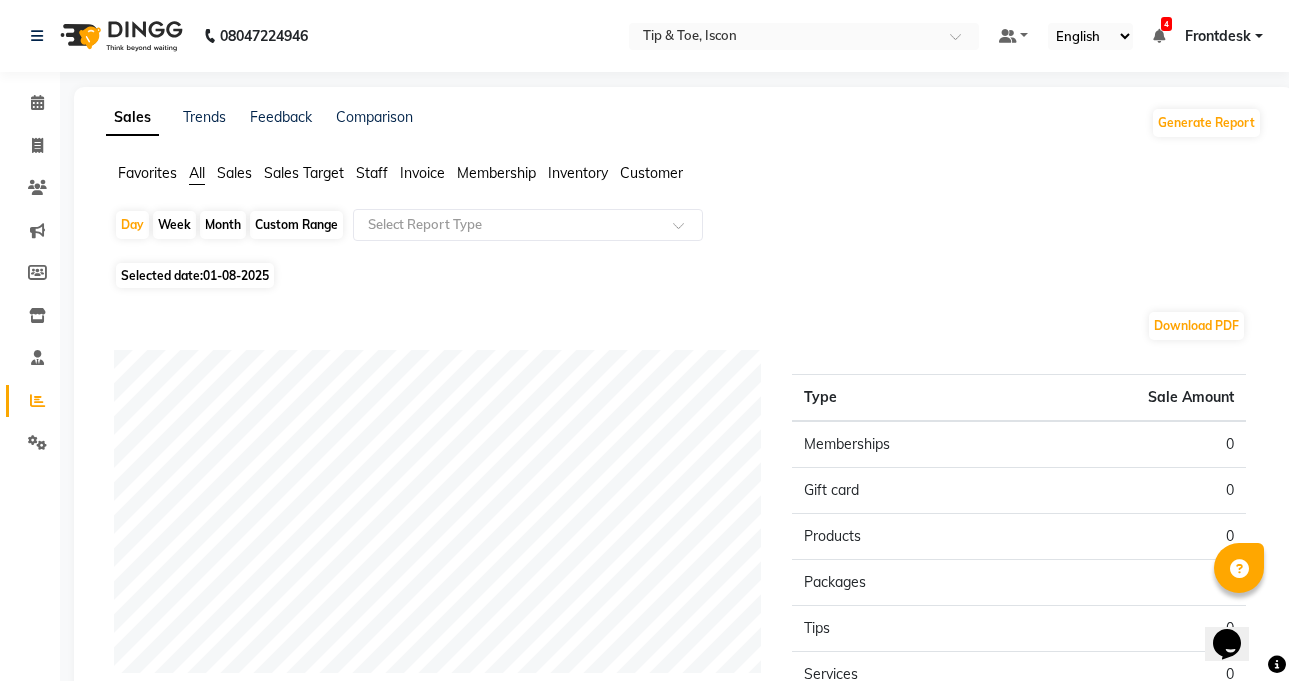 click on "Staff" 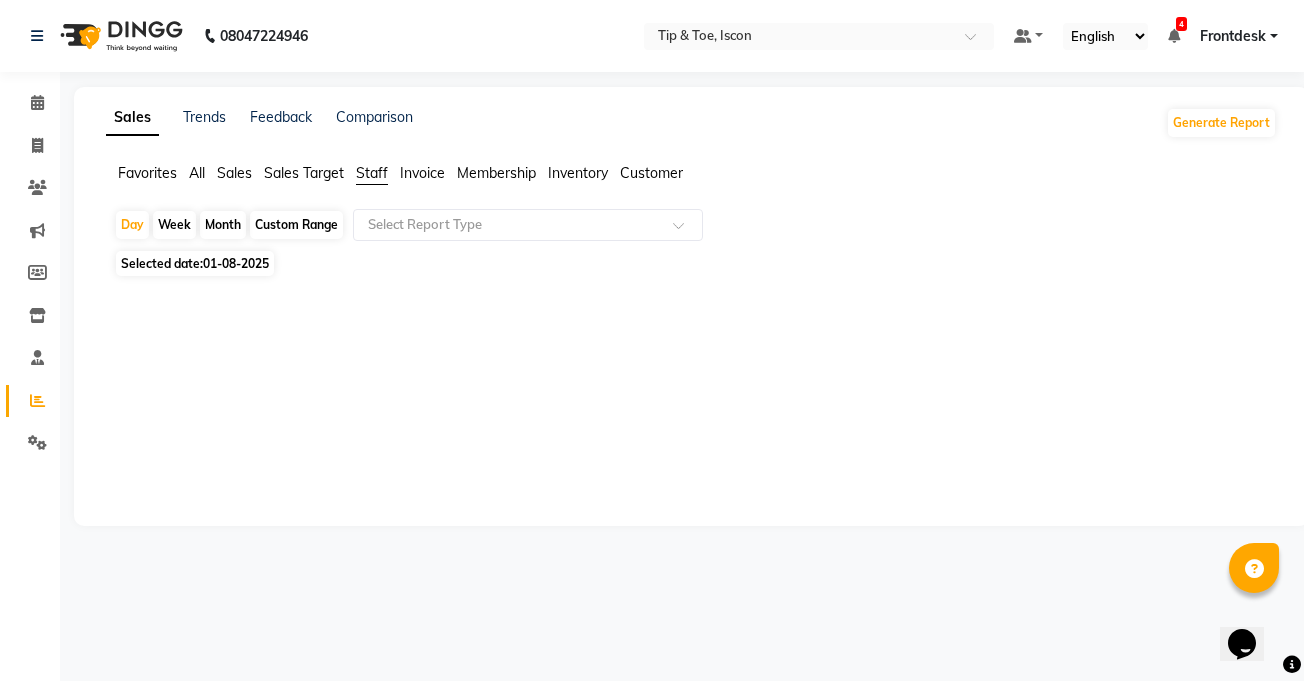 click on "Custom Range" 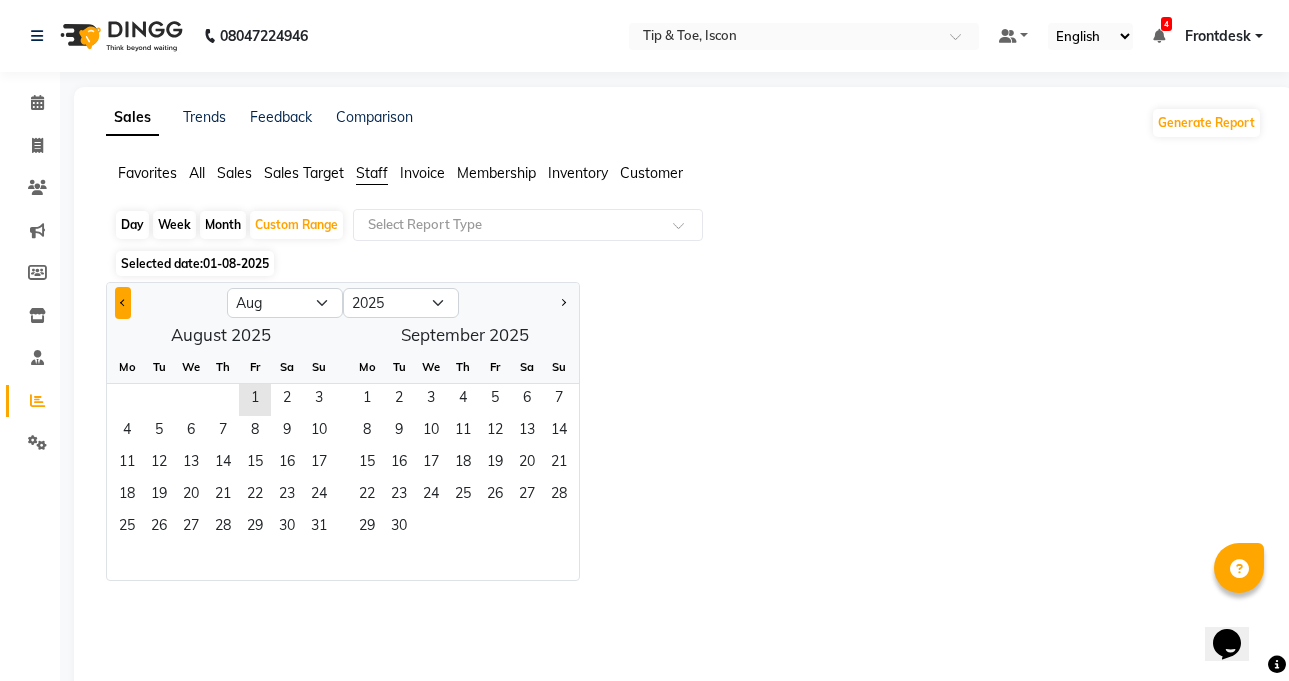 click 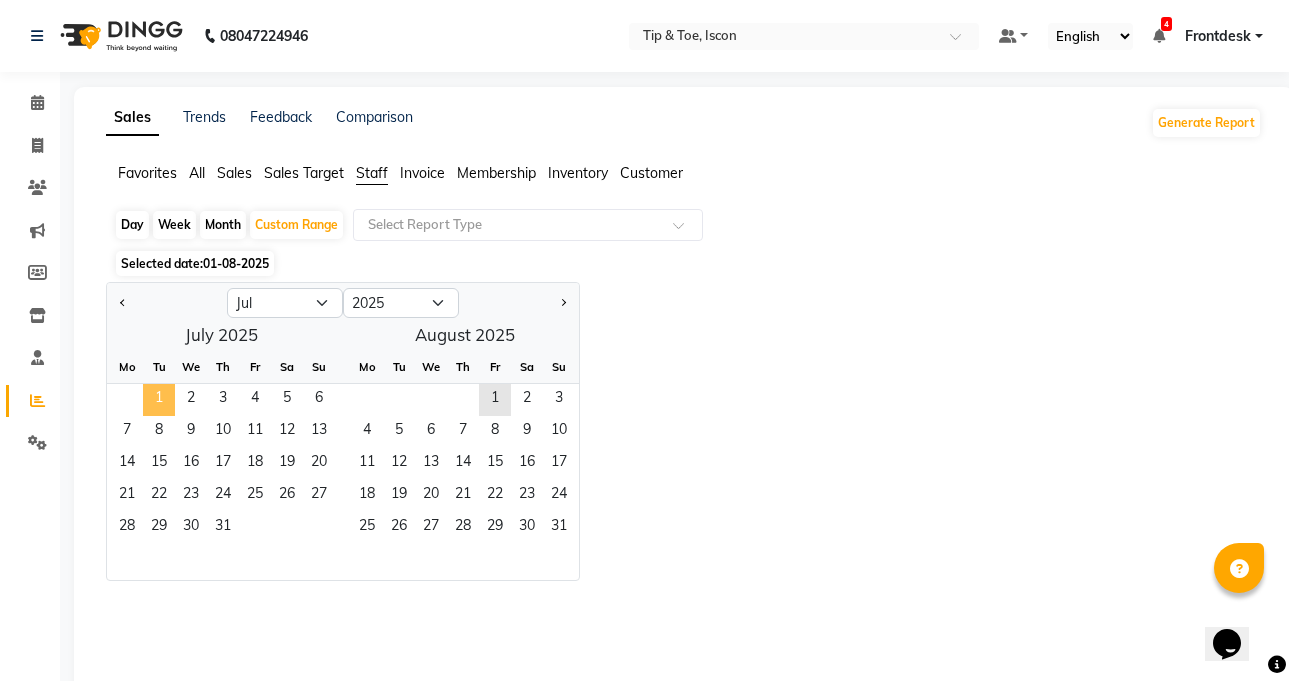 click on "1" 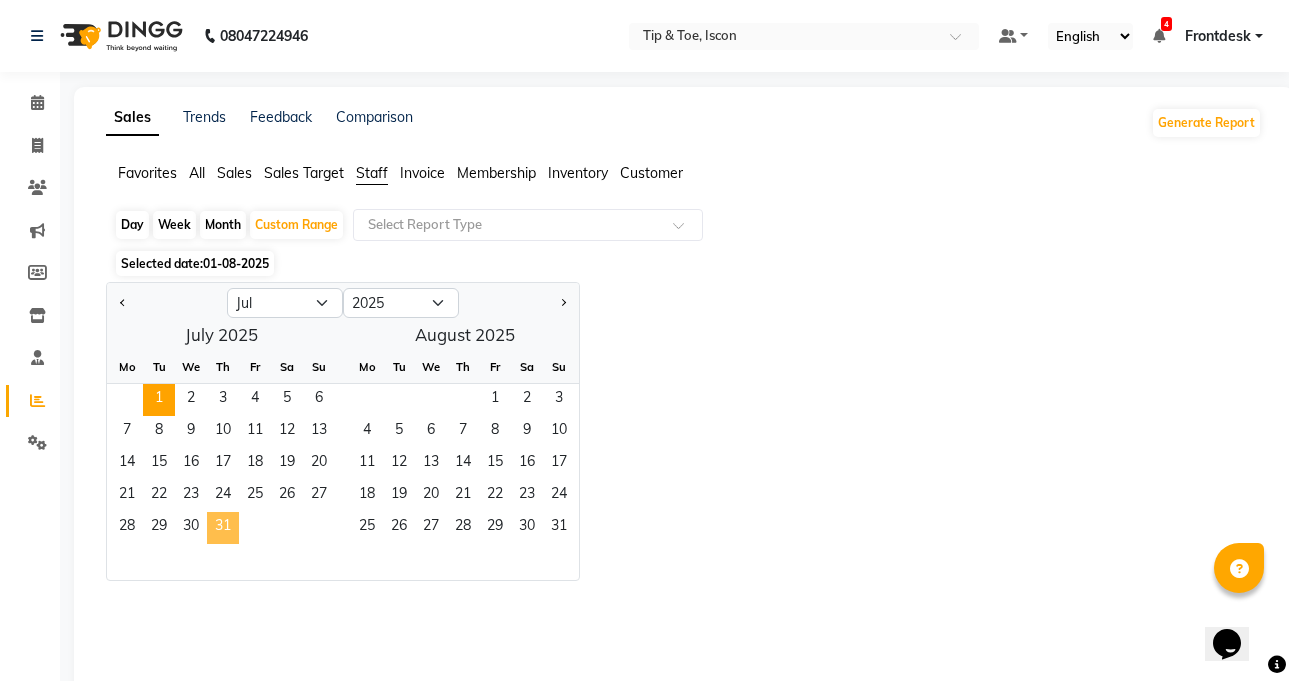 click on "31" 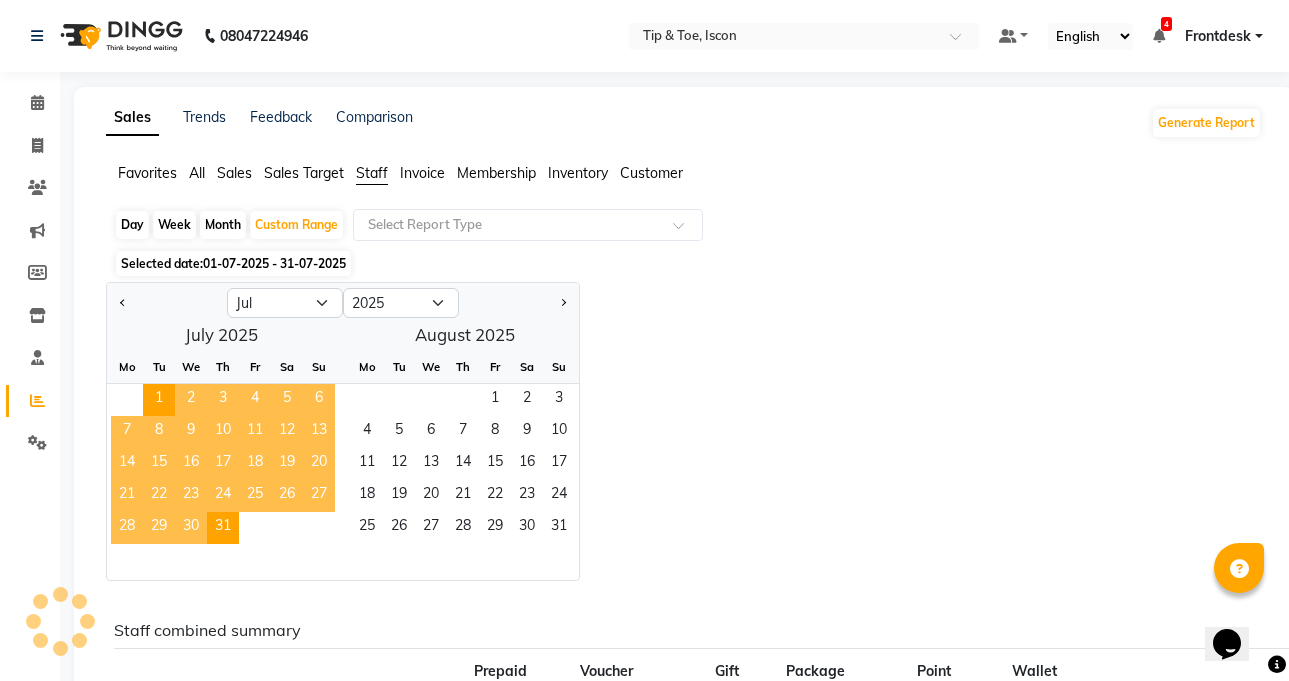 click on "Sales Trends Feedback Comparison Generate Report Favorites All Sales Sales Target Staff Invoice Membership Inventory Customer  Day   Week   Month   Custom Range  Select Report Type Selected date:  01-07-2025 - 31-07-2025  Jan Feb Mar Apr May Jun Jul Aug Sep Oct Nov Dec 2015 2016 2017 2018 2019 2020 2021 2022 2023 2024 2025 2026 2027 2028 2029 2030 2031 2032 2033 2034 2035  July 2025  Mo Tu We Th Fr Sa Su  1   2   3   4   5   6   7   8   9   10   11   12   13   14   15   16   17   18   19   20   21   22   23   24   25   26   27   28   29   30   31   August 2025  Mo Tu We Th Fr Sa Su  1   2   3   4   5   6   7   8   9   10   11   12   13   14   15   16   17   18   19   20   21   22   23   24   25   26   27   28   29   30   31  Staff combined summary Stylist Bill Count Service Count Service Amount Prepaid Redemption Share Voucher Redemption Share Gift Redemption Share Package Redemption Share Point Redemption Share Wallet Redemption Share Net Service Amount Product Net Membership Net Prepaid Net Voucher Net 31 3" 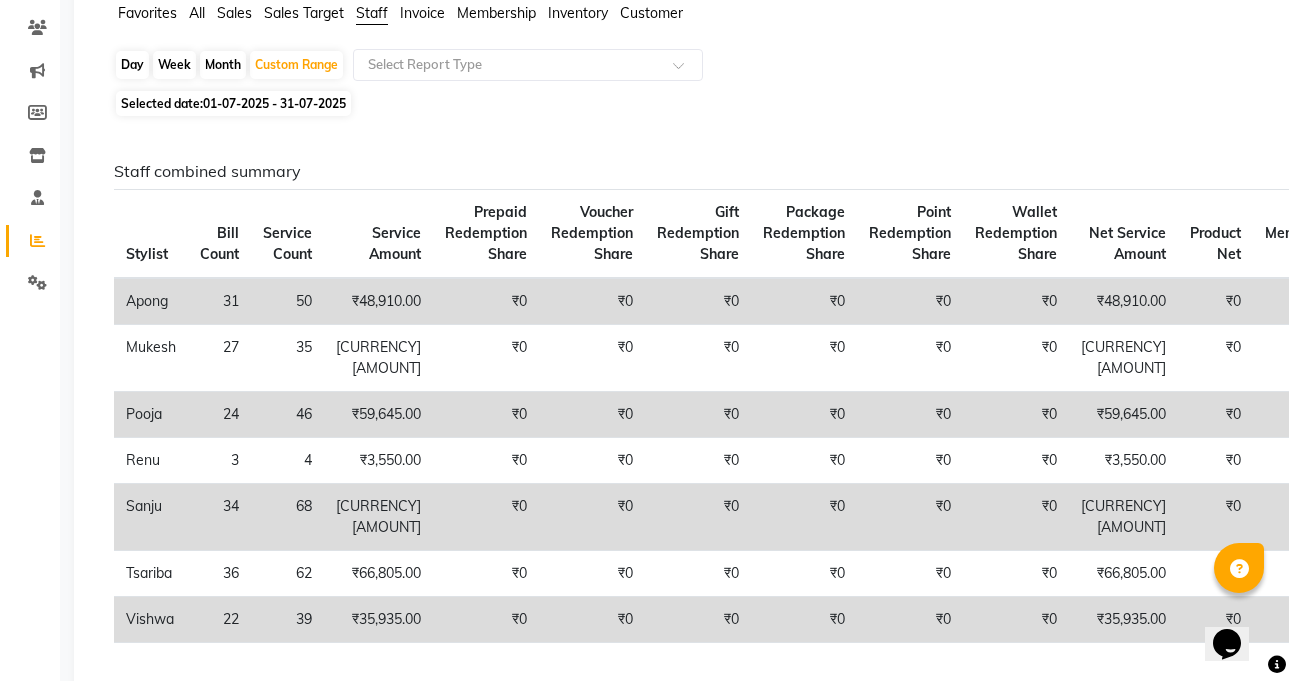 scroll, scrollTop: 200, scrollLeft: 0, axis: vertical 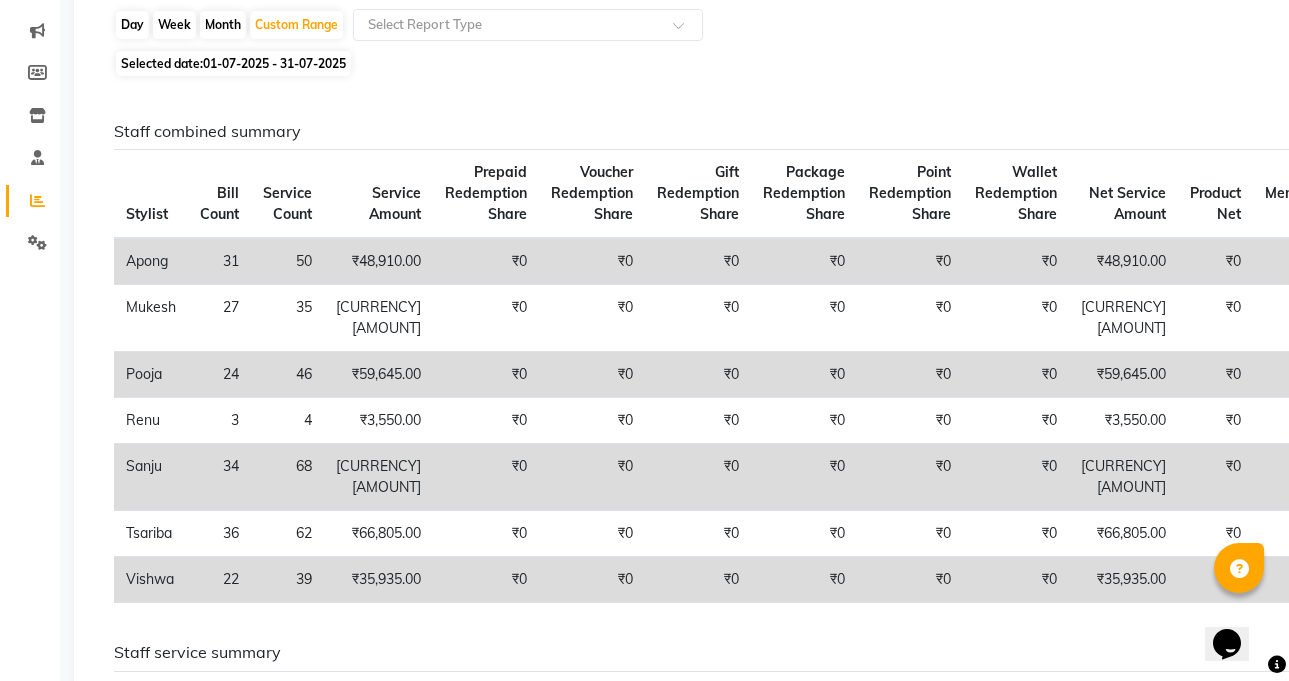 click on "Day" 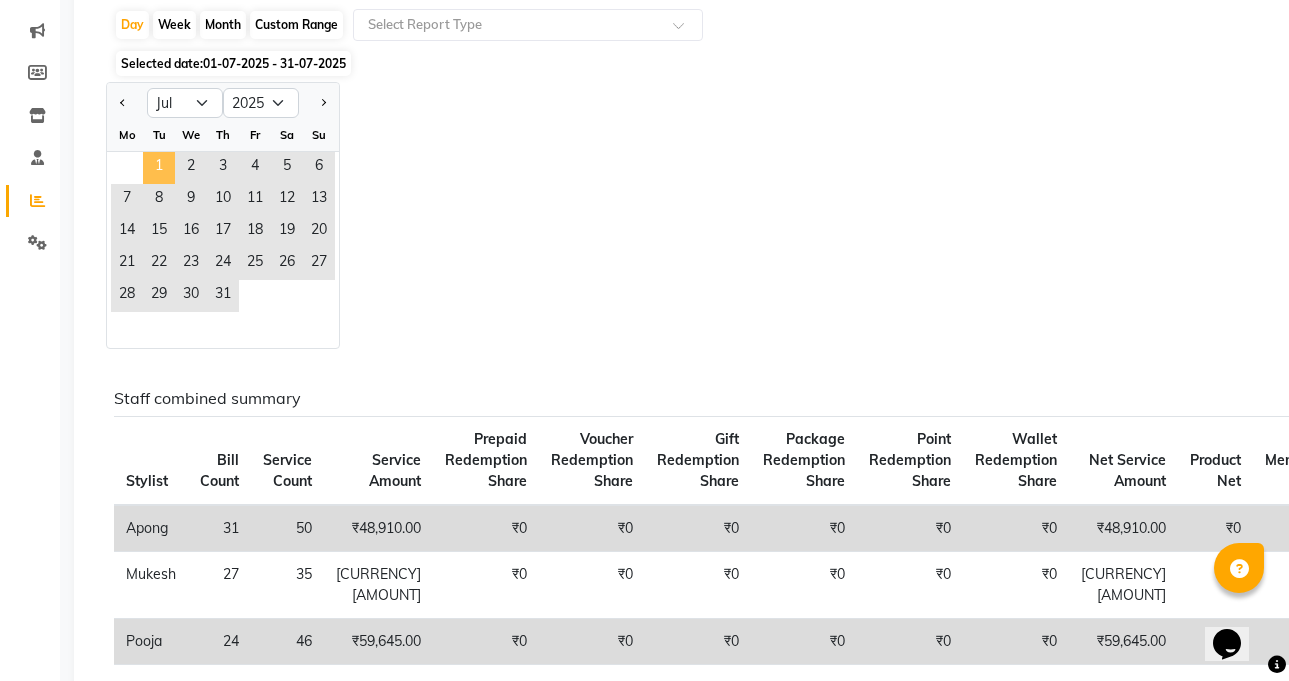 click on "1" 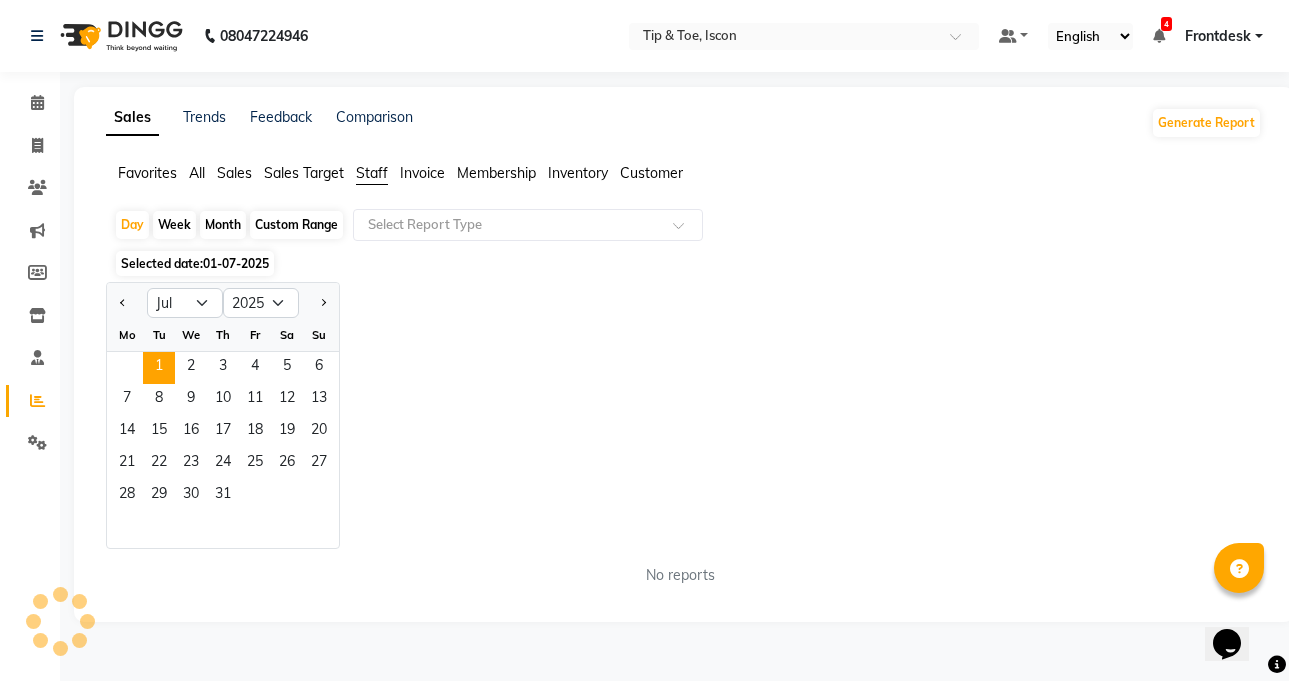 scroll, scrollTop: 0, scrollLeft: 0, axis: both 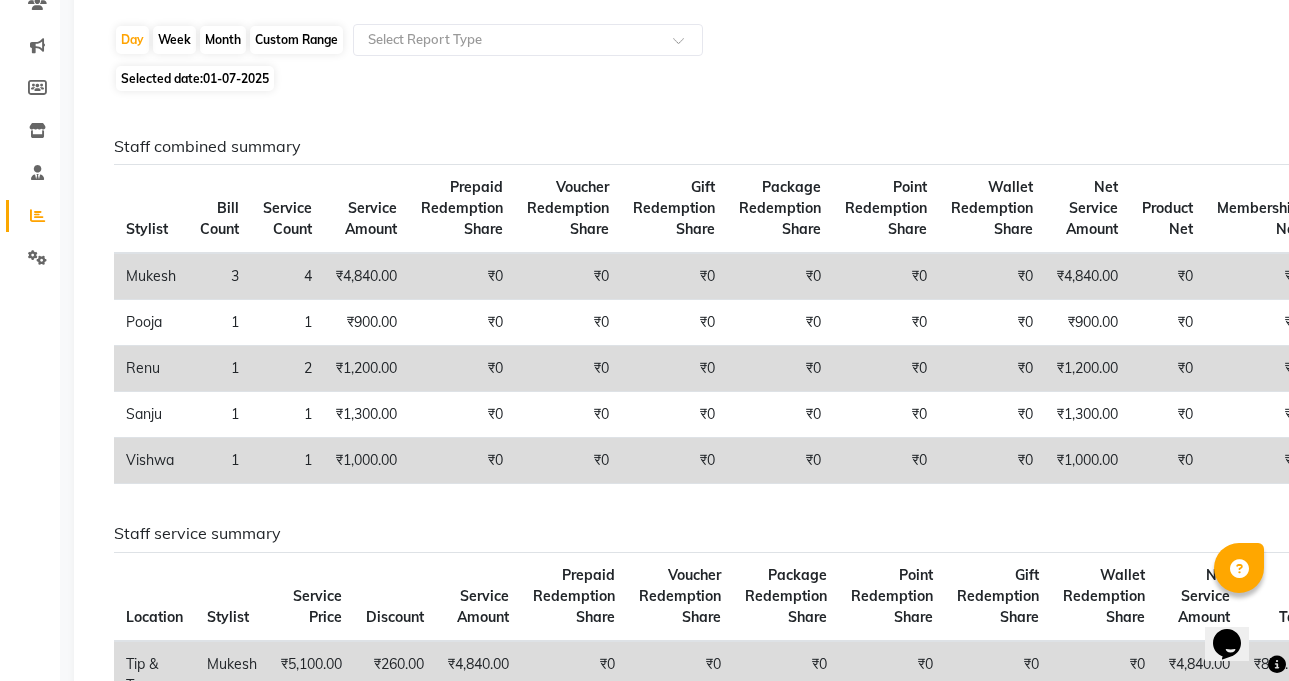 click on "Selected date:  01-07-2025" 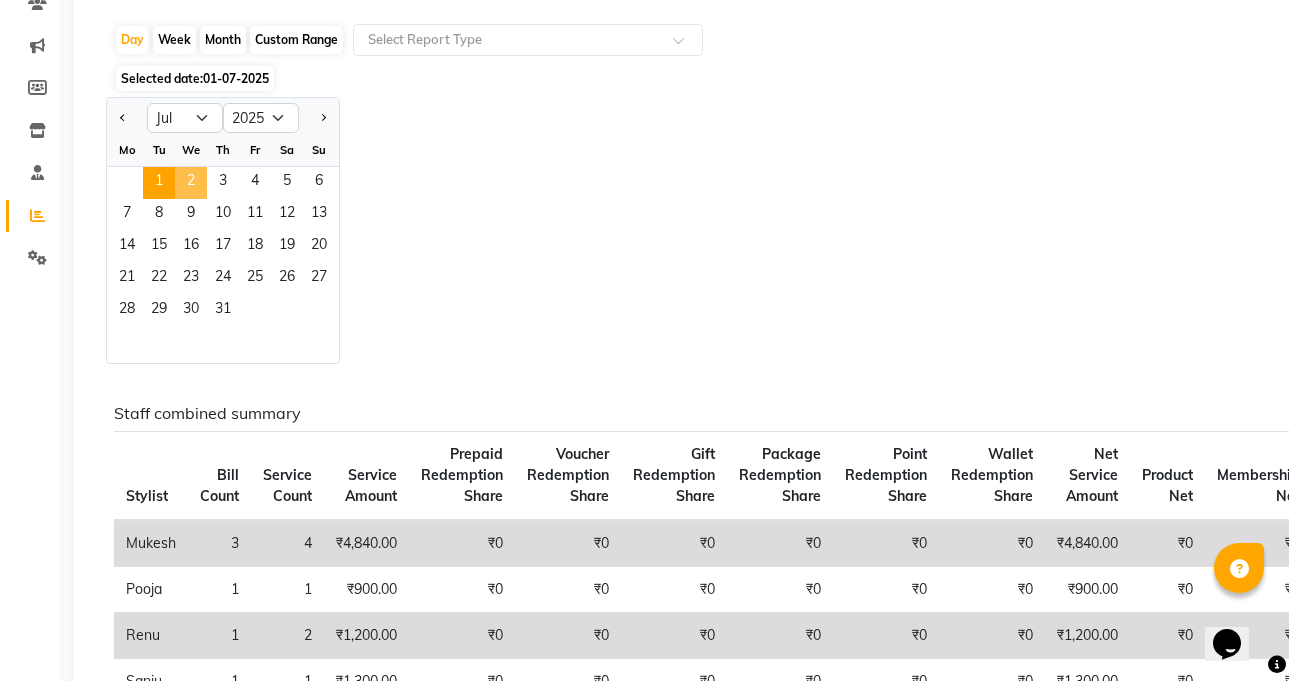 click on "2" 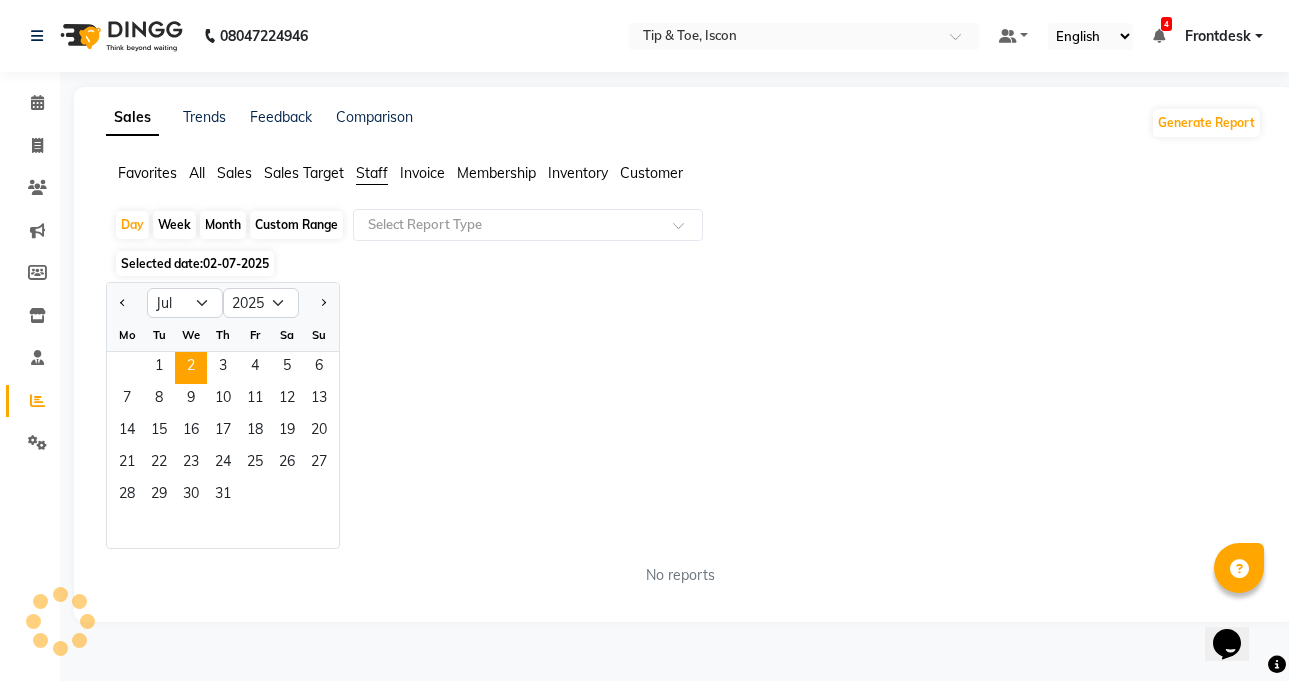 scroll, scrollTop: 0, scrollLeft: 0, axis: both 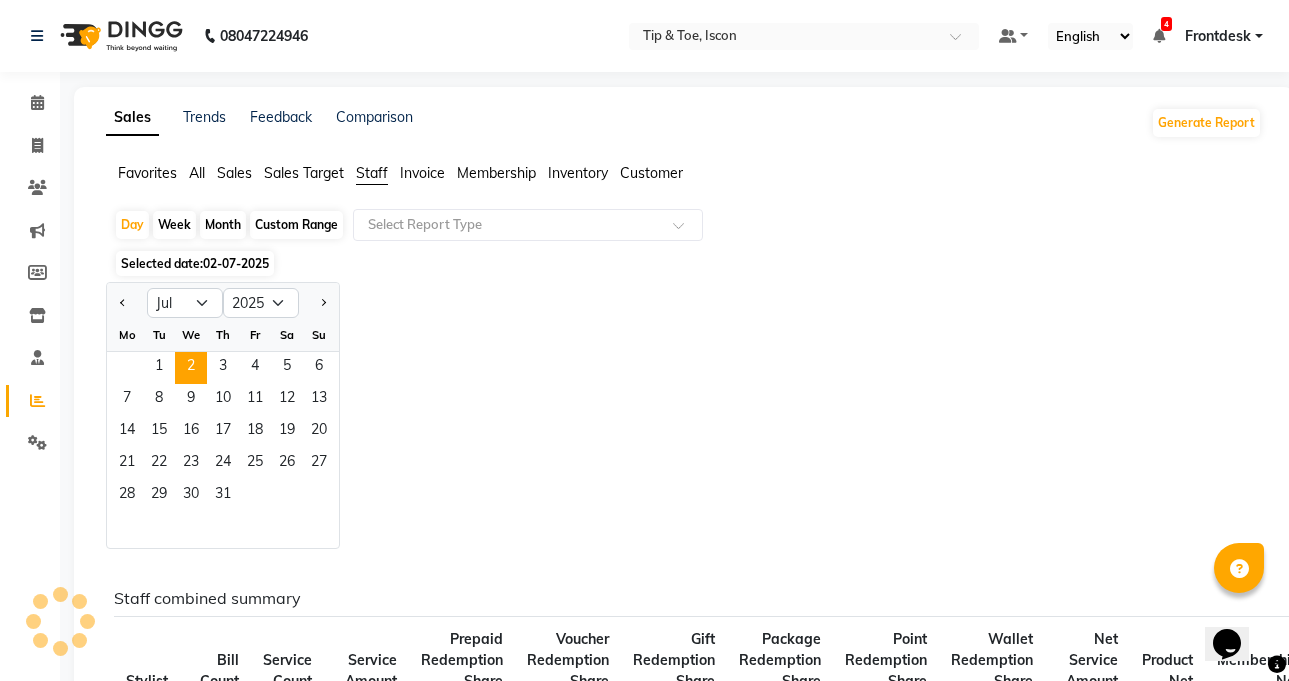 click on "Sales Trends Feedback Comparison Generate Report Favorites All Sales Sales Target Staff Invoice Membership Inventory Customer  Day   Week   Month   Custom Range  Select Report Type Selected date:  02-07-2025  Jan Feb Mar Apr May Jun Jul Aug Sep Oct Nov Dec 2015 2016 2017 2018 2019 2020 2021 2022 2023 2024 2025 2026 2027 2028 2029 2030 2031 2032 2033 2034 2035 Mo Tu We Th Fr Sa Su  1   2   3   4   5   6   7   8   9   10   11   12   13   14   15   16   17   18   19   20   21   22   23   24   25   26   27   28   29   30   31  Staff combined summary Stylist Bill Count Service Count Service Amount Prepaid Redemption Share Voucher Redemption Share Gift Redemption Share Package Redemption Share Point Redemption Share Wallet Redemption Share Net Service Amount Product Net Membership Net Prepaid Net Voucher Net Gift Net Package Net  Apong 1 1 ₹900.00 ₹0 ₹0 ₹0 ₹0 ₹0 ₹0 ₹900.00 ₹0 ₹0 ₹0 ₹0 ₹0 ₹0  Mukesh 1 1 ₹900.00 ₹0 ₹0 ₹0 ₹0 ₹0 ₹0 ₹900.00 ₹0 ₹0 ₹0 ₹0 ₹0 ₹0 1 2 2" 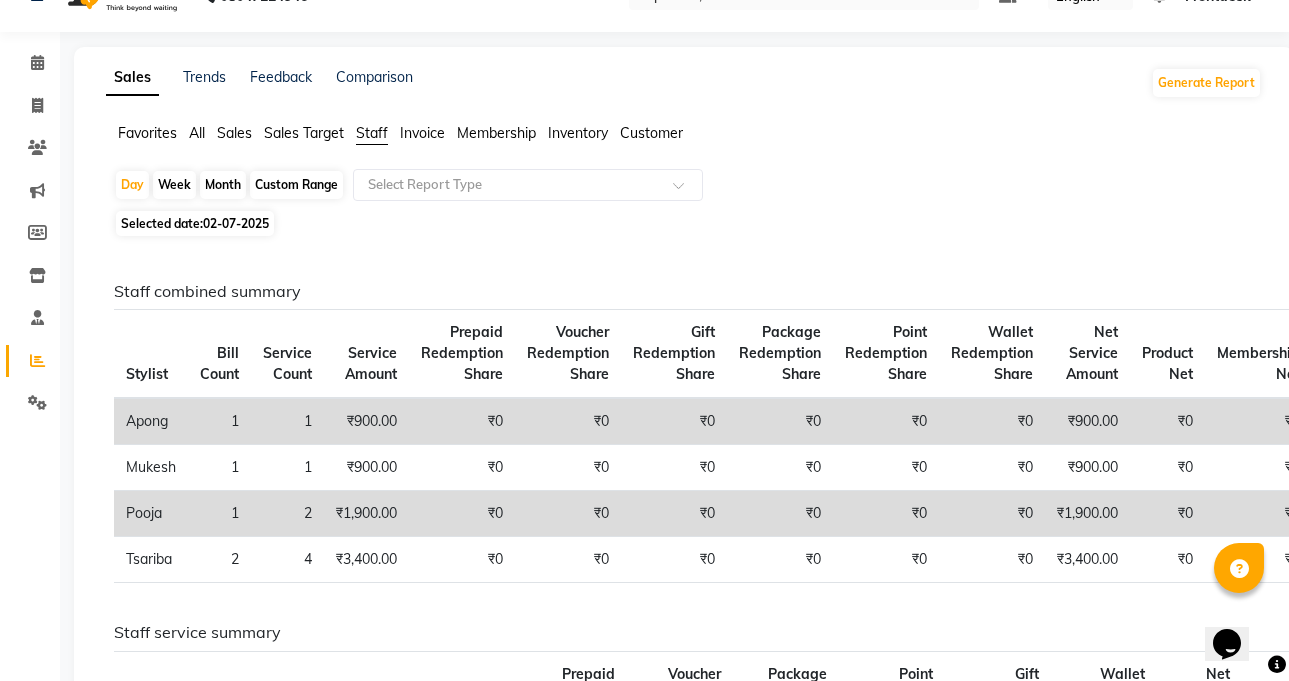 scroll, scrollTop: 200, scrollLeft: 0, axis: vertical 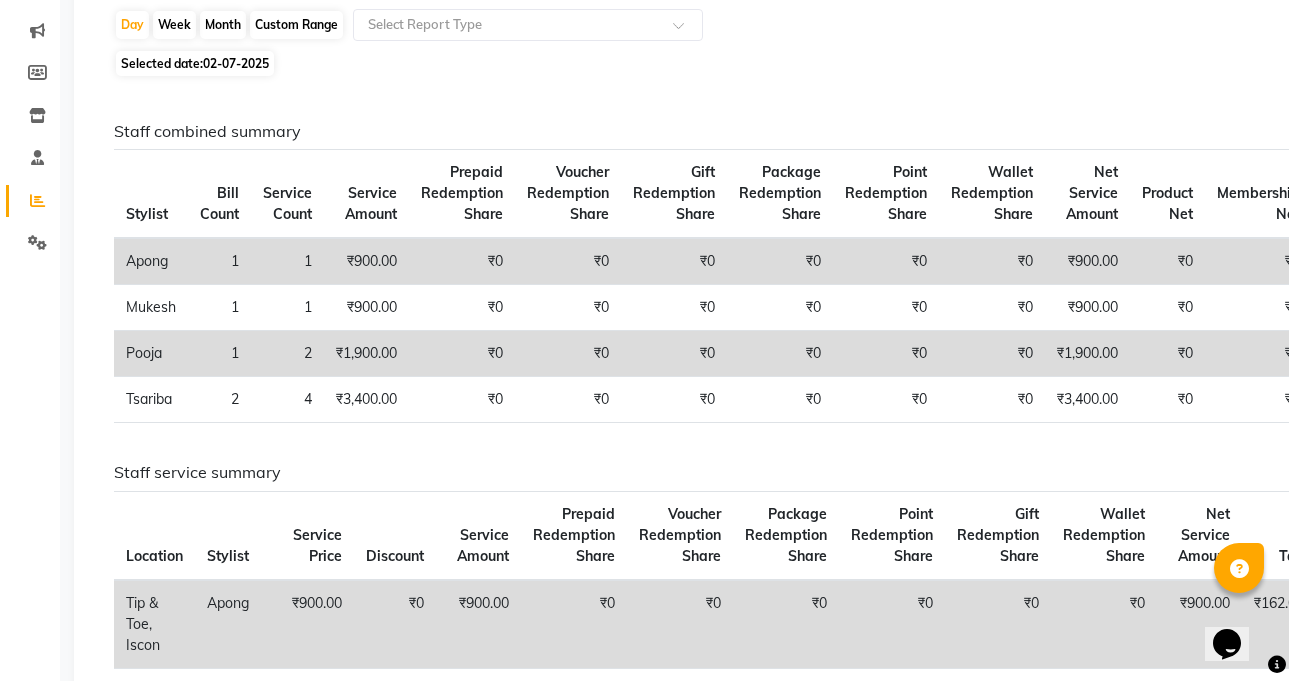 click on "02-07-2025" 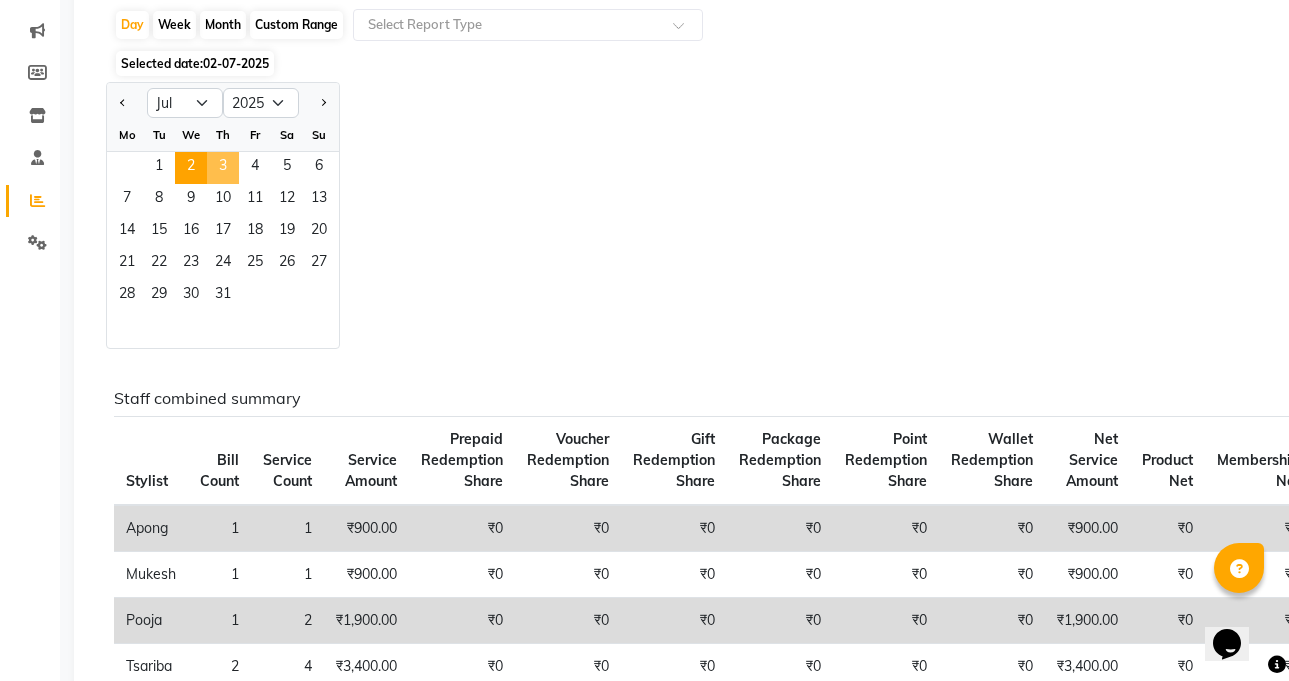 click on "3" 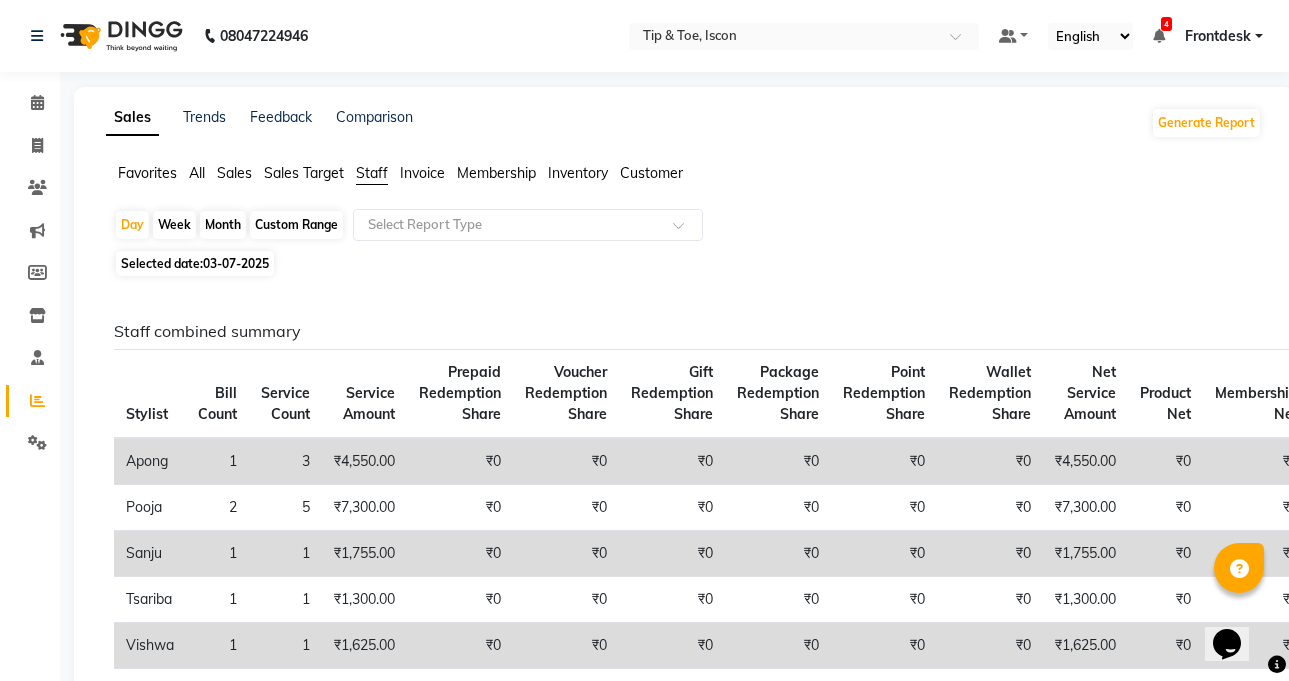 click on "08047224946 Select Location × Tip & Toe, Iscon Default Panel My Panel English ENGLISH Español العربية मराठी हिंदी ગુજરાતી தமிழ் 中文 4 Notifications nothing to show Frontdesk Manage Profile Change Password Sign out  Version:3.15.11  ☀ Tip & Toe, Iscon  Calendar  Invoice  Clients  Marketing  Members  Inventory  Staff  Reports  Settings Completed InProgress Upcoming Dropped Tentative Check-In Confirm Bookings Generate Report Segments Page Builder Sales Trends Feedback Comparison Generate Report Favorites All Sales Sales Target Staff Invoice Membership Inventory Customer  Day   Week   Month   Custom Range  Select Report Type Selected date:  03-07-2025  Staff combined summary Stylist Bill Count Service Count Service Amount Prepaid Redemption Share Voucher Redemption Share Gift Redemption Share Package Redemption Share Point Redemption Share Wallet Redemption Share Net Service Amount Product Net Membership Net Prepaid Net Voucher Net Gift Net  Apong 1" at bounding box center (644, 746) 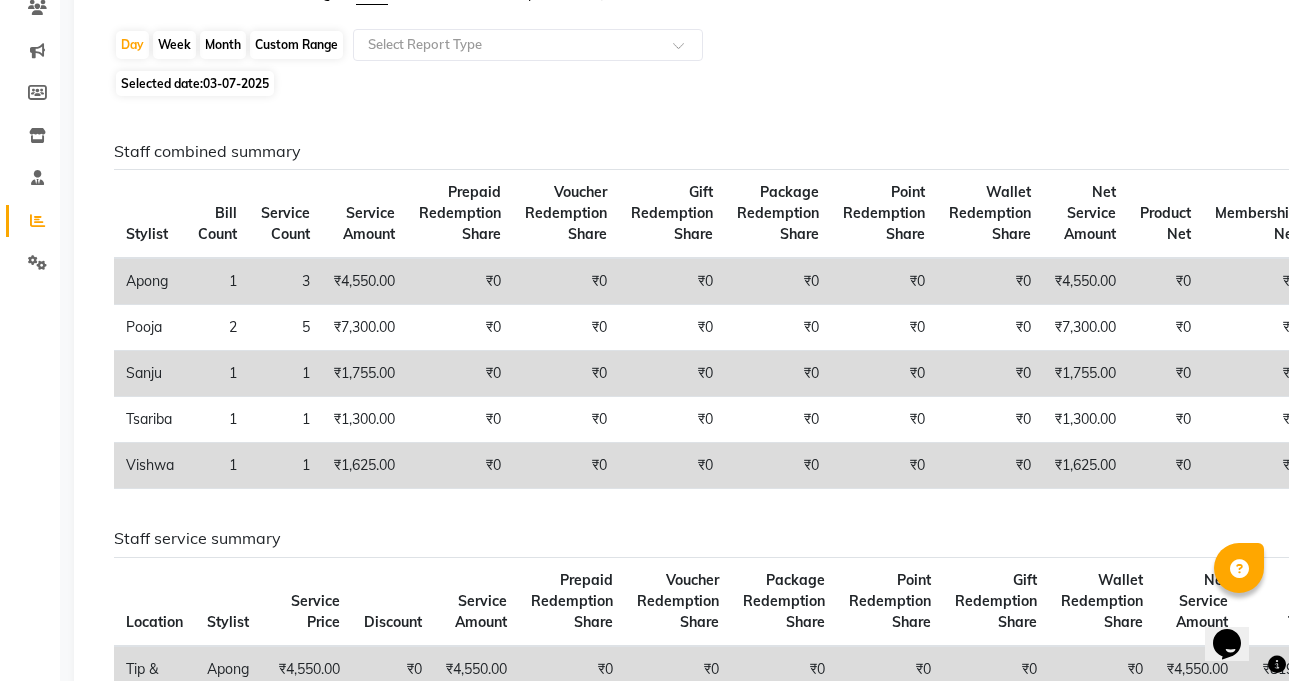 scroll, scrollTop: 200, scrollLeft: 0, axis: vertical 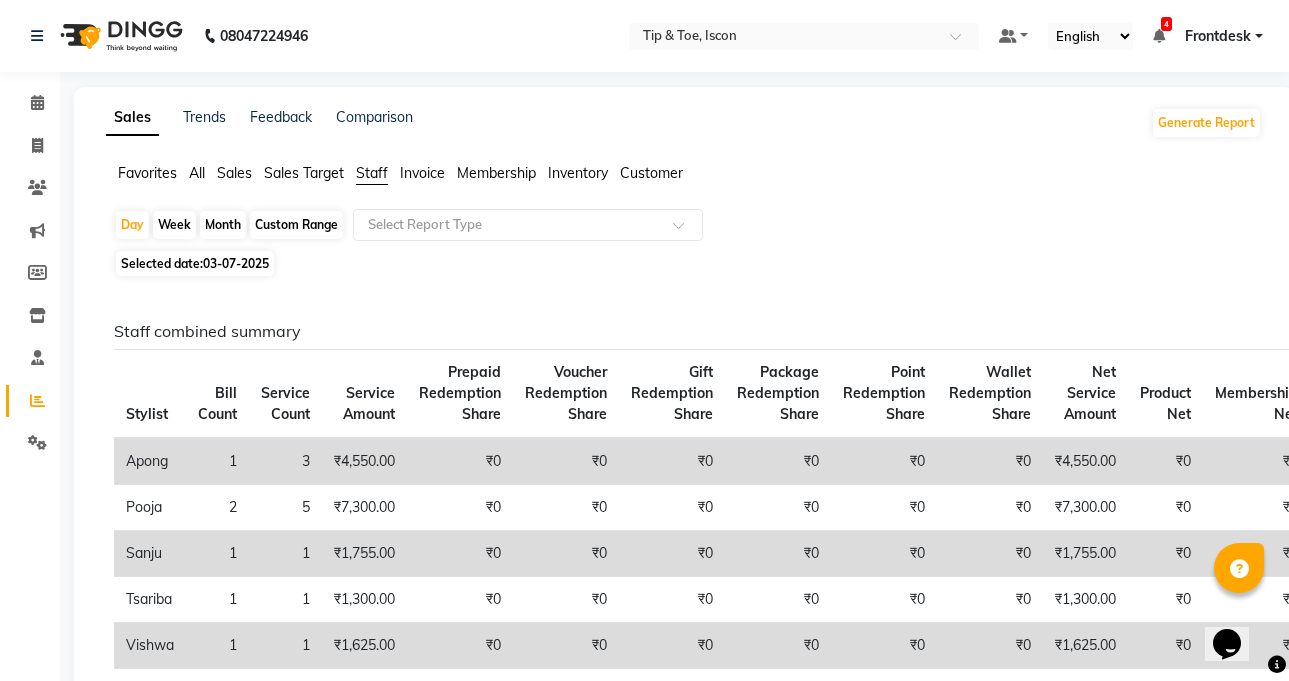 click on "03-07-2025" 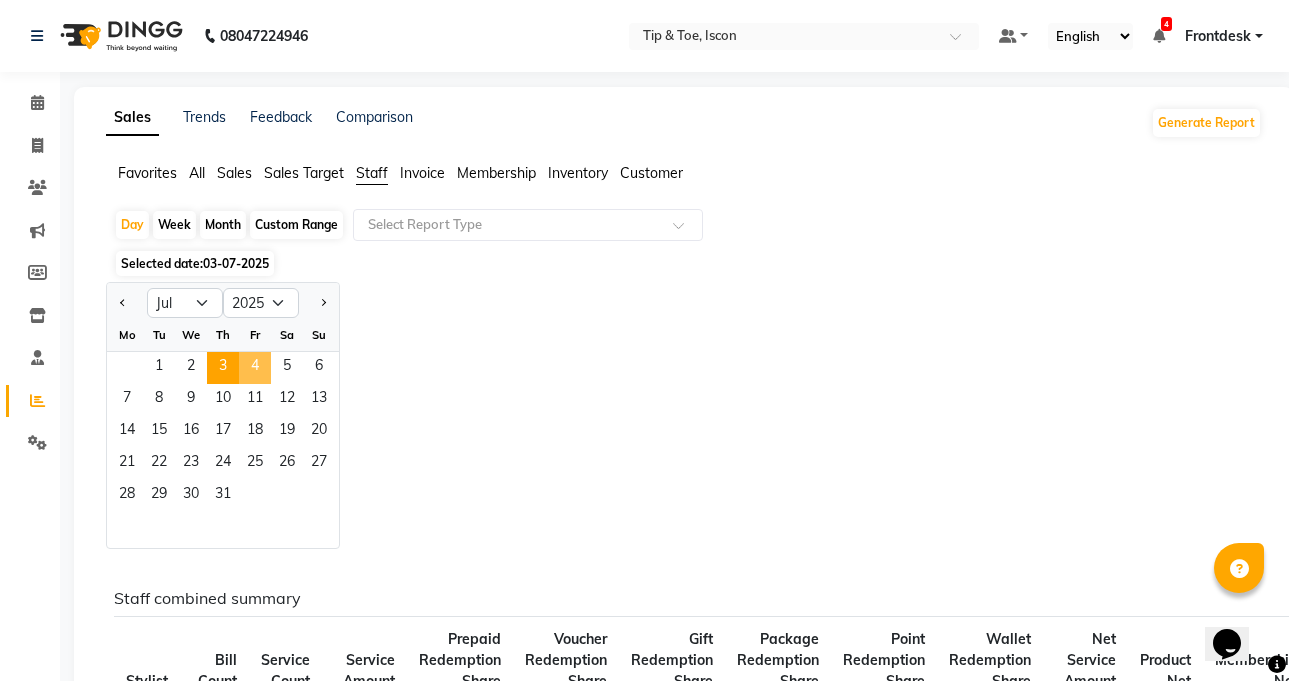 click on "4" 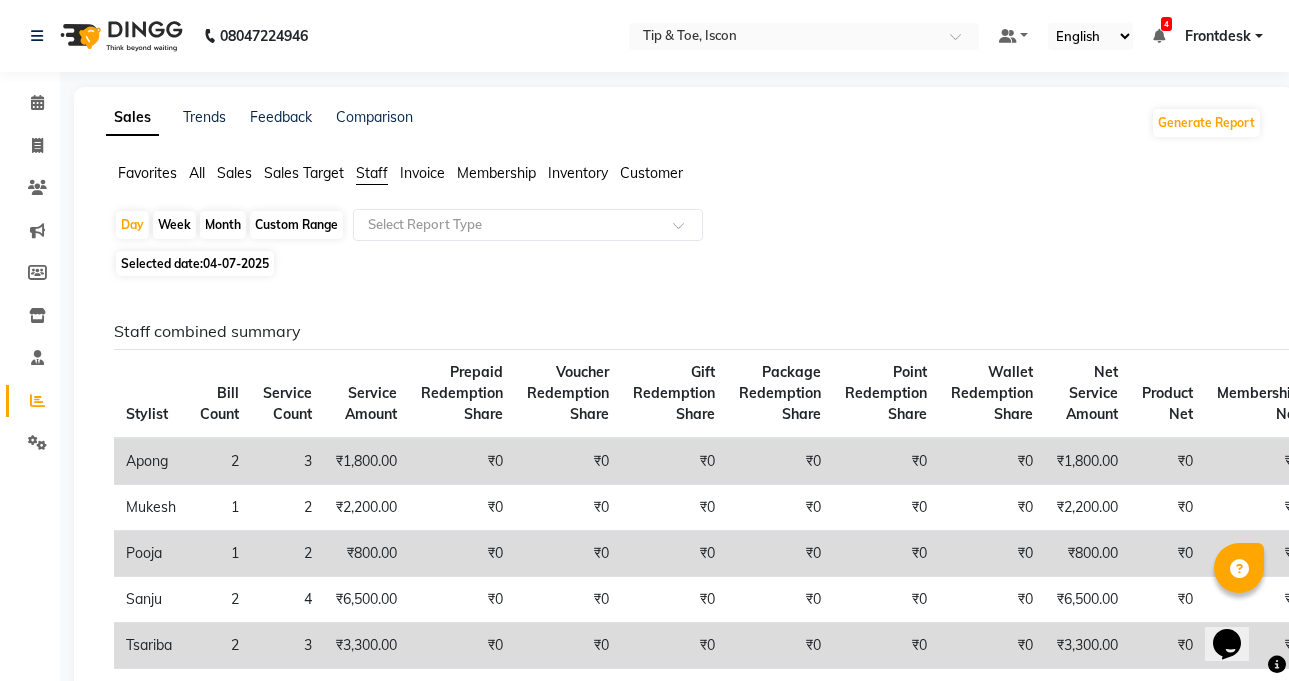 scroll, scrollTop: 288, scrollLeft: 0, axis: vertical 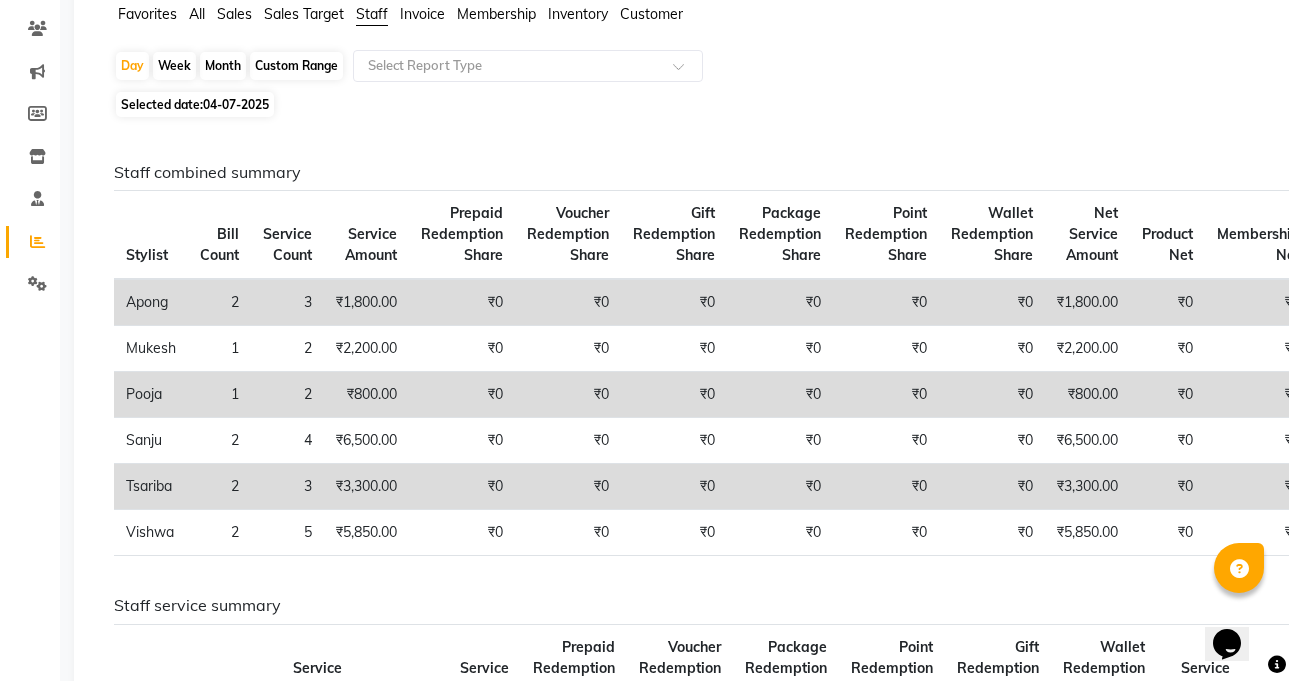 click on "04-07-2025" 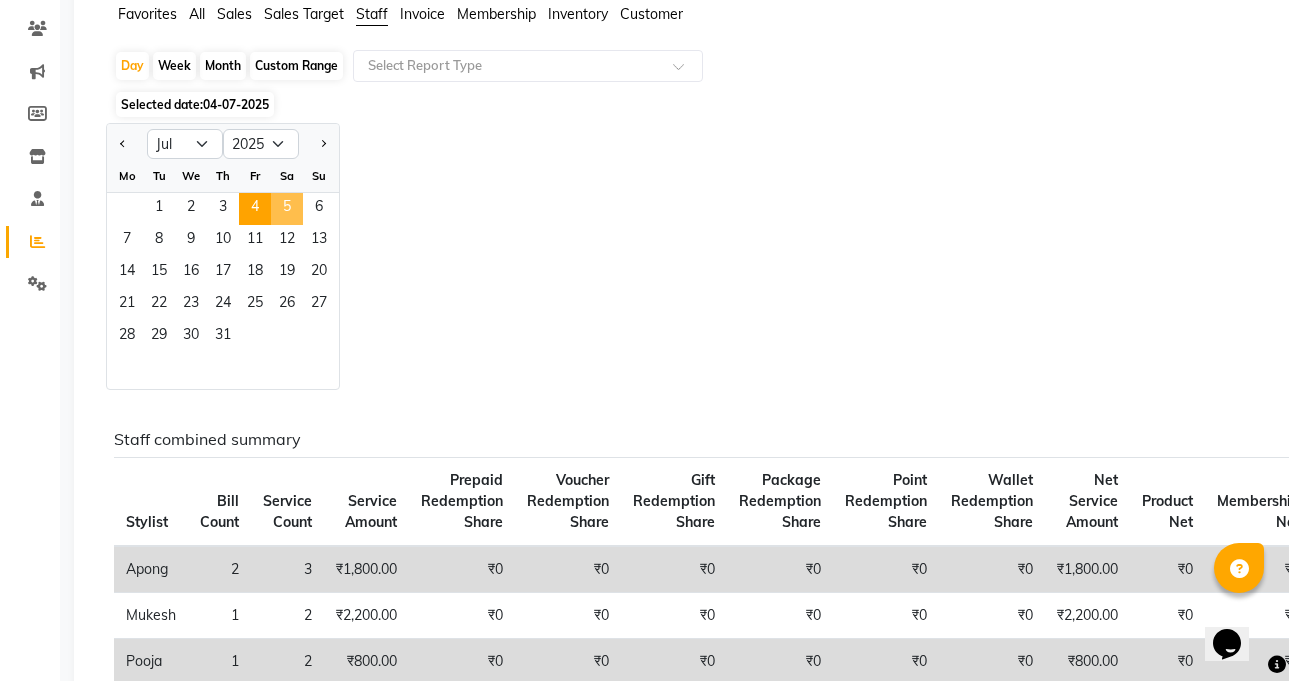 click on "5" 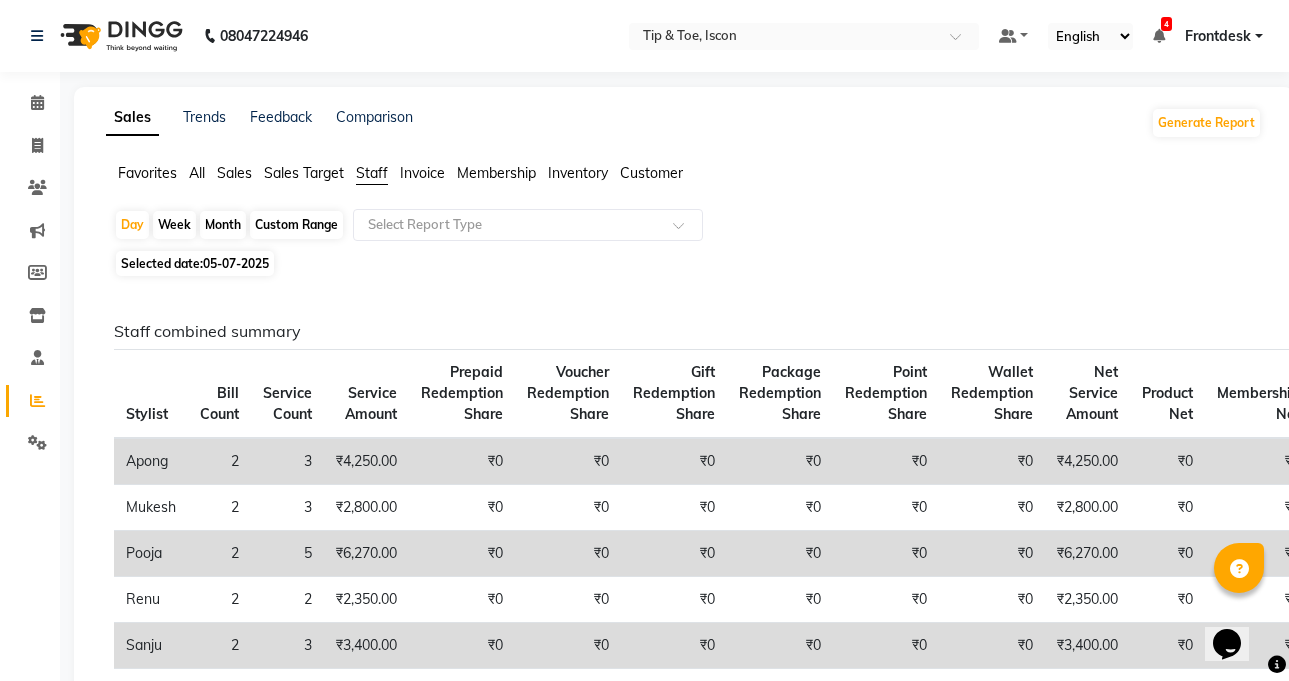 click on "Sales Trends Feedback Comparison Generate Report Favorites All Sales Sales Target Staff Invoice Membership Inventory Customer  Day   Week   Month   Custom Range  Select Report Type Selected date:  05-07-2025  Staff combined summary Stylist Bill Count Service Count Service Amount Prepaid Redemption Share Voucher Redemption Share Gift Redemption Share Package Redemption Share Point Redemption Share Wallet Redemption Share Net Service Amount Product Net Membership Net Prepaid Net Voucher Net Gift Net Package Net  Apong 2 3 ₹4,250.00 ₹0 ₹0 ₹0 ₹0 ₹0 ₹0 ₹4,250.00 ₹0 ₹0 ₹0 ₹0 ₹0 ₹0  Mukesh 2 3 ₹2,800.00 ₹0 ₹0 ₹0 ₹0 ₹0 ₹0 ₹2,800.00 ₹0 ₹0 ₹0 ₹0 ₹0 ₹0  Pooja  2 5 ₹6,270.00 ₹0 ₹0 ₹0 ₹0 ₹0 ₹0 ₹6,270.00 ₹0 ₹0 ₹0 ₹0 ₹0 ₹0  Renu 2 2 ₹2,350.00 ₹0 ₹0 ₹0 ₹0 ₹0 ₹0 ₹2,350.00 ₹0 ₹0 ₹0 ₹0 ₹0 ₹0  Sanju 2 3 ₹3,400.00 ₹0 ₹0 ₹0 ₹0 ₹0 ₹0 ₹3,400.00 ₹0 ₹0 ₹0 ₹0 ₹0 ₹0   Tsariba  2 5 ₹4,800.00 ₹0 3" 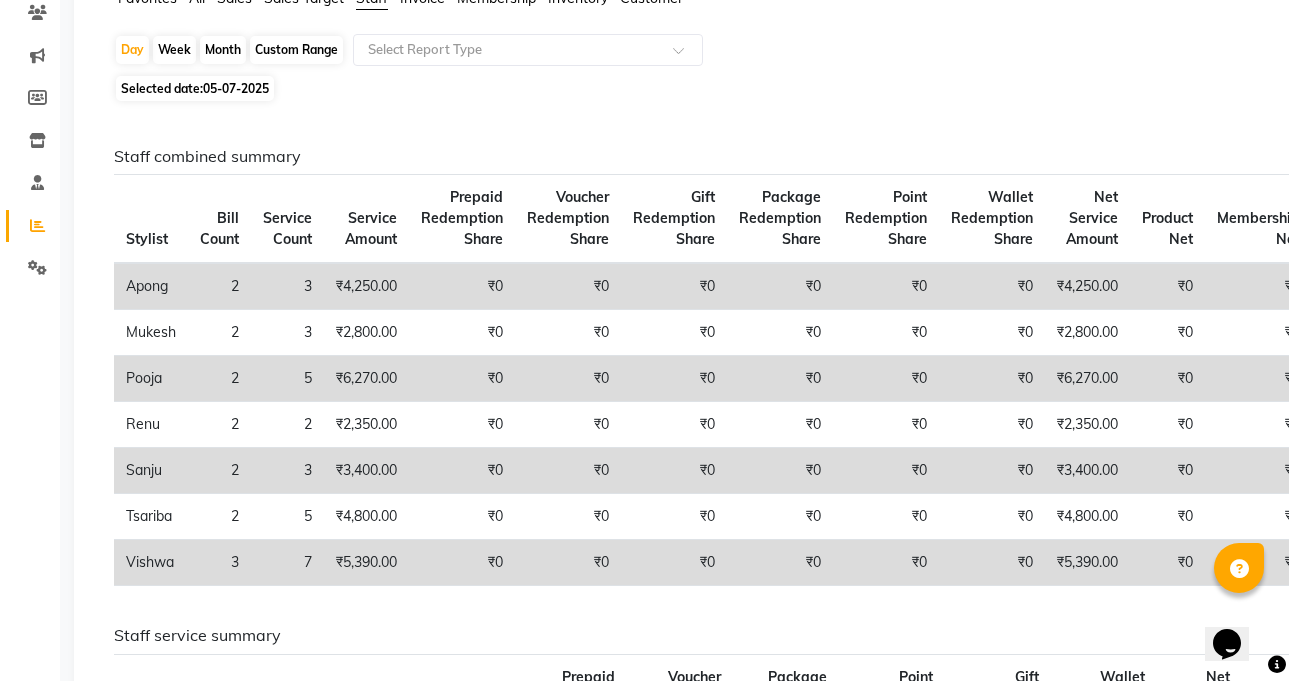 scroll, scrollTop: 273, scrollLeft: 0, axis: vertical 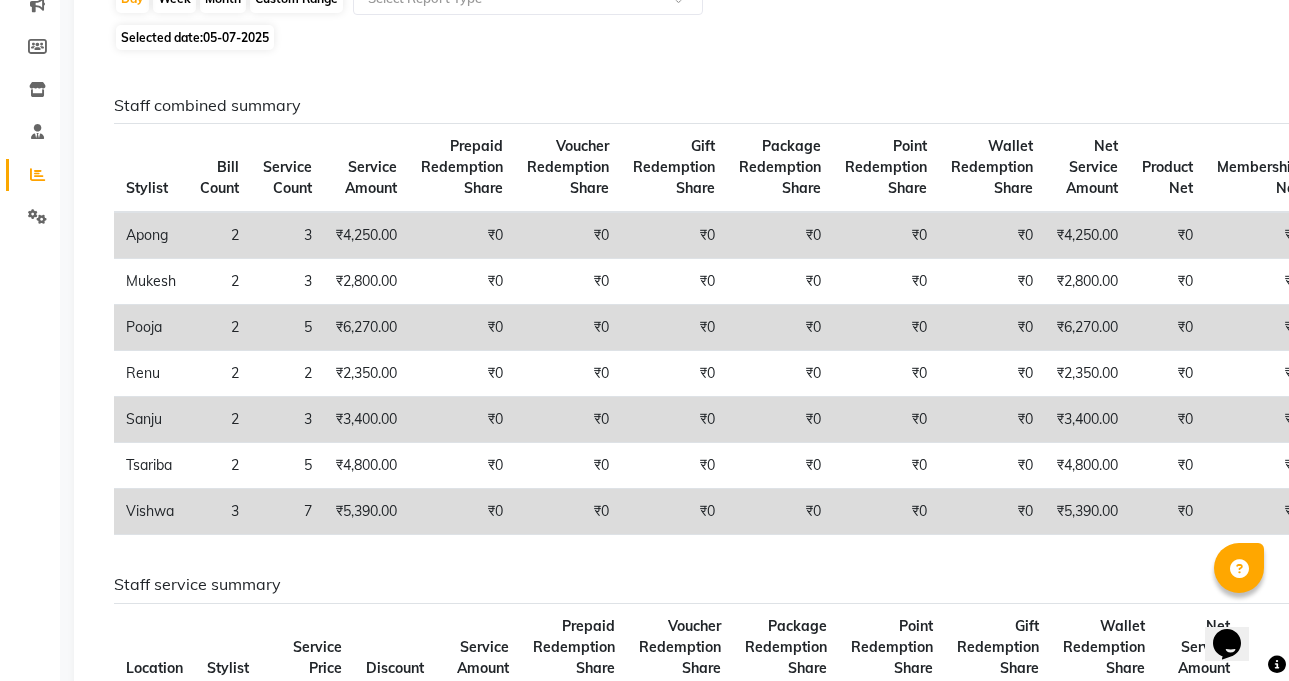 click on "Selected date:  05-07-2025" 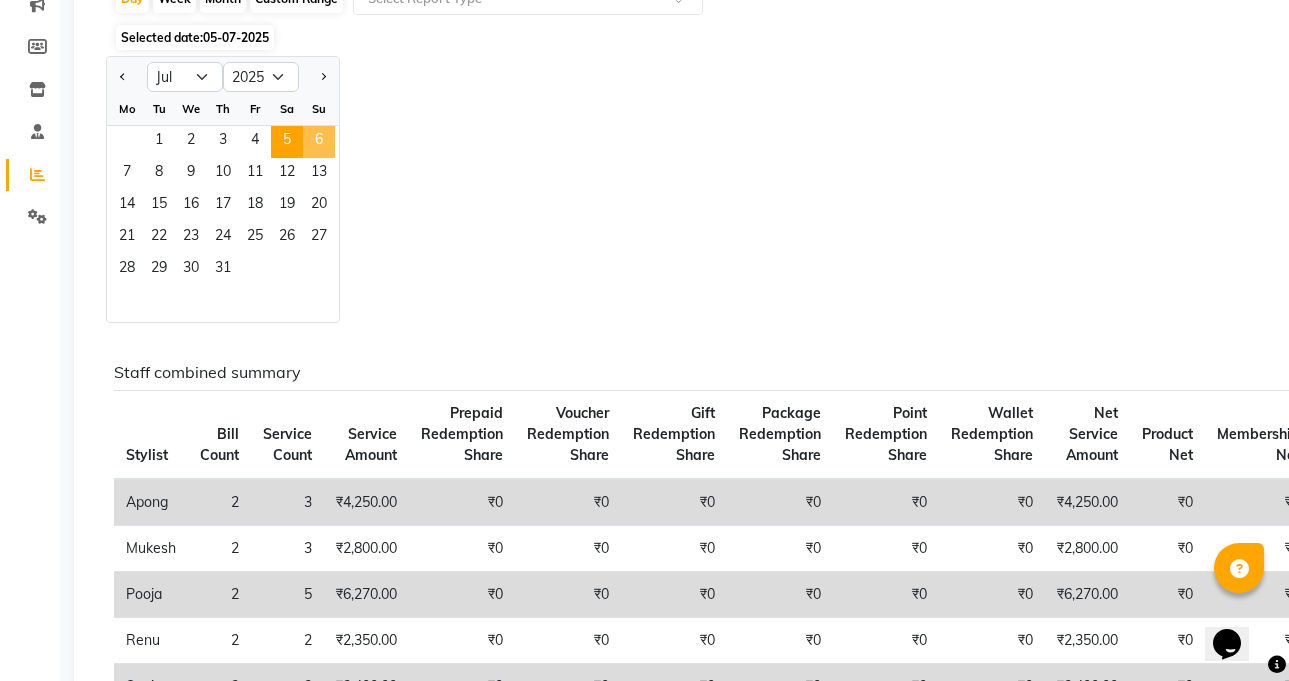 click on "6" 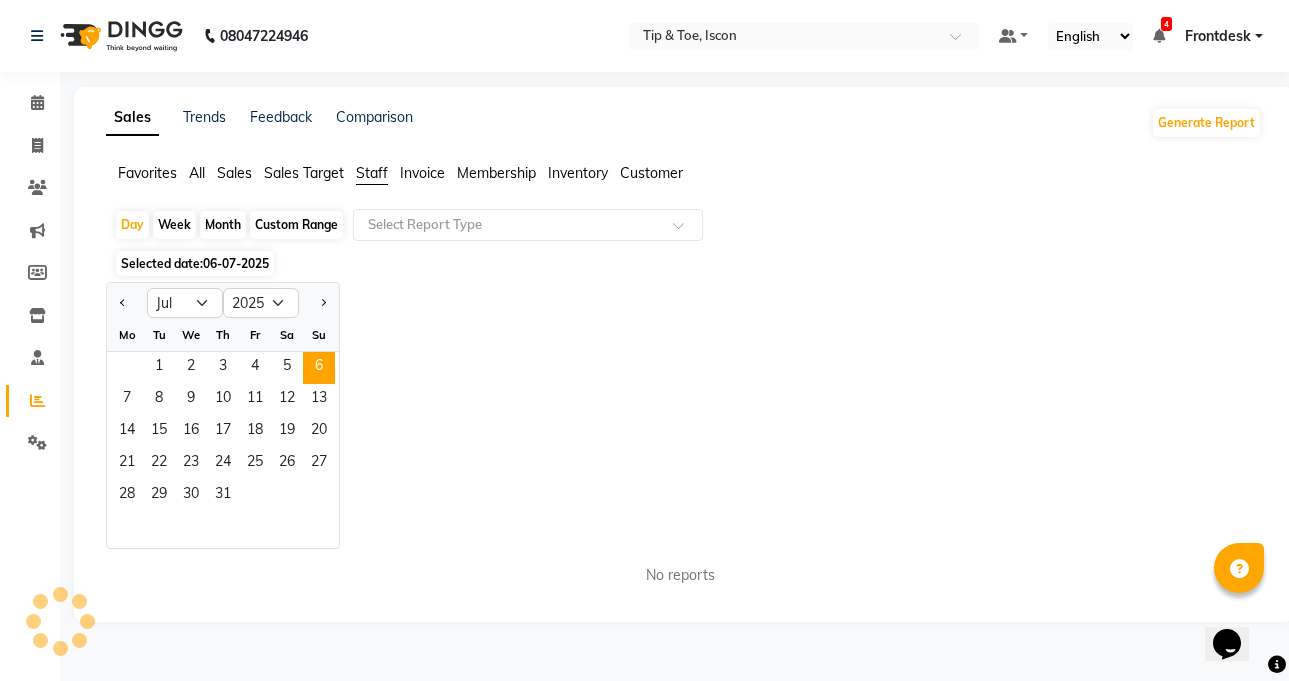 scroll, scrollTop: 0, scrollLeft: 0, axis: both 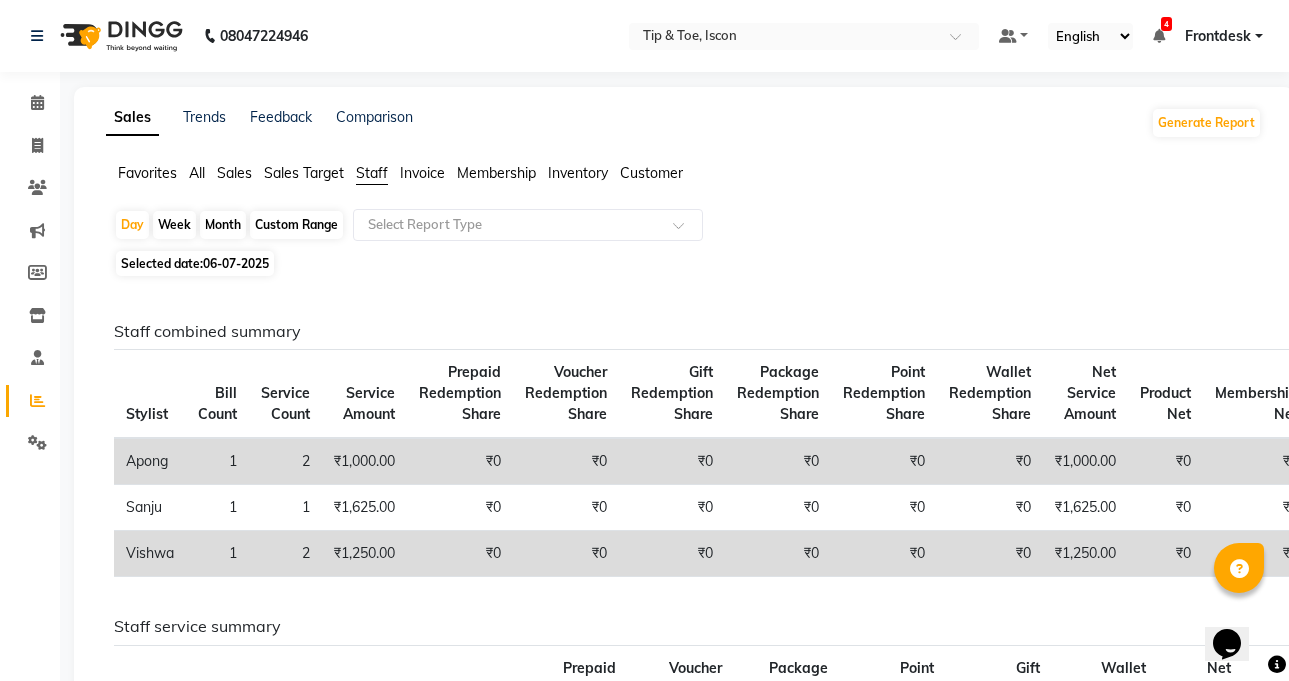 click on "06-07-2025" 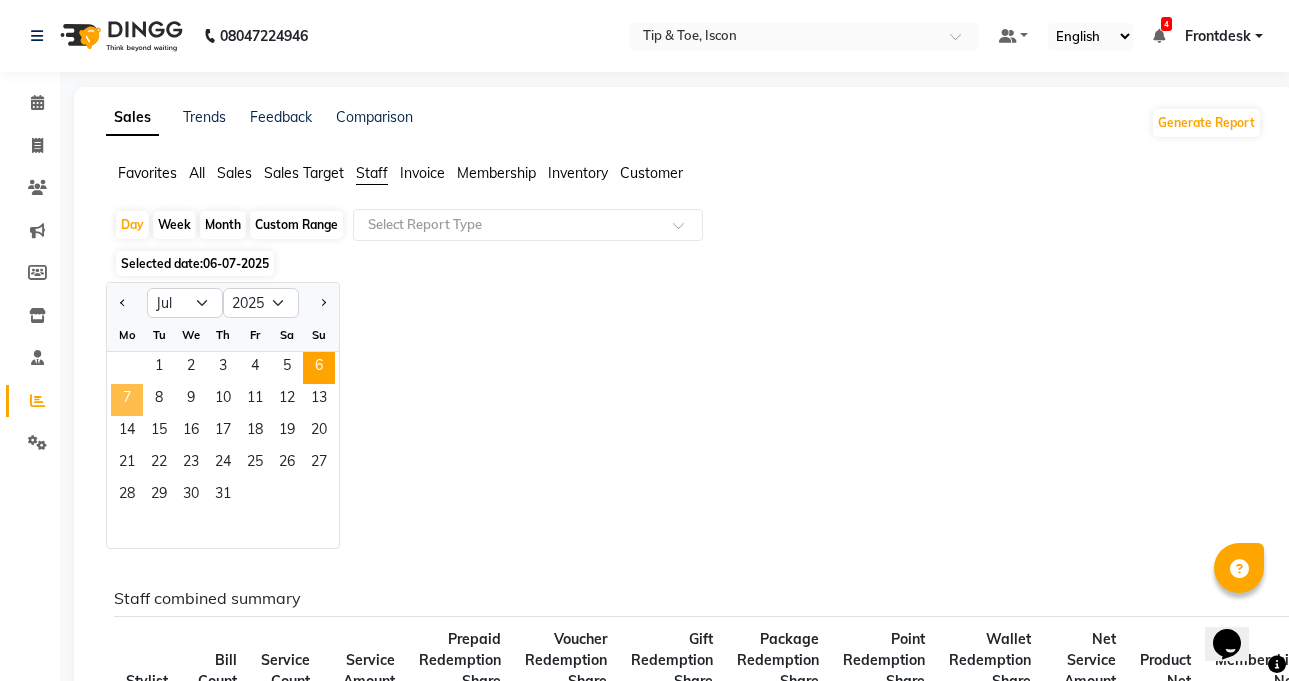 click on "7" 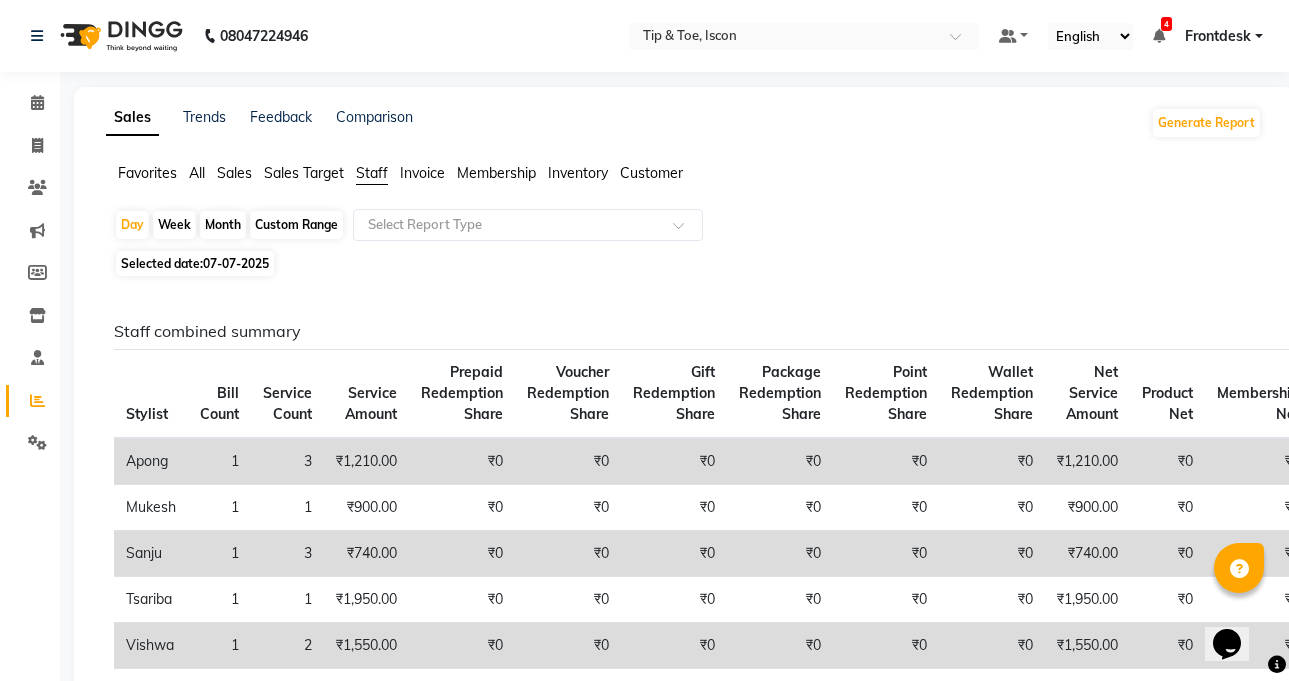 scroll, scrollTop: 333, scrollLeft: 0, axis: vertical 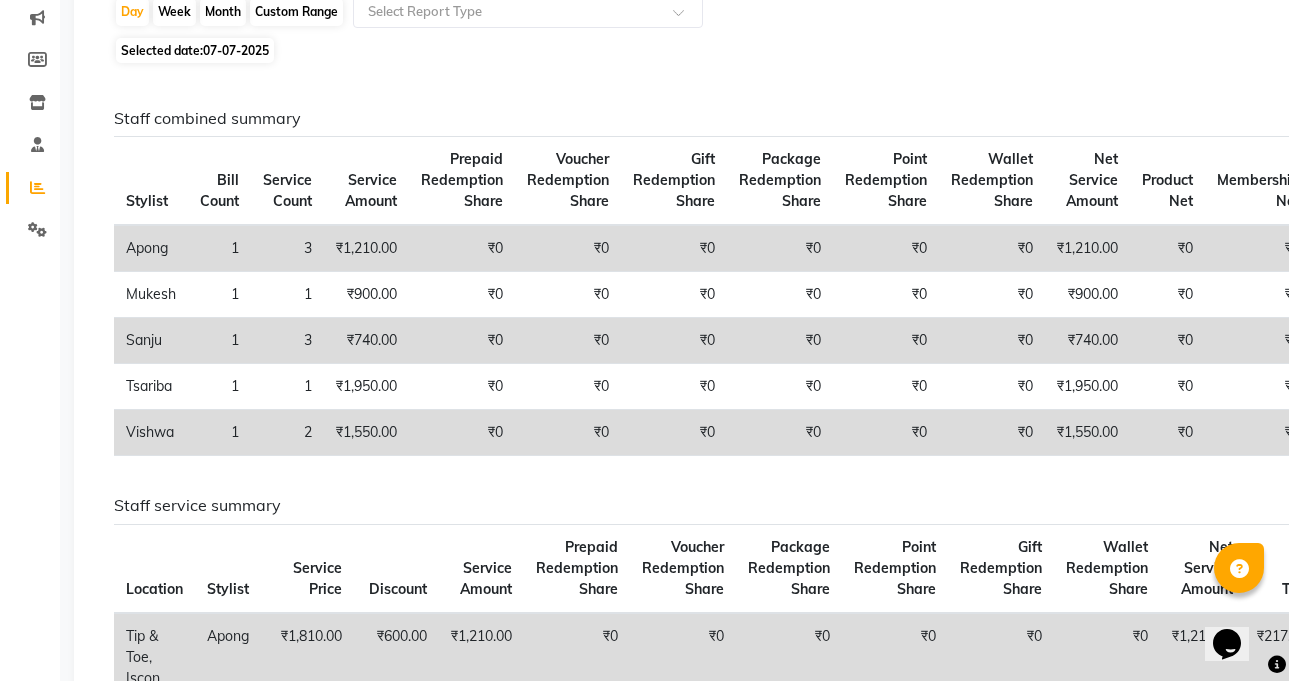 click on "Selected date:  07-07-2025" 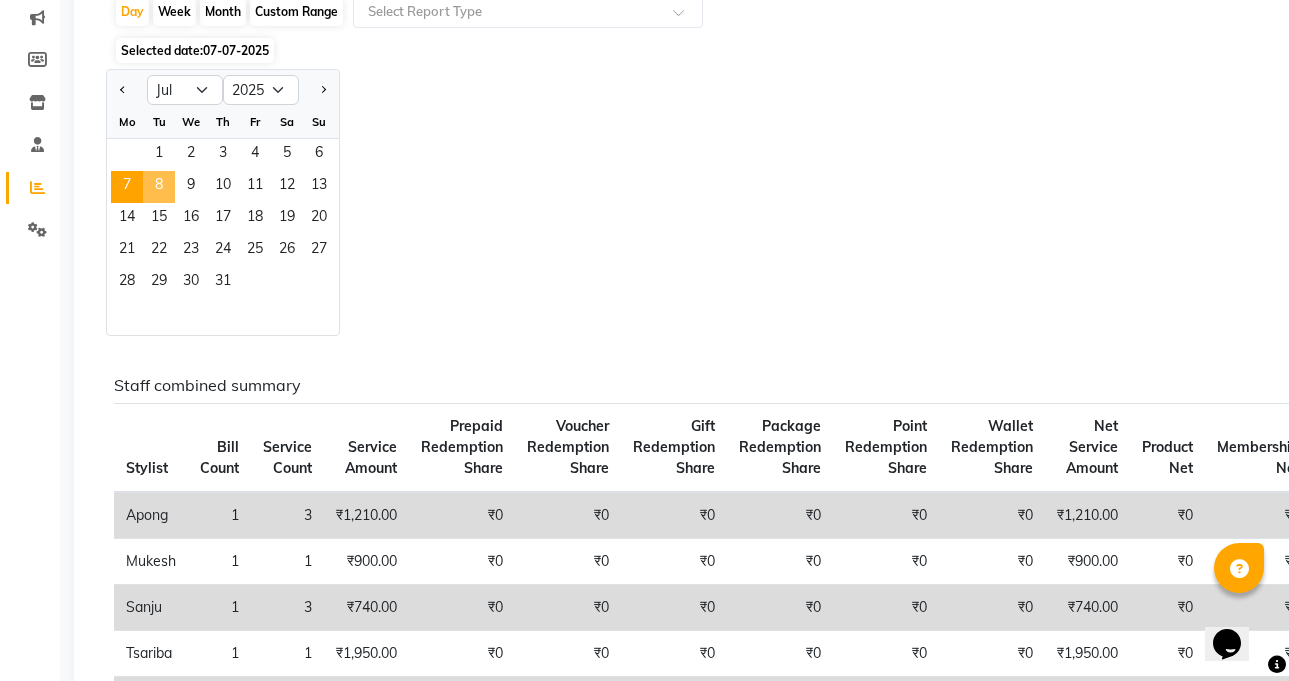 click on "8" 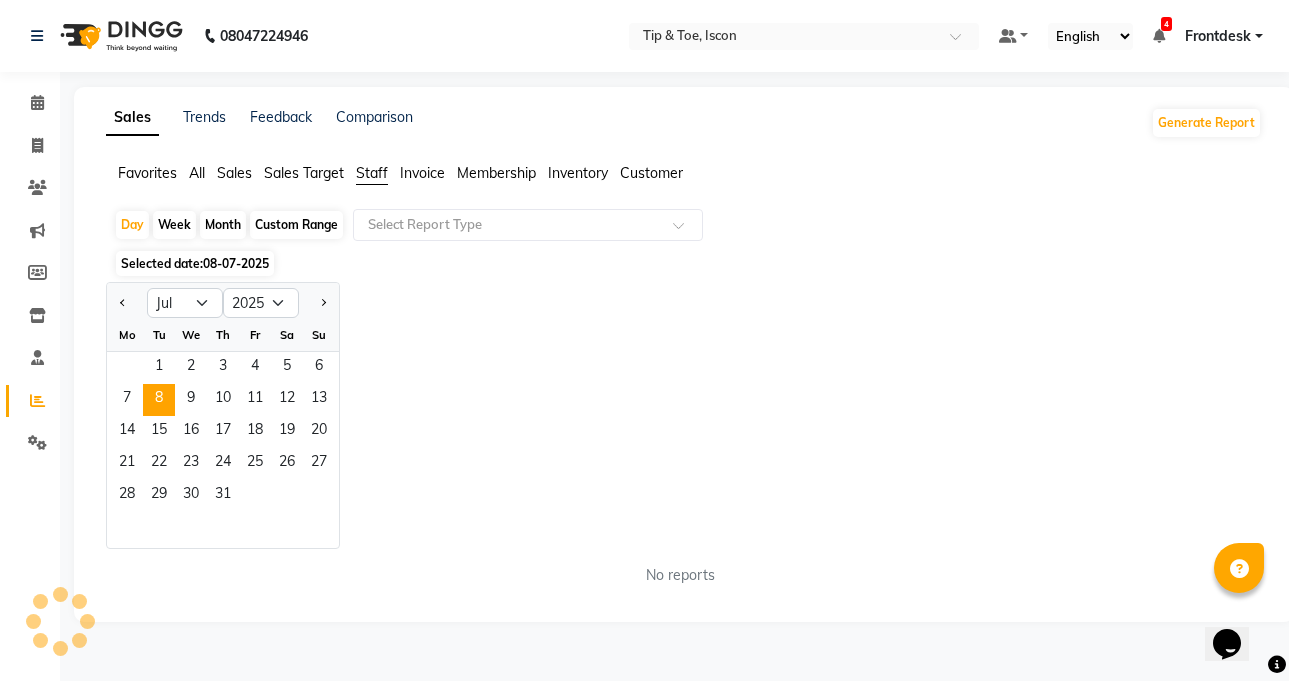 scroll, scrollTop: 0, scrollLeft: 0, axis: both 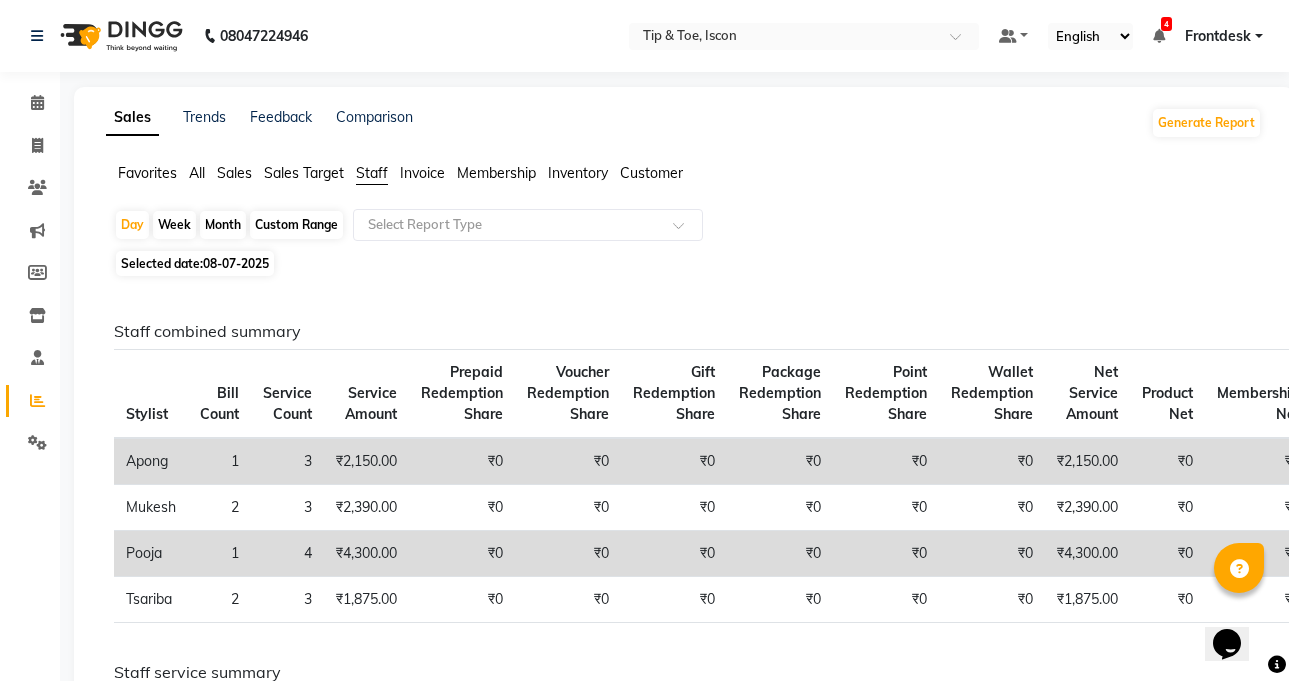 click on "08-07-2025" 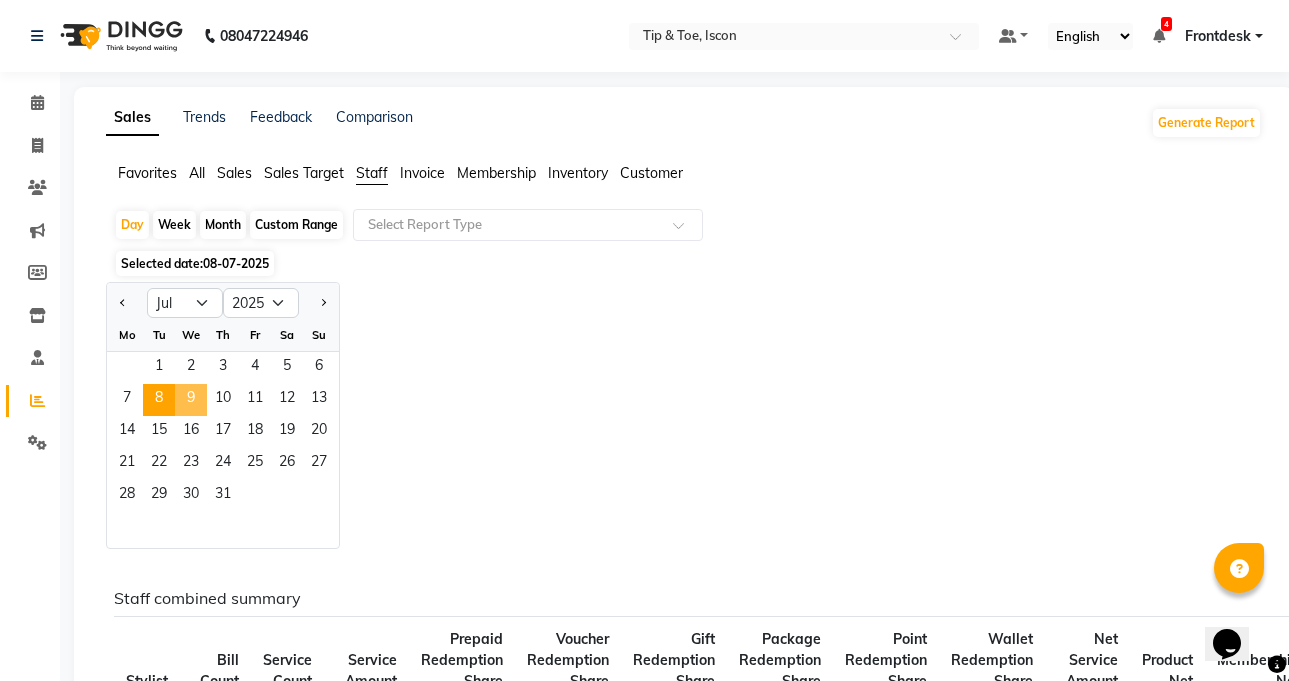 click on "9" 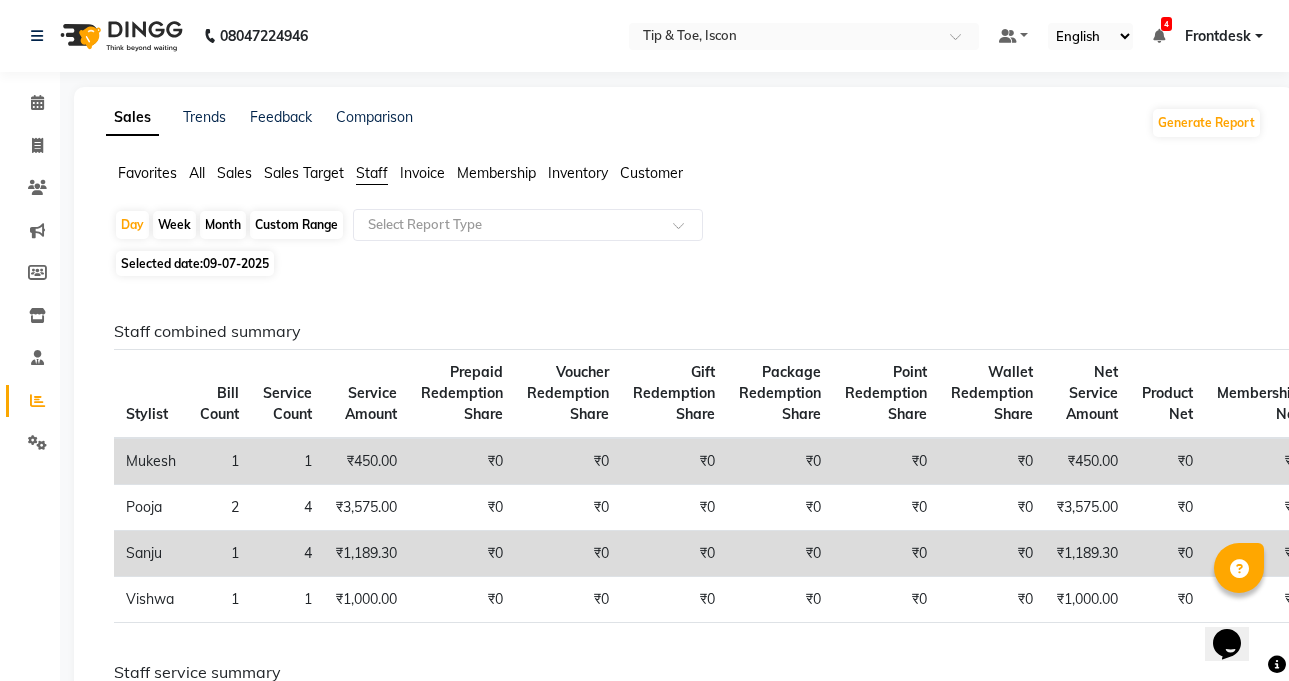 click on "09-07-2025" 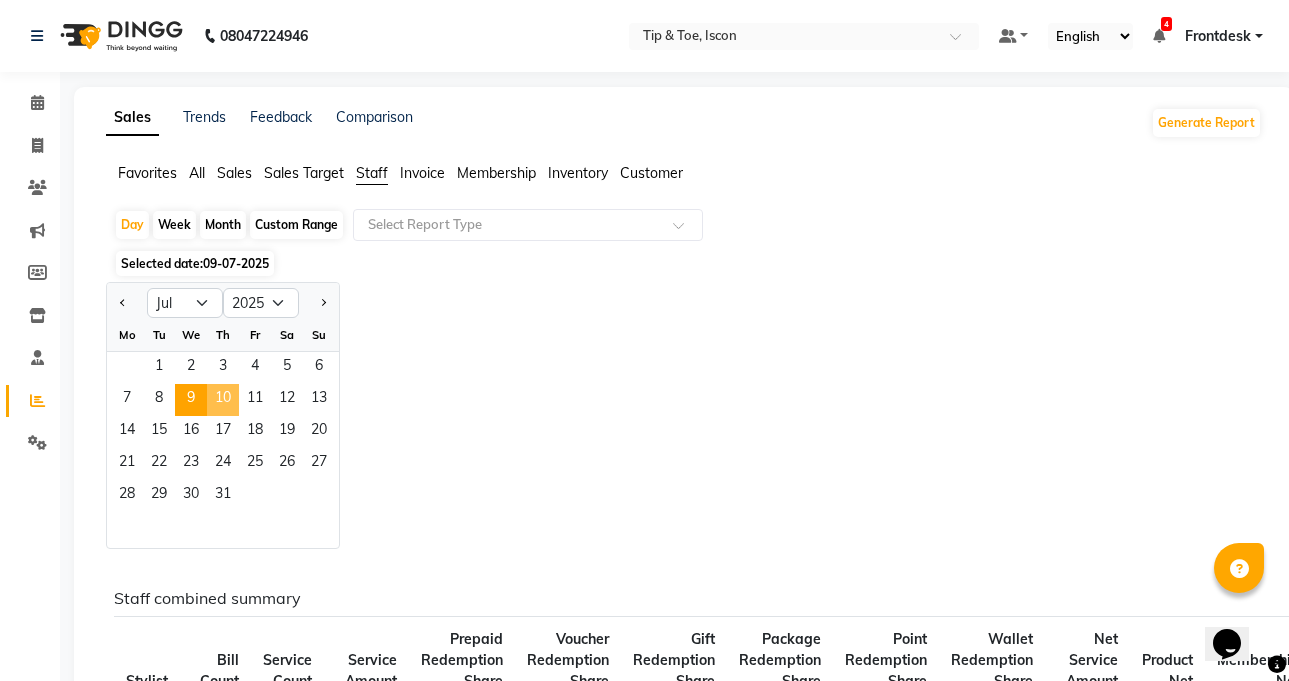click on "10" 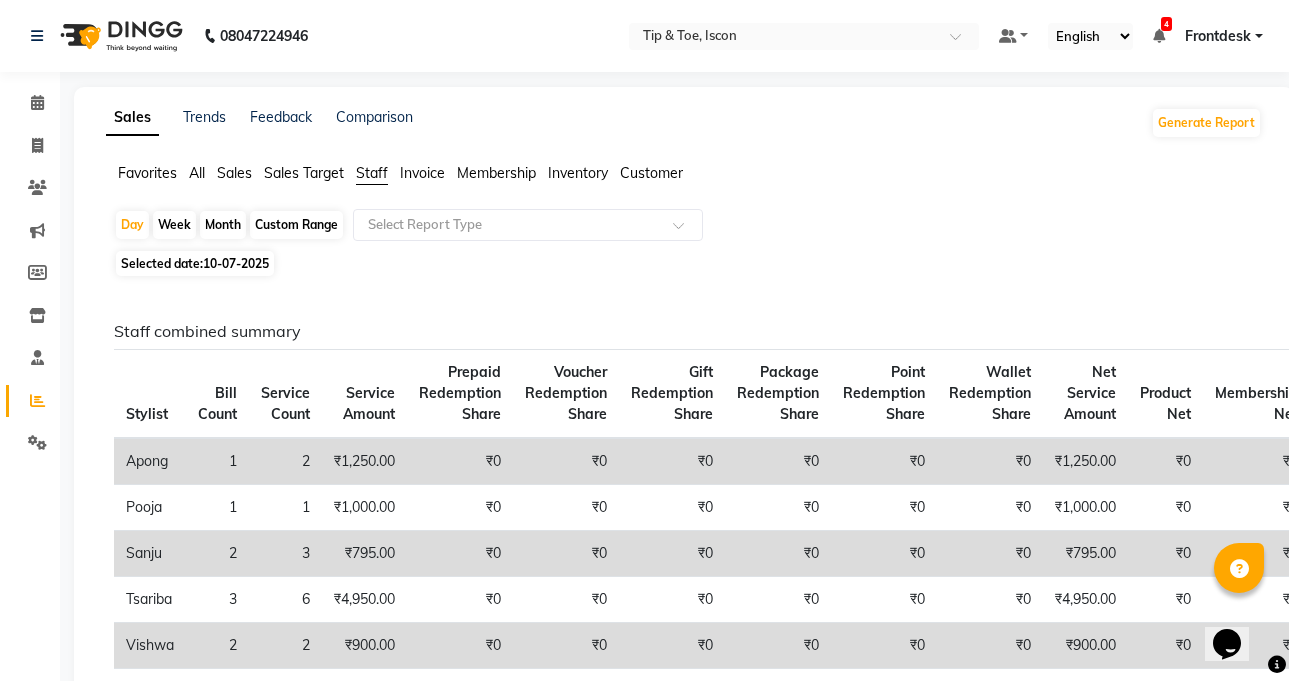 click on "Selected date:  10-07-2025" 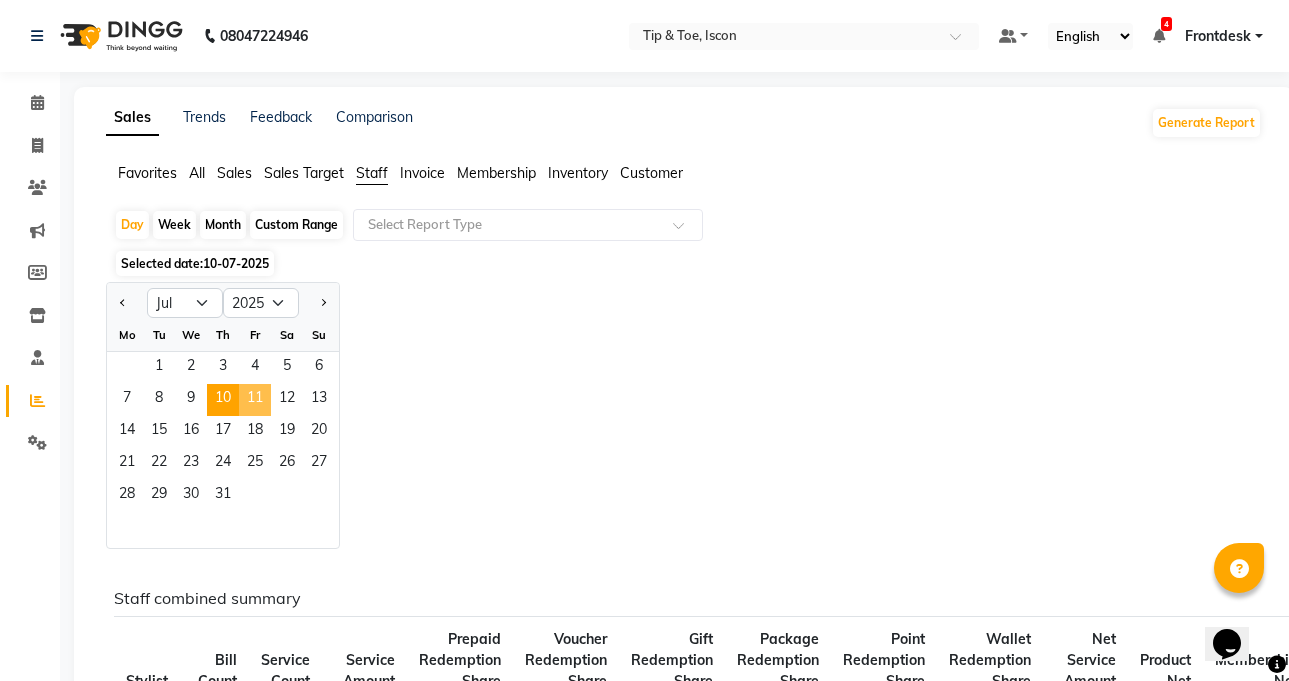 click on "11" 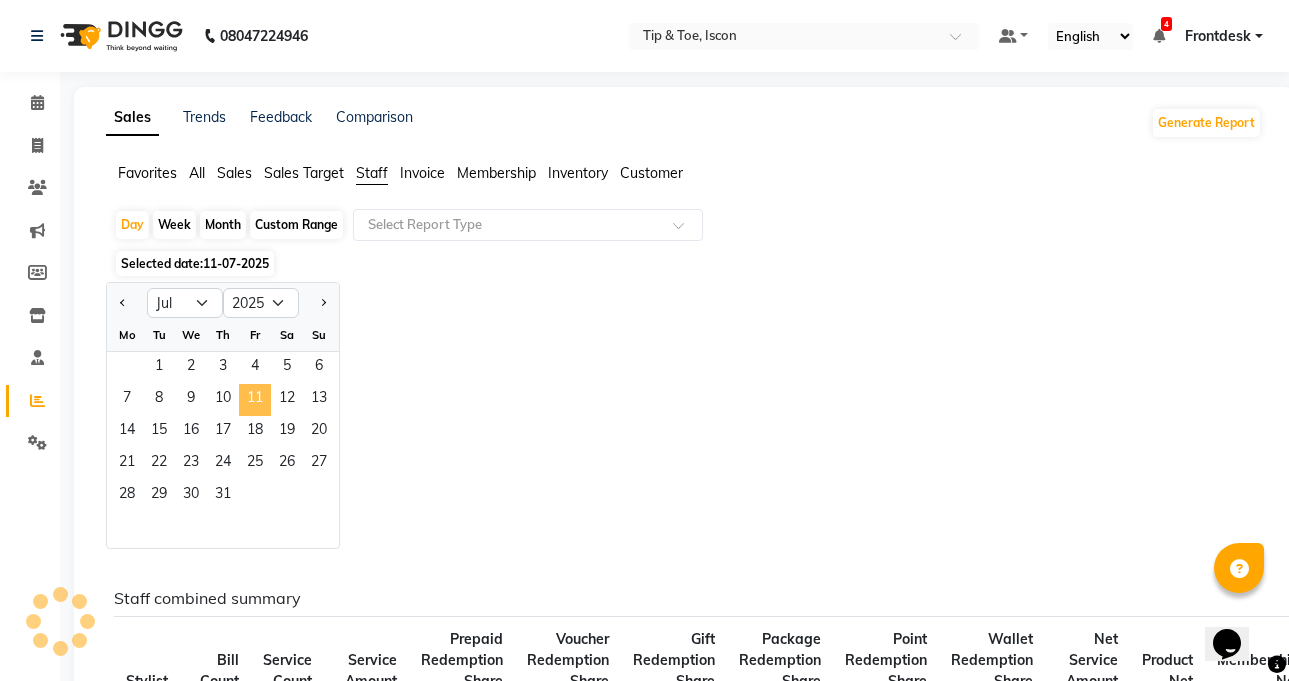 click on "11" 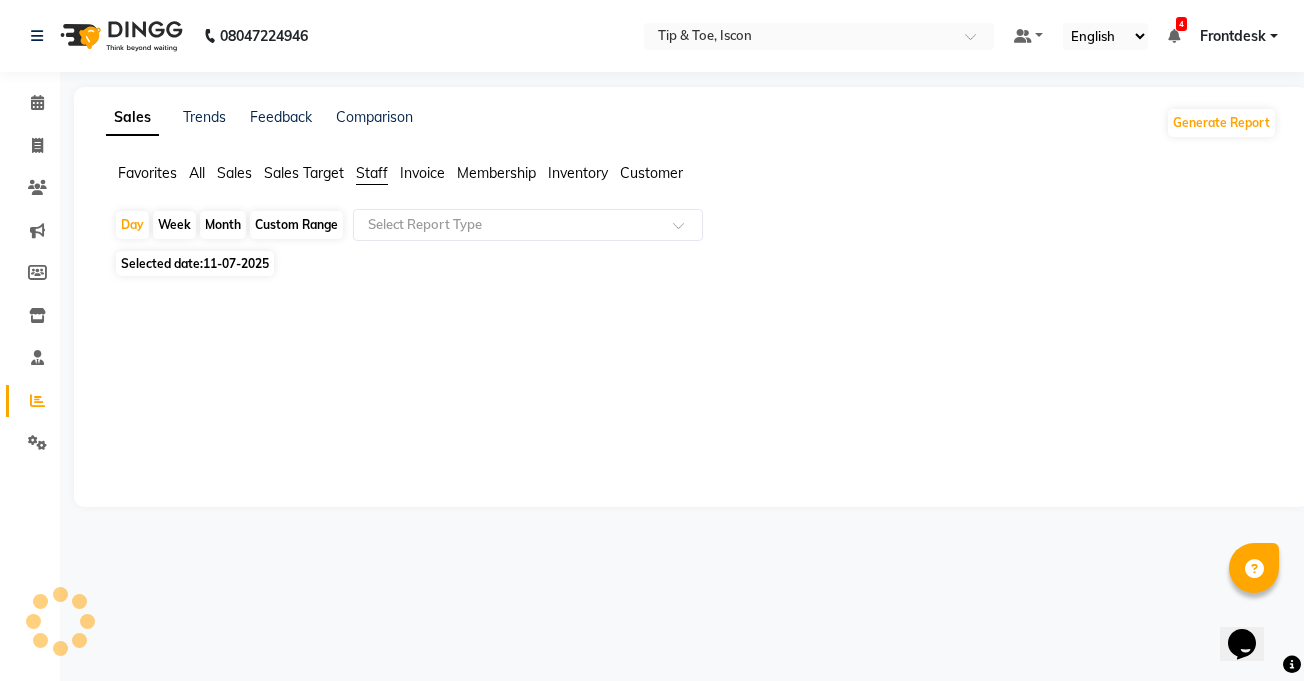 click on "11-07-2025" 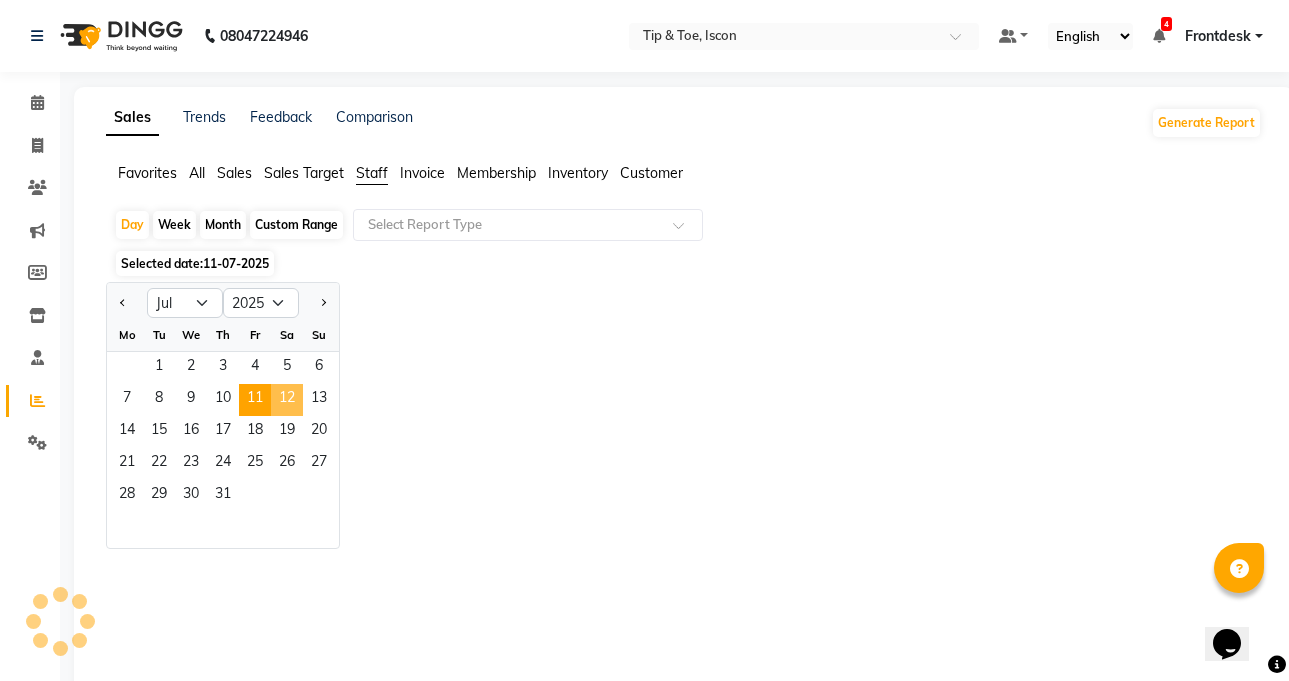 click on "12" 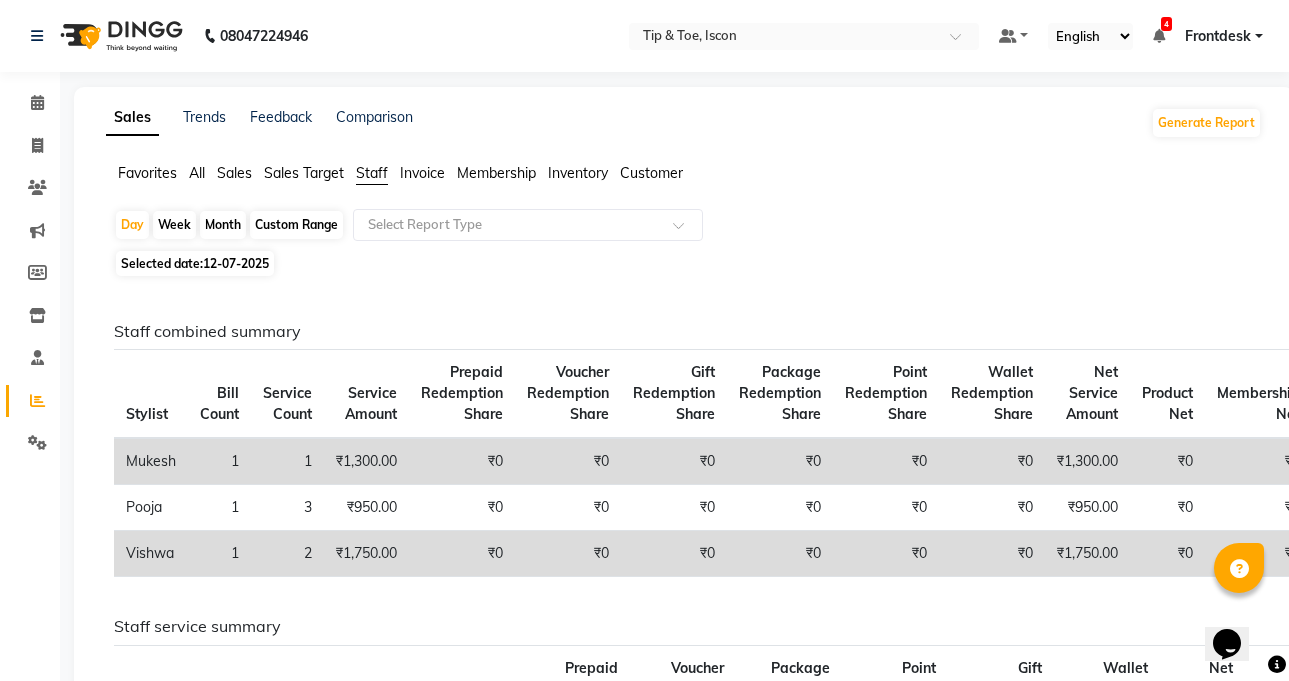click on "Selected date:  12-07-2025" 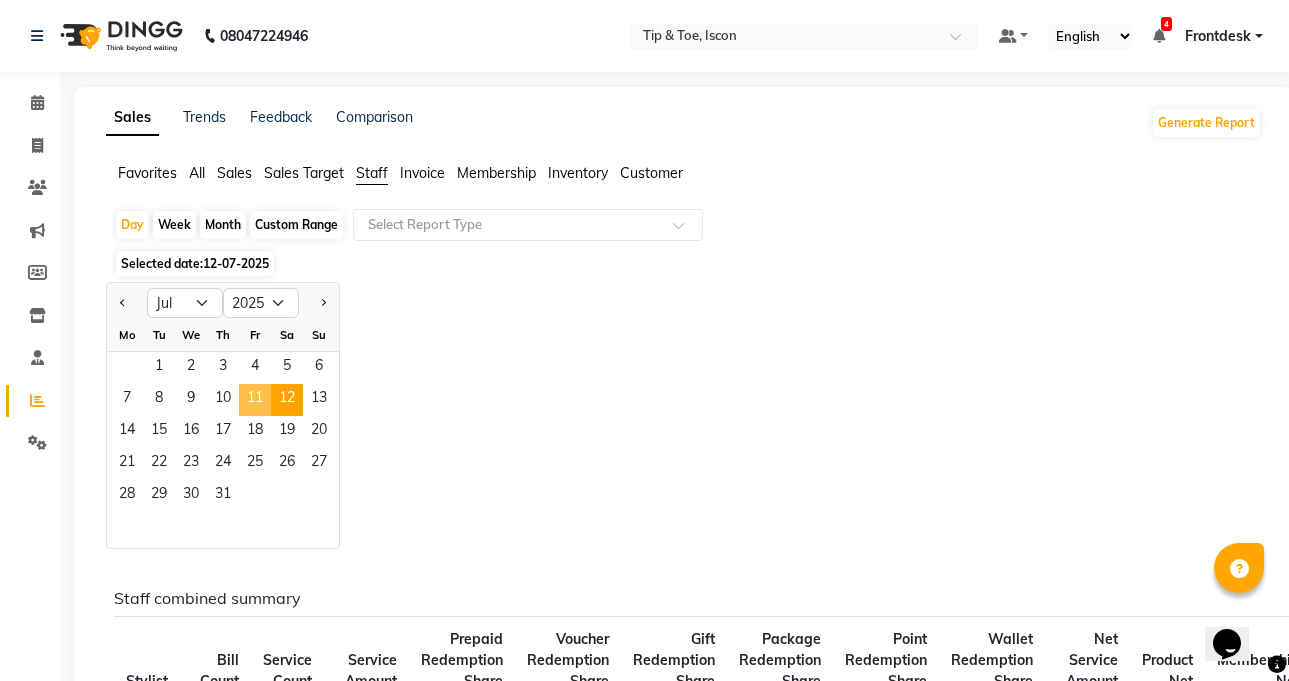 click on "11" 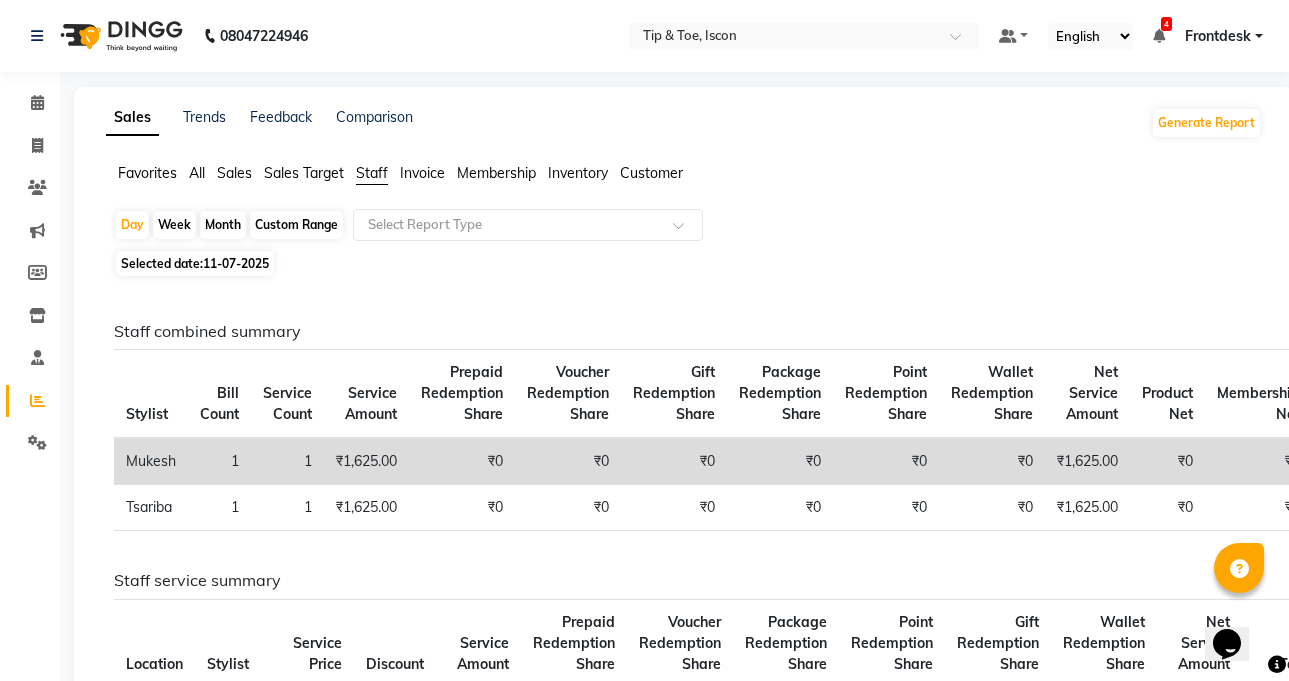 click on "11-07-2025" 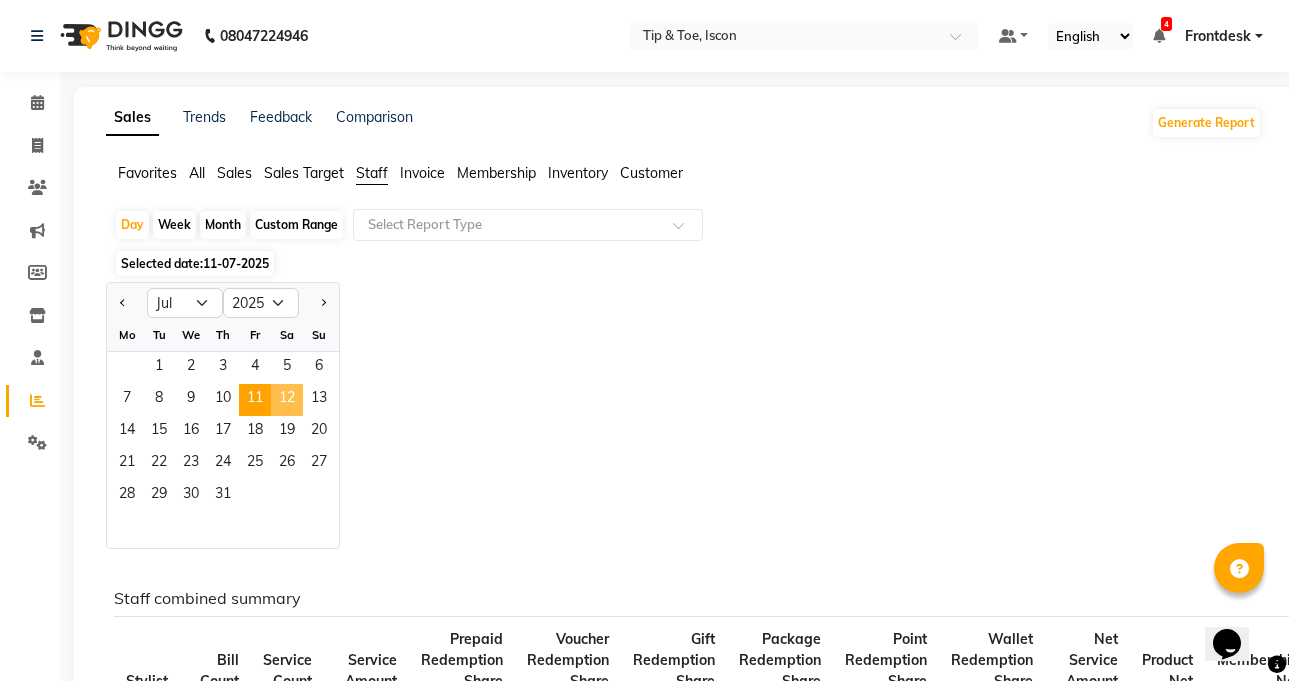 click on "12" 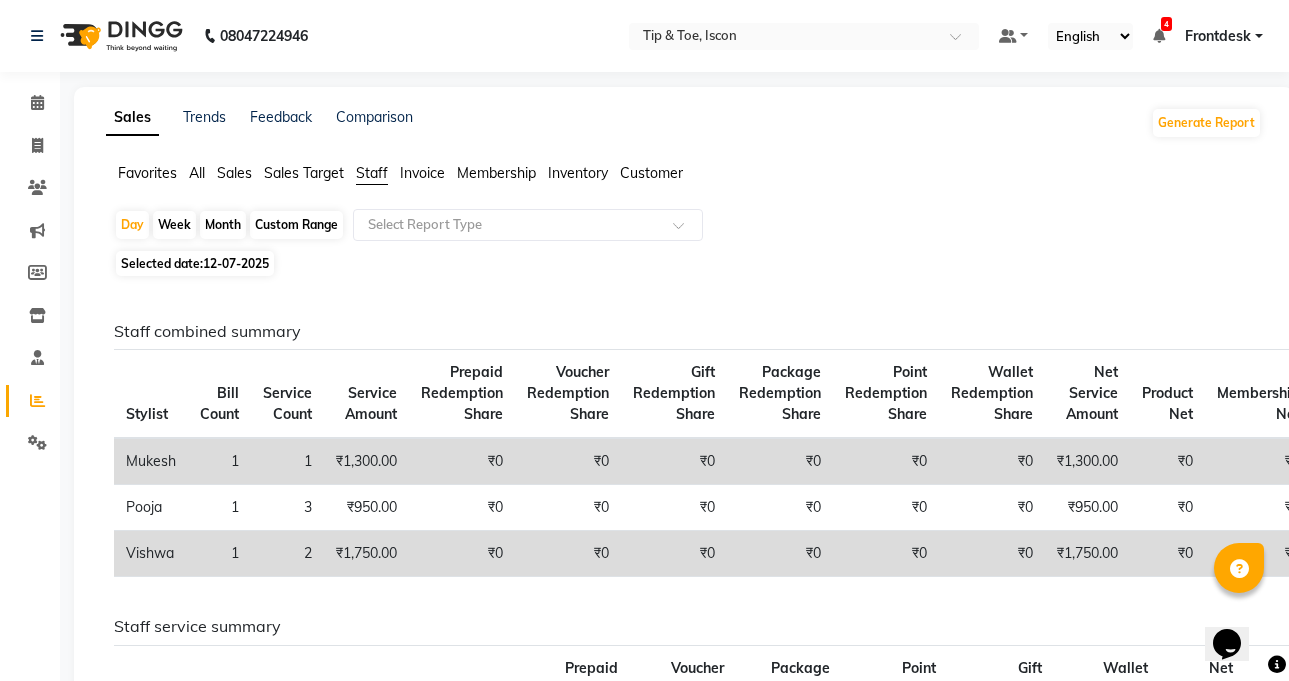 click on "12-07-2025" 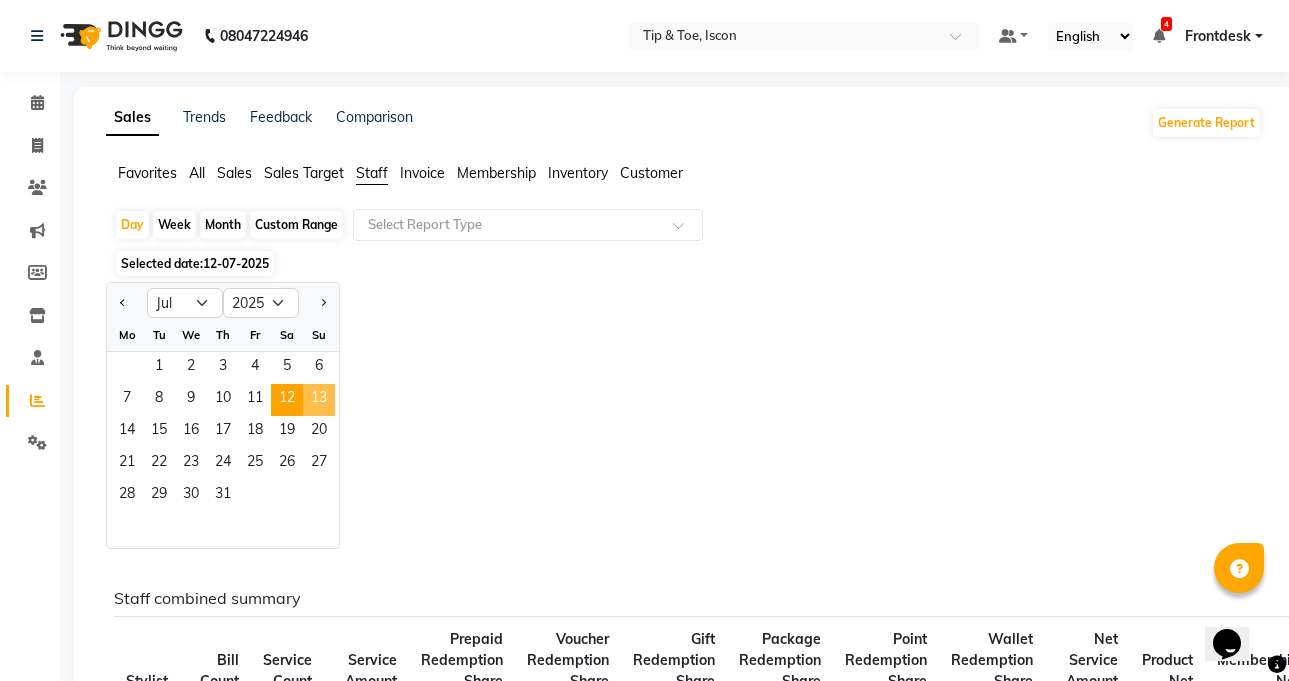click on "13" 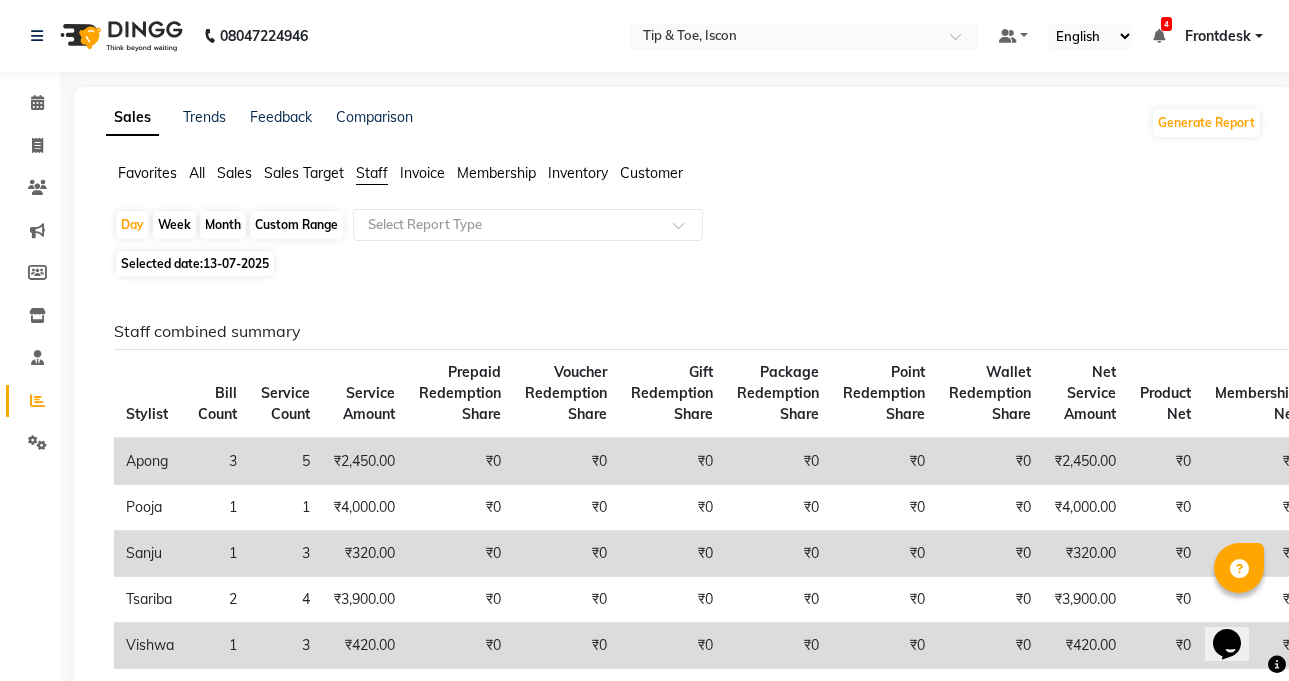 scroll, scrollTop: 224, scrollLeft: 0, axis: vertical 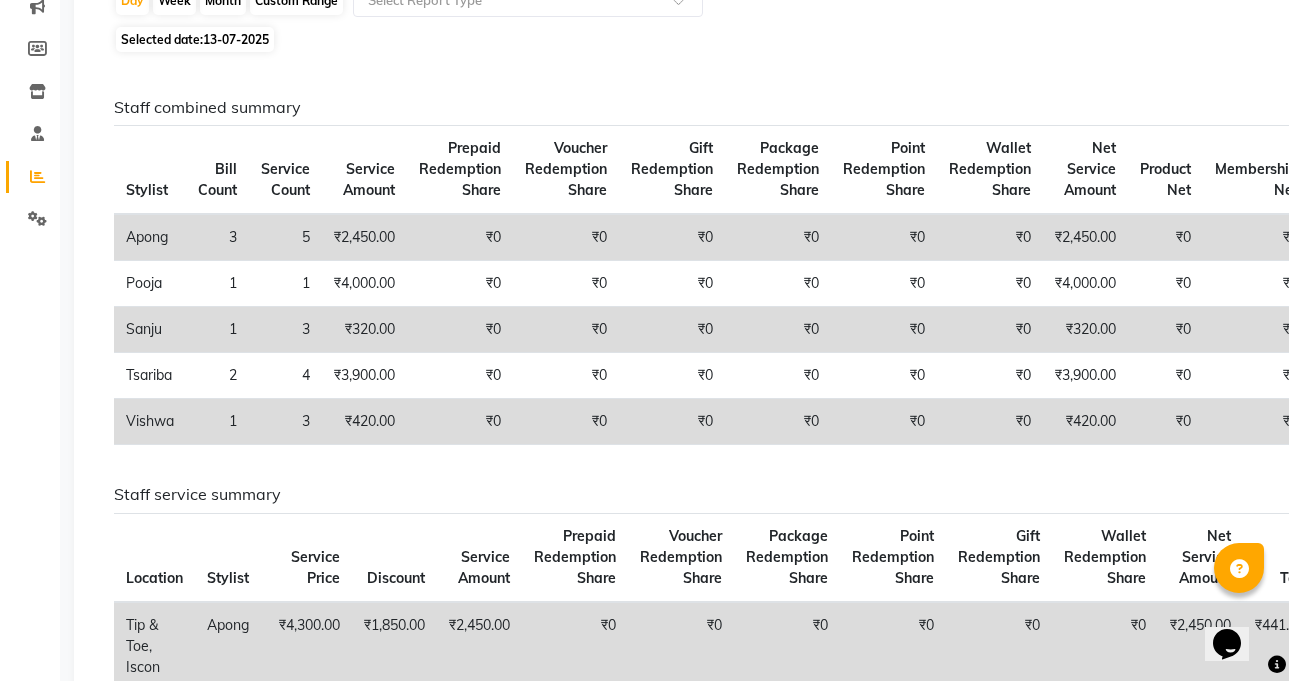 click on "Selected date:  13-07-2025" 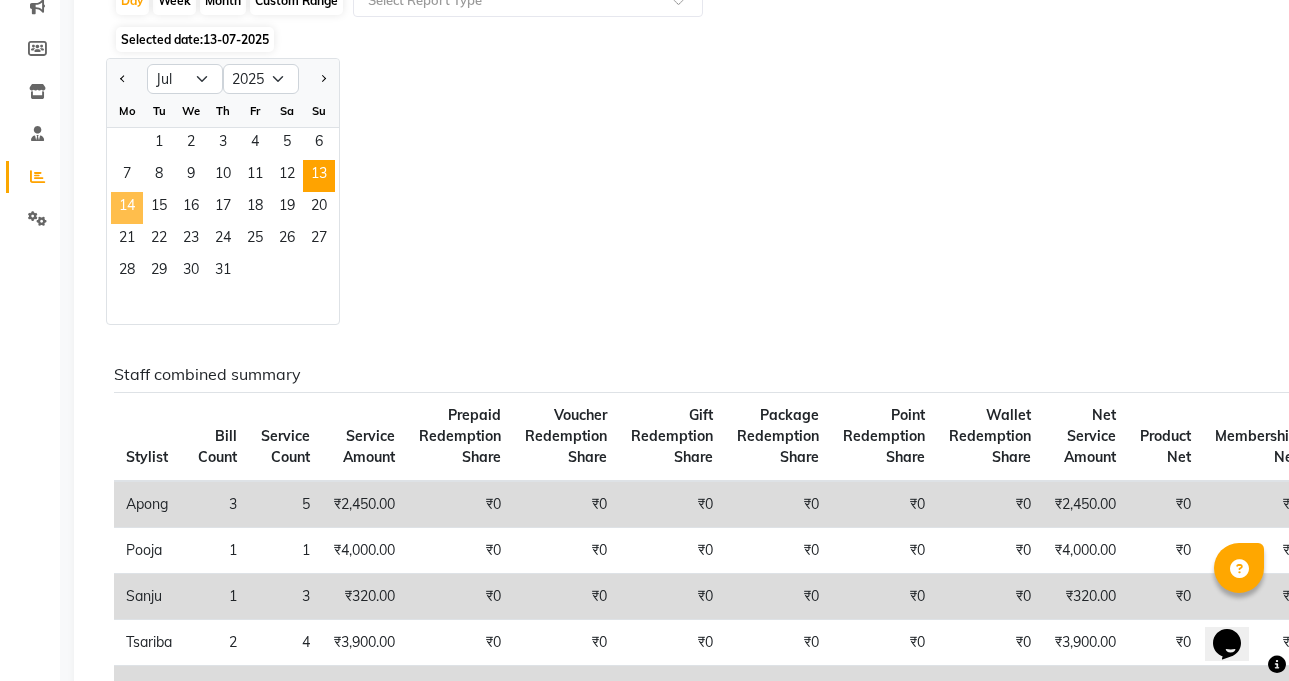 click on "14" 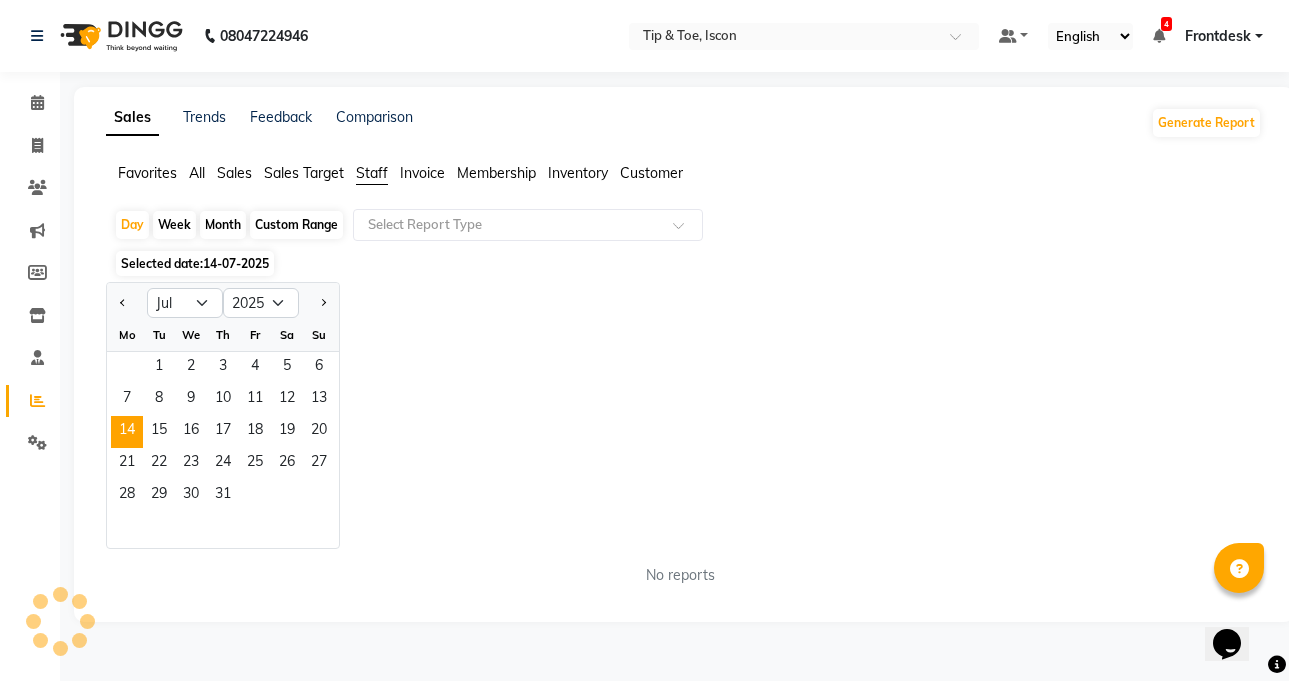 scroll, scrollTop: 0, scrollLeft: 0, axis: both 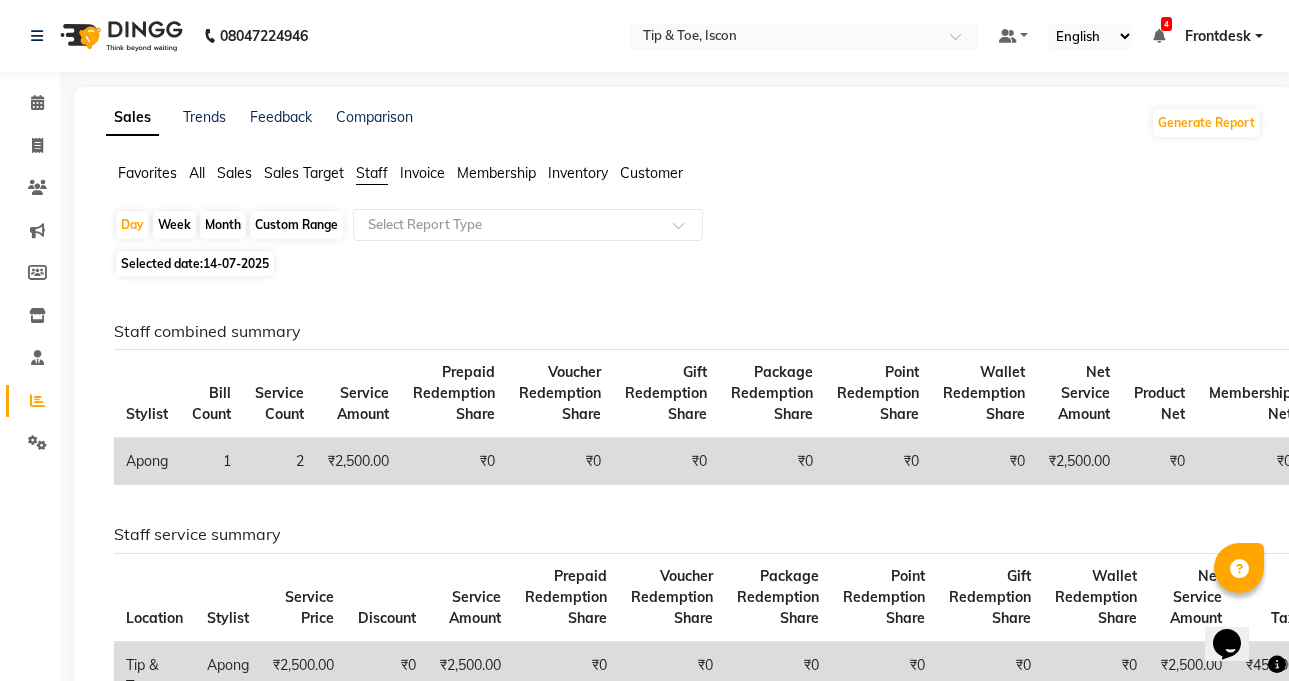 click on "Selected date:  14-07-2025" 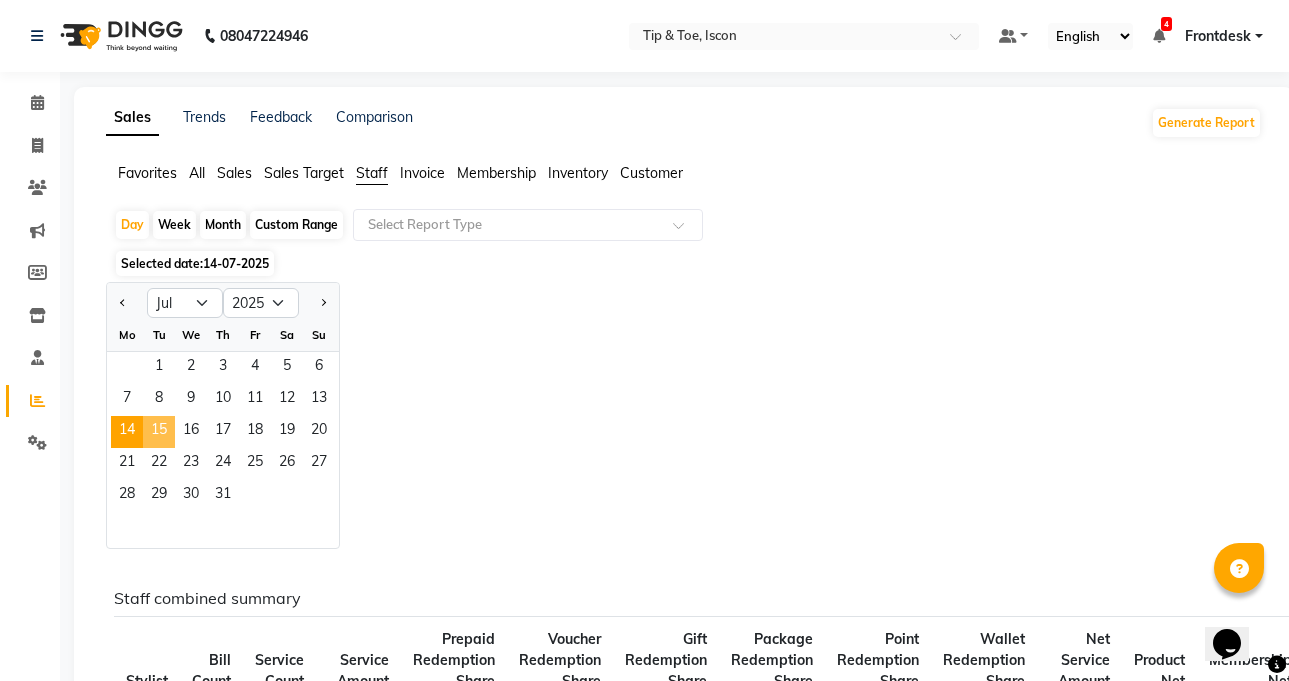 click on "15" 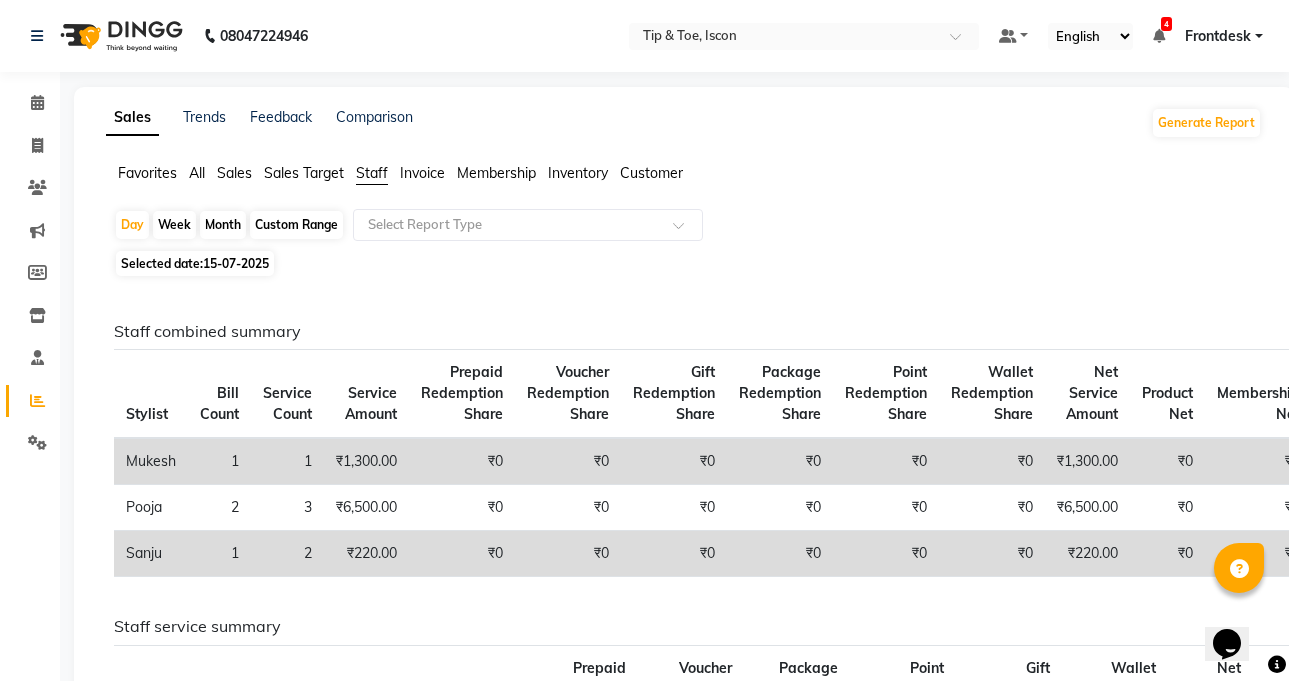 click on "Selected date:  15-07-2025" 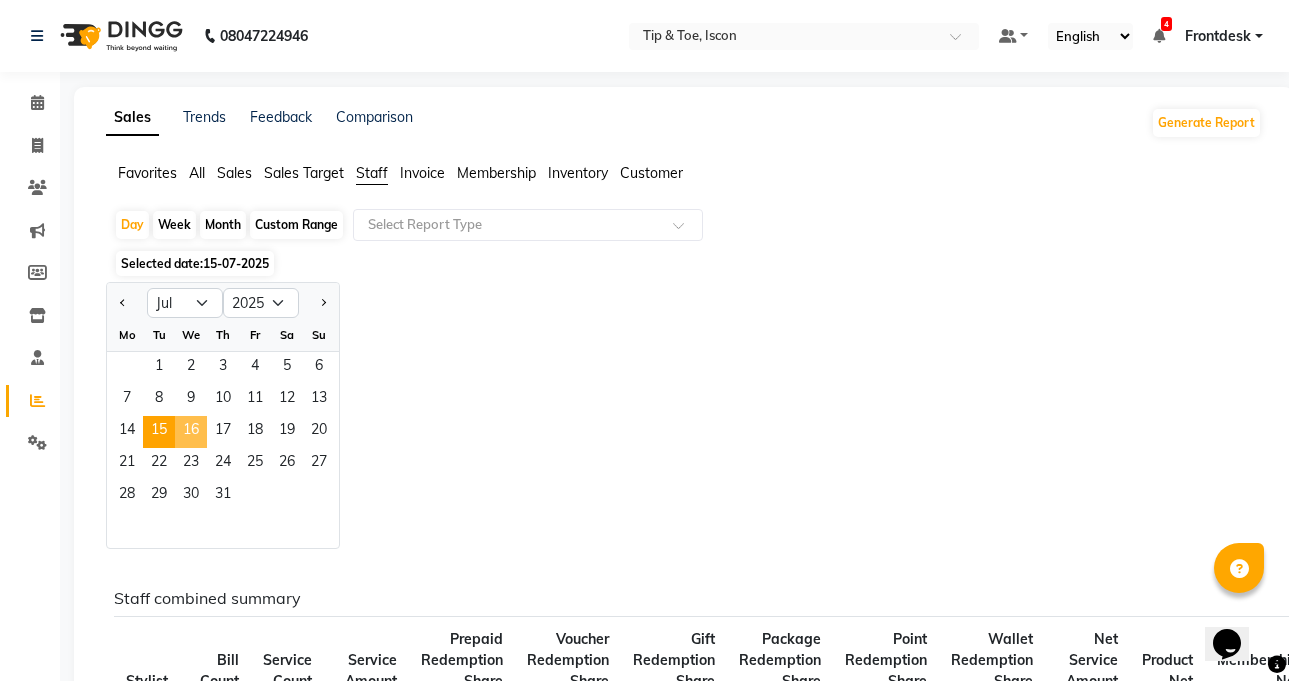 click on "16" 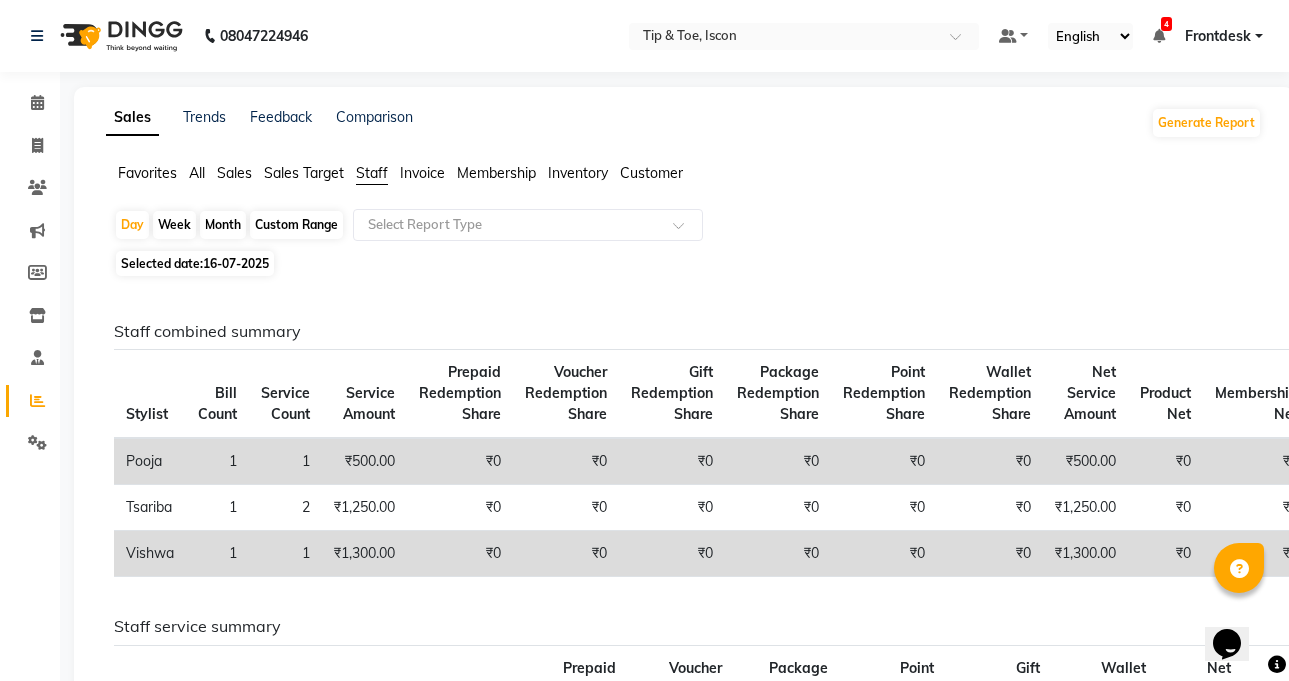 click on "16-07-2025" 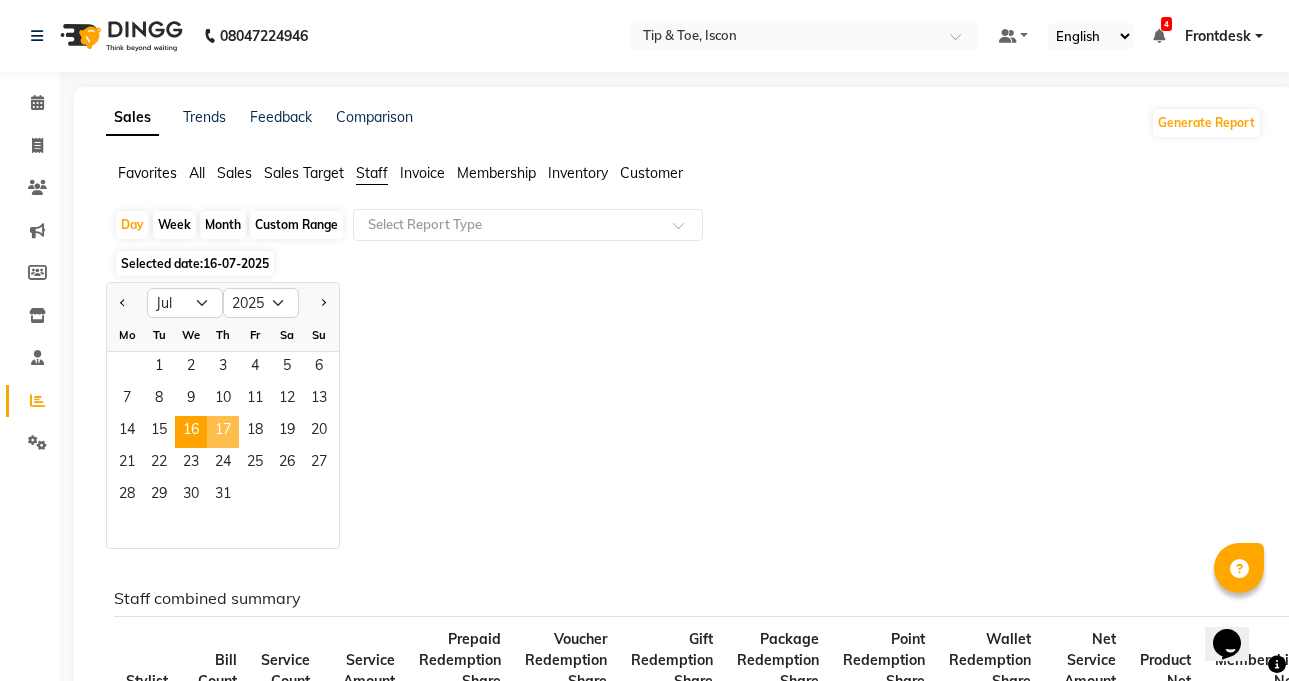 click on "17" 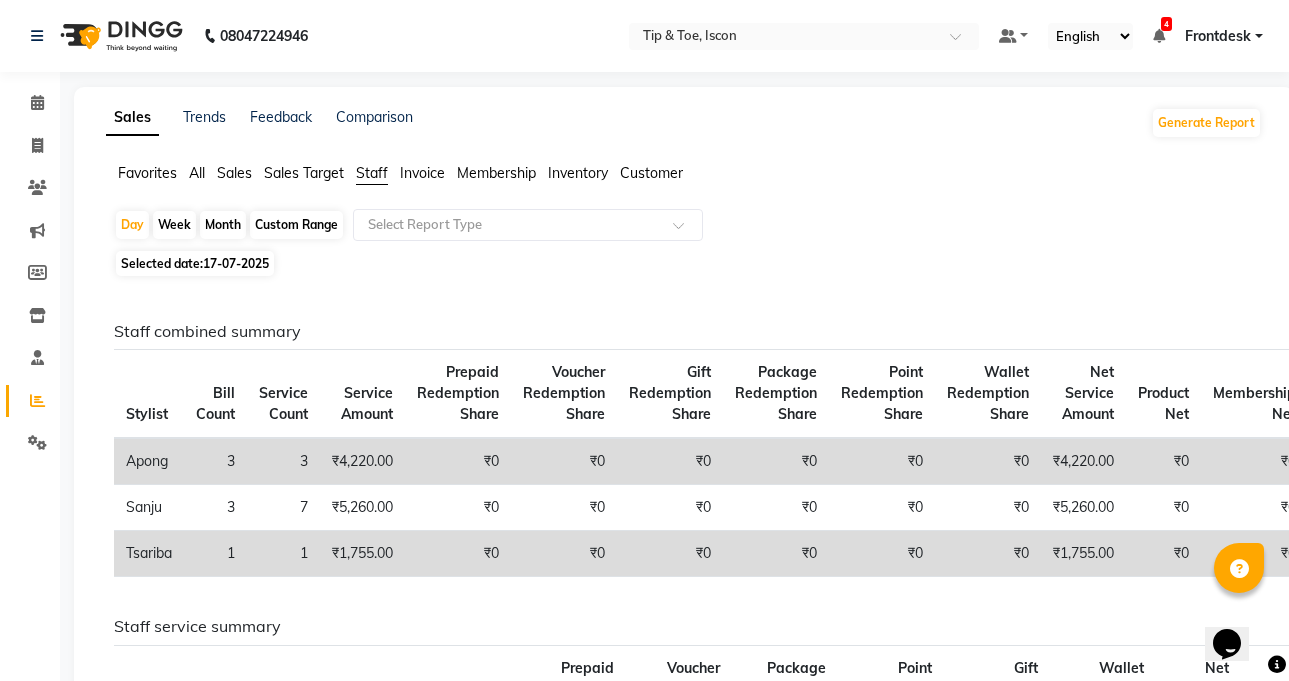 scroll, scrollTop: 67, scrollLeft: 0, axis: vertical 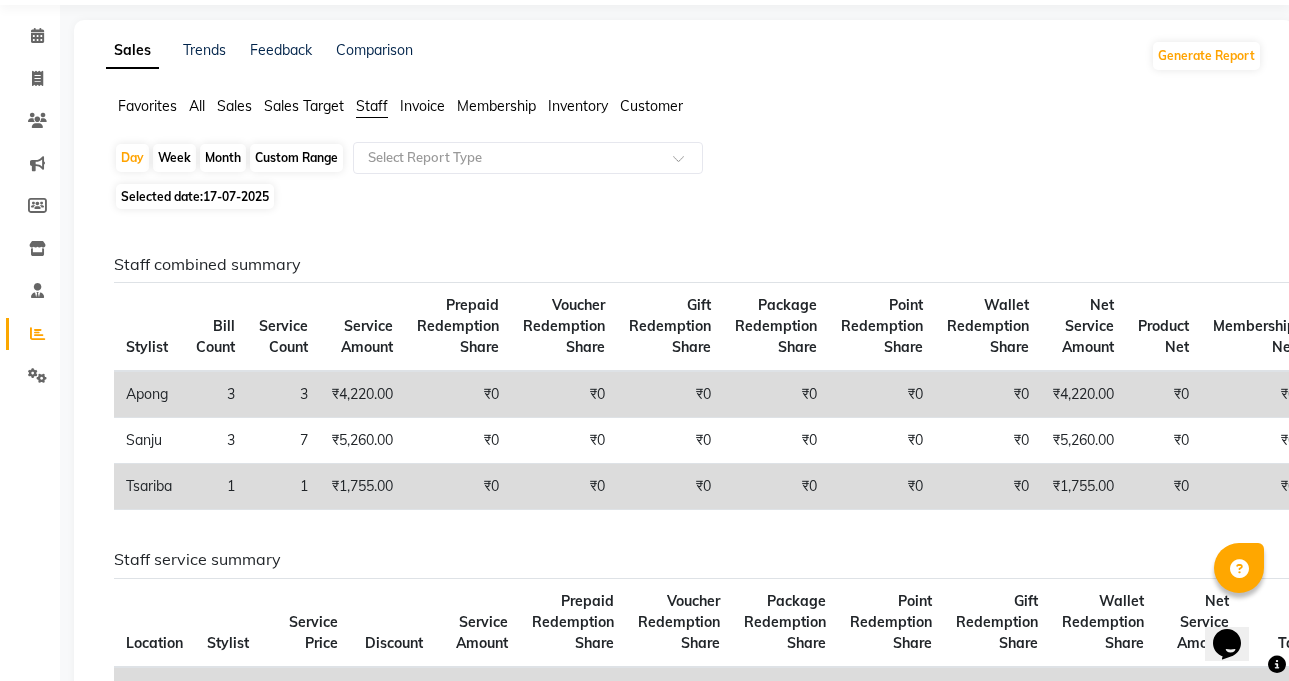 click on "17-07-2025" 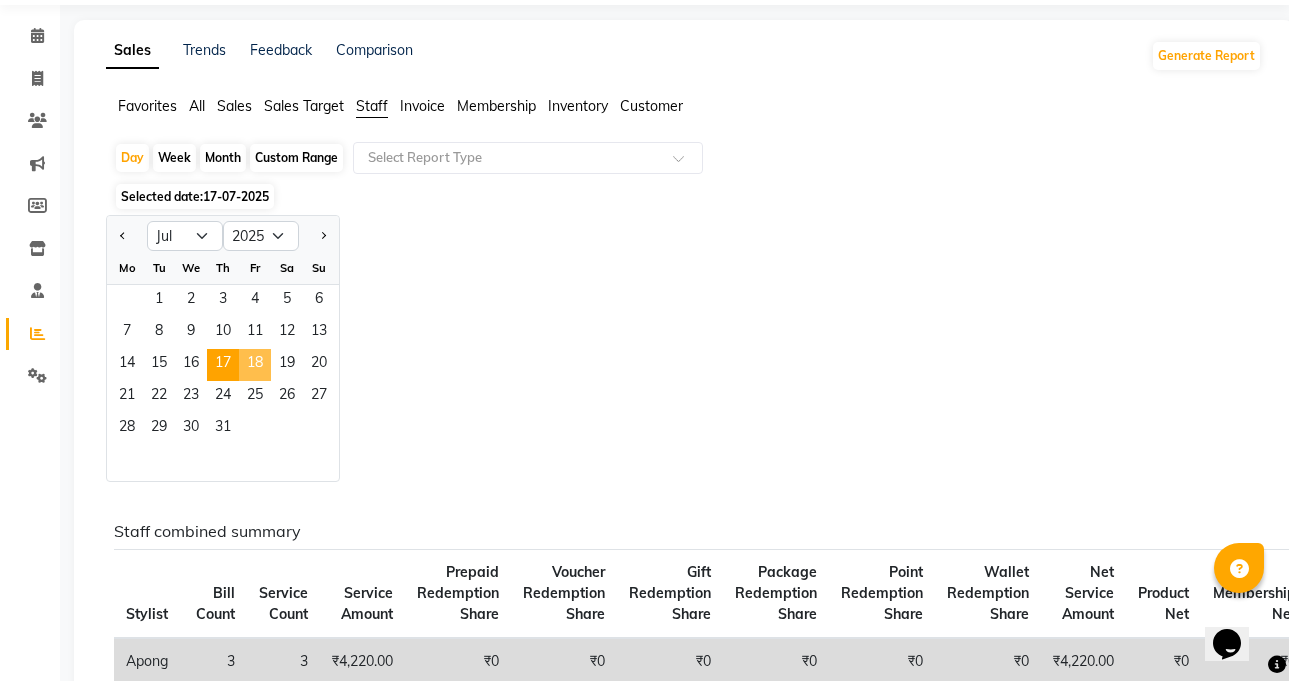 click on "18" 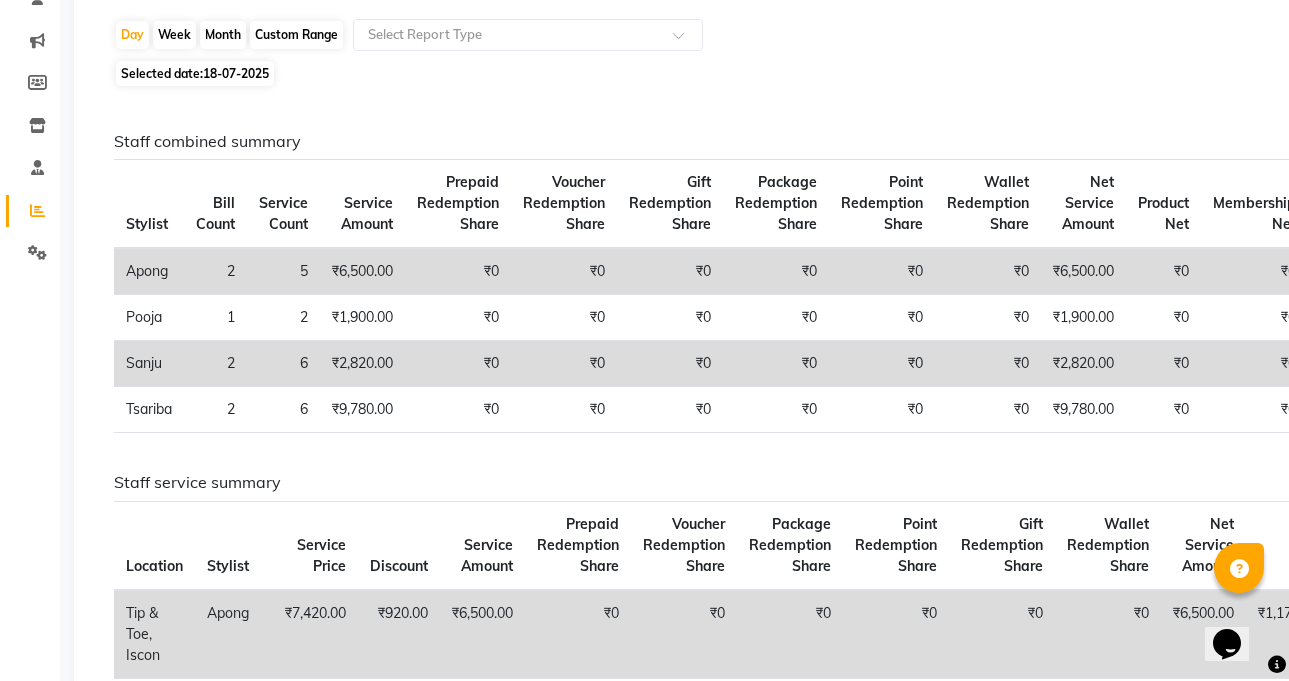 scroll, scrollTop: 219, scrollLeft: 0, axis: vertical 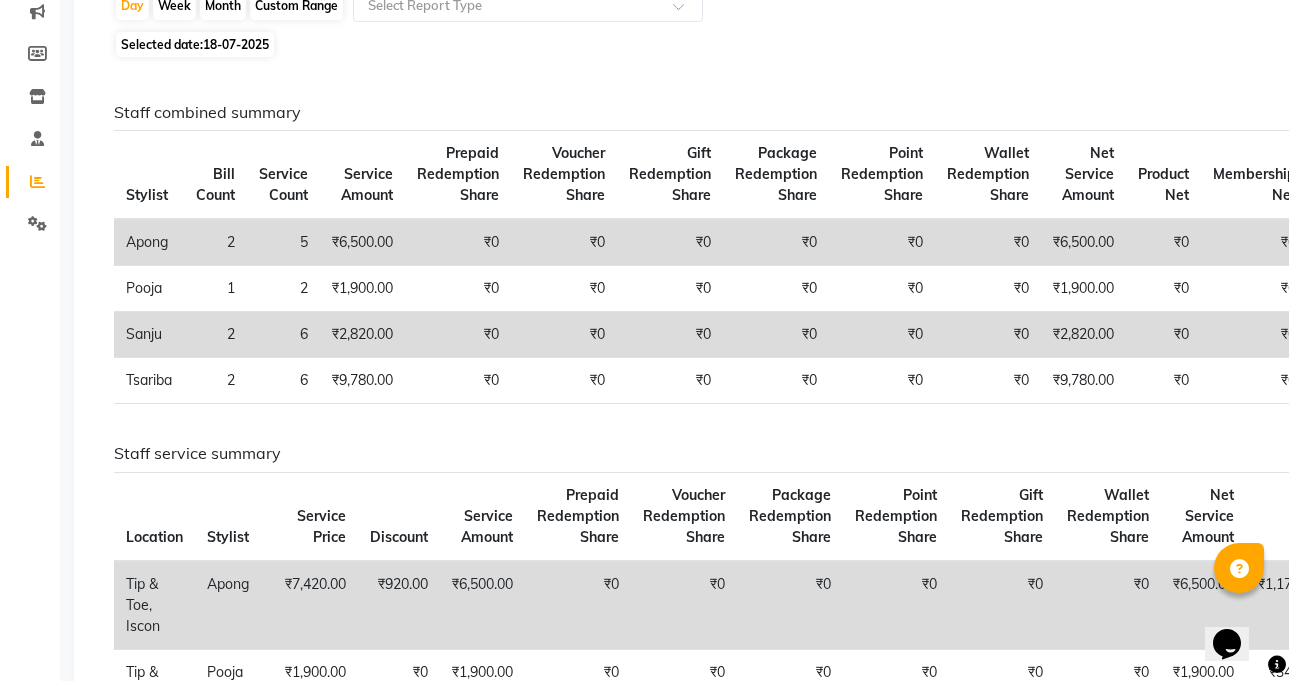 click on "18-07-2025" 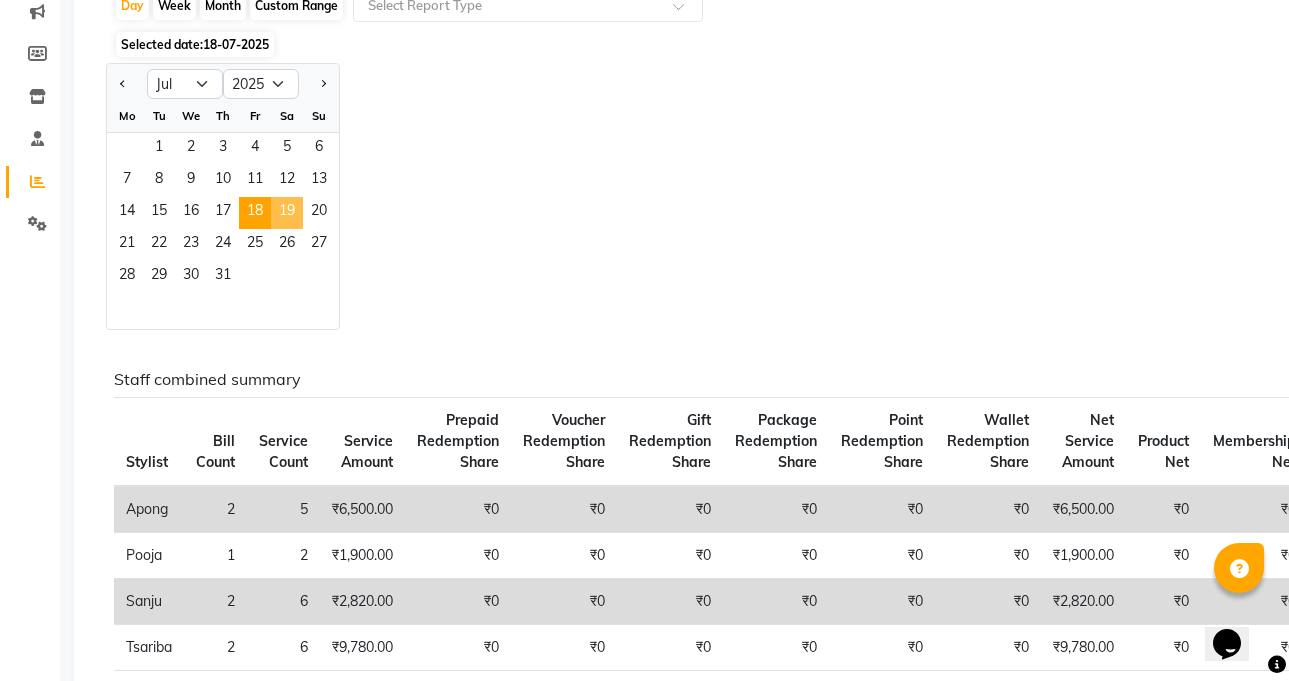 click on "19" 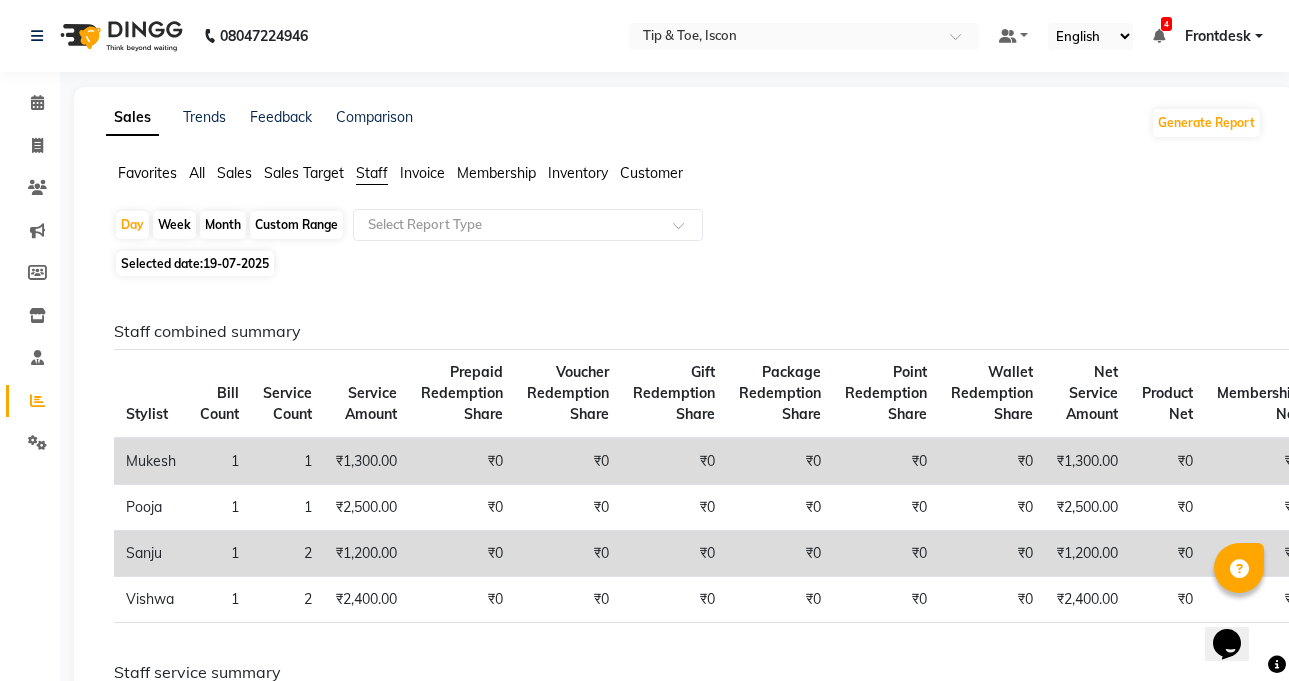 scroll, scrollTop: 175, scrollLeft: 0, axis: vertical 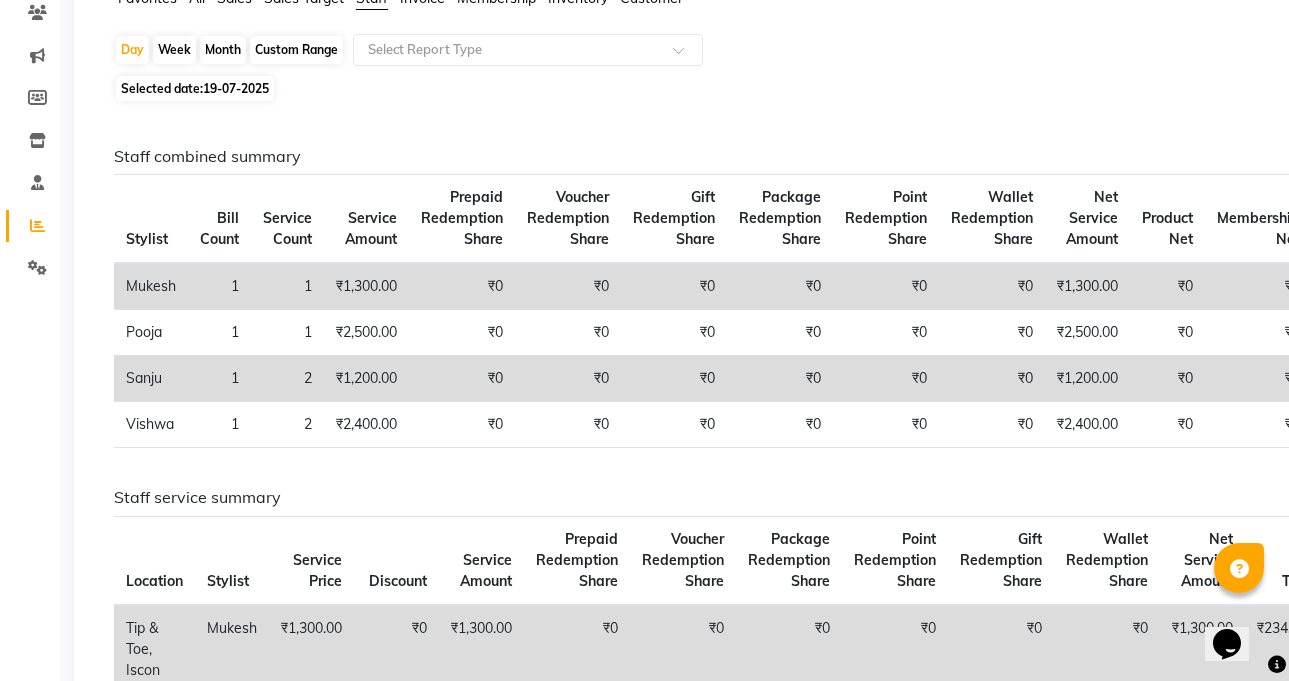 click on "19-07-2025" 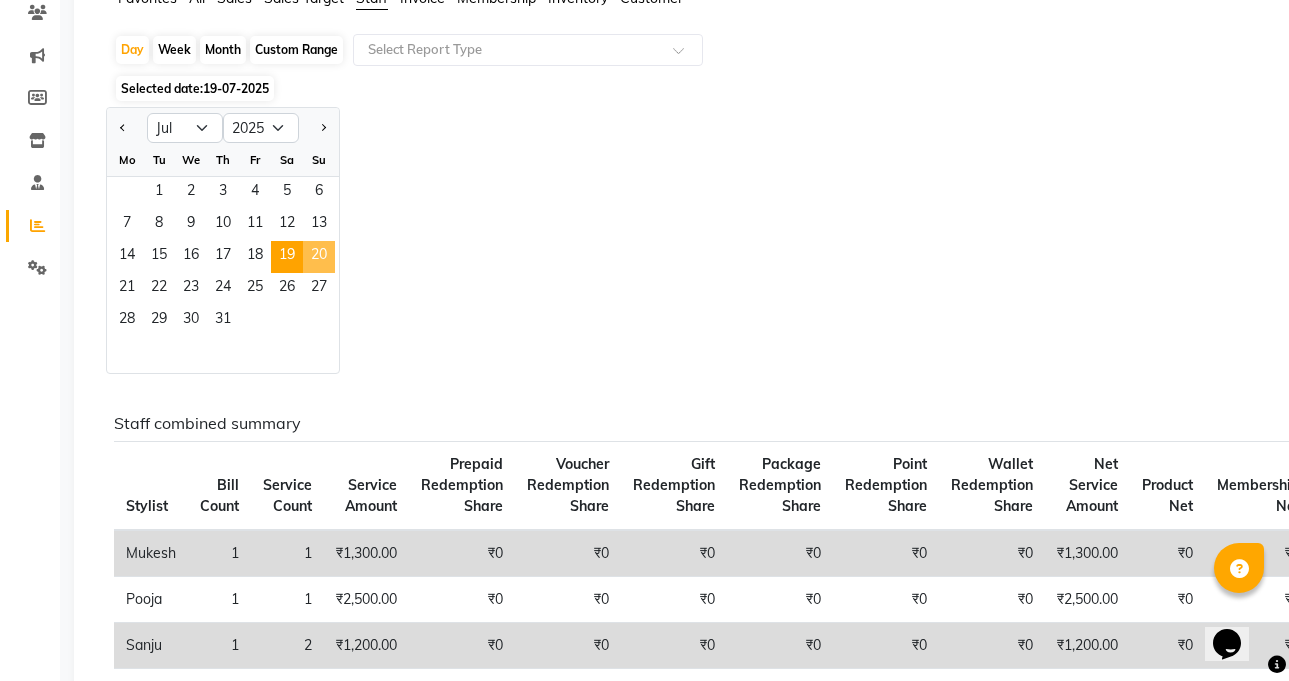 click on "20" 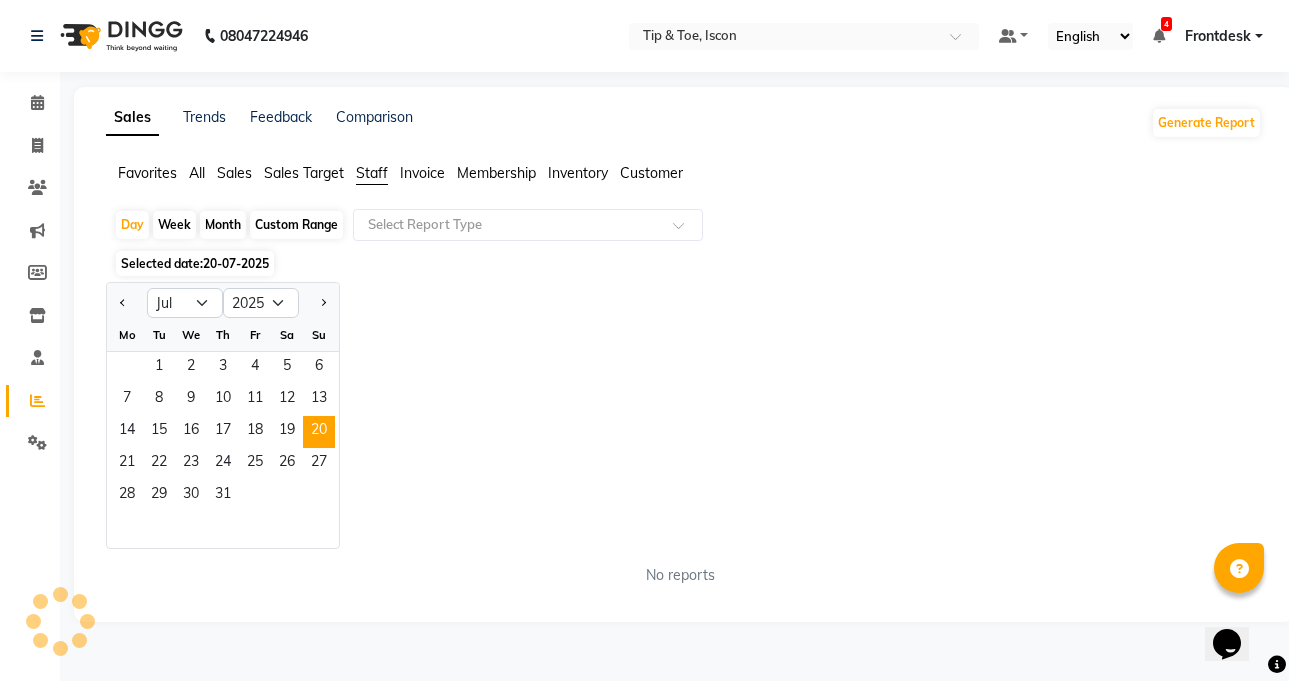 scroll, scrollTop: 0, scrollLeft: 0, axis: both 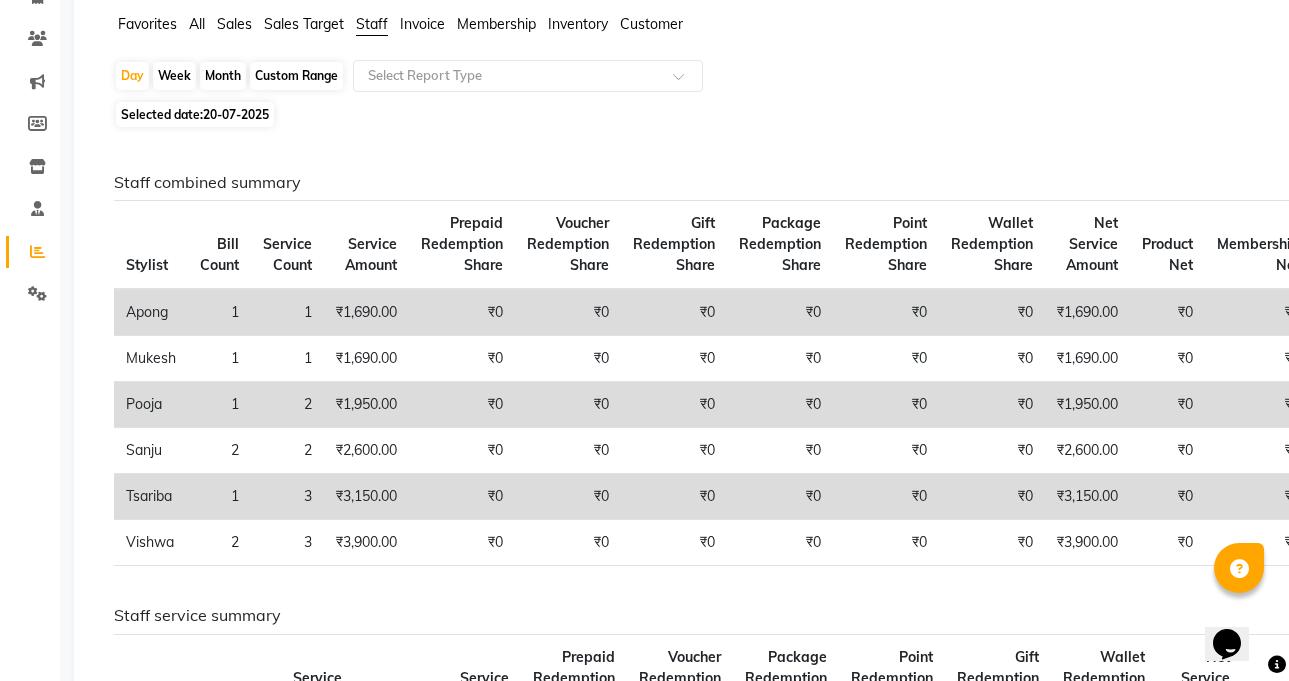 click on "20-07-2025" 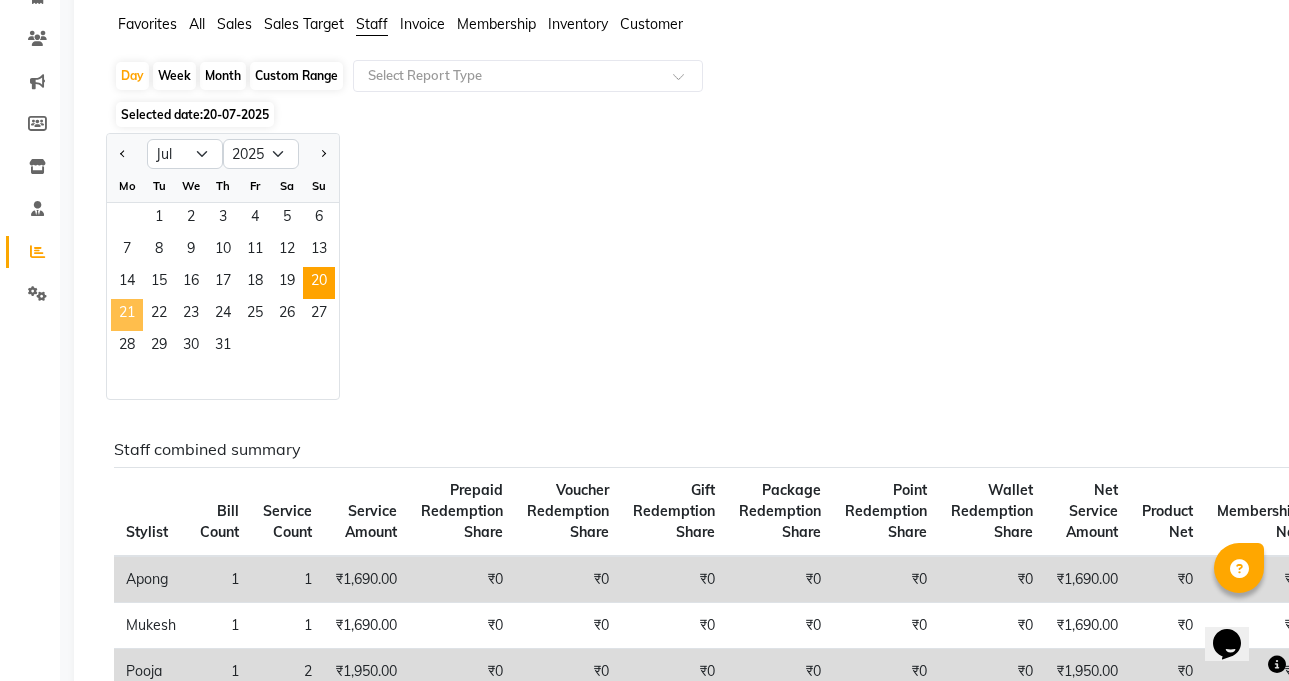 click on "21" 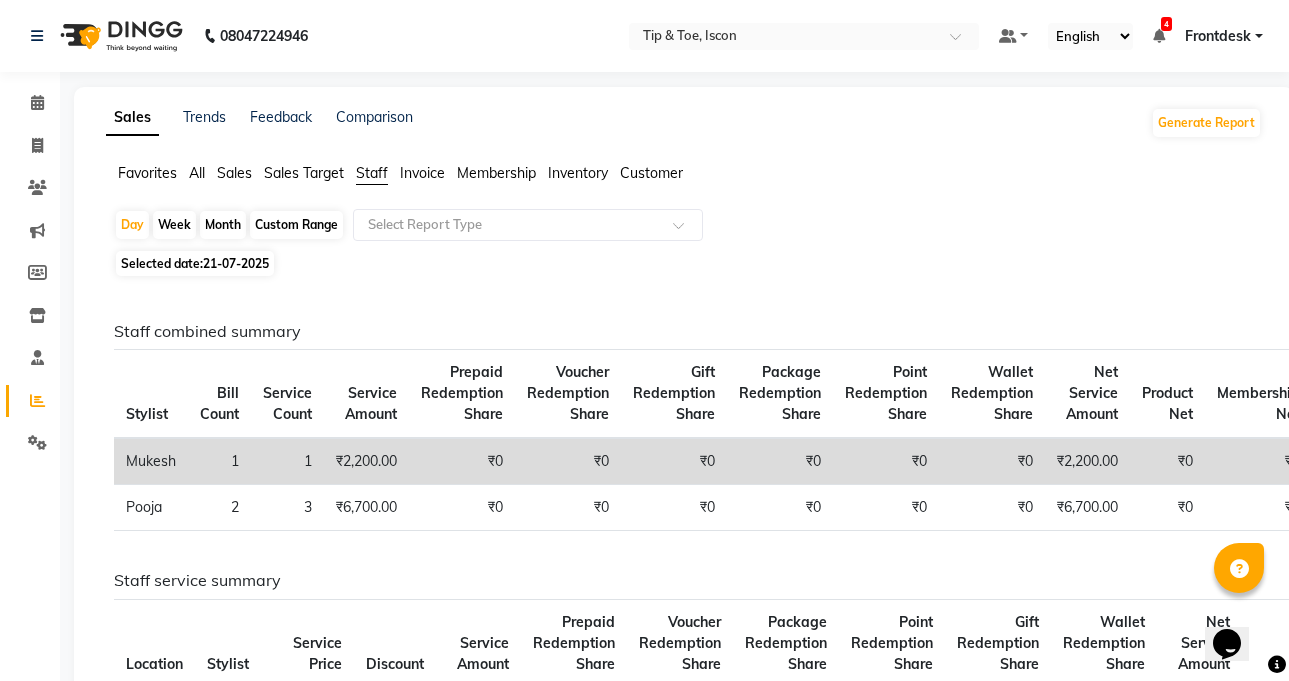 click on "Day   Week   Month   Custom Range  Select Report Type Selected date:  21-07-2025  Staff combined summary Stylist Bill Count Service Count Service Amount Prepaid Redemption Share Voucher Redemption Share Gift Redemption Share Package Redemption Share Point Redemption Share Wallet Redemption Share Net Service Amount Product Net Membership Net Prepaid Net Voucher Net Gift Net Package Net  Mukesh 1 1 ₹2,200.00 ₹0 ₹0 ₹0 ₹0 ₹0 ₹0 ₹2,200.00 ₹0 ₹0 ₹0 ₹0 ₹0 ₹0  Pooja  2 3 ₹6,700.00 ₹0 ₹0 ₹0 ₹0 ₹0 ₹0 ₹6,700.00 ₹0 ₹0 ₹0 ₹0 ₹0 ₹0 Staff service summary Location Stylist Service Price Discount Service Amount Prepaid Redemption Share Voucher Redemption Share Package Redemption Share Point Redemption Share Gift Redemption Share Wallet Redemption Share Net Service Amount Tax Total  Tip & Toe, Iscon  Mukesh ₹2,200.00 ₹0 ₹2,200.00 ₹0 ₹0 ₹0 ₹0 ₹0 ₹0 ₹2,200.00 ₹396.00 ₹2,596.00  Tip & Toe, Iscon  Pooja  ₹6,700.00 ₹0 ₹6,700.00 ₹0 ₹0 ₹0 ₹0" 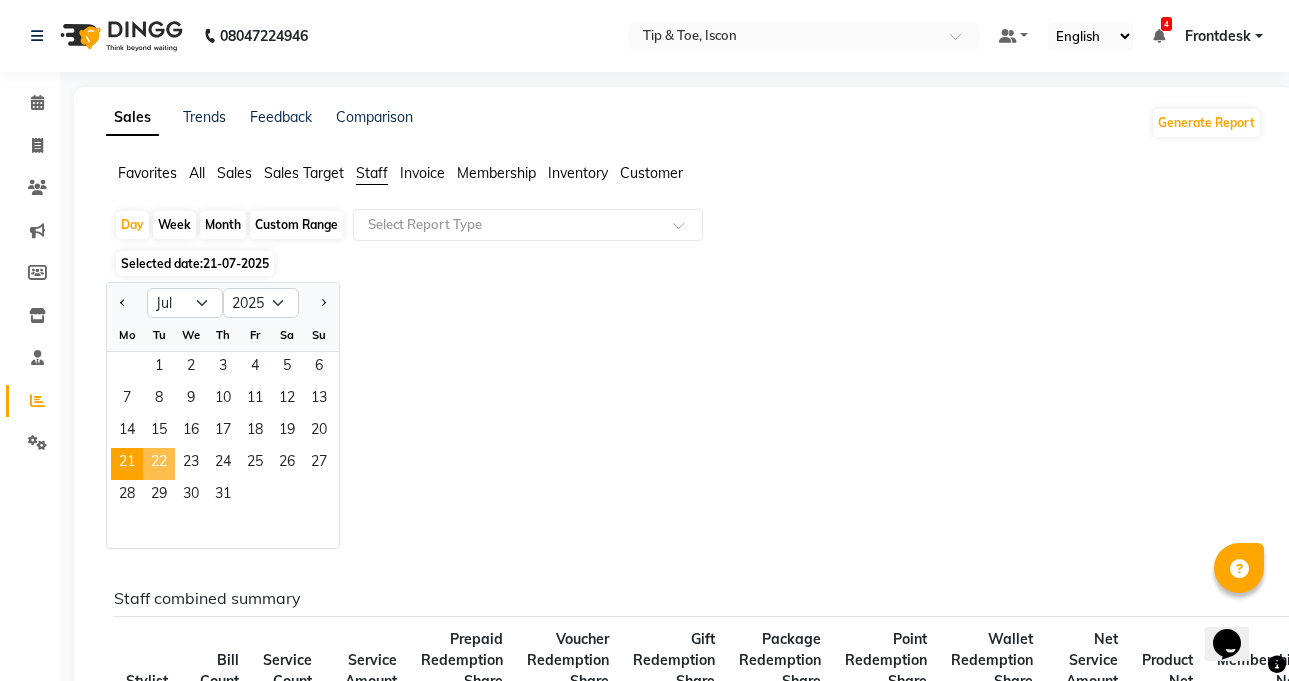 click on "22" 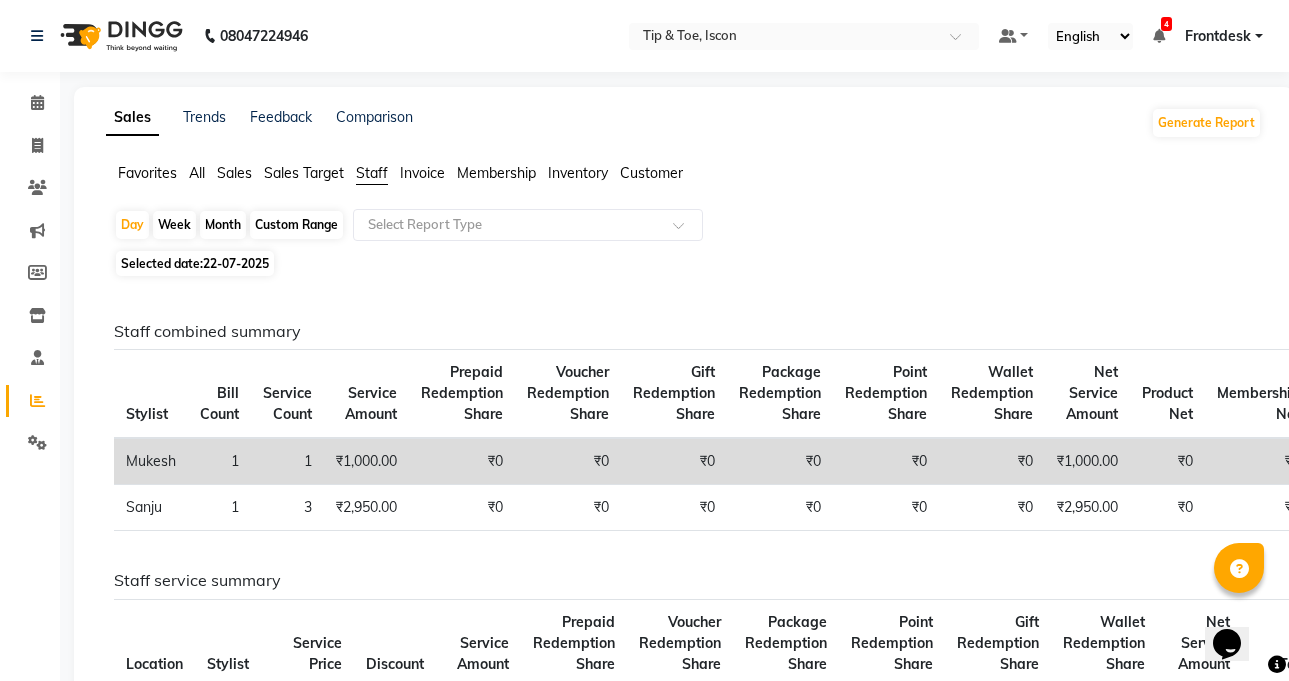 click on "22-07-2025" 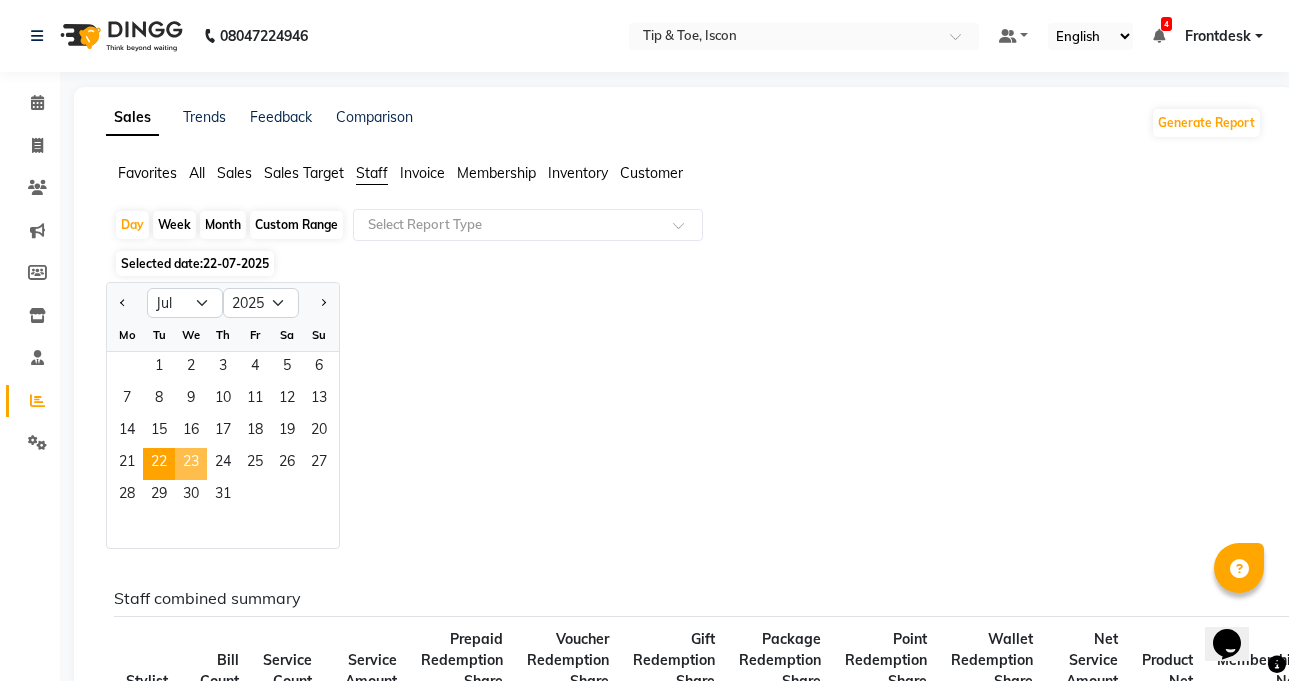 click on "23" 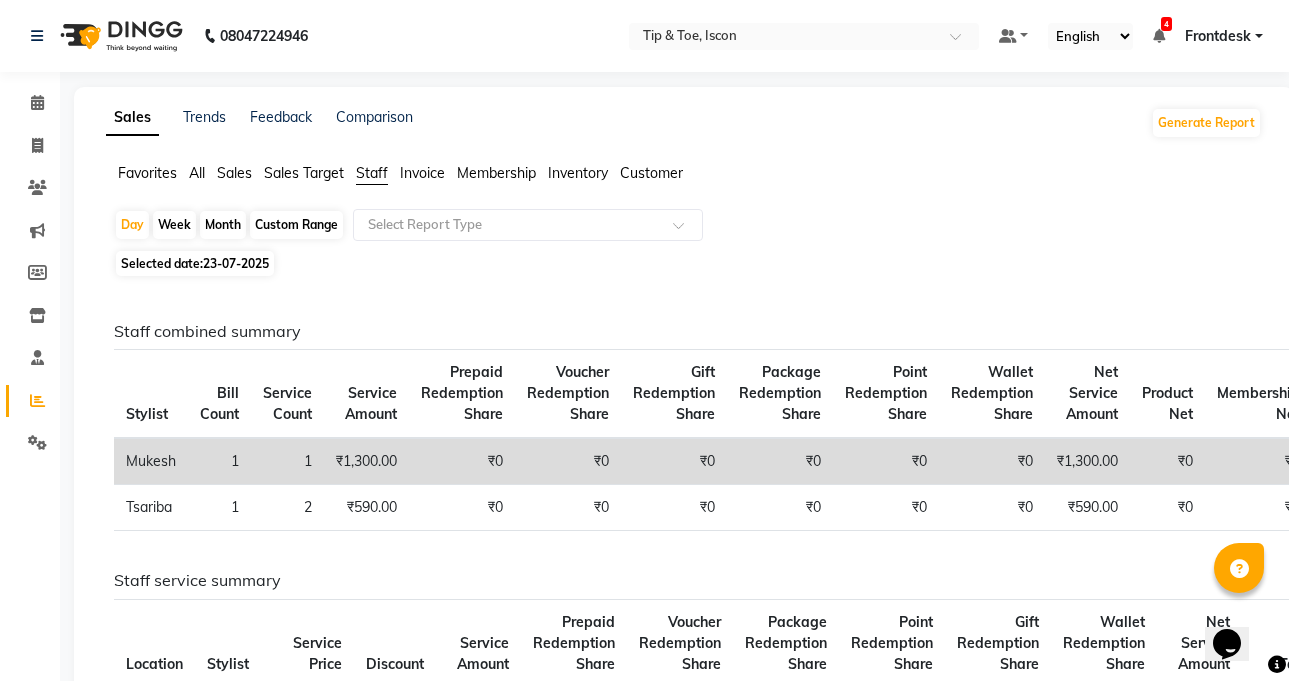 click on "23-07-2025" 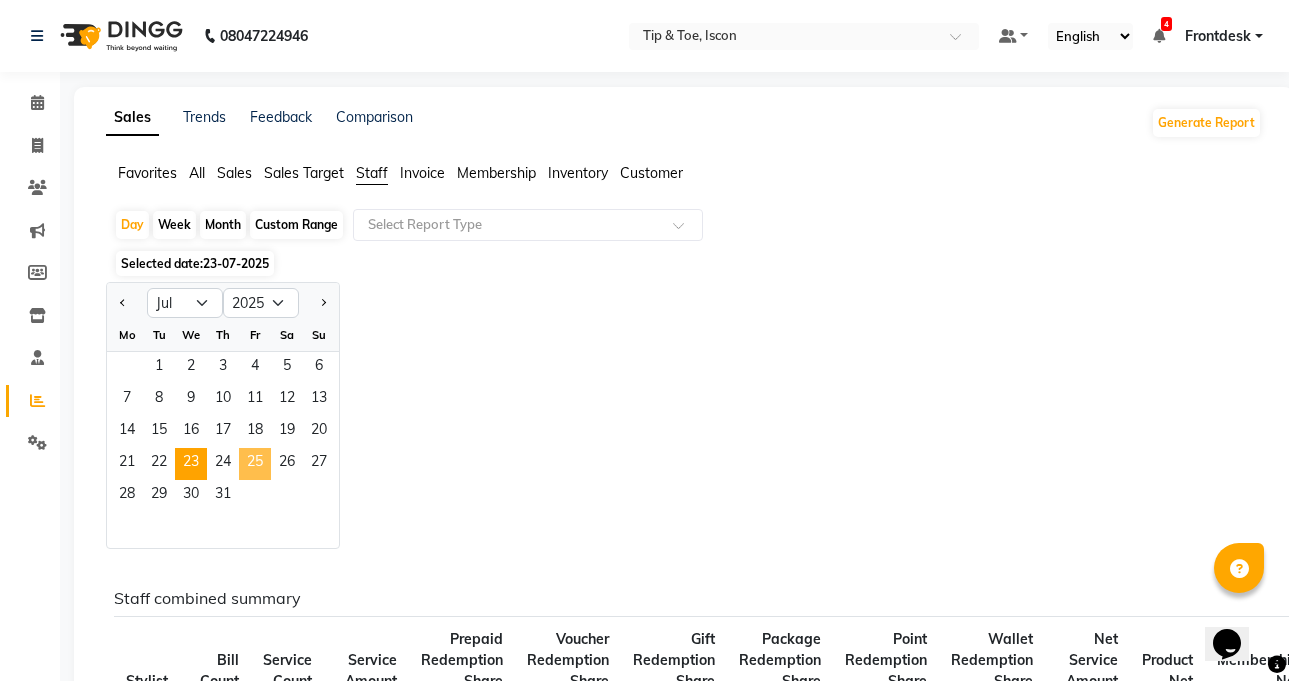 click on "25" 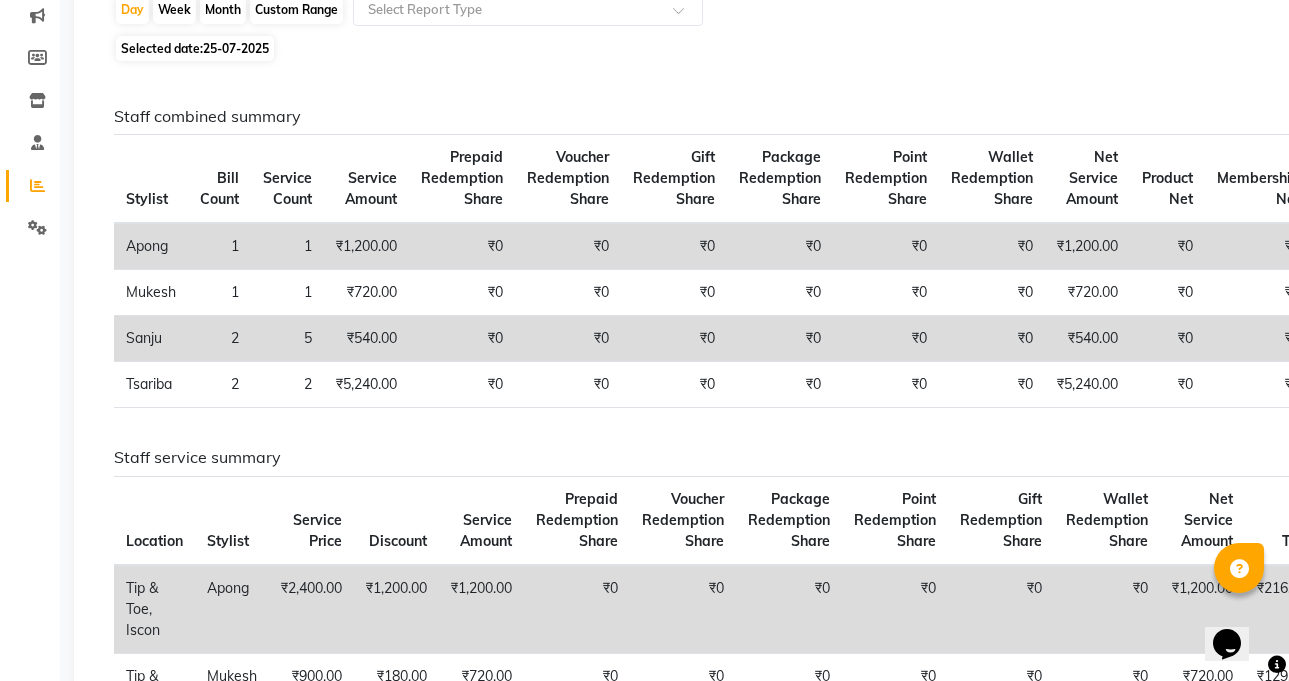 scroll, scrollTop: 253, scrollLeft: 0, axis: vertical 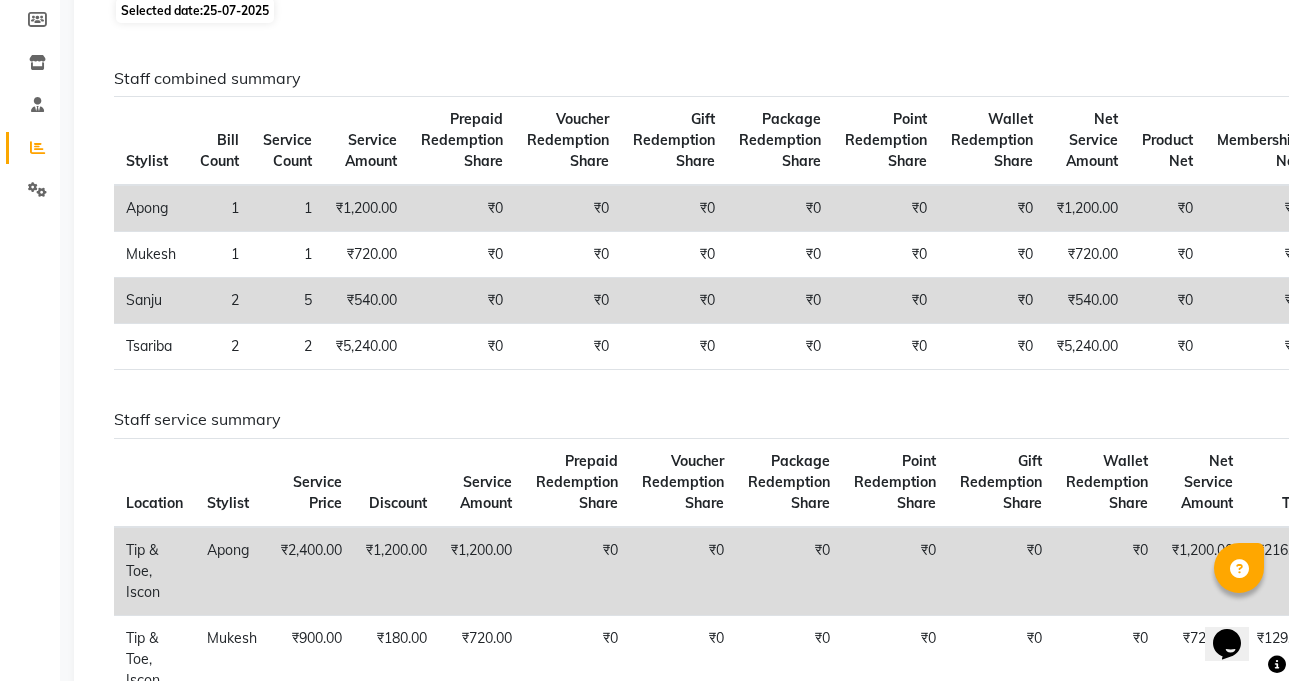 click on "25-07-2025" 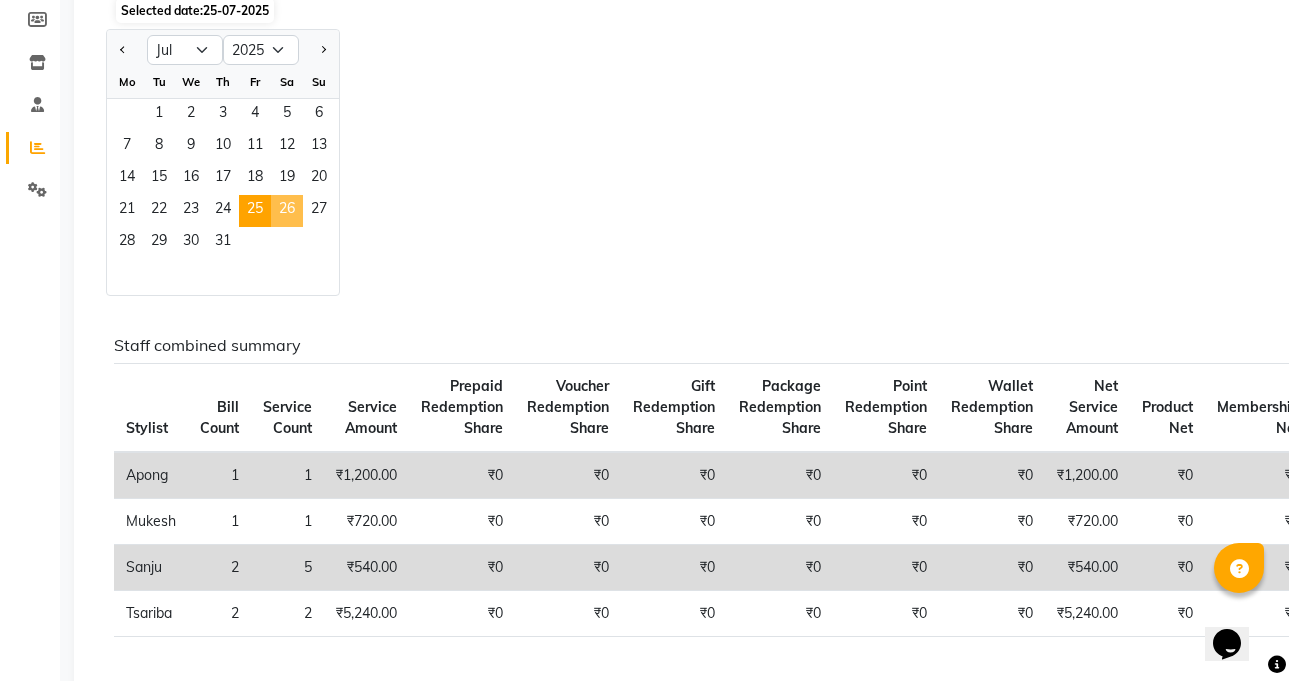 click on "26" 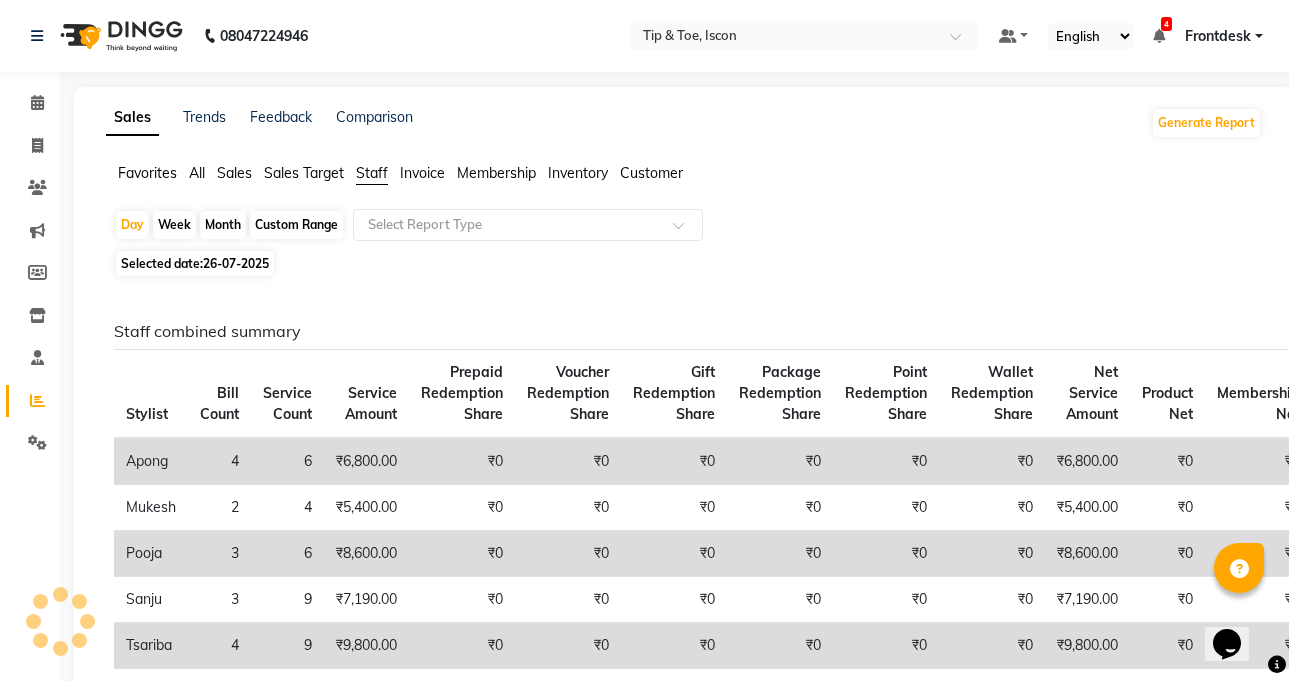 scroll, scrollTop: 192, scrollLeft: 0, axis: vertical 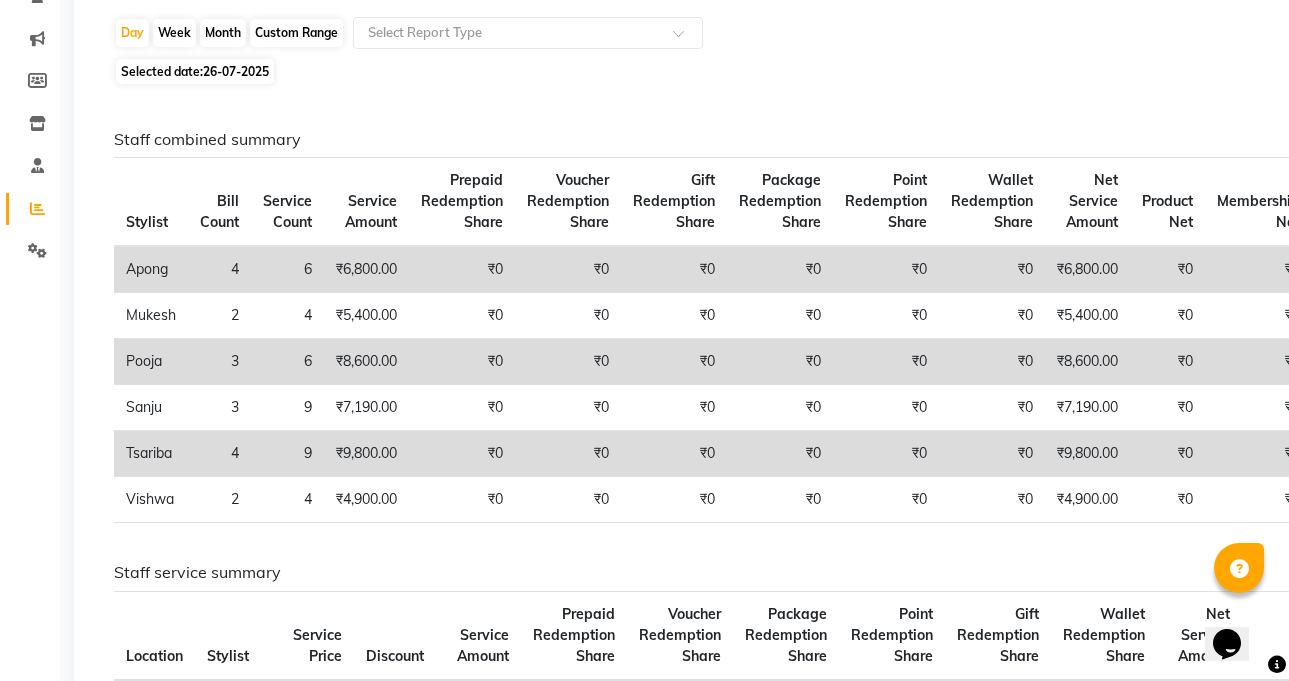 click on "Selected date:  26-07-2025" 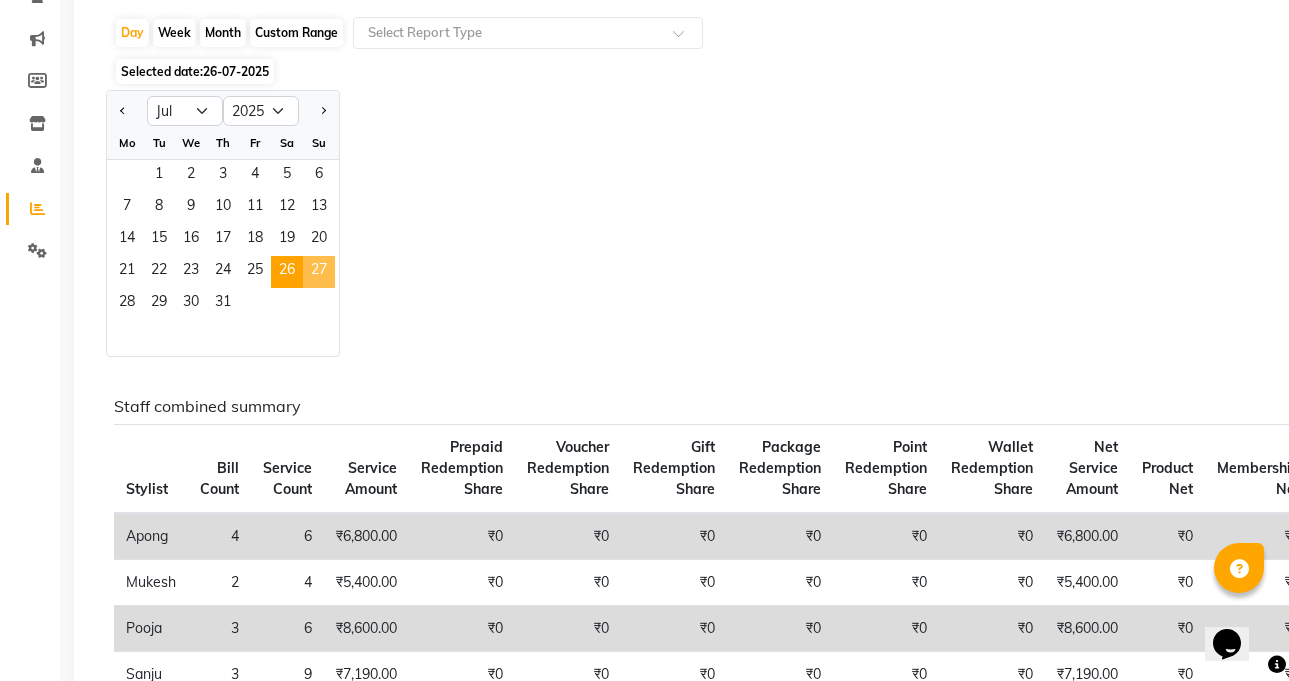 click on "27" 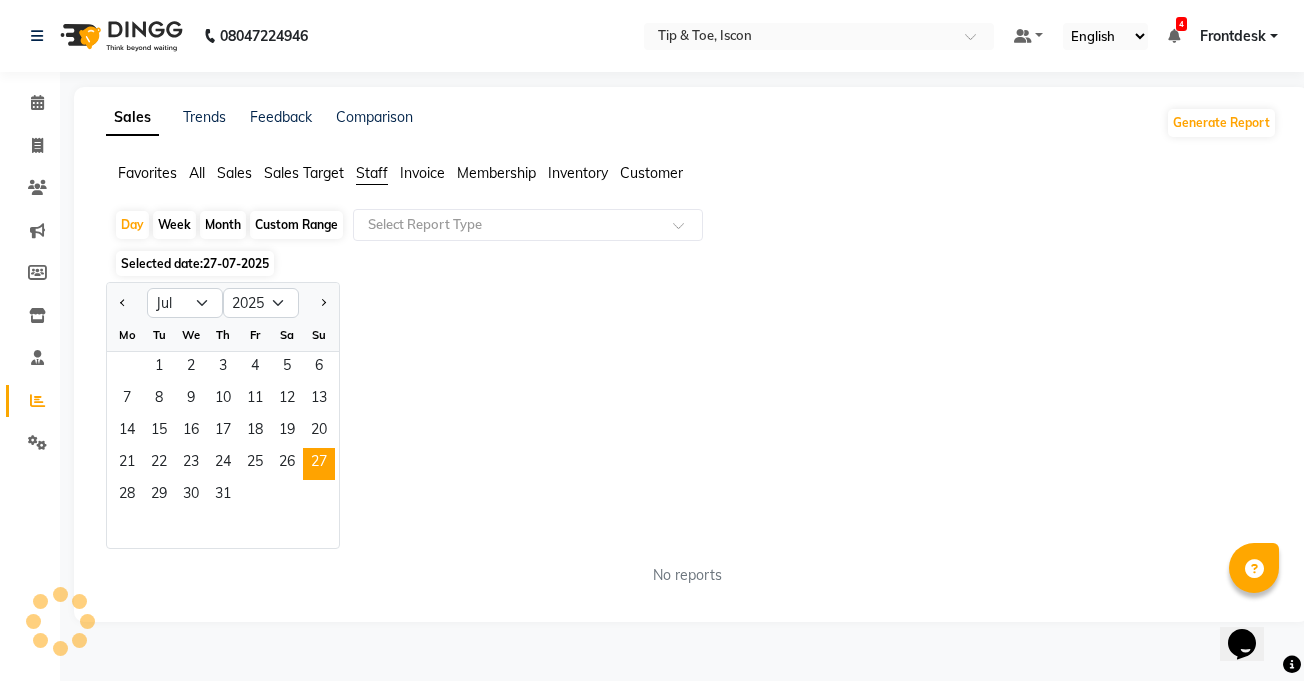 click on "Selected date:  27-07-2025" 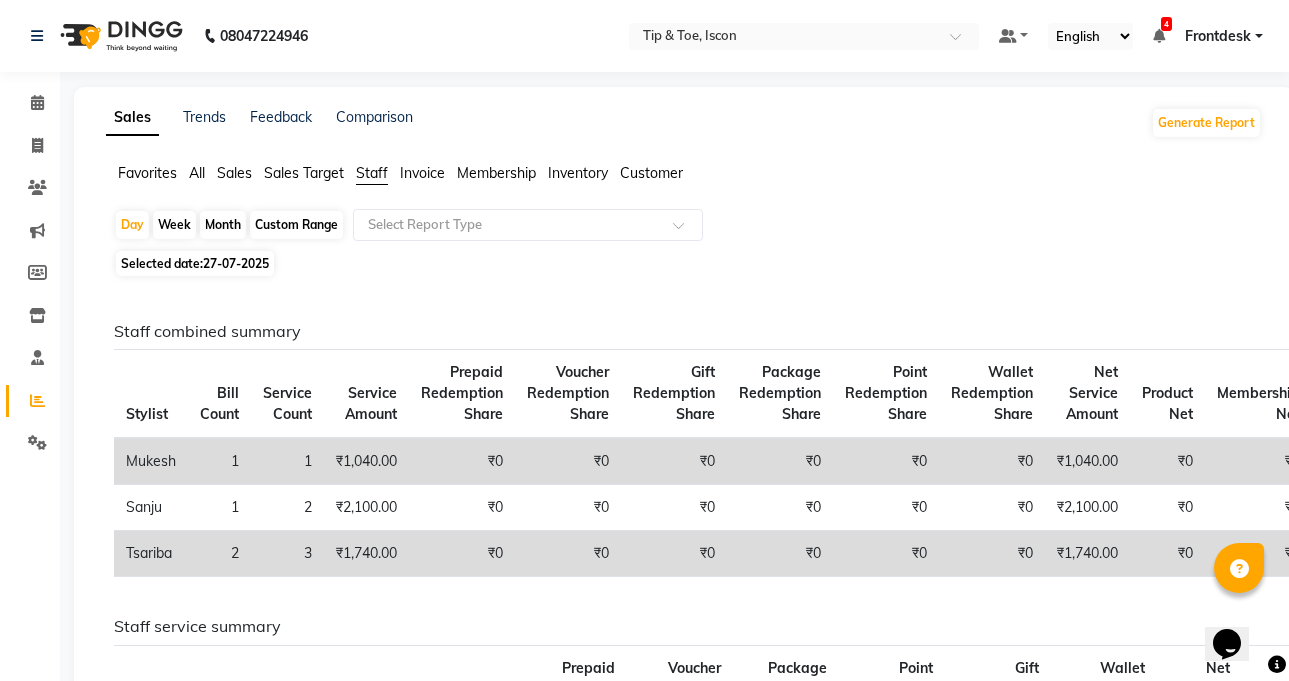 click on "Selected date:  27-07-2025" 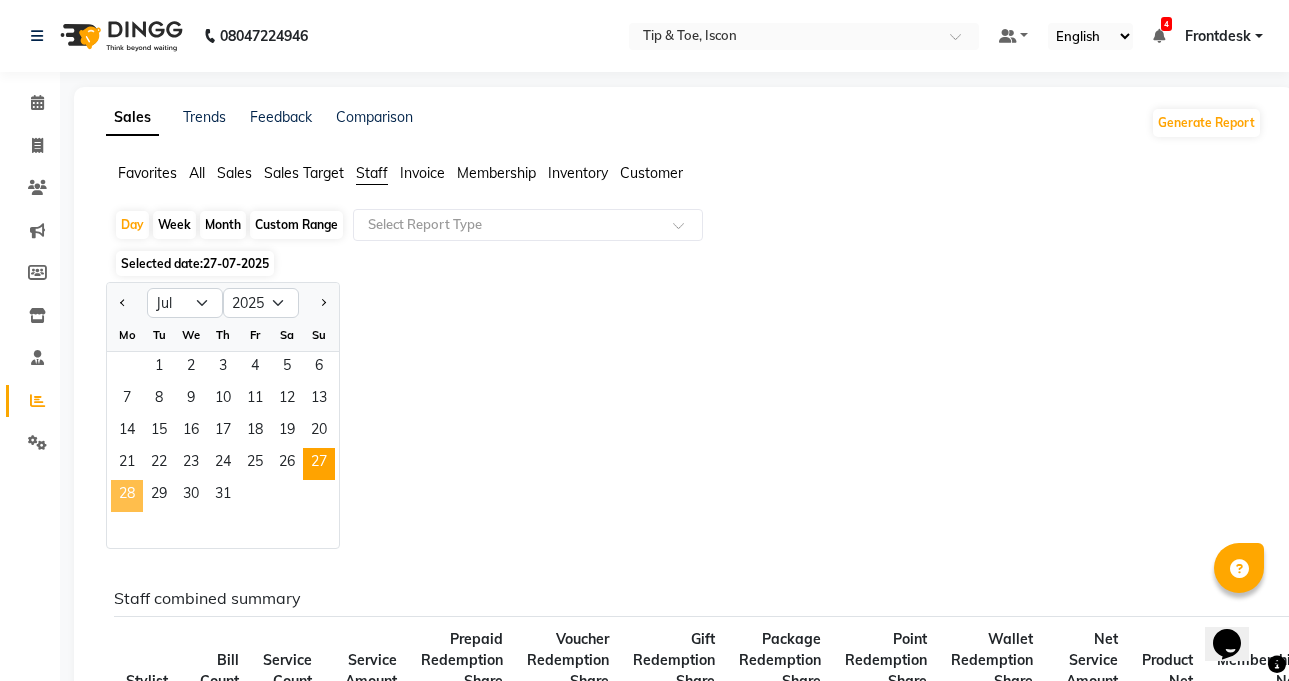 click on "28" 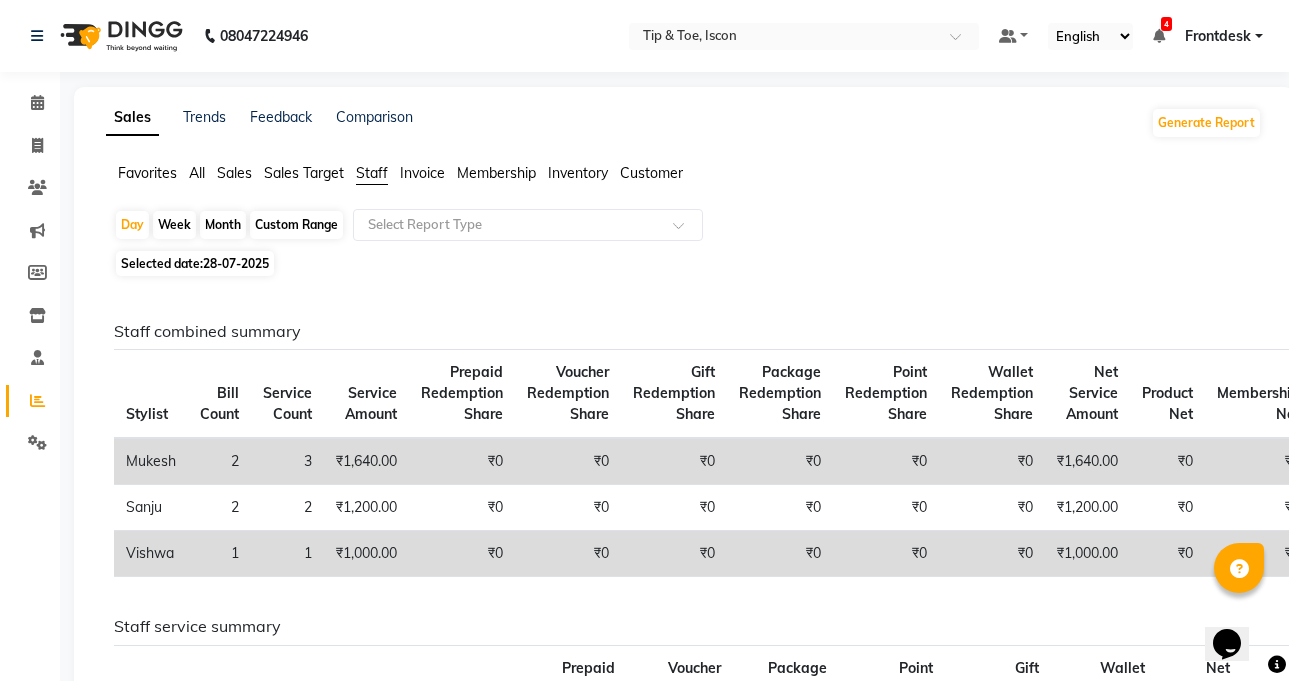 click on "Staff combined summary Stylist Bill Count Service Count Service Amount Prepaid Redemption Share Voucher Redemption Share Gift Redemption Share Package Redemption Share Point Redemption Share Wallet Redemption Share Net Service Amount Product Net Membership Net Prepaid Net Voucher Net Gift Net Package Net  Mukesh 2 3 ₹1,640.00 ₹0 ₹0 ₹0 ₹0 ₹0 ₹0 ₹1,640.00 ₹0 ₹0 ₹0 ₹0 ₹0 ₹0  Sanju 2 2 ₹1,200.00 ₹0 ₹0 ₹0 ₹0 ₹0 ₹0 ₹1,200.00 ₹0 ₹0 ₹0 ₹0 ₹0 ₹0  Vishwa  1 1 ₹1,000.00 ₹0 ₹0 ₹0 ₹0 ₹0 ₹0 ₹1,000.00 ₹0 ₹0 ₹0 ₹0 ₹0 ₹0 Staff service summary Location Stylist Service Price Discount Service Amount Prepaid Redemption Share Voucher Redemption Share Package Redemption Share Point Redemption Share Gift Redemption Share Wallet Redemption Share Net Service Amount Tax Total  Tip & Toe, Iscon  Mukesh ₹1,640.00 ₹0 ₹1,640.00 ₹0 ₹0 ₹0 ₹0 ₹0 ₹0 ₹1,640.00 ₹295.20 ₹1,935.20  Tip & Toe, Iscon  Sanju ₹1,200.00 ₹0 ₹1,200.00 ₹0" 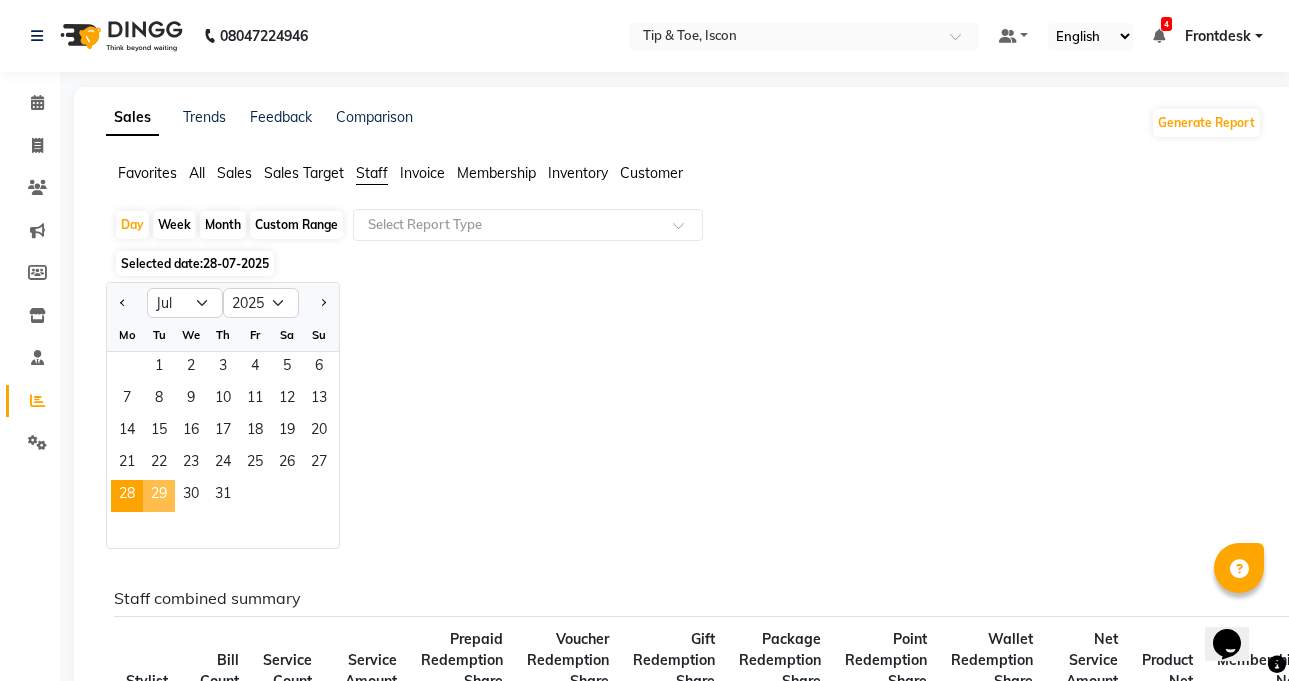 click on "29" 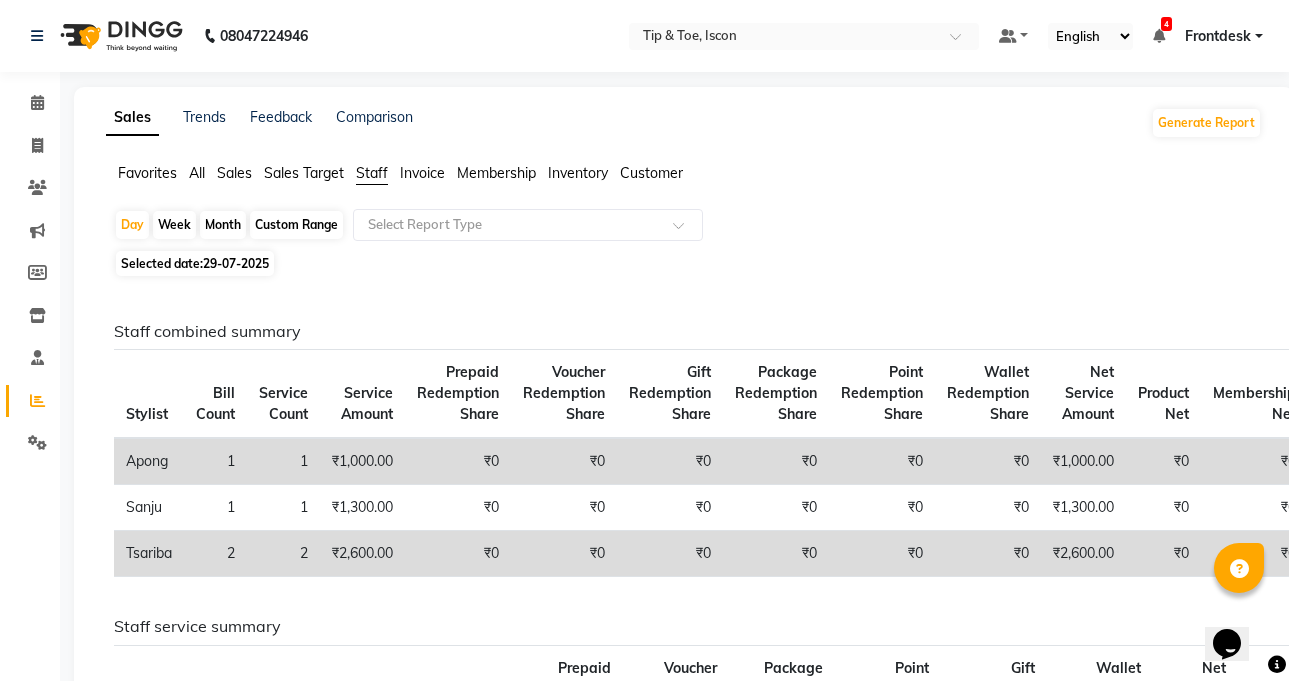 click on "Selected date:  29-07-2025" 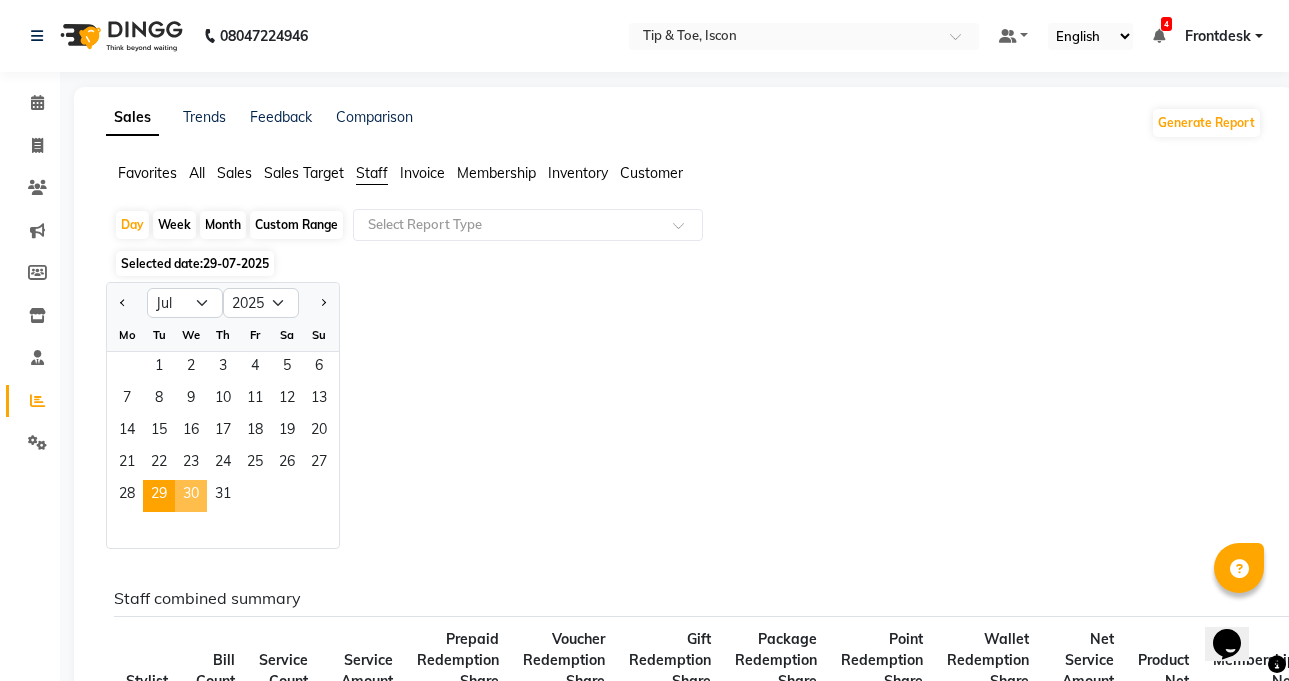 click on "30" 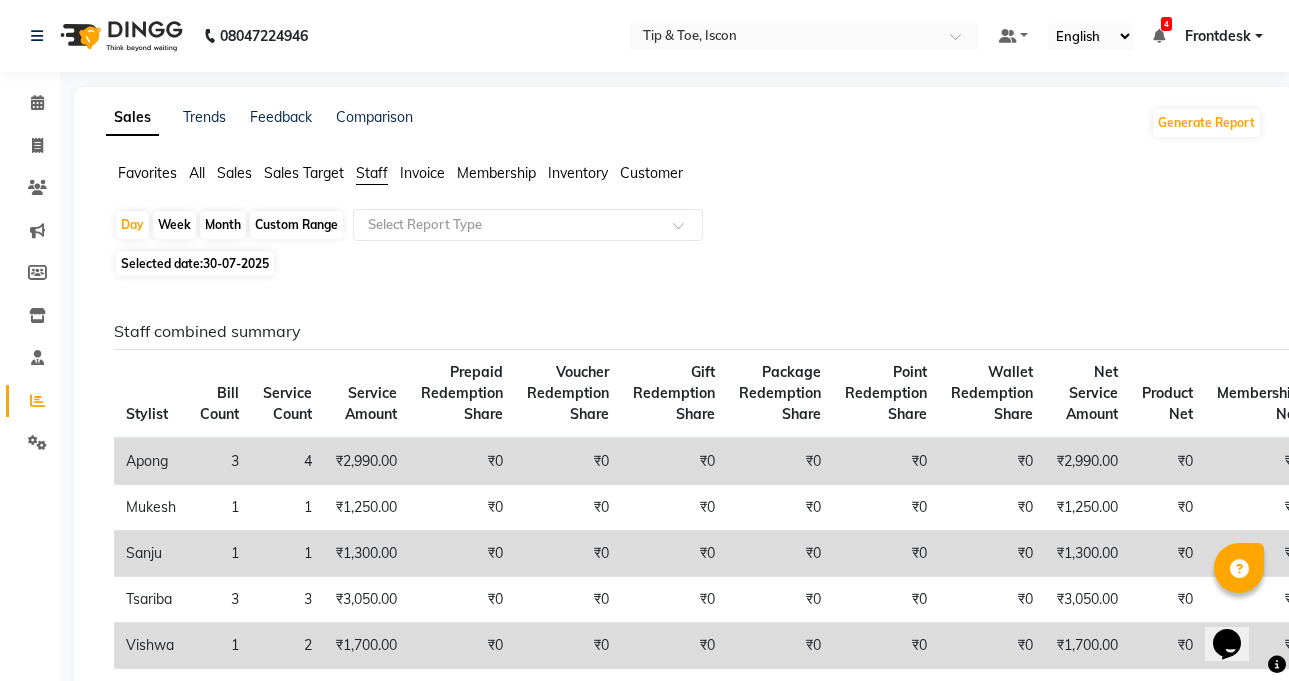 scroll, scrollTop: 317, scrollLeft: 0, axis: vertical 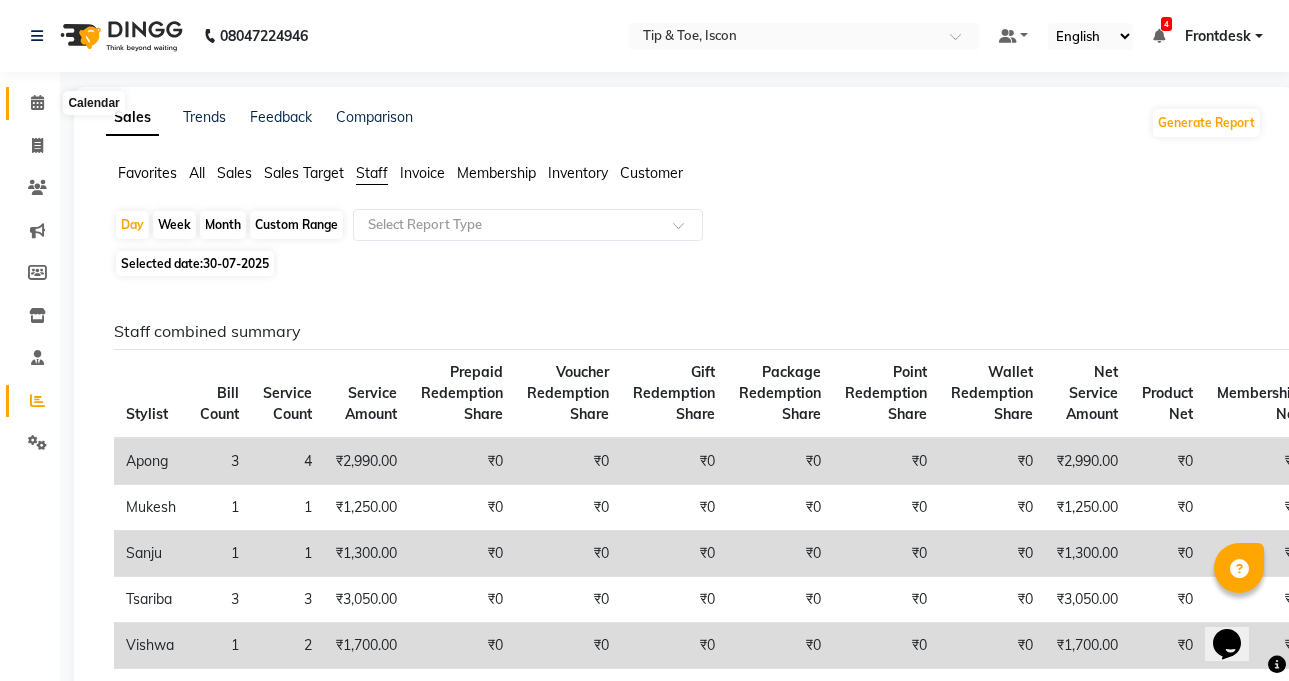 click 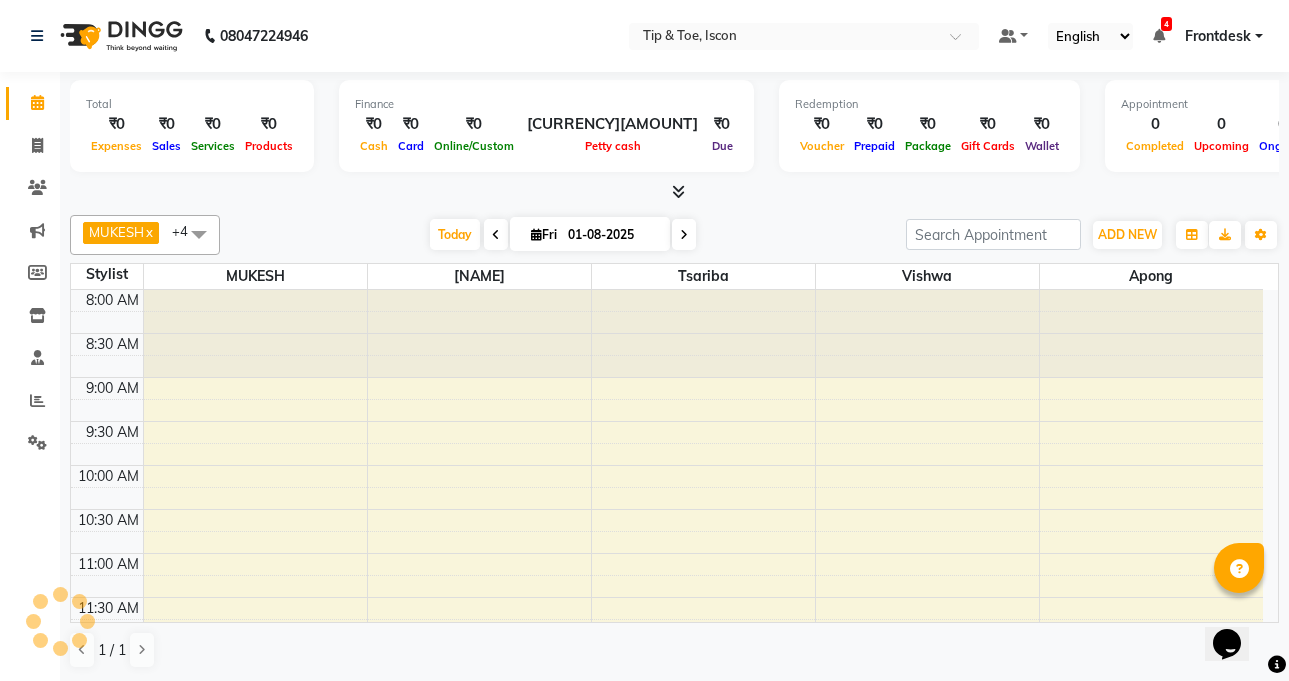 scroll, scrollTop: 0, scrollLeft: 0, axis: both 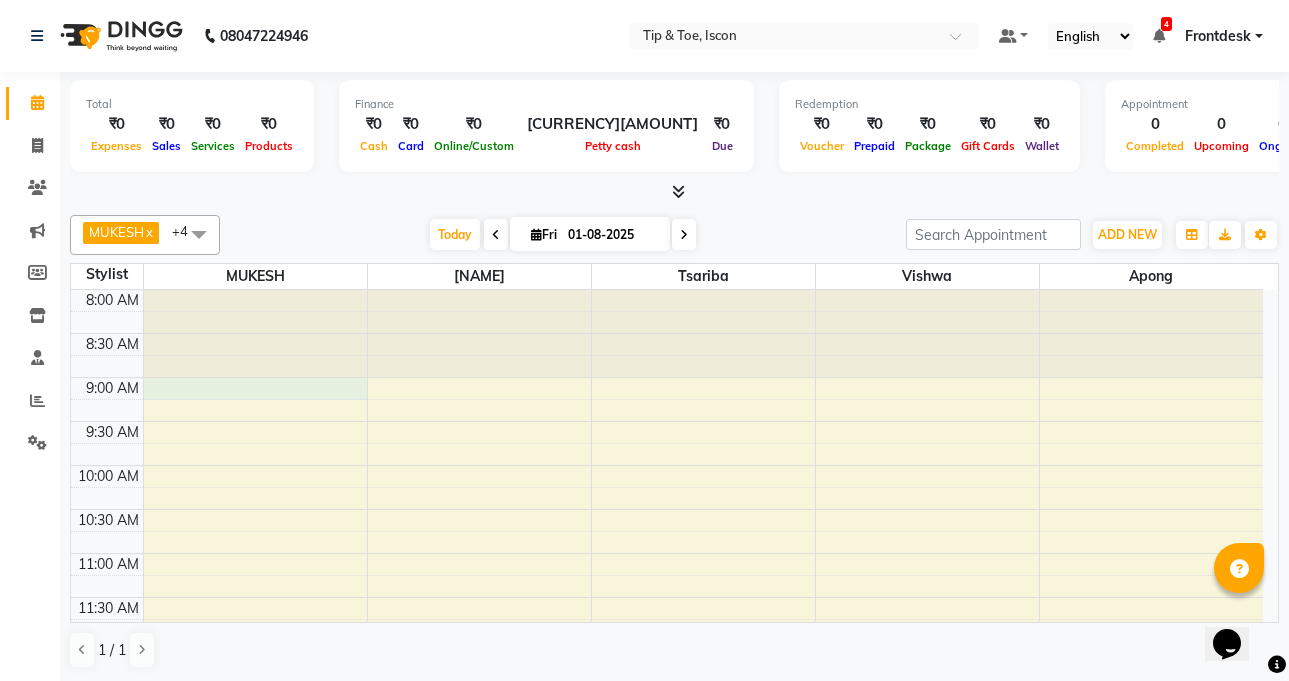 click on "8:00 AM 8:30 AM 9:00 AM 9:30 AM 10:00 AM 10:30 AM 11:00 AM 11:30 AM 12:00 PM 12:30 PM 1:00 PM 1:30 PM 2:00 PM 2:30 PM 3:00 PM 3:30 PM 4:00 PM 4:30 PM 5:00 PM 5:30 PM 6:00 PM 6:30 PM 7:00 PM 7:30 PM 8:00 PM 8:30 PM" at bounding box center [667, 861] 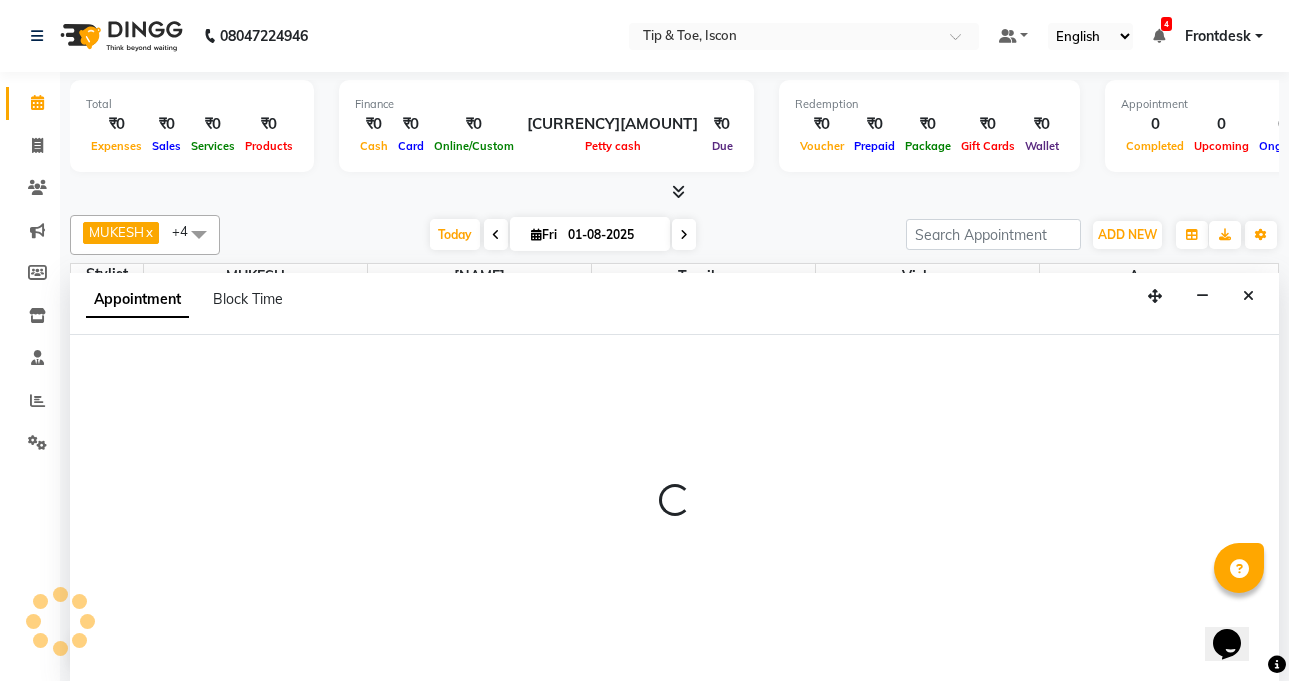 scroll, scrollTop: 1, scrollLeft: 0, axis: vertical 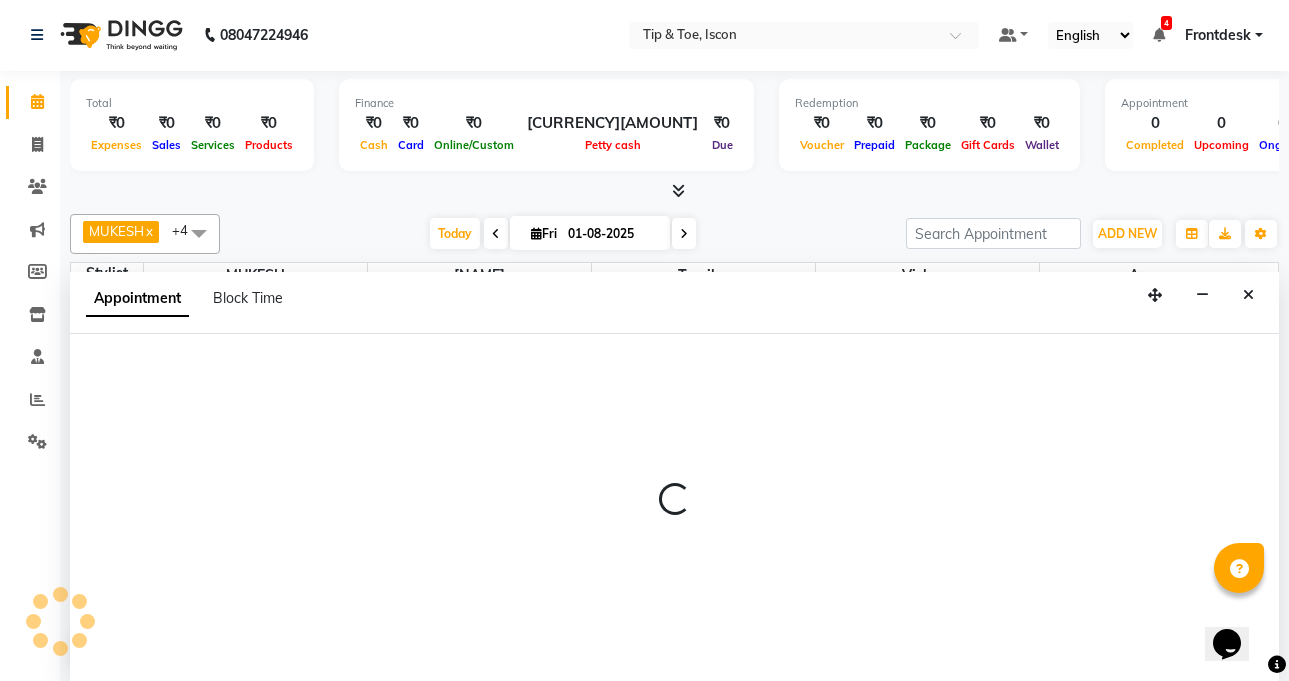 select on "42646" 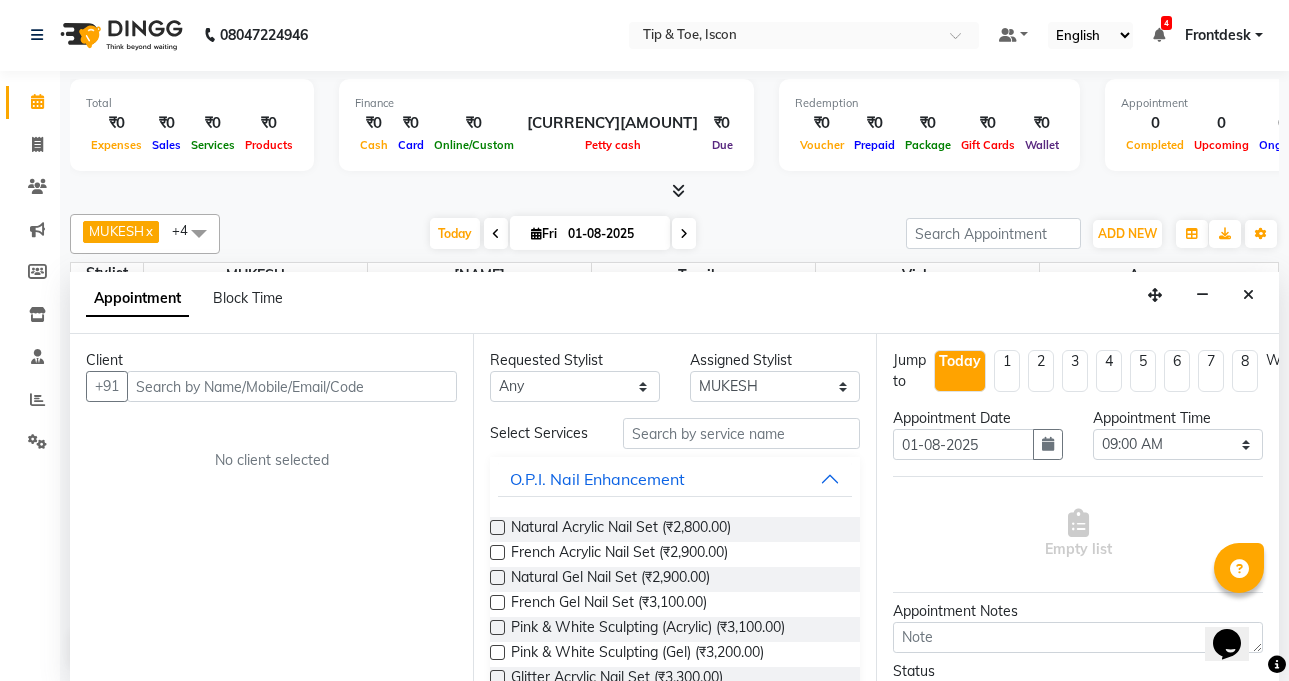 click at bounding box center [292, 386] 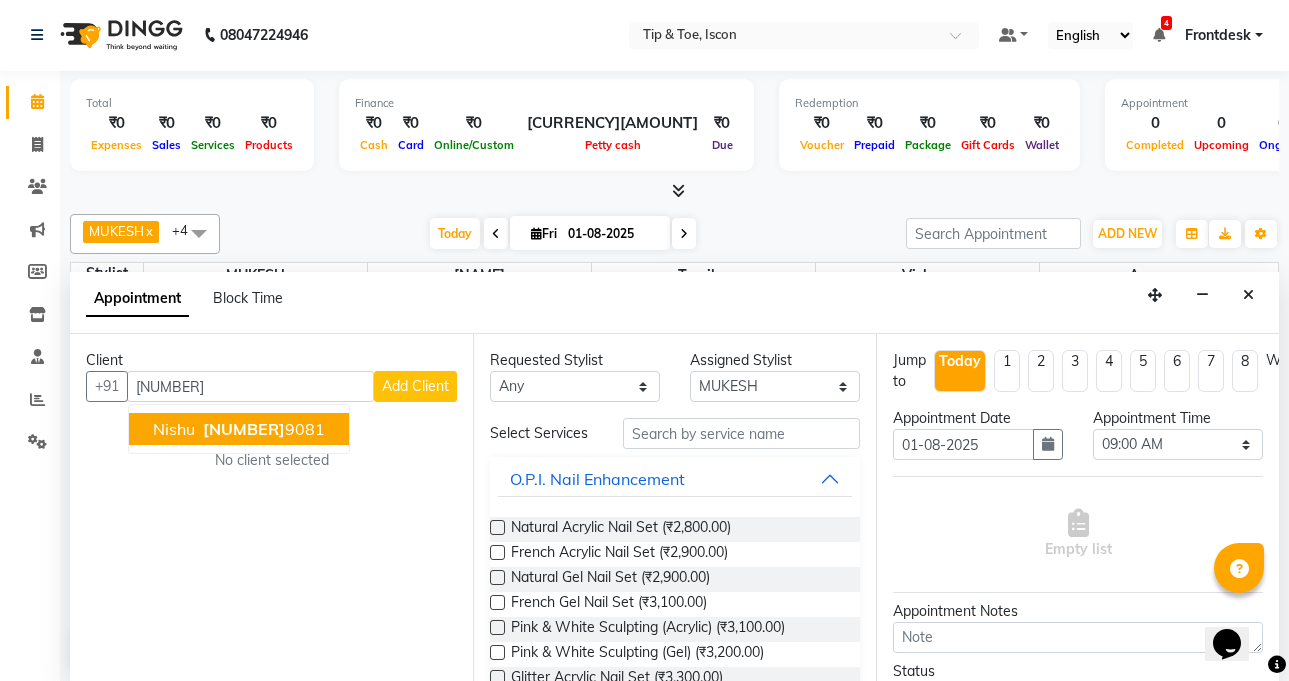 click on "nishu" at bounding box center (174, 429) 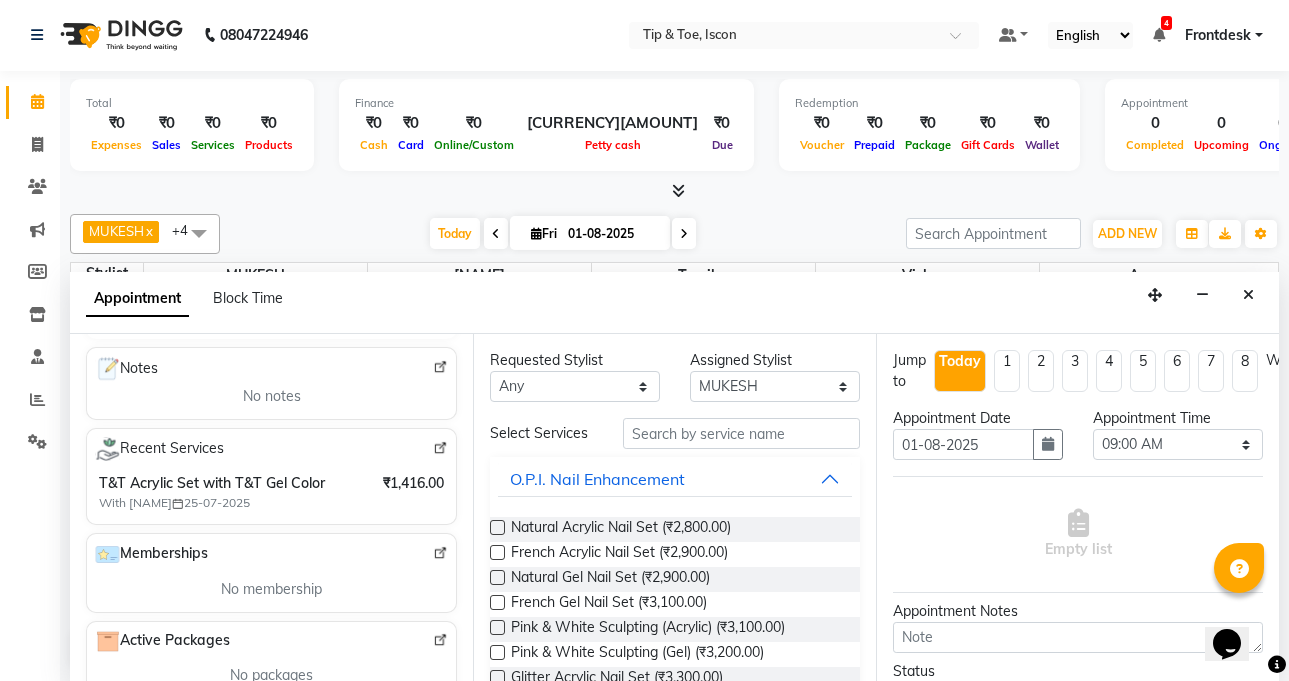 scroll, scrollTop: 277, scrollLeft: 0, axis: vertical 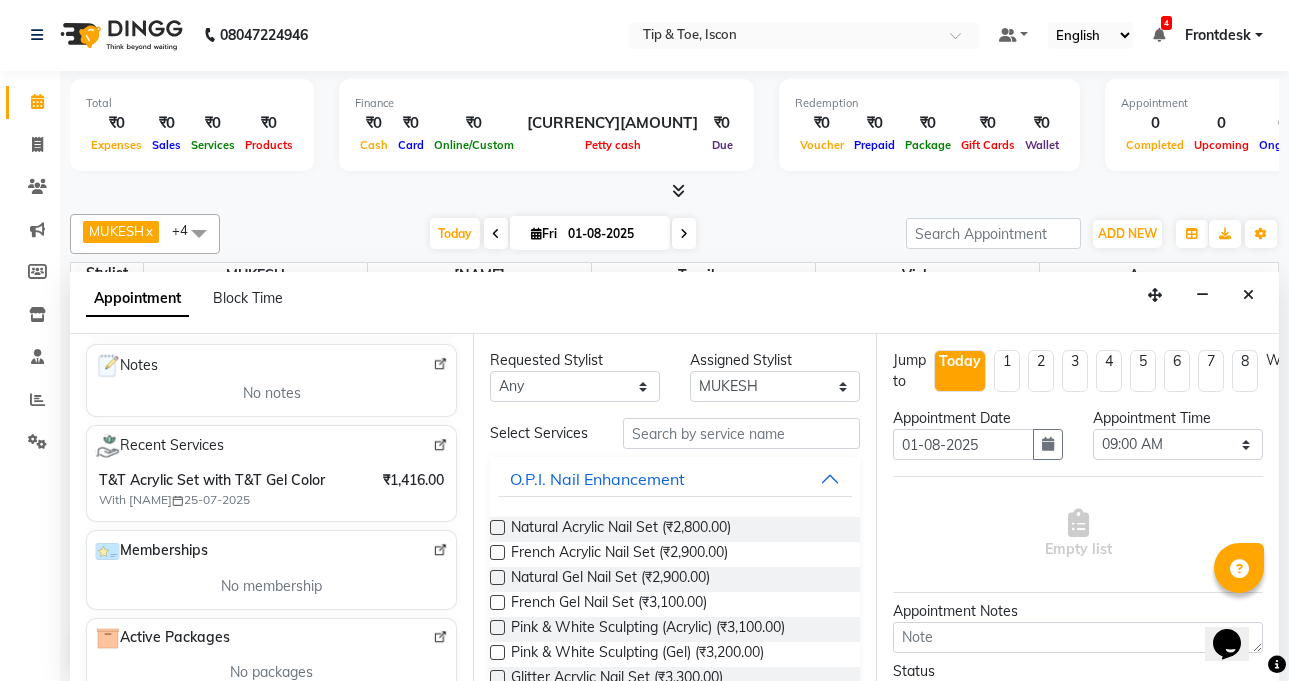 type on "9316189081" 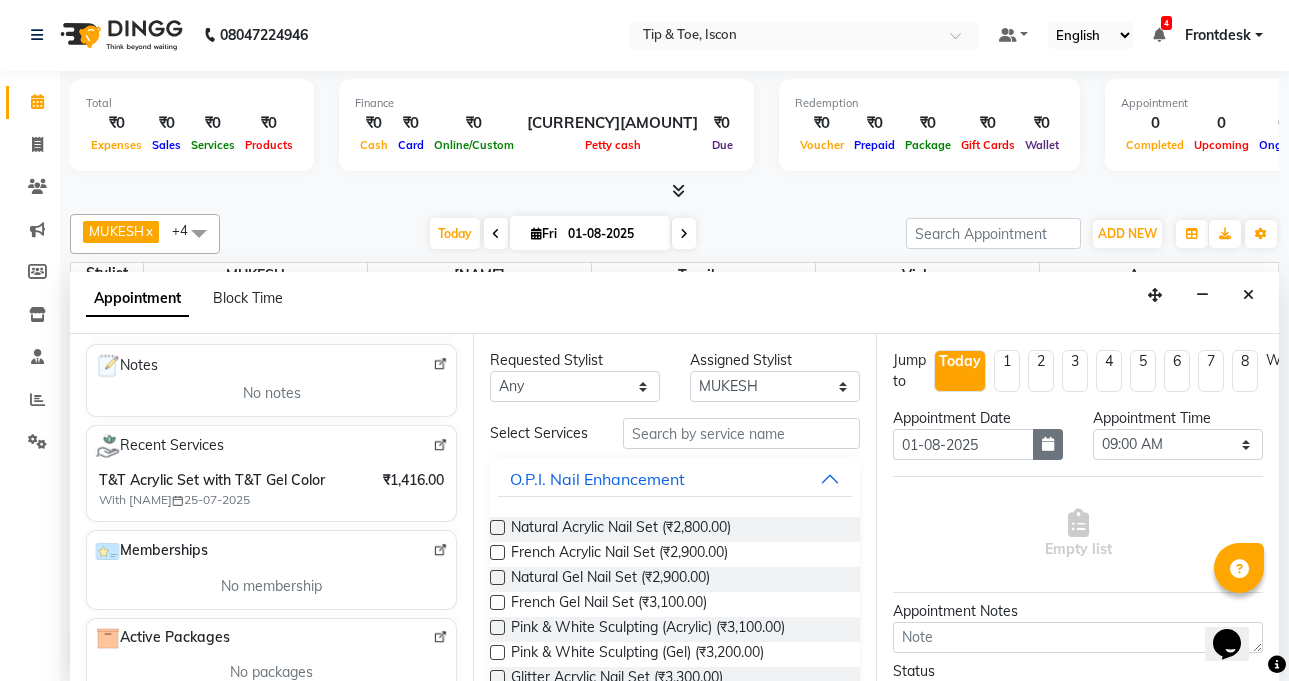 click at bounding box center (1048, 444) 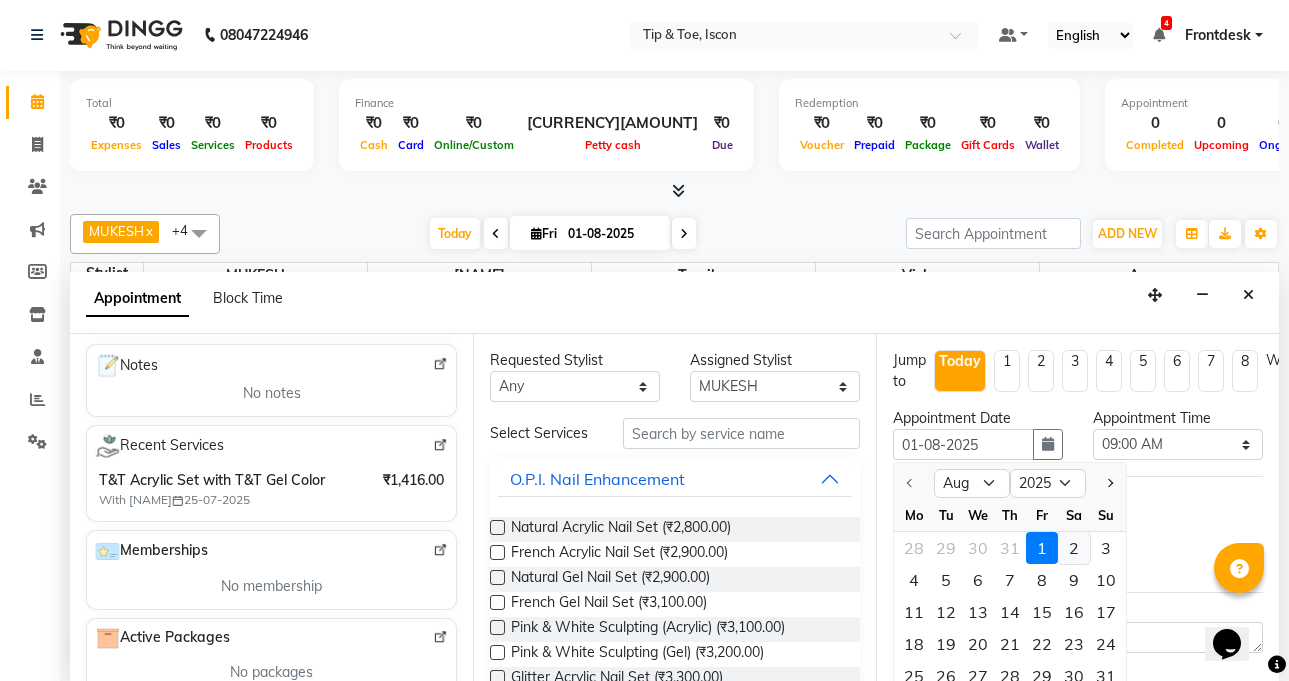click on "2" at bounding box center (1074, 548) 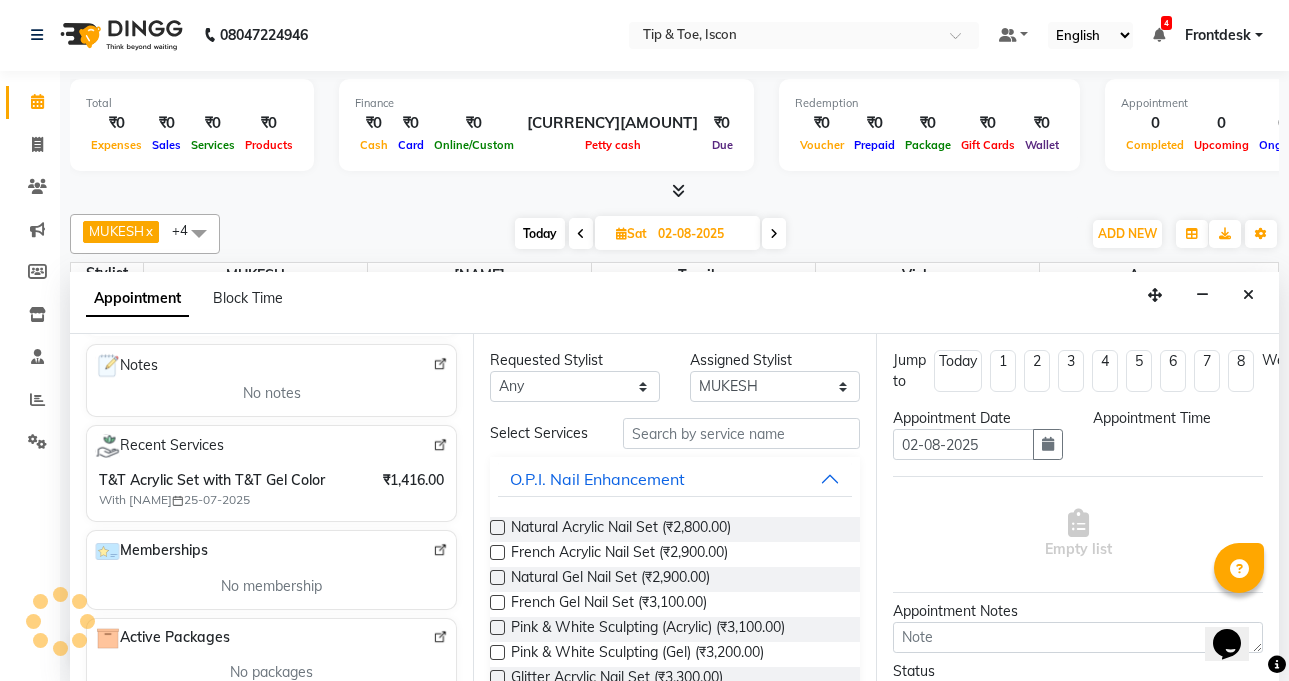 select on "540" 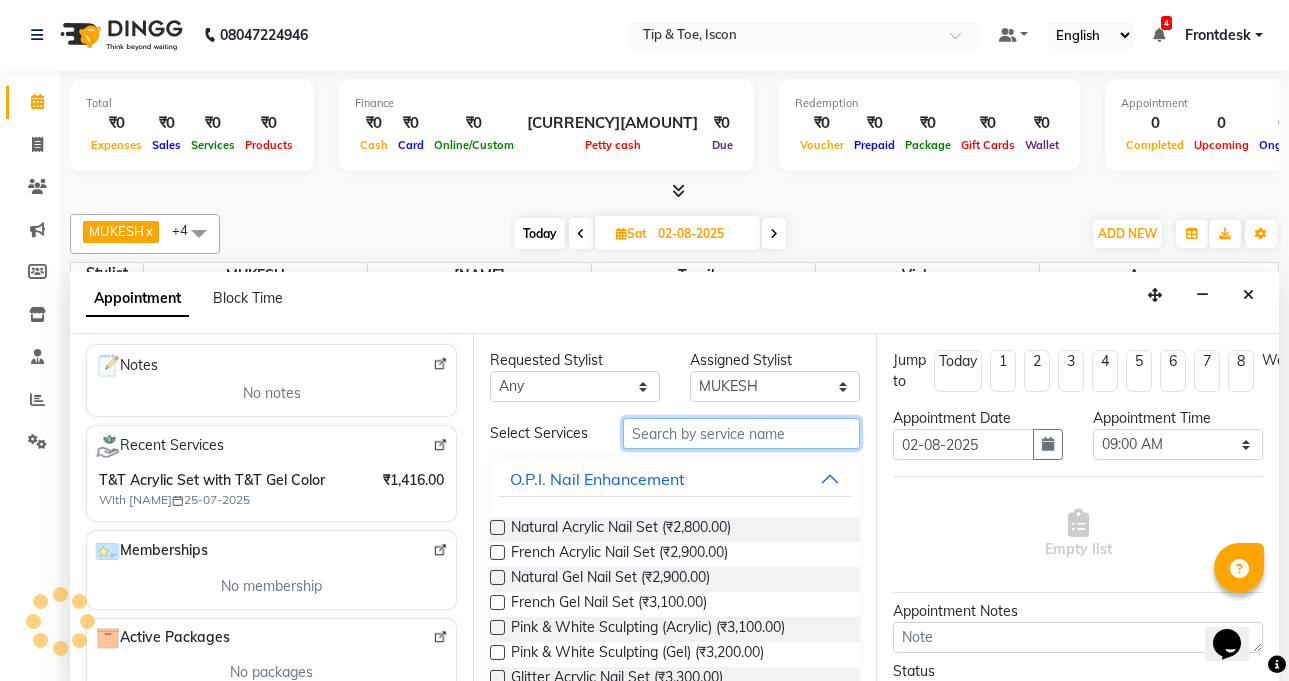 click at bounding box center (741, 433) 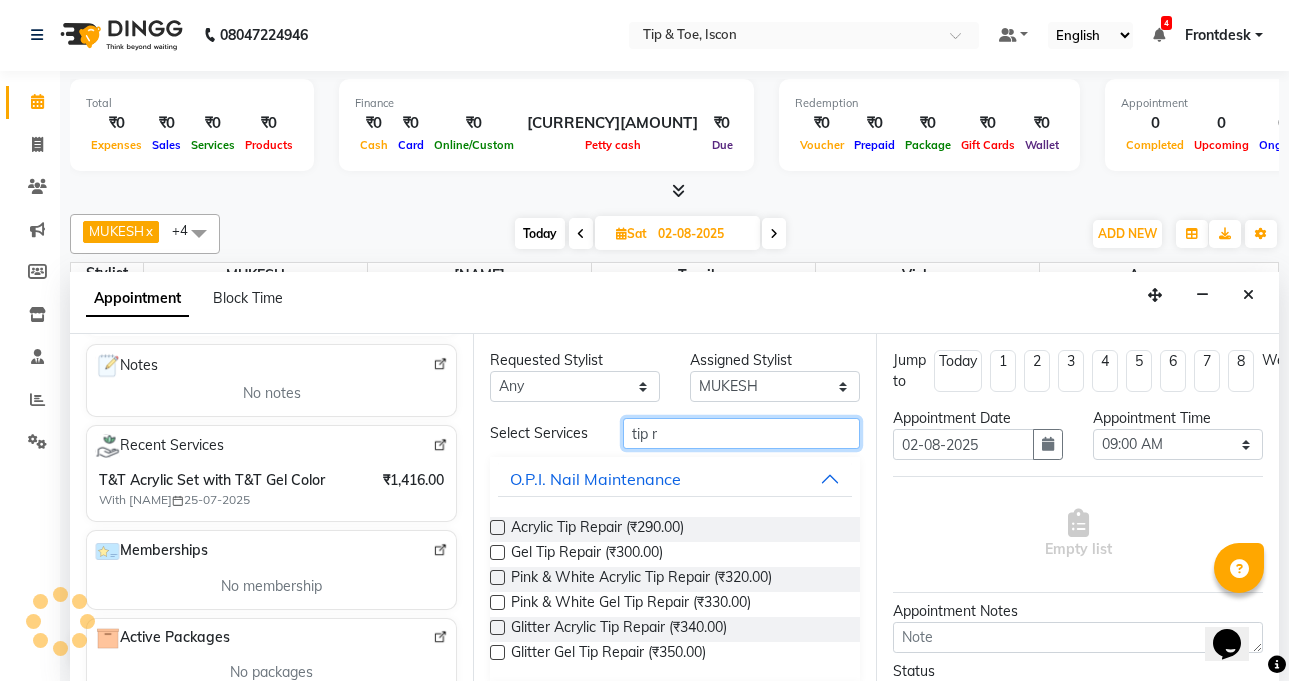 scroll, scrollTop: 793, scrollLeft: 0, axis: vertical 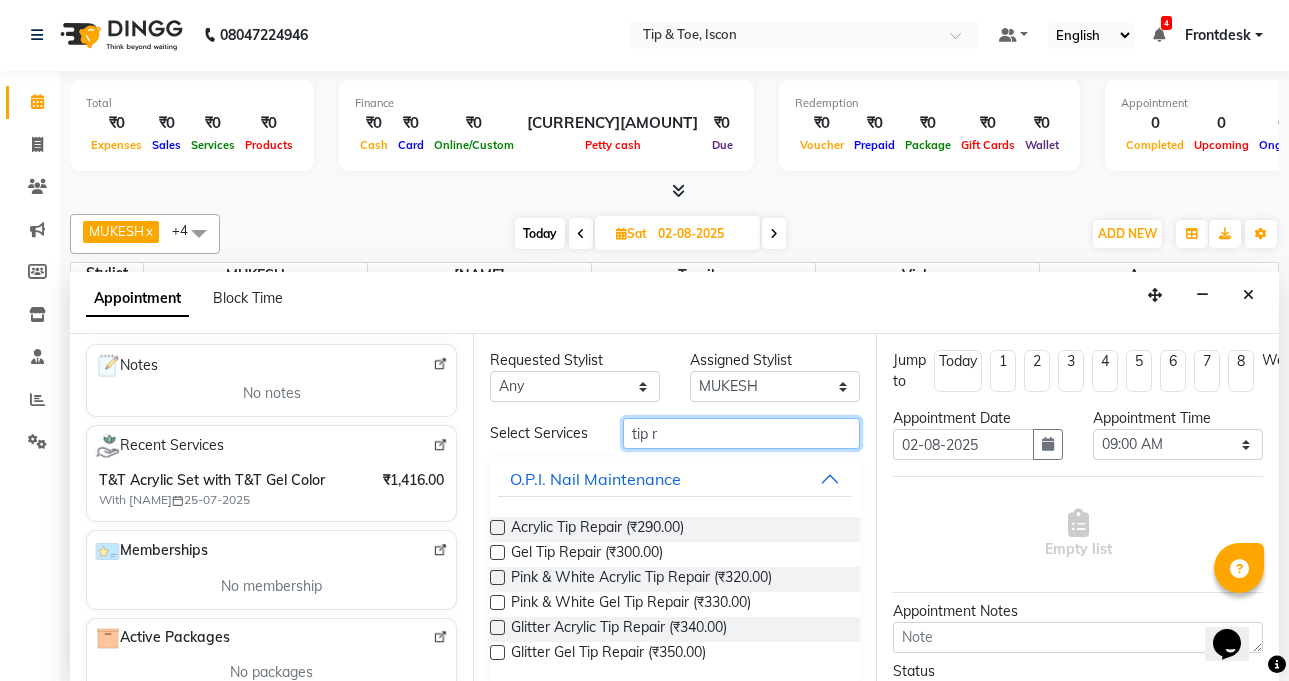 type on "tip r" 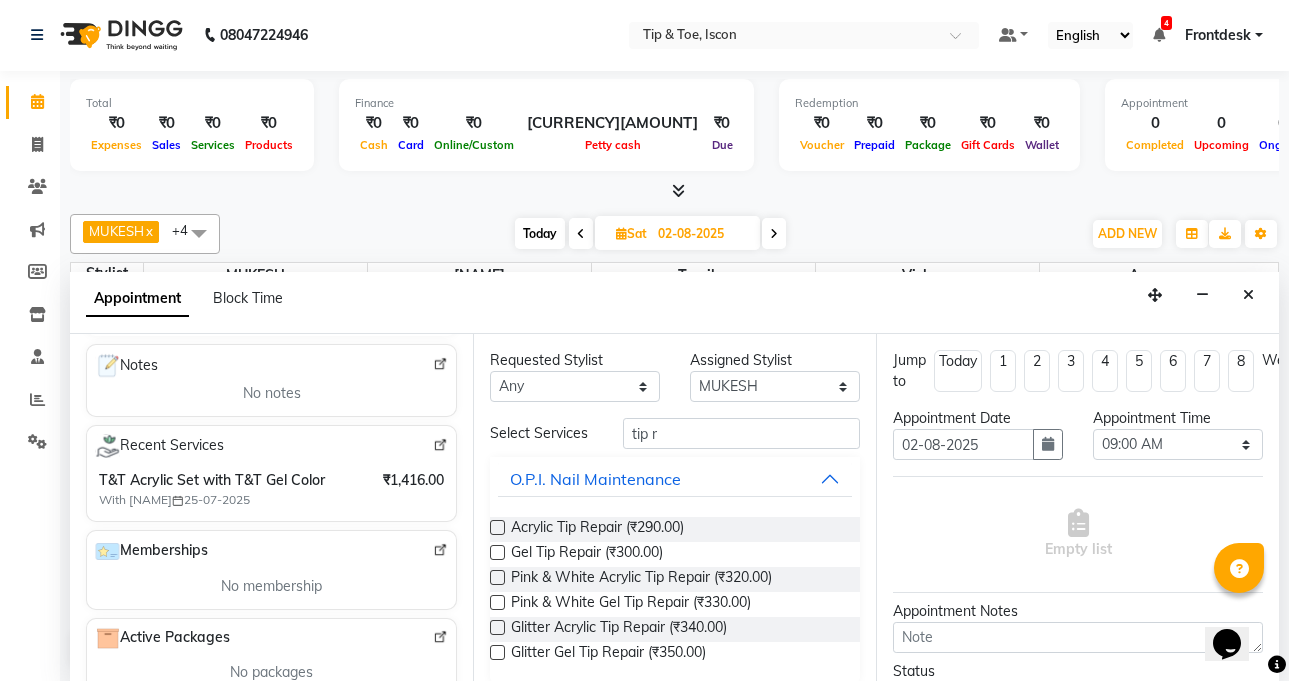 click at bounding box center (497, 527) 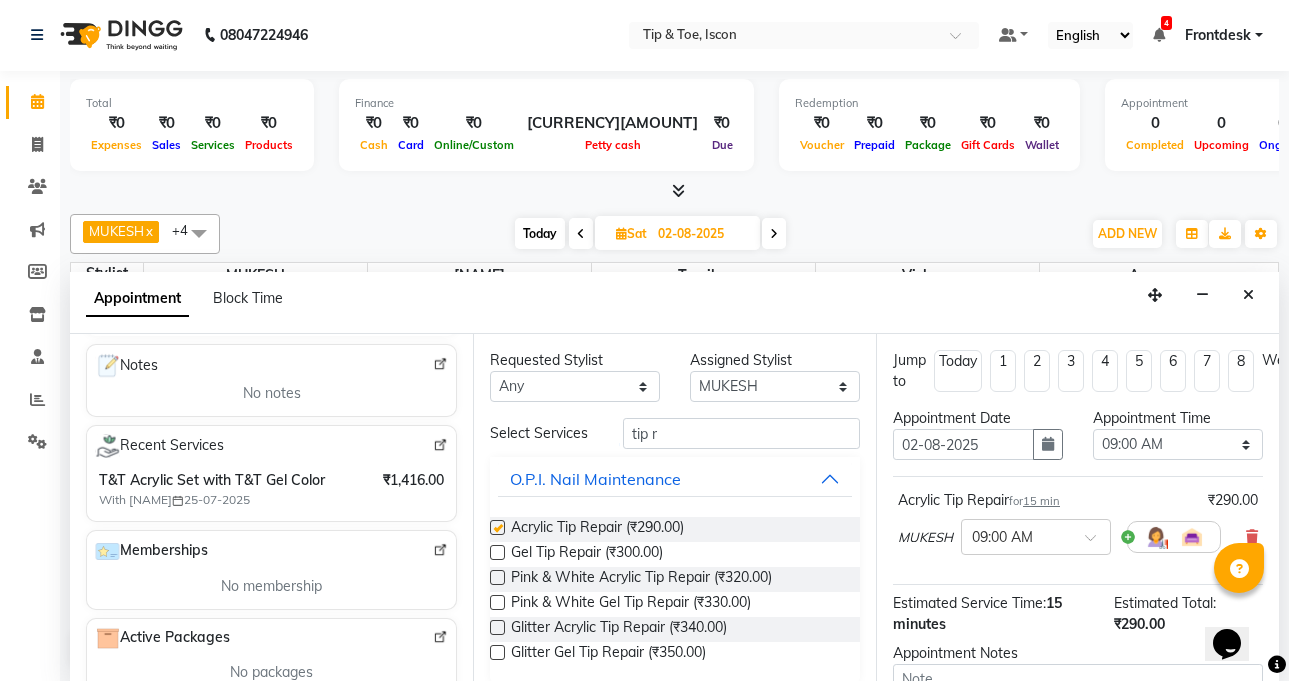 checkbox on "false" 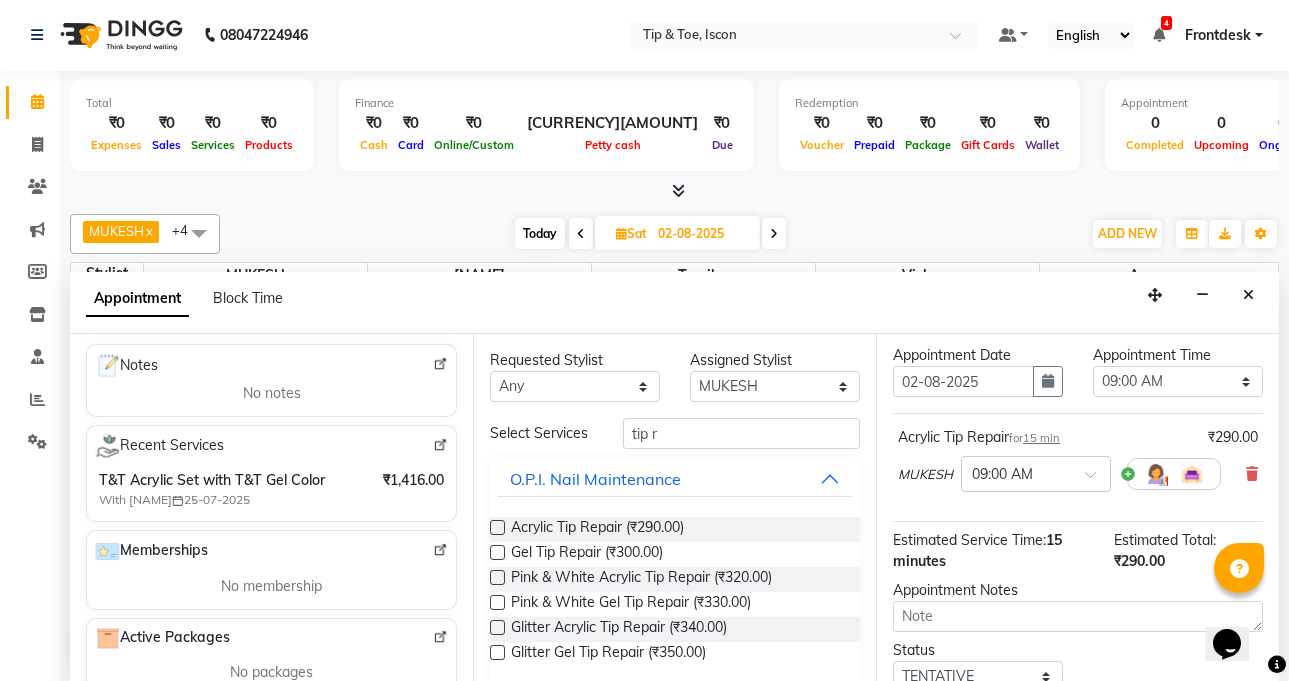 scroll, scrollTop: 57, scrollLeft: 0, axis: vertical 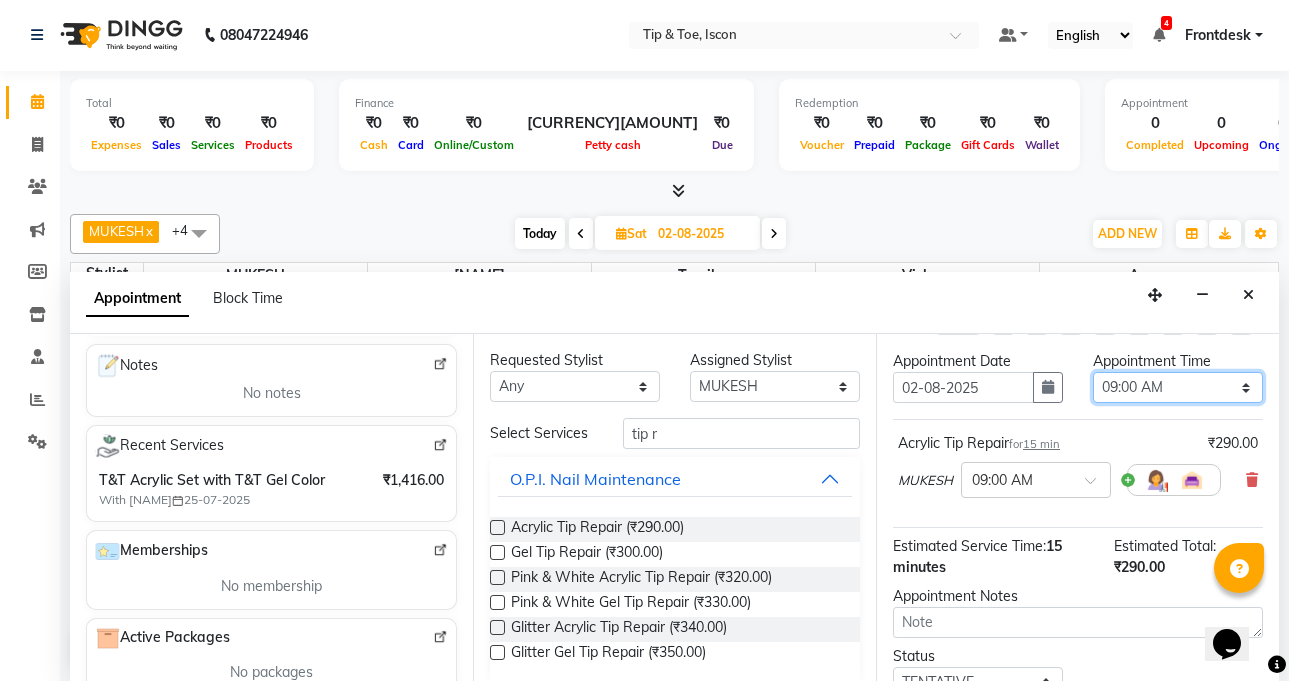 click on "Select 09:00 AM 09:15 AM 09:30 AM 09:45 AM 10:00 AM 10:15 AM 10:30 AM 10:45 AM 11:00 AM 11:15 AM 11:30 AM 11:45 AM 12:00 PM 12:15 PM 12:30 PM 12:45 PM 01:00 PM 01:15 PM 01:30 PM 01:45 PM 02:00 PM 02:15 PM 02:30 PM 02:45 PM 03:00 PM 03:15 PM 03:30 PM 03:45 PM 04:00 PM 04:15 PM 04:30 PM 04:45 PM 05:00 PM 05:15 PM 05:30 PM 05:45 PM 06:00 PM 06:15 PM 06:30 PM 06:45 PM 07:00 PM 07:15 PM 07:30 PM 07:45 PM 08:00 PM" at bounding box center (1178, 387) 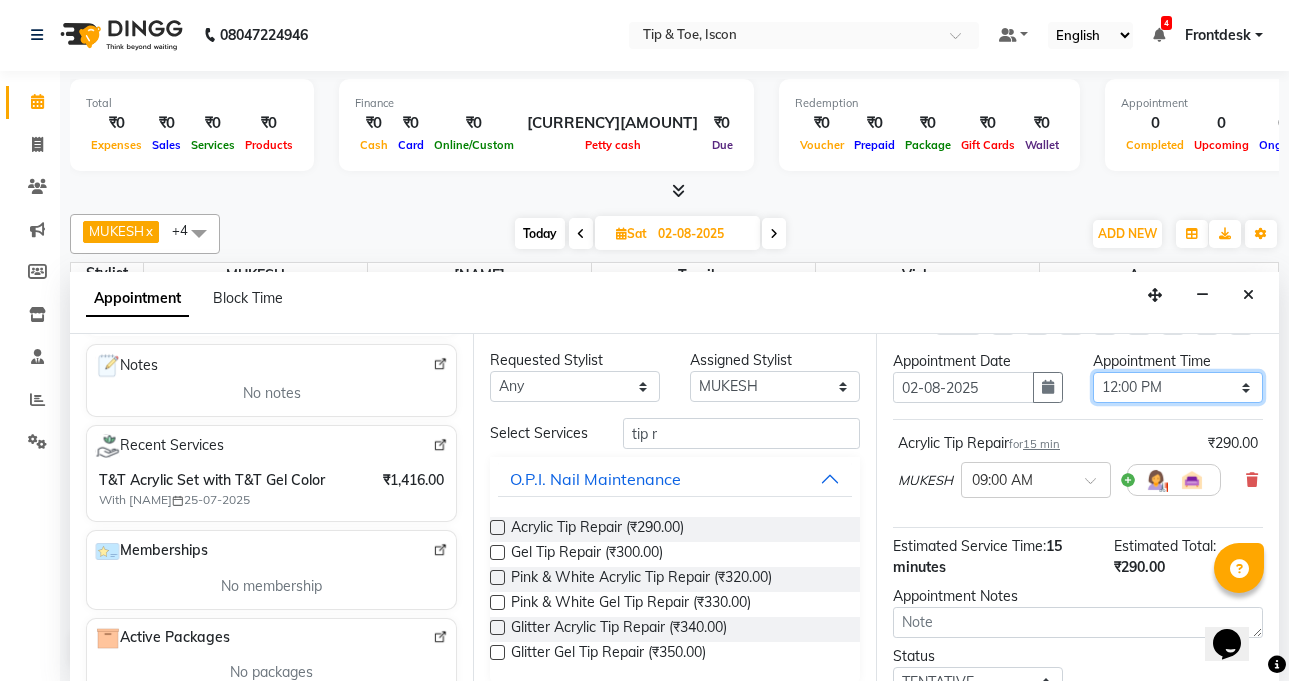 click on "Select 09:00 AM 09:15 AM 09:30 AM 09:45 AM 10:00 AM 10:15 AM 10:30 AM 10:45 AM 11:00 AM 11:15 AM 11:30 AM 11:45 AM 12:00 PM 12:15 PM 12:30 PM 12:45 PM 01:00 PM 01:15 PM 01:30 PM 01:45 PM 02:00 PM 02:15 PM 02:30 PM 02:45 PM 03:00 PM 03:15 PM 03:30 PM 03:45 PM 04:00 PM 04:15 PM 04:30 PM 04:45 PM 05:00 PM 05:15 PM 05:30 PM 05:45 PM 06:00 PM 06:15 PM 06:30 PM 06:45 PM 07:00 PM 07:15 PM 07:30 PM 07:45 PM 08:00 PM" at bounding box center (1178, 387) 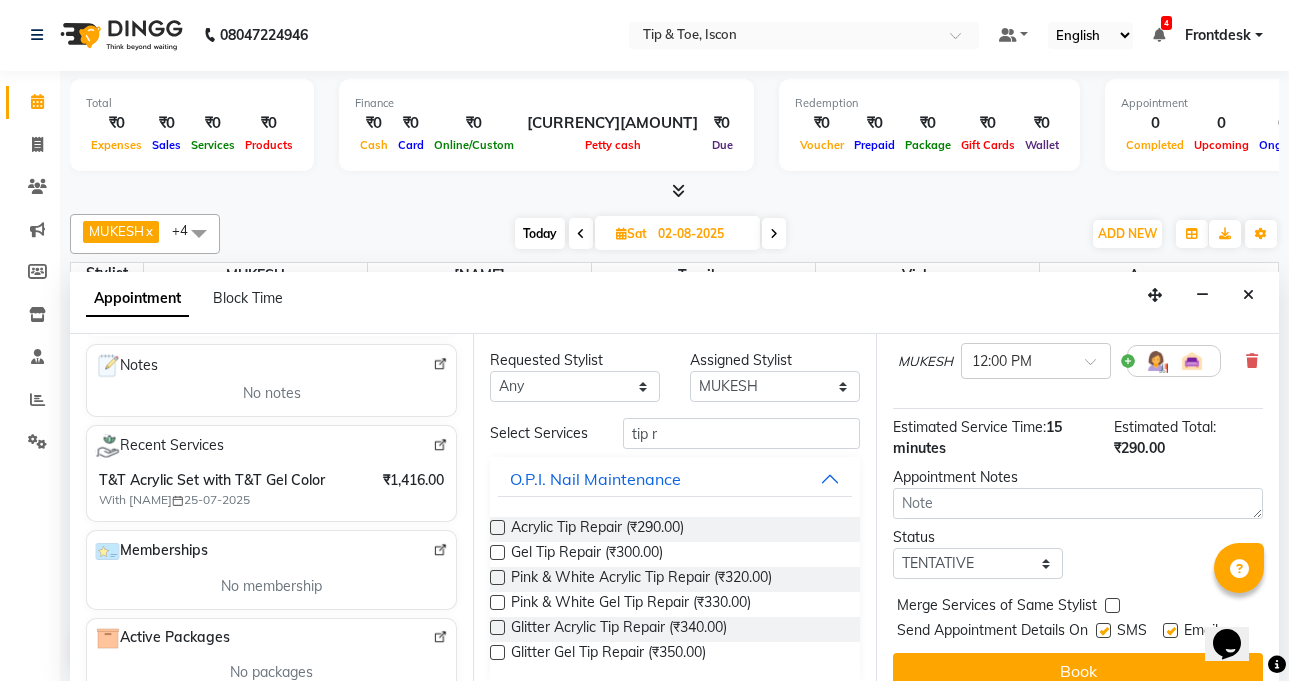 scroll, scrollTop: 215, scrollLeft: 0, axis: vertical 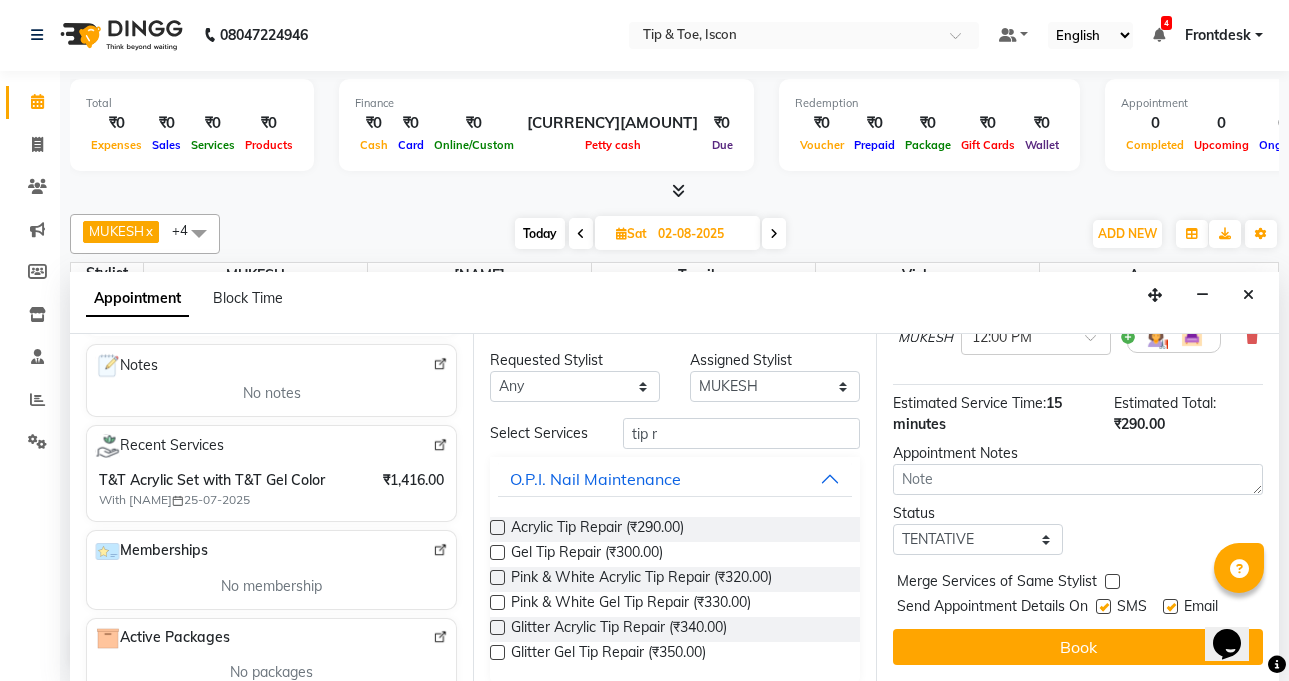 drag, startPoint x: 1271, startPoint y: 454, endPoint x: 41, endPoint y: 1, distance: 1310.7666 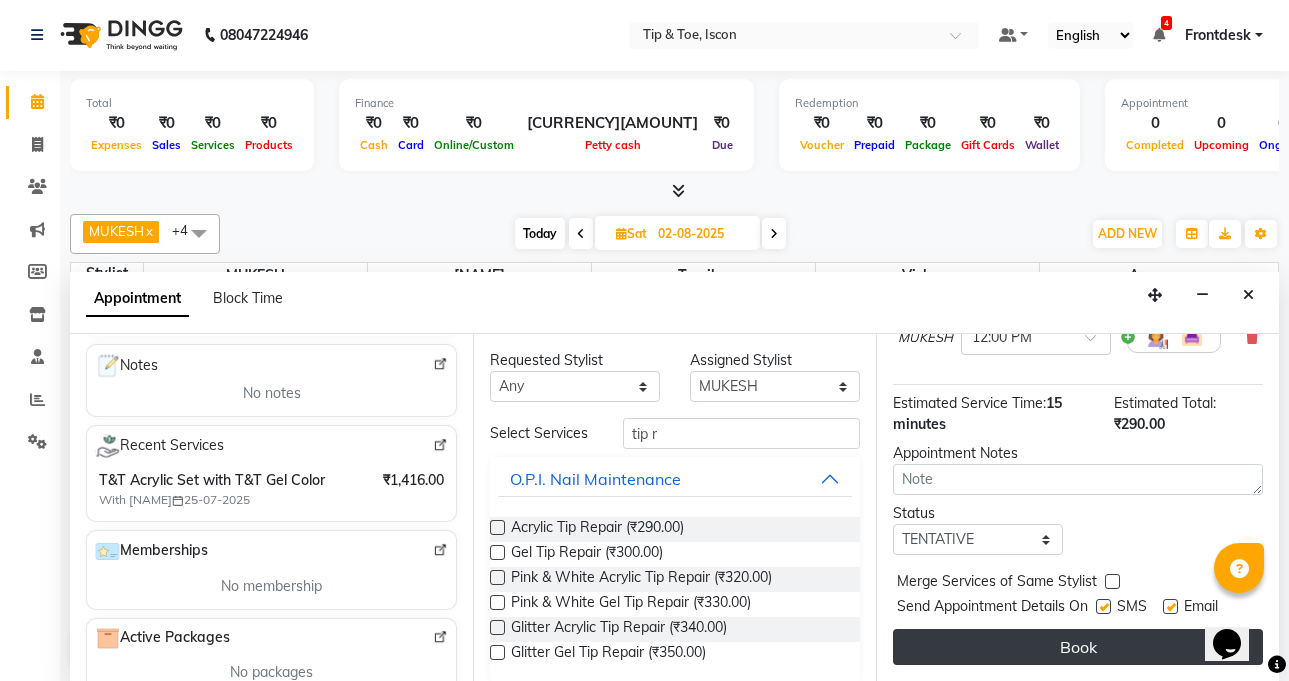 click on "Book" at bounding box center (1078, 647) 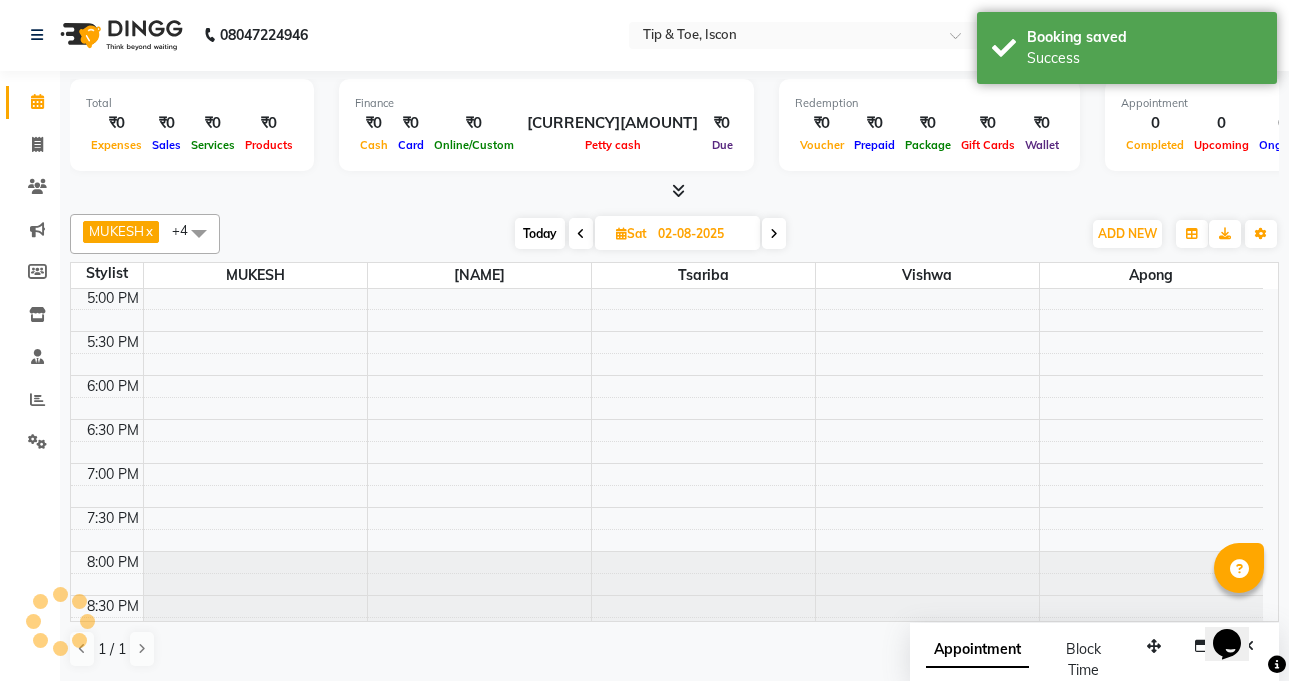 scroll, scrollTop: 0, scrollLeft: 0, axis: both 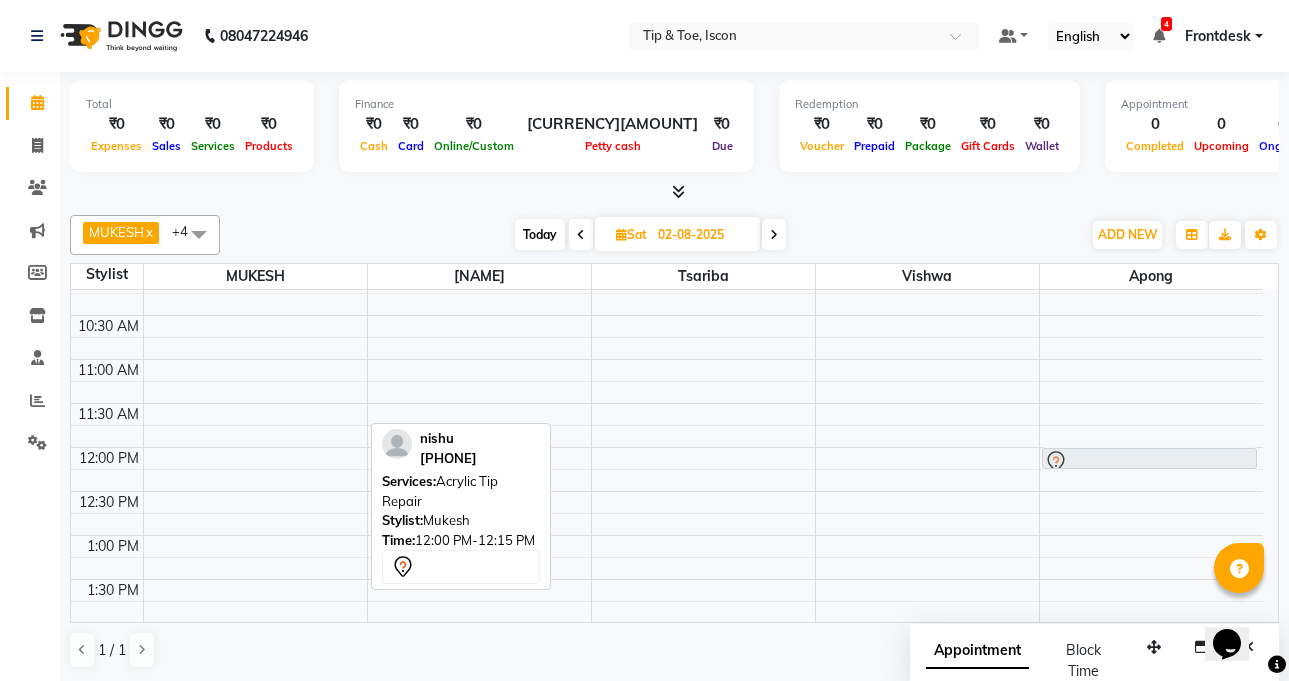 drag, startPoint x: 183, startPoint y: 447, endPoint x: 1065, endPoint y: 438, distance: 882.0459 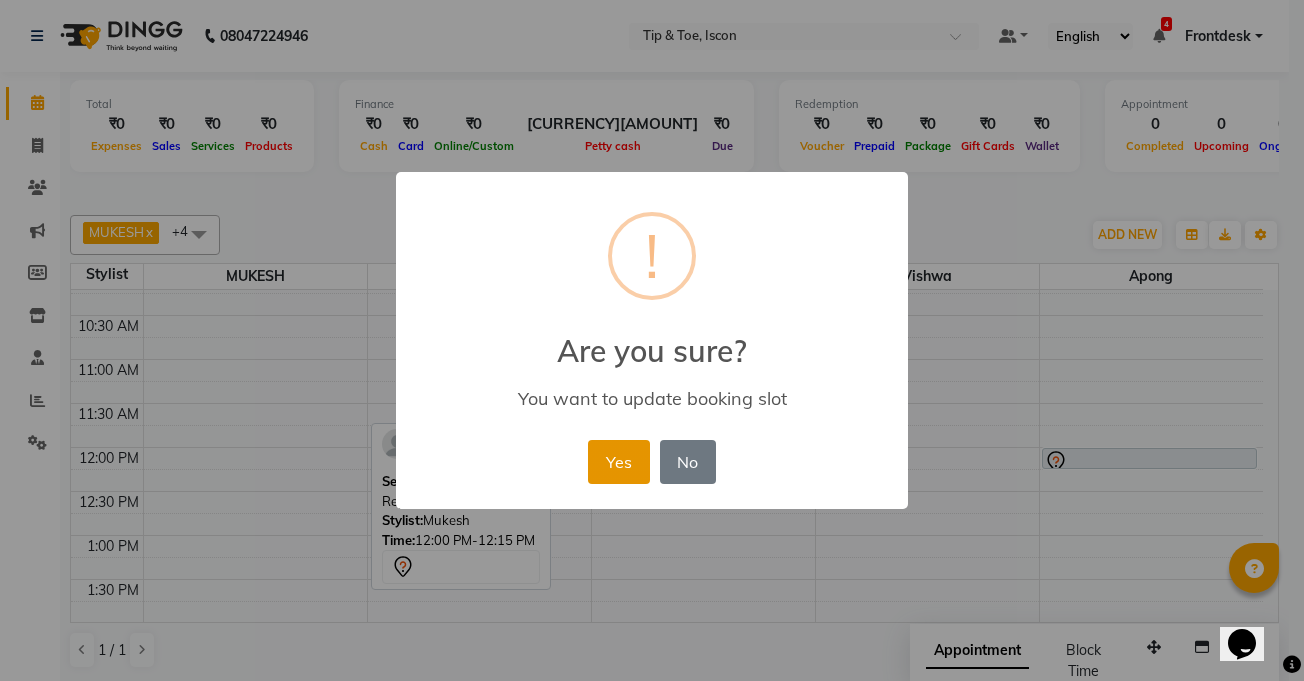 click on "Yes" at bounding box center [618, 462] 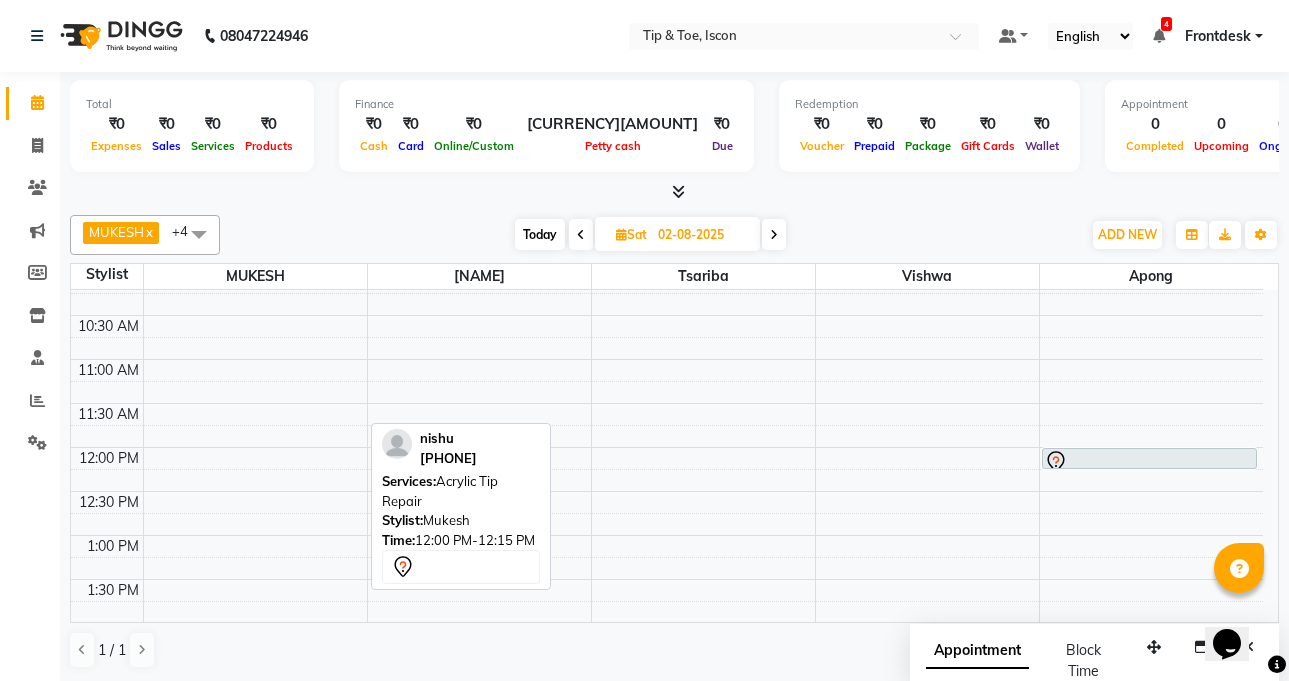 click on "Today" at bounding box center [540, 234] 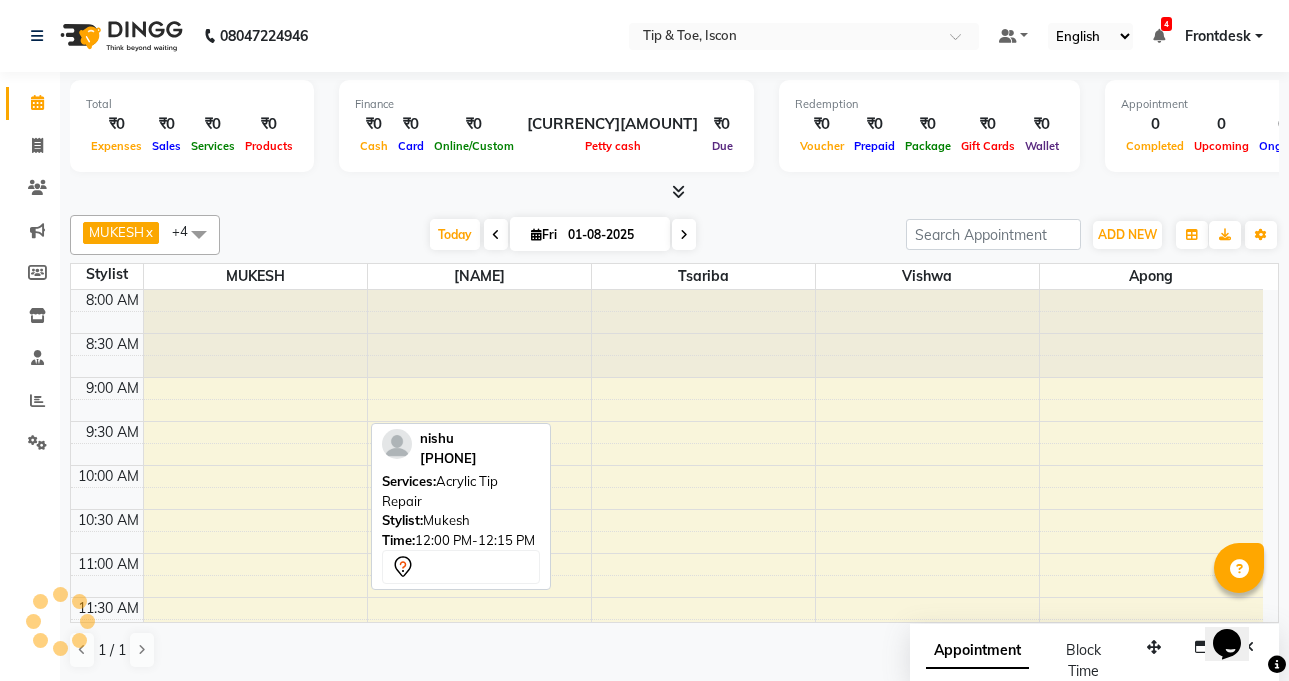 scroll, scrollTop: 793, scrollLeft: 0, axis: vertical 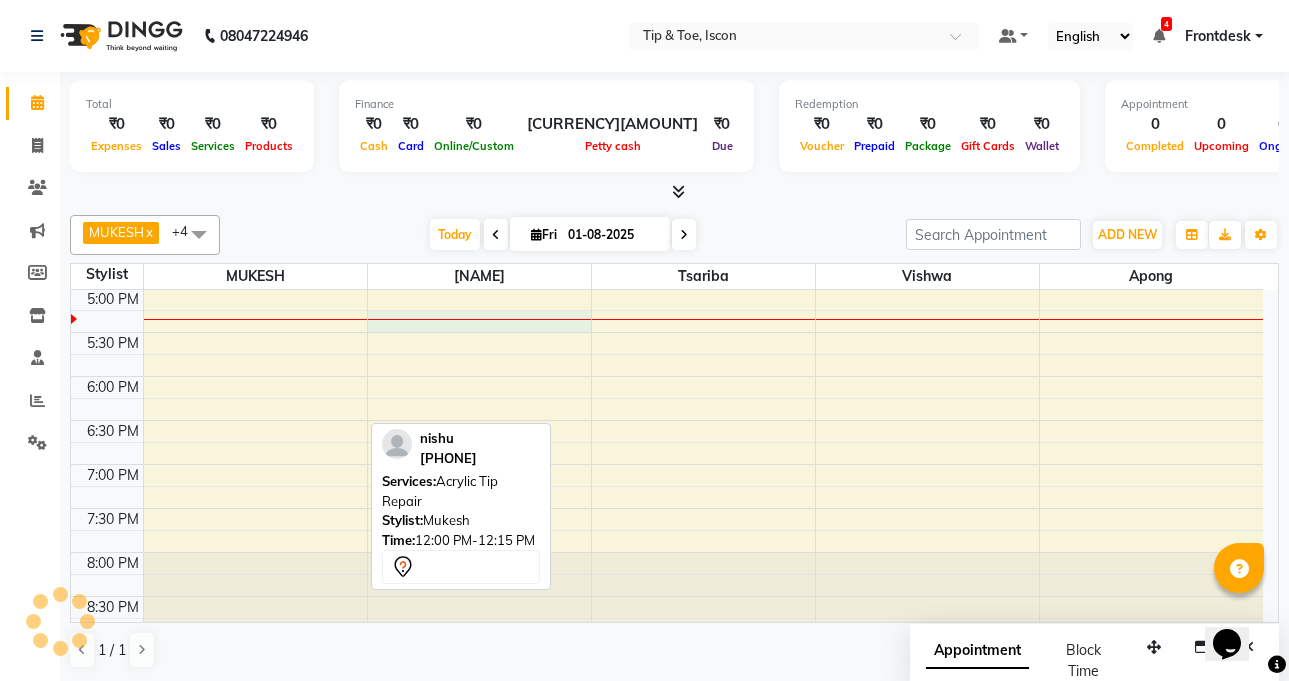 click on "8:00 AM 8:30 AM 9:00 AM 9:30 AM 10:00 AM 10:30 AM 11:00 AM 11:30 AM 12:00 PM 12:30 PM 1:00 PM 1:30 PM 2:00 PM 2:30 PM 3:00 PM 3:30 PM 4:00 PM 4:30 PM 5:00 PM 5:30 PM 6:00 PM 6:30 PM 7:00 PM 7:30 PM 8:00 PM 8:30 PM" at bounding box center [667, 68] 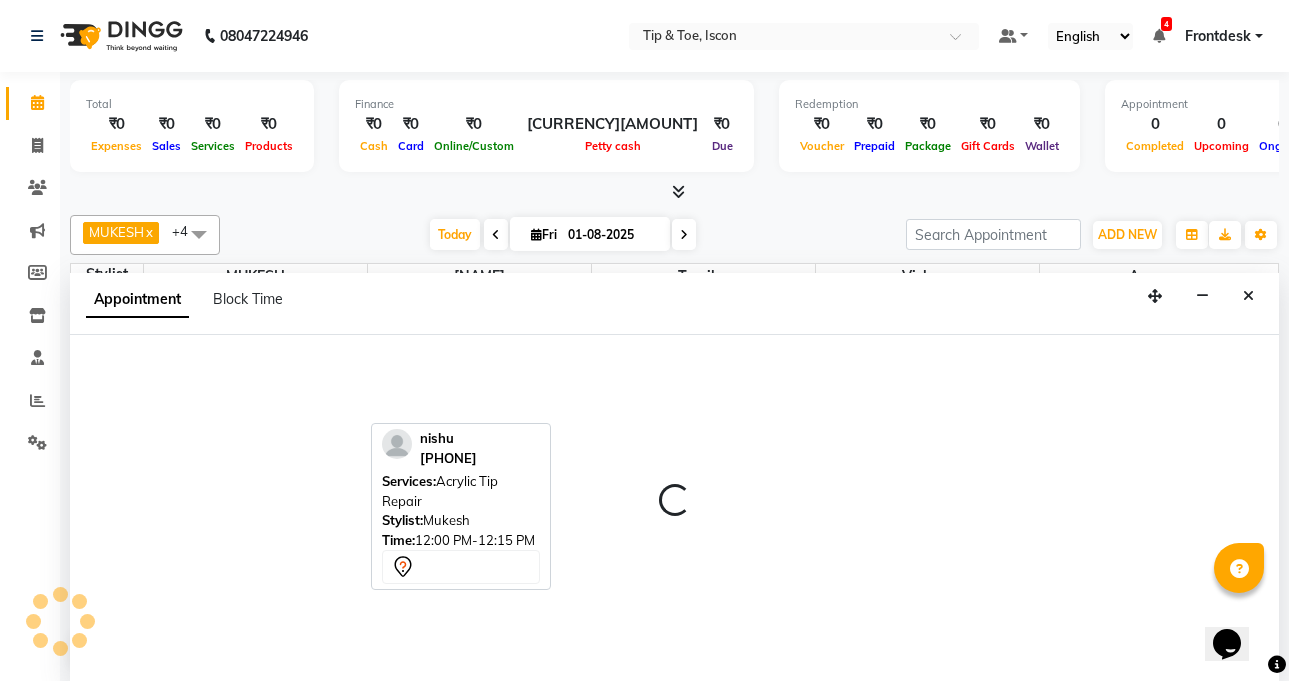 scroll, scrollTop: 1, scrollLeft: 0, axis: vertical 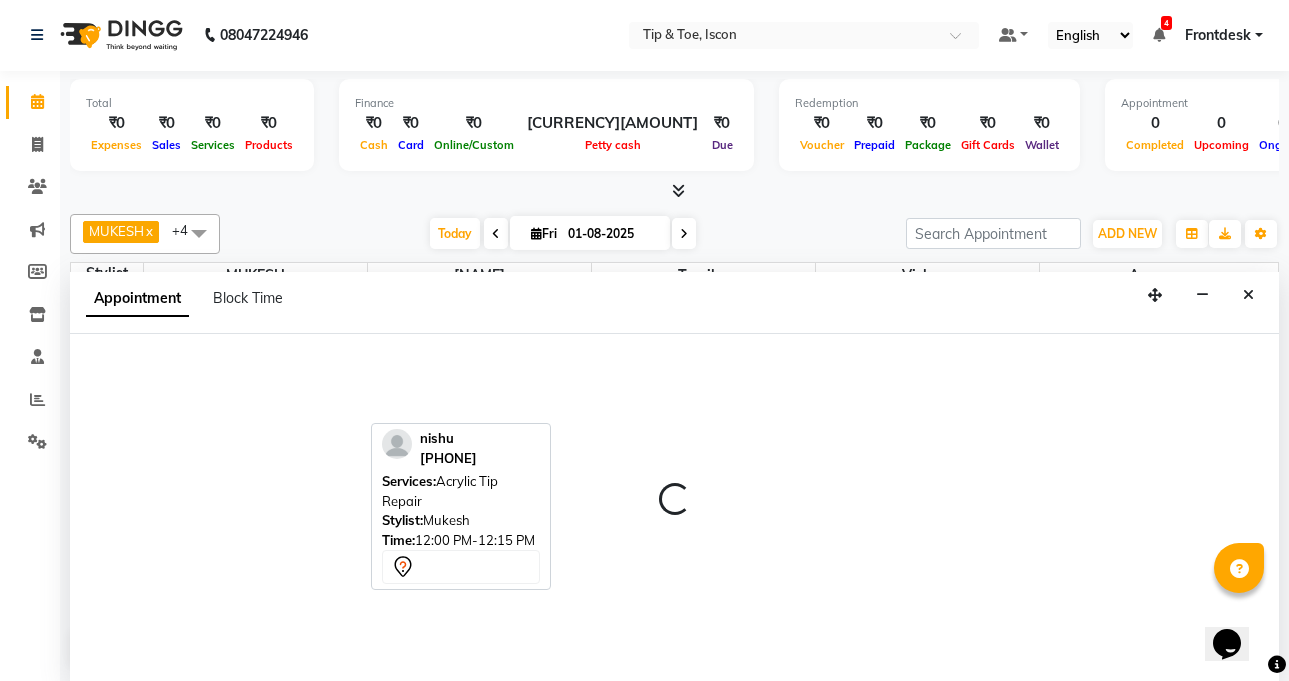 select on "42663" 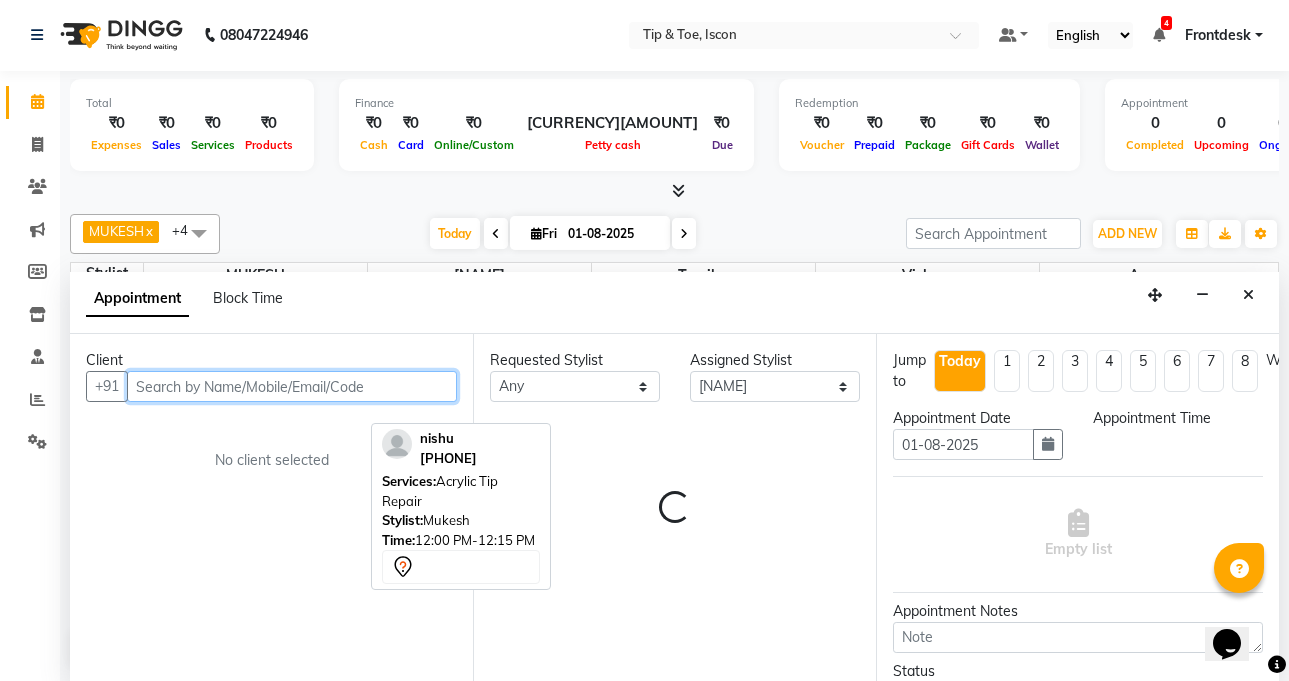 select on "1035" 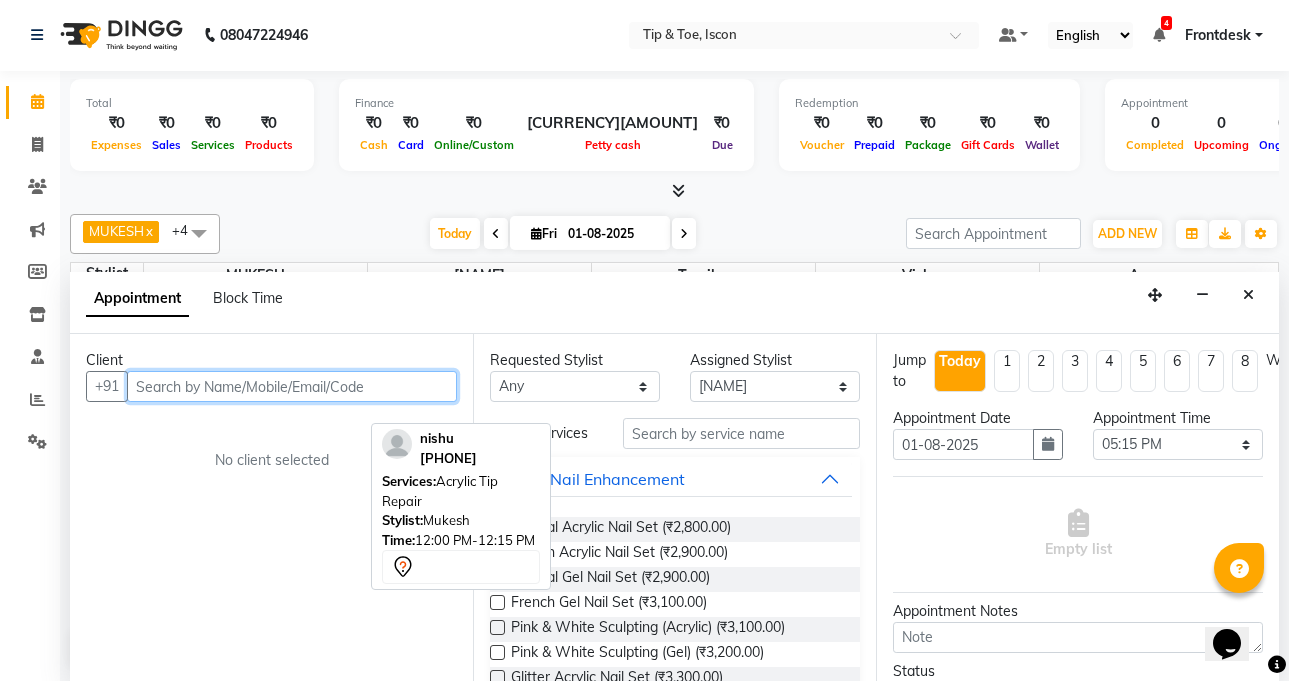 click at bounding box center [292, 386] 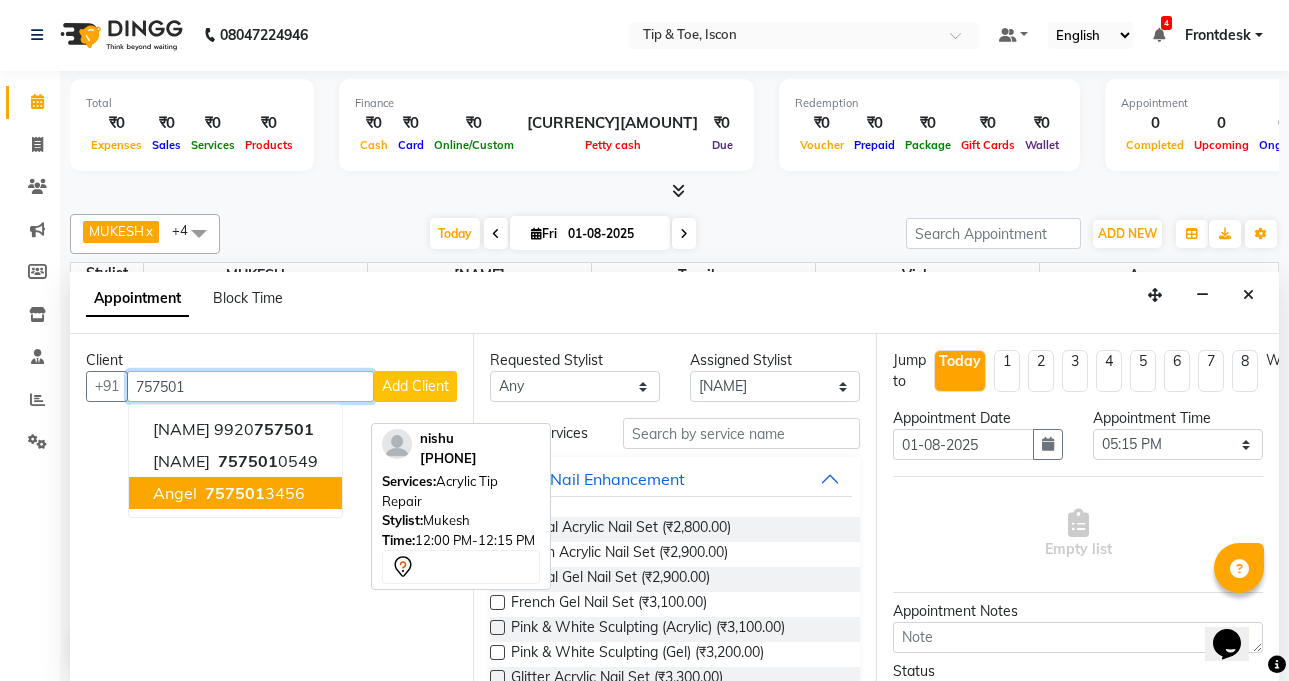 click on "angel" at bounding box center [175, 493] 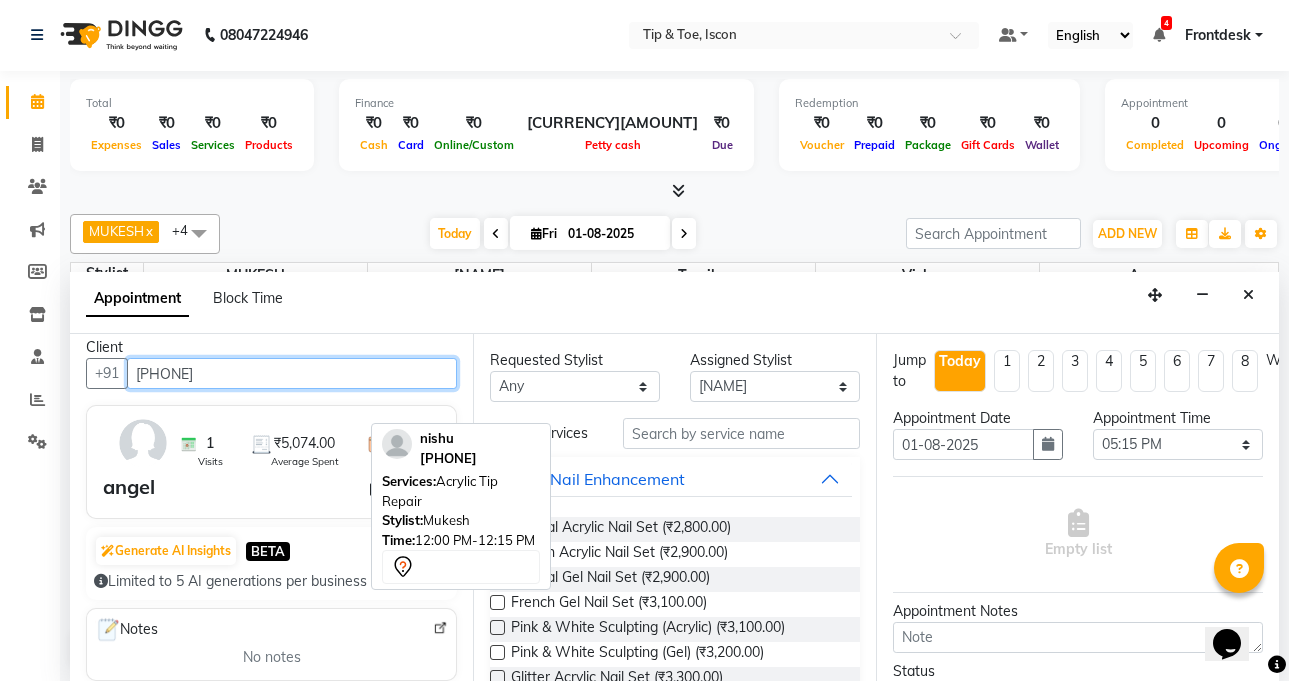 scroll, scrollTop: 0, scrollLeft: 0, axis: both 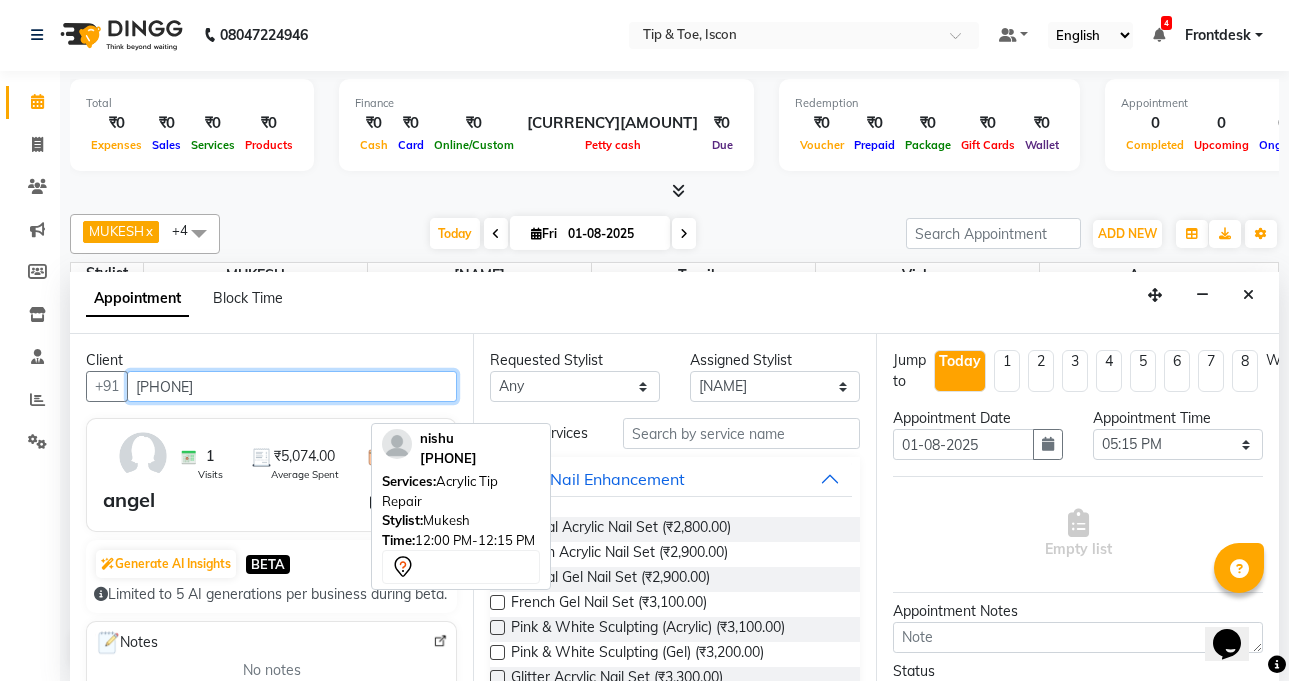 type on "[PHONE]" 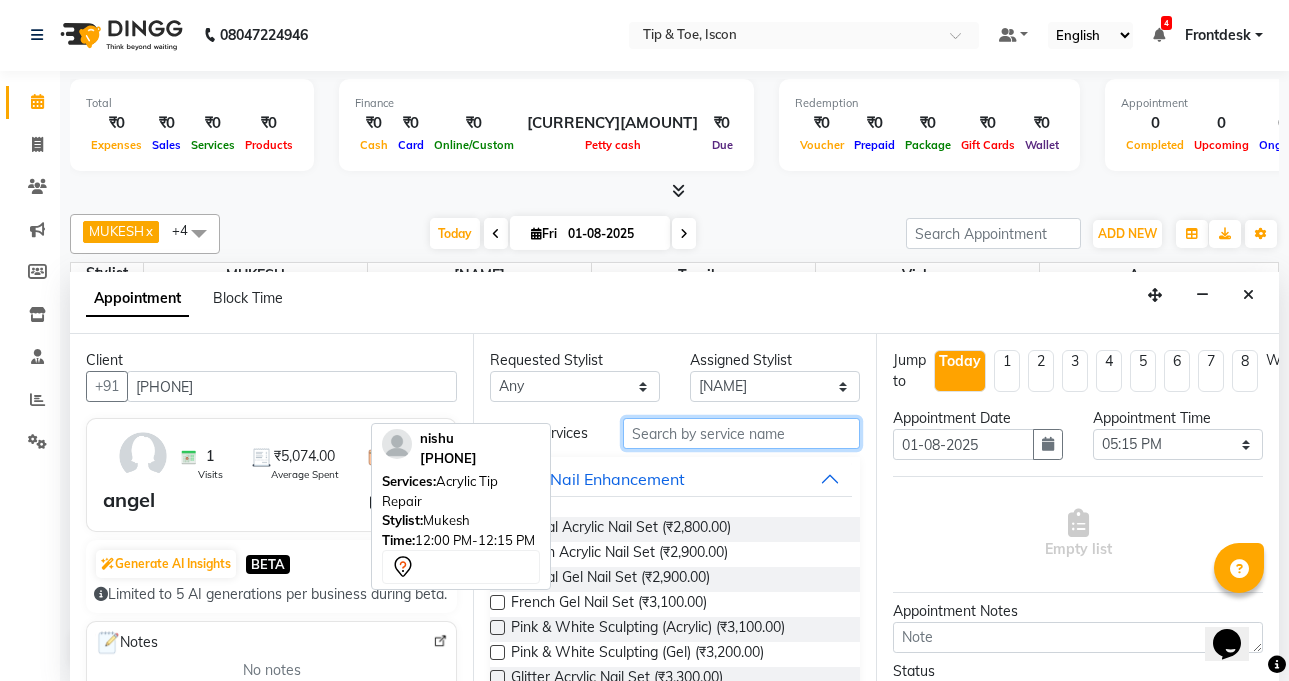click at bounding box center (741, 433) 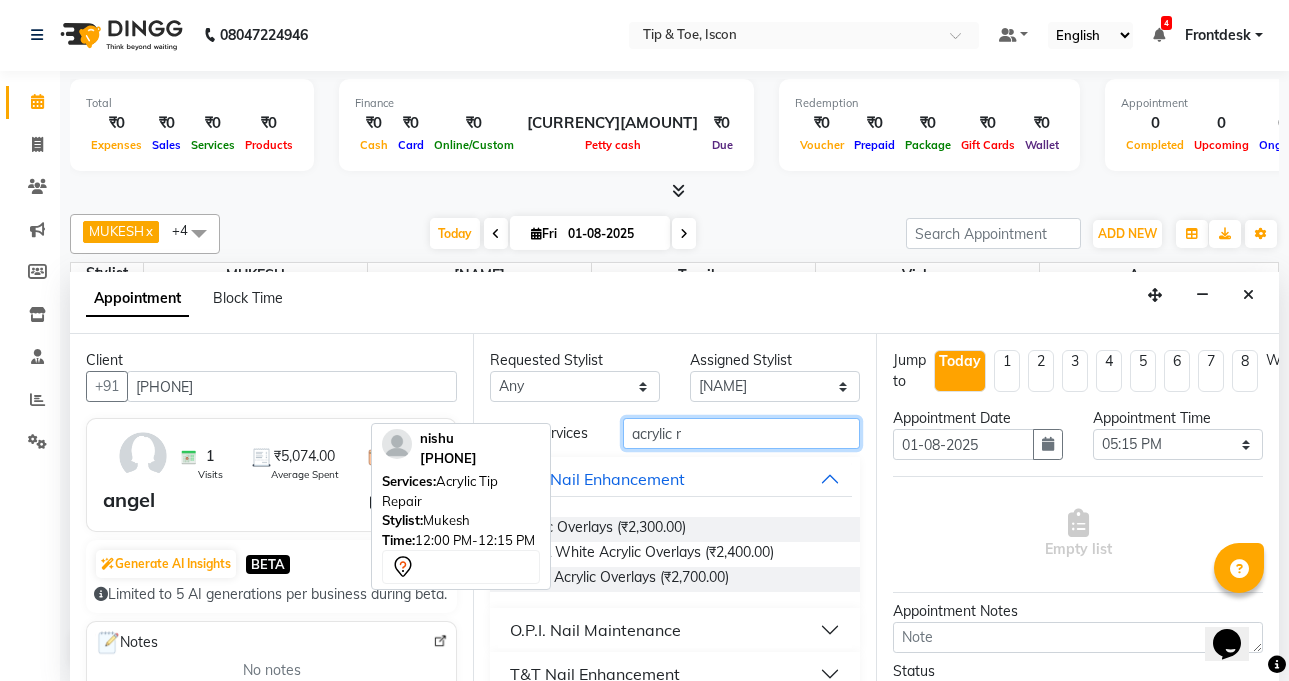 type on "acrylic r" 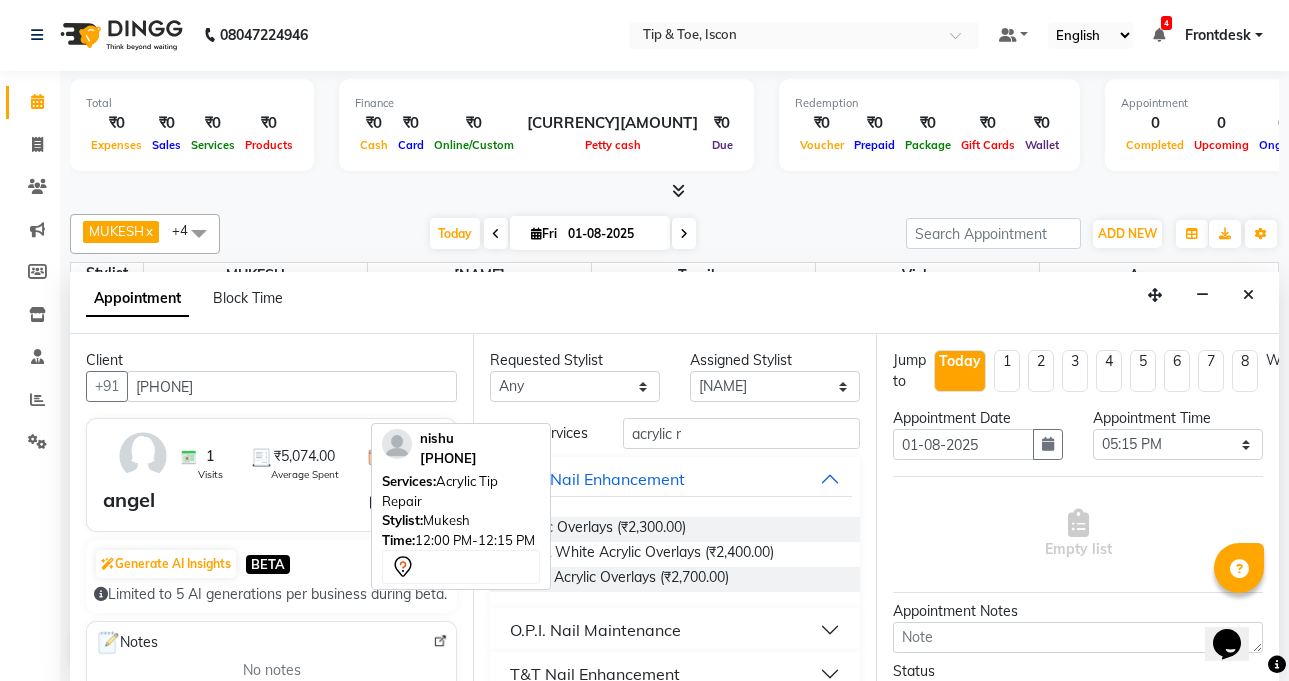 click on "O.P.I. Nail Maintenance" at bounding box center (675, 630) 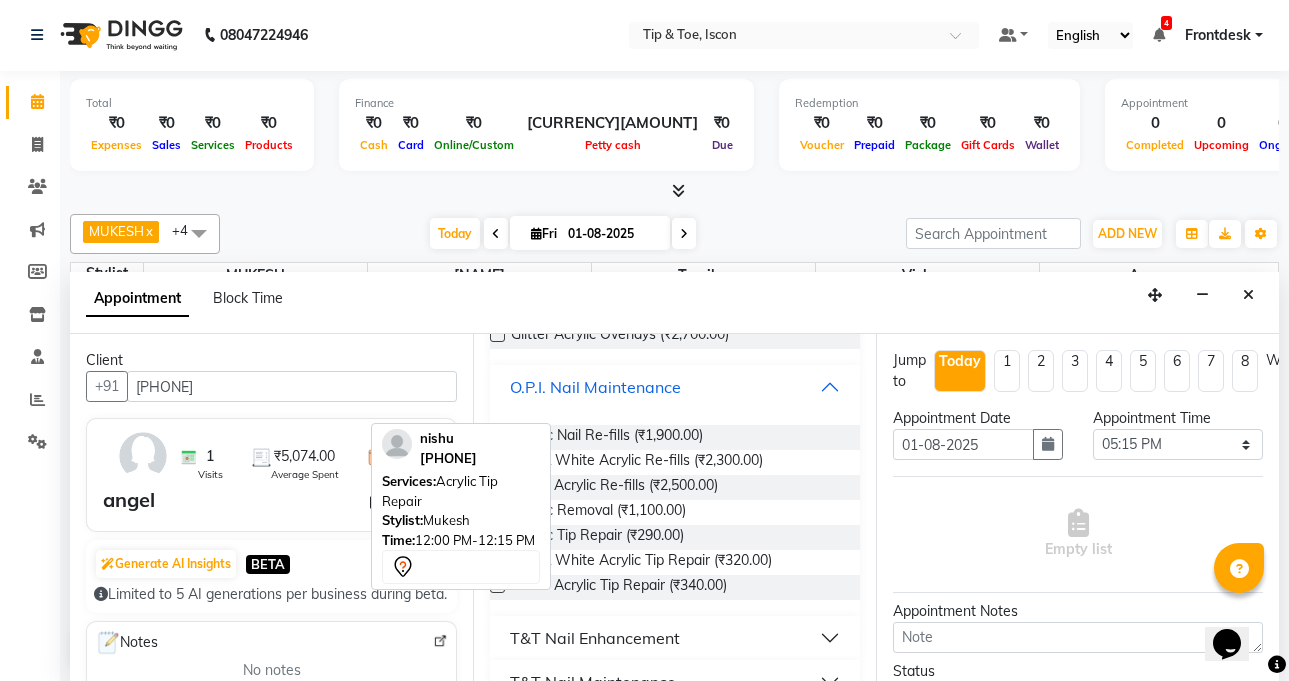 scroll, scrollTop: 250, scrollLeft: 0, axis: vertical 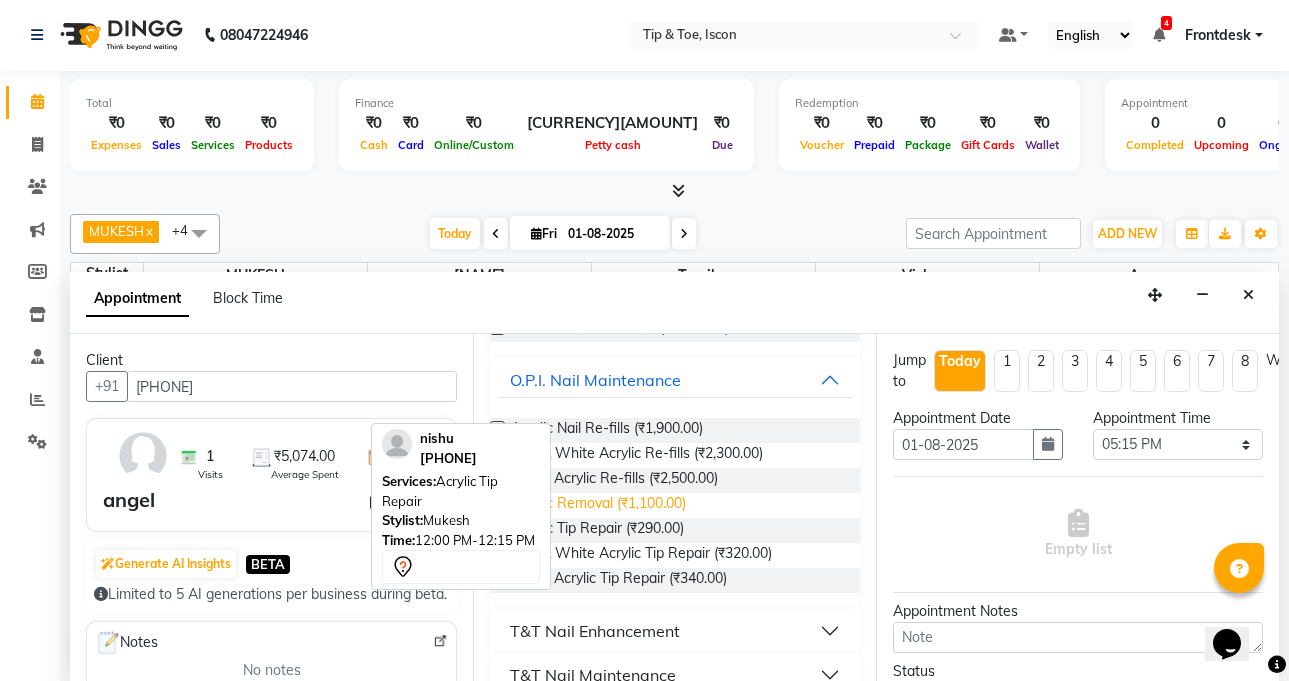 click on "Acrylic Removal (₹1,100.00)" at bounding box center (598, 505) 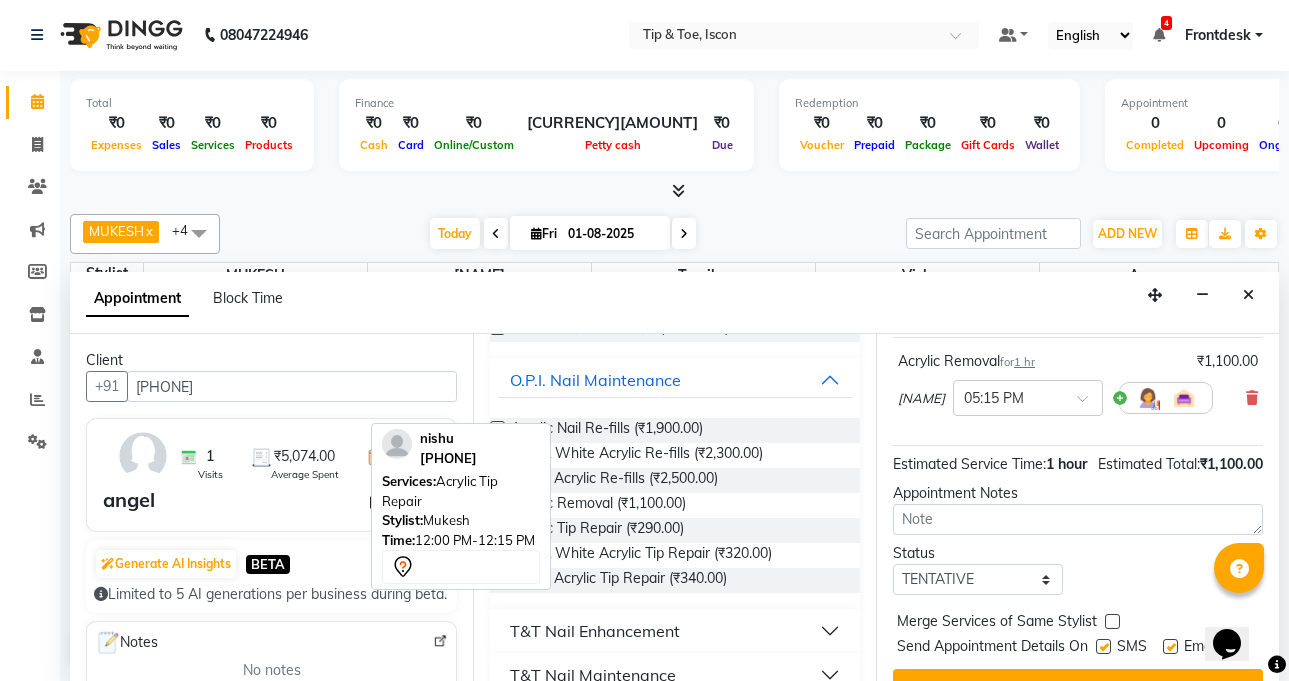 scroll, scrollTop: 215, scrollLeft: 0, axis: vertical 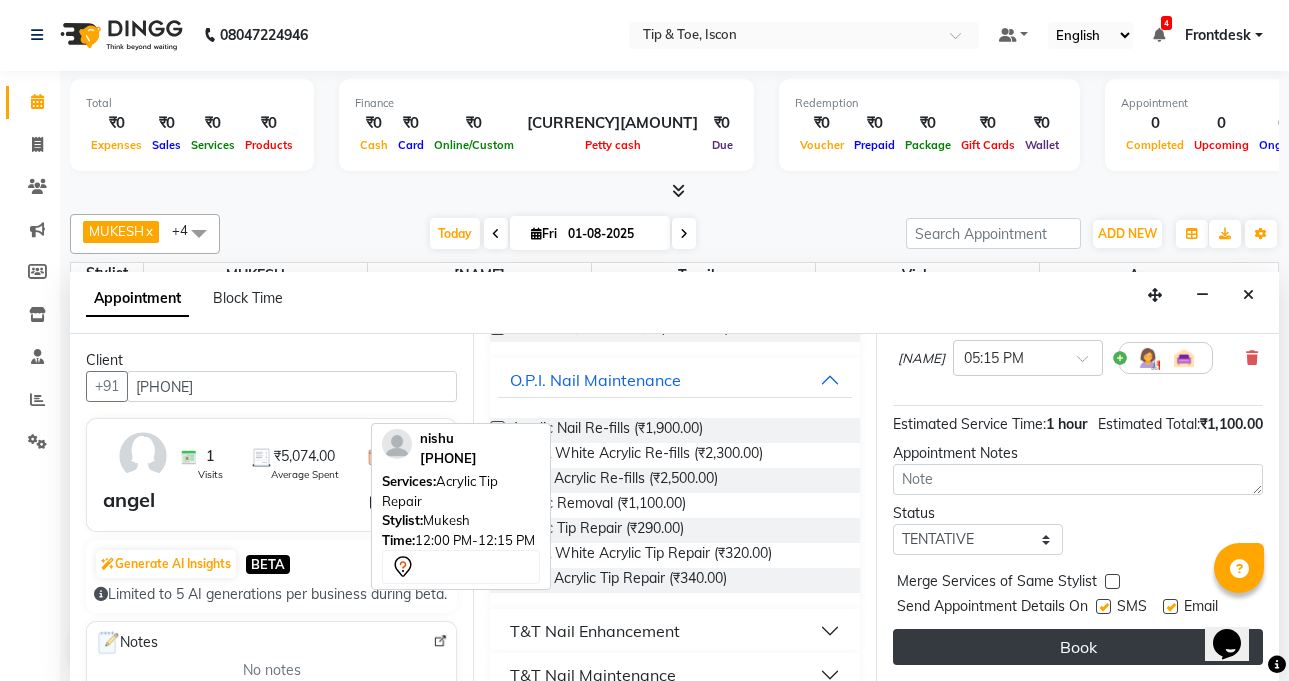click on "Book" at bounding box center (1078, 647) 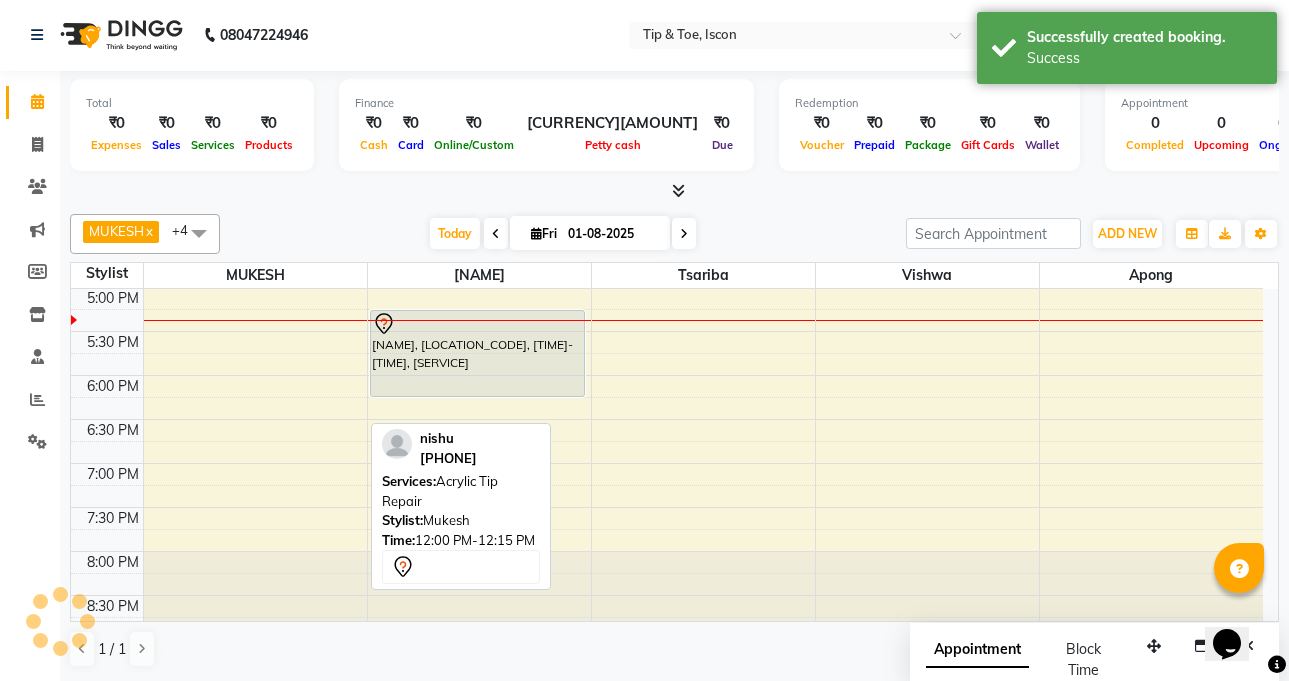 scroll, scrollTop: 0, scrollLeft: 0, axis: both 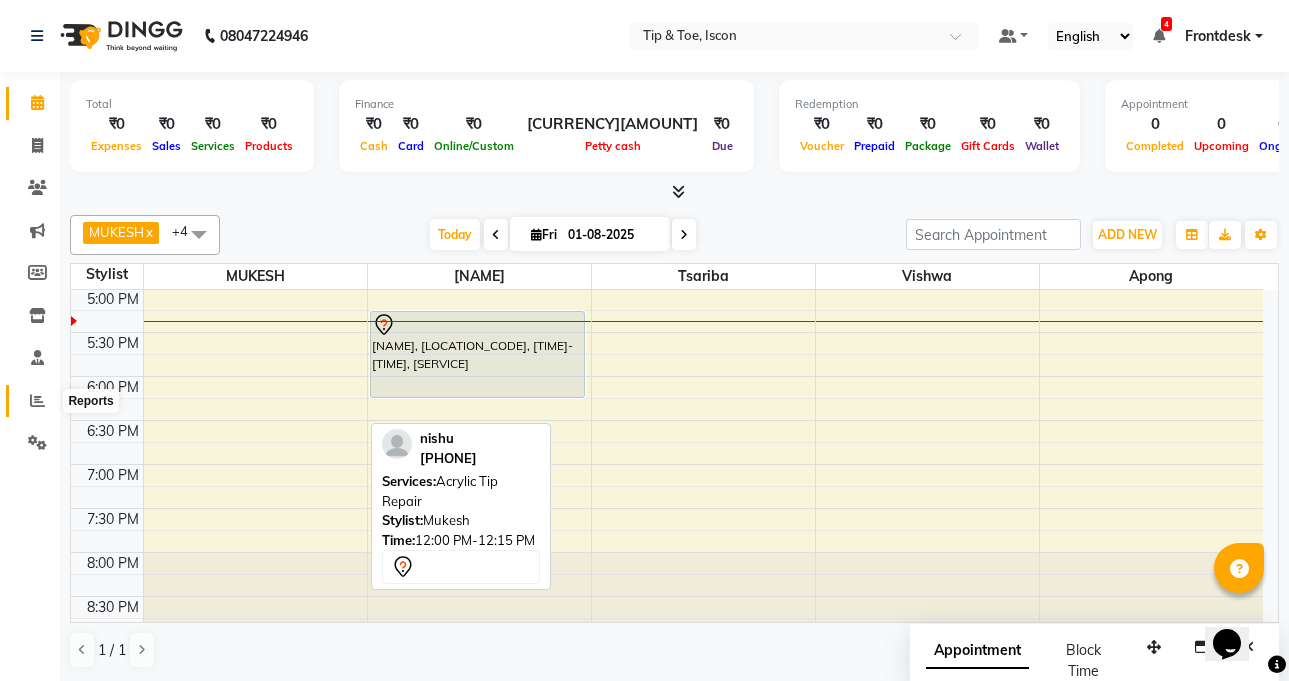 click 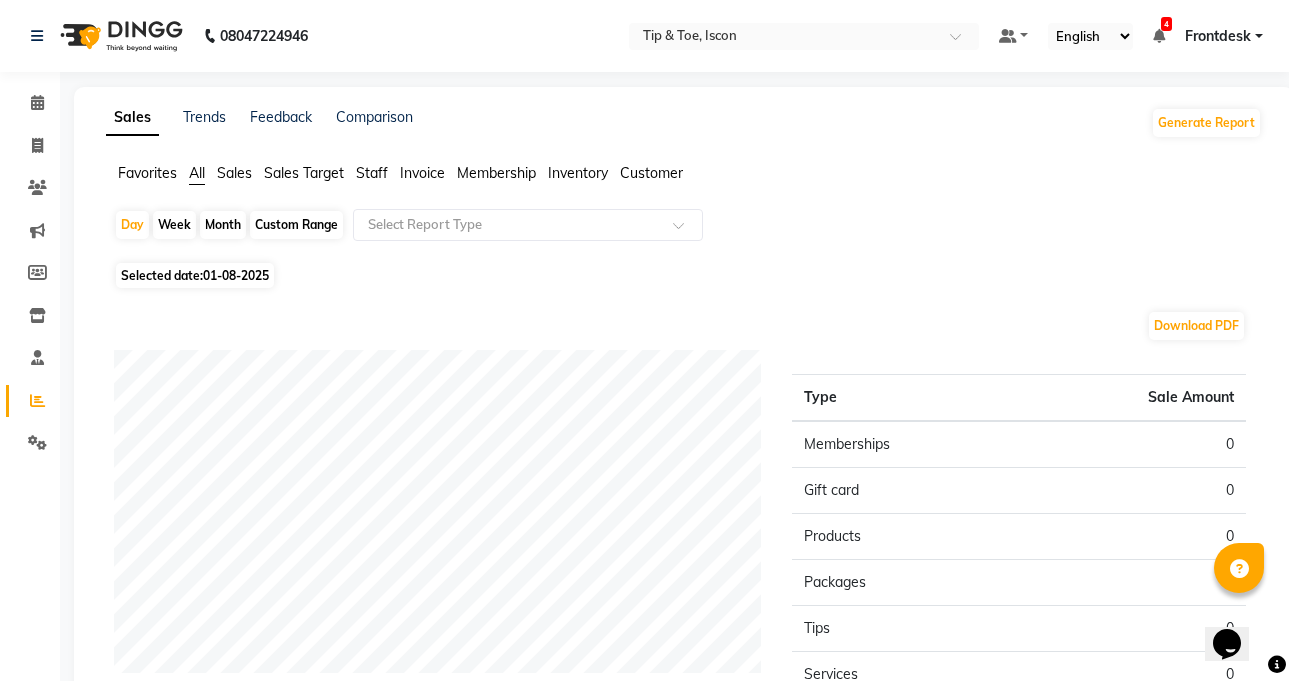 click on "Month" 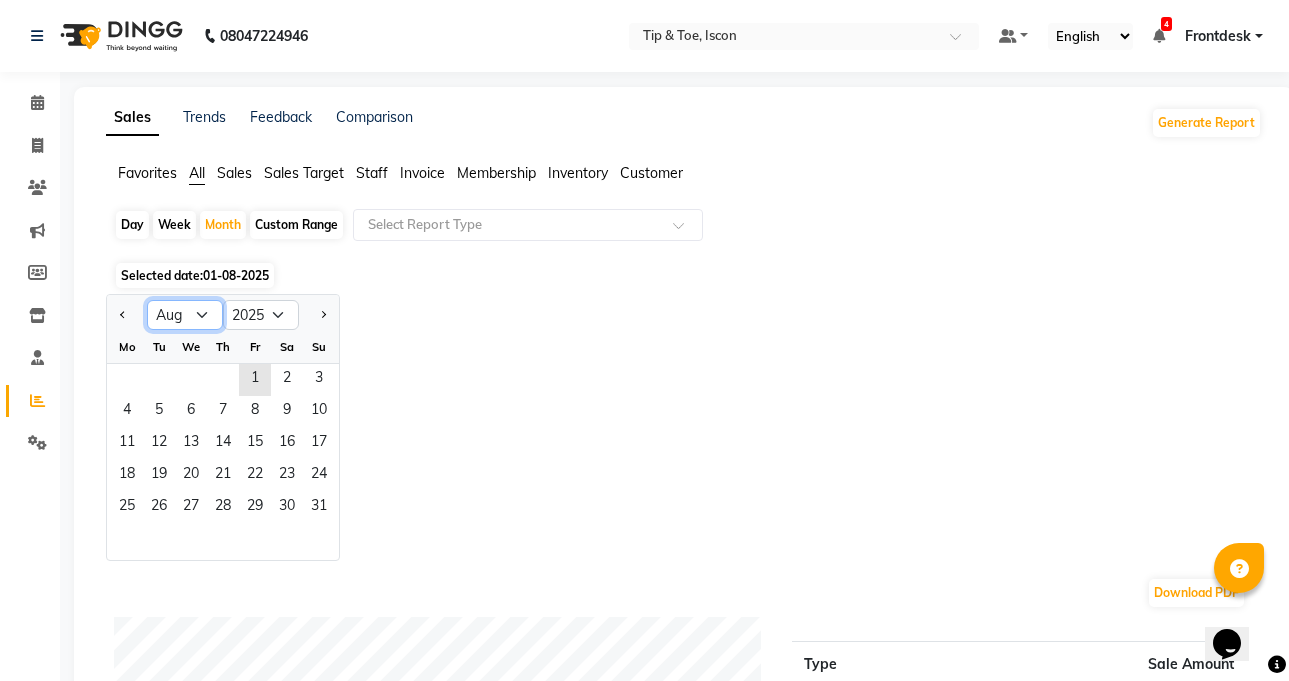click on "Jan Feb Mar Apr May Jun Jul Aug Sep Oct Nov Dec" 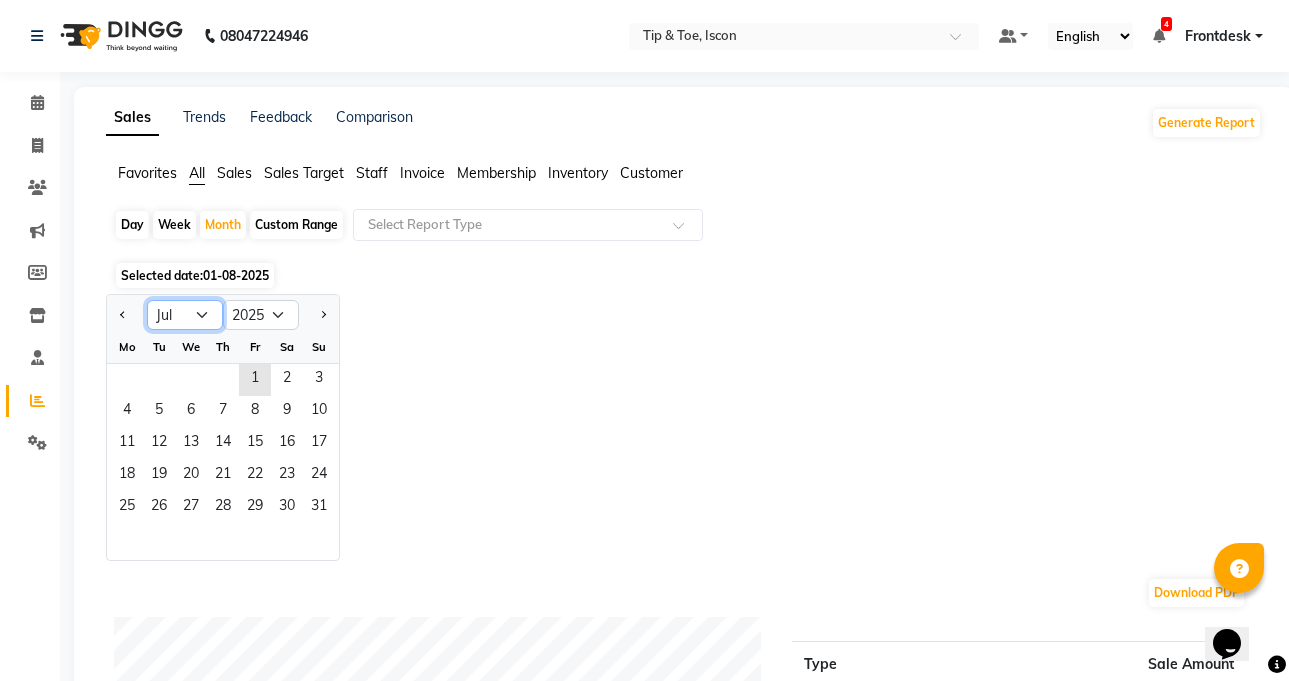 click on "Jan Feb Mar Apr May Jun Jul Aug Sep Oct Nov Dec" 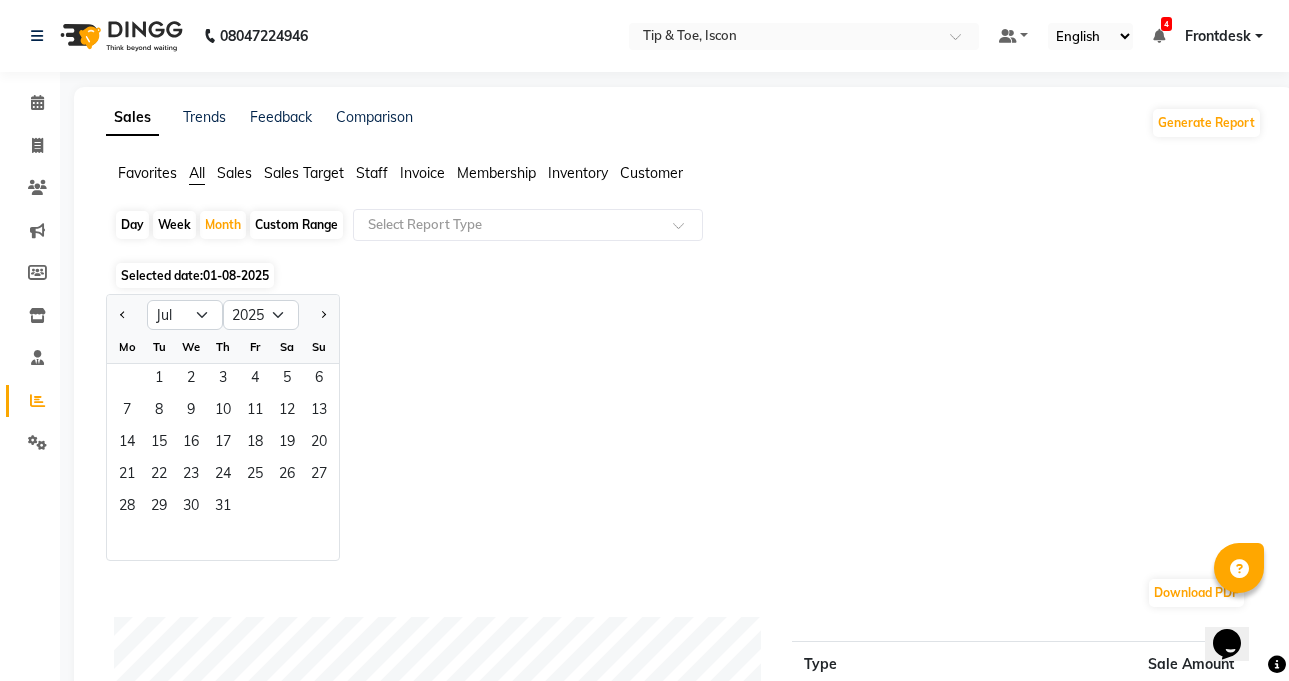 click on "Staff" 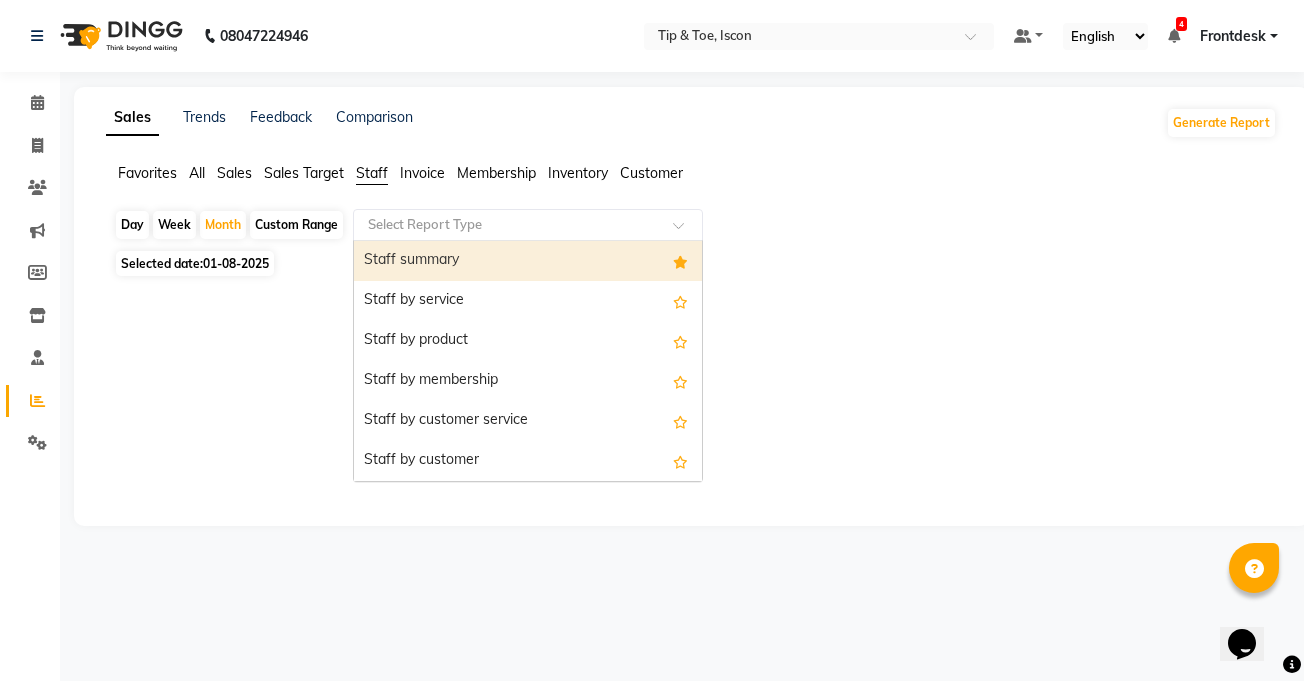 click 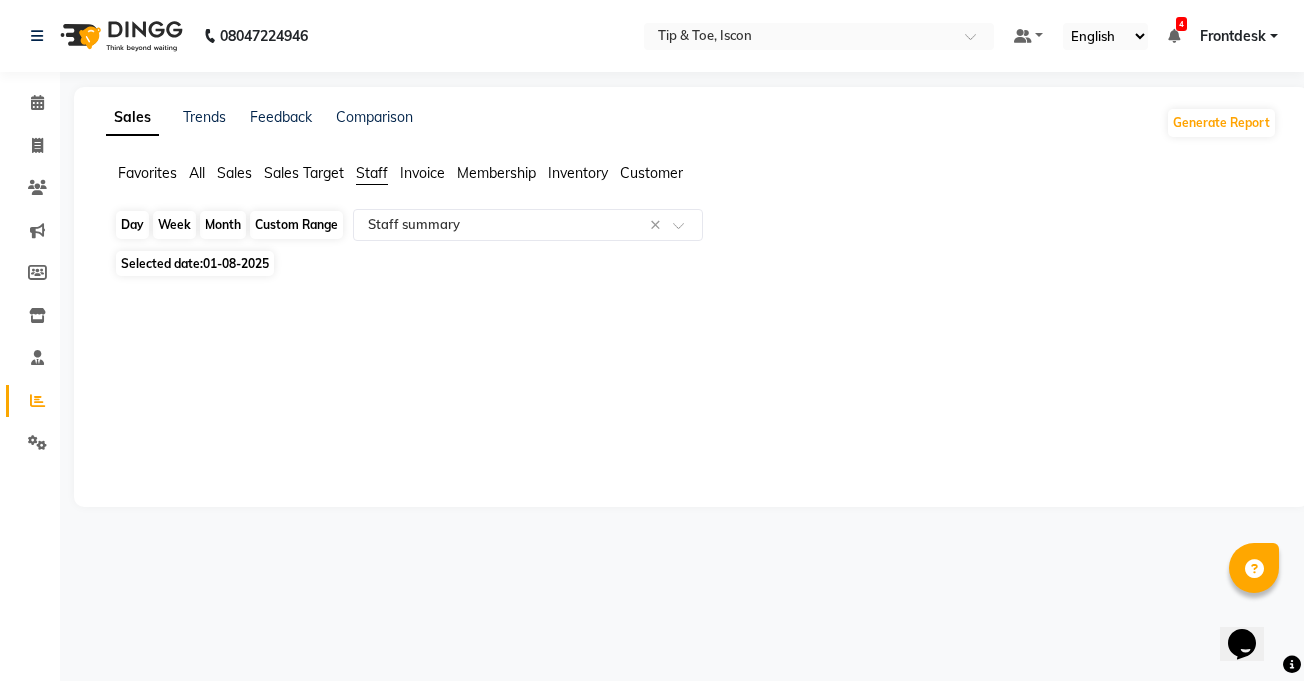 click on "Month" 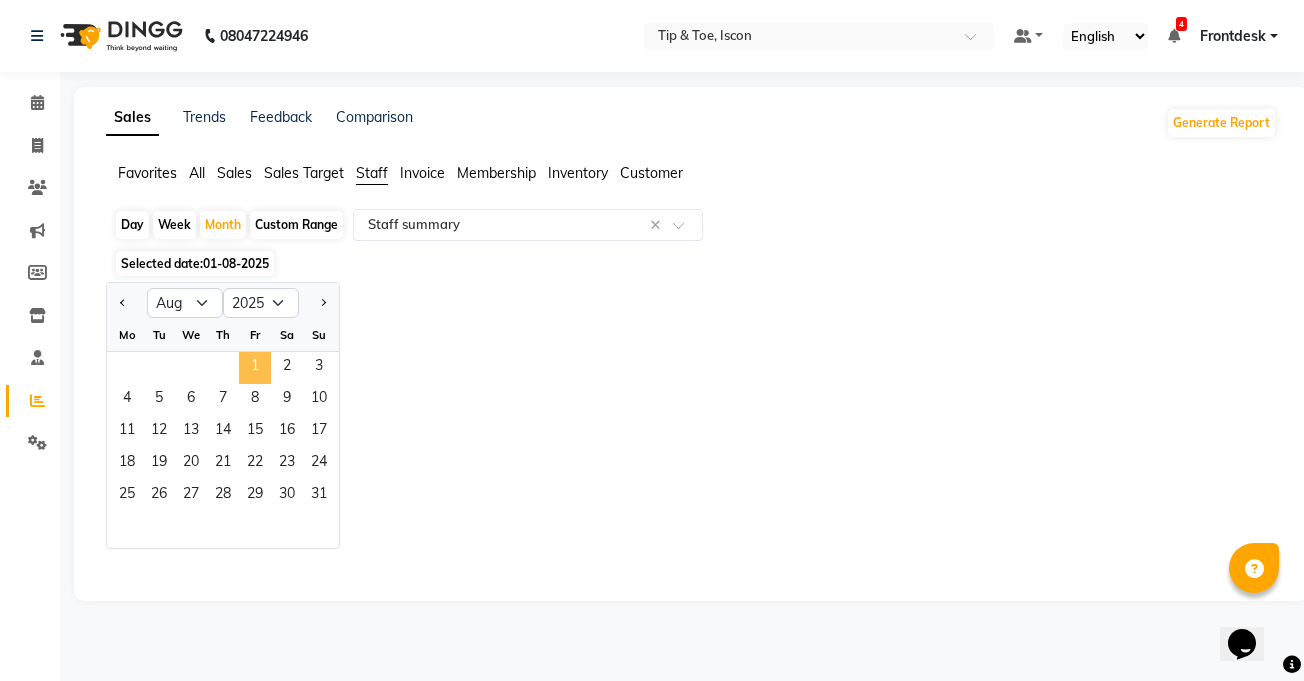 click on "1" 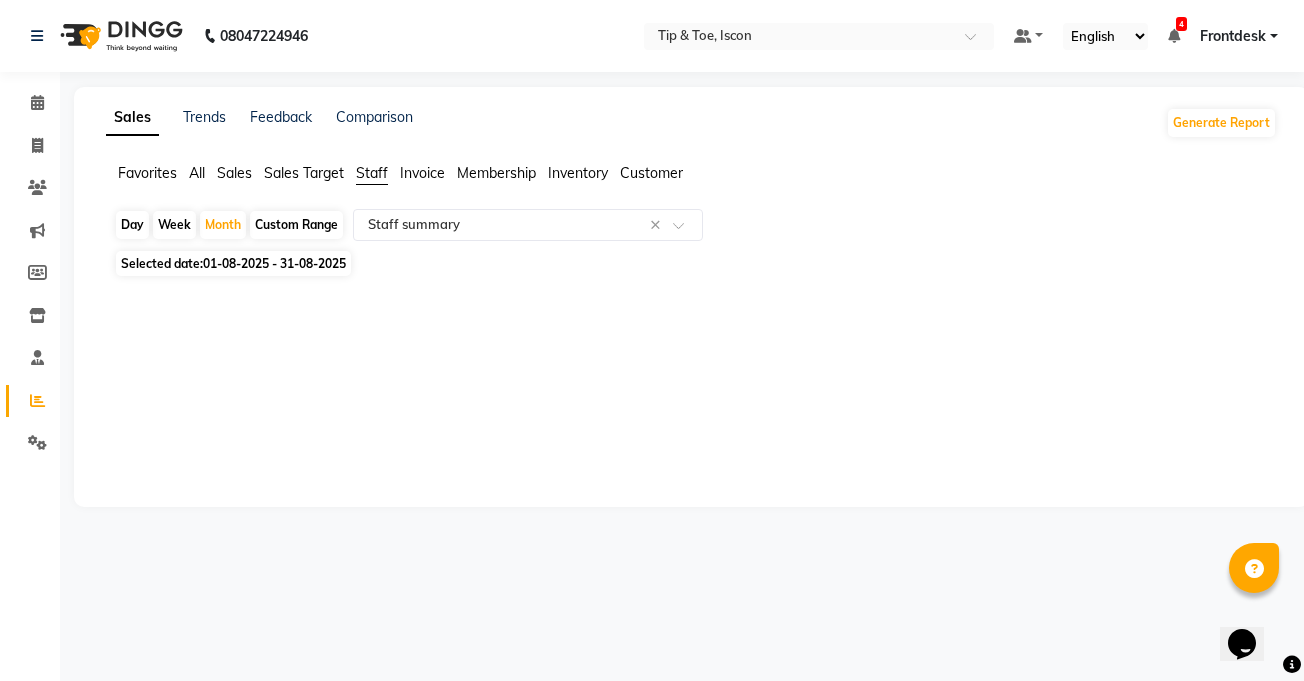 click on "Sales Trends Feedback Comparison Generate Report Favorites All Sales Sales Target Staff Invoice Membership Inventory Customer  Day   Week   Month   Custom Range  Select Report Type × Staff summary × Selected date:  01-08-2025 - 31-08-2025  ★ Mark as Favorite  Choose how you'd like to save "" report to favorites  Save to Personal Favorites:   Only you can see this report in your favorites tab. Share with Organization:   Everyone in your organization can see this report in their favorites tab.  Save to Favorites" 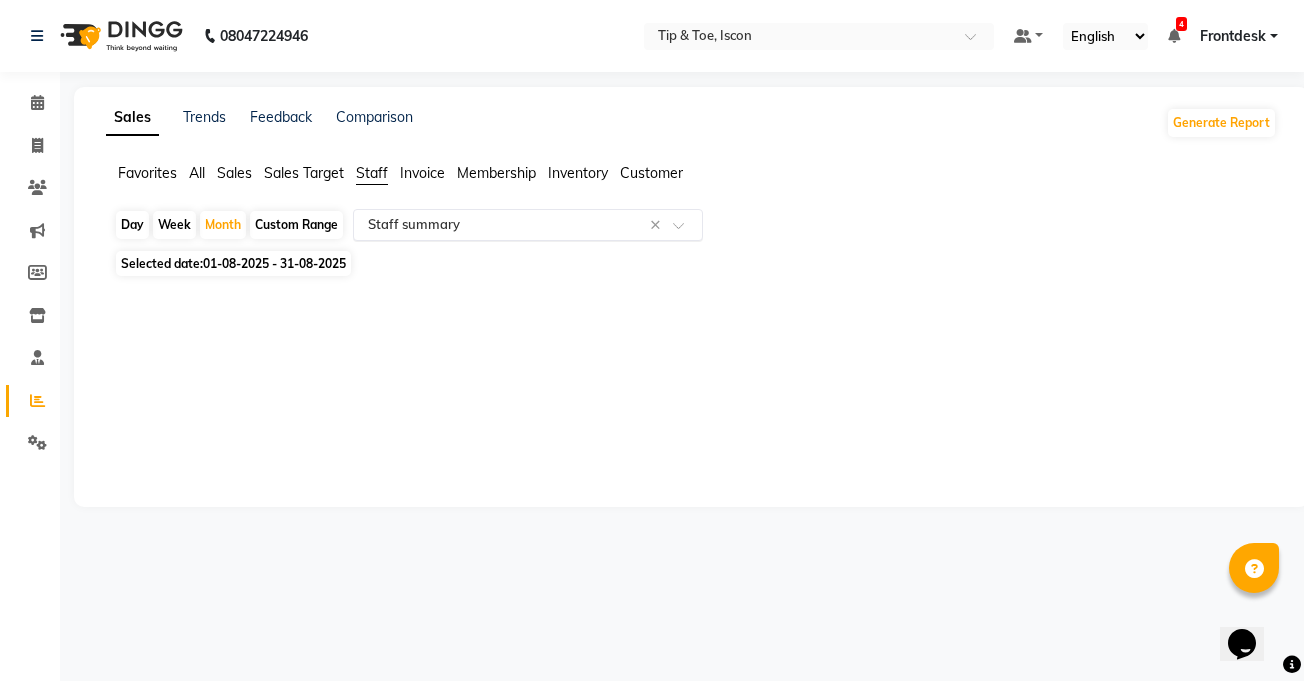 click 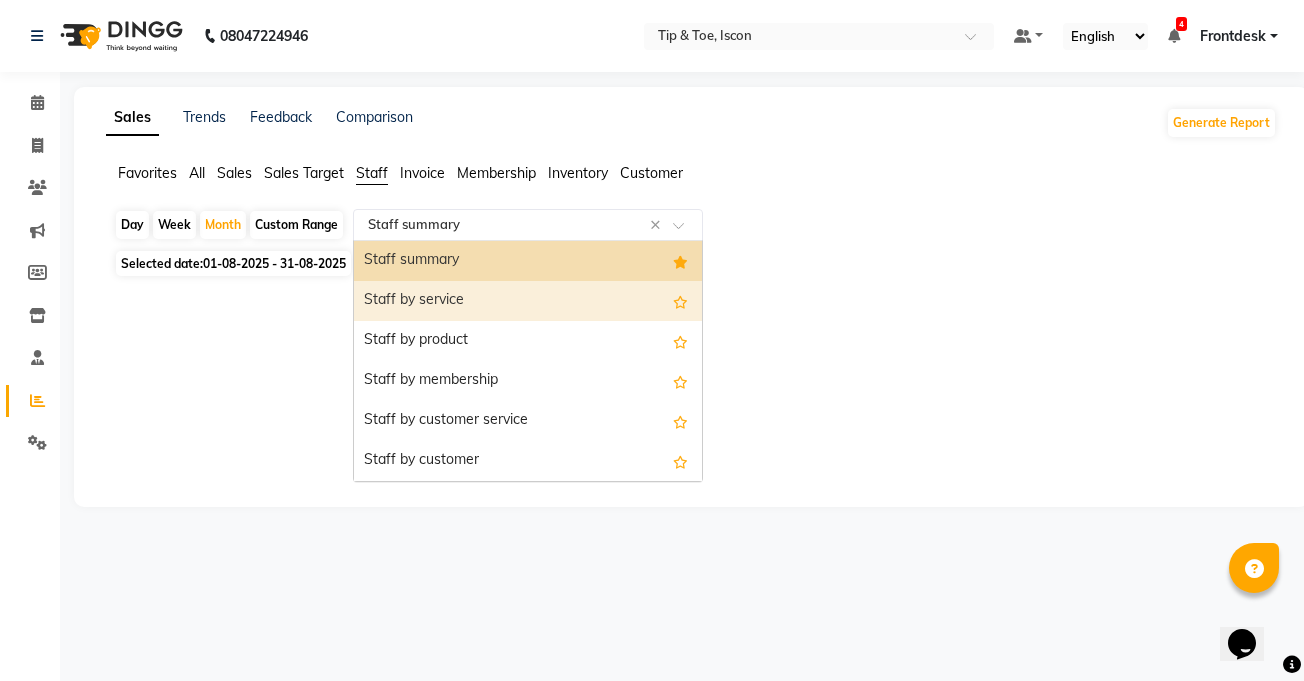 click on "Staff by service" at bounding box center (528, 301) 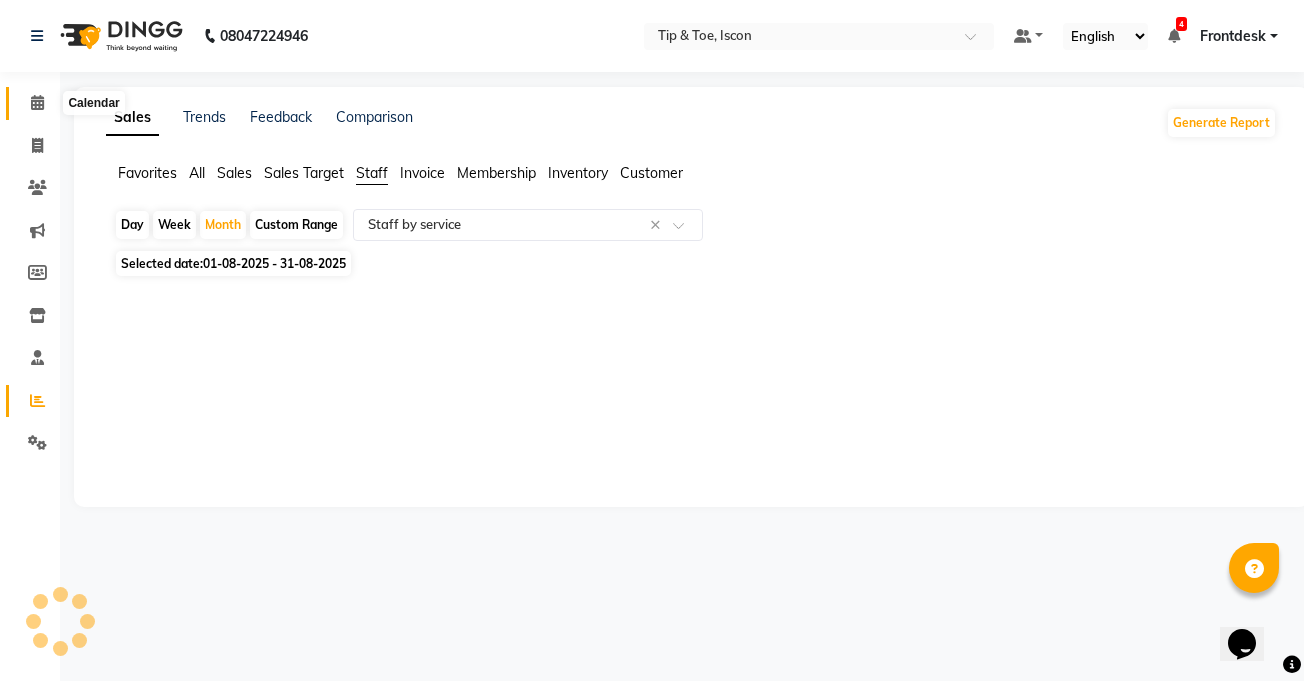 click 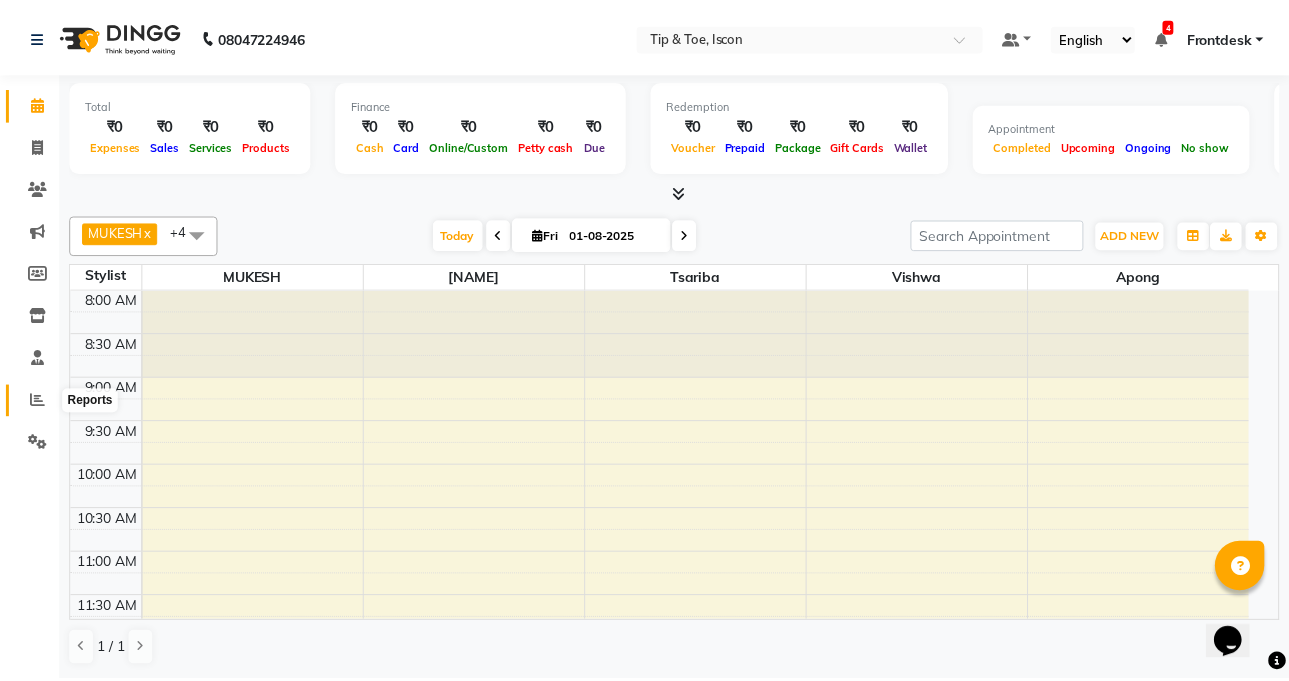 scroll, scrollTop: 773, scrollLeft: 0, axis: vertical 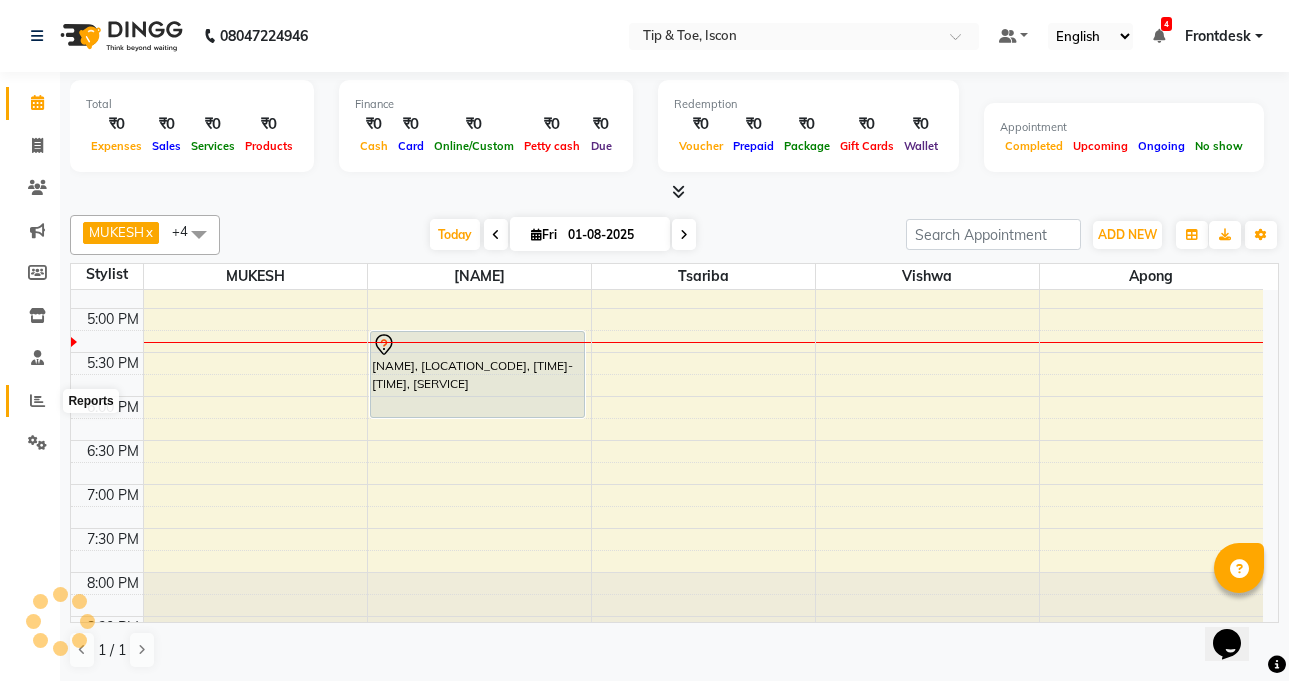 click 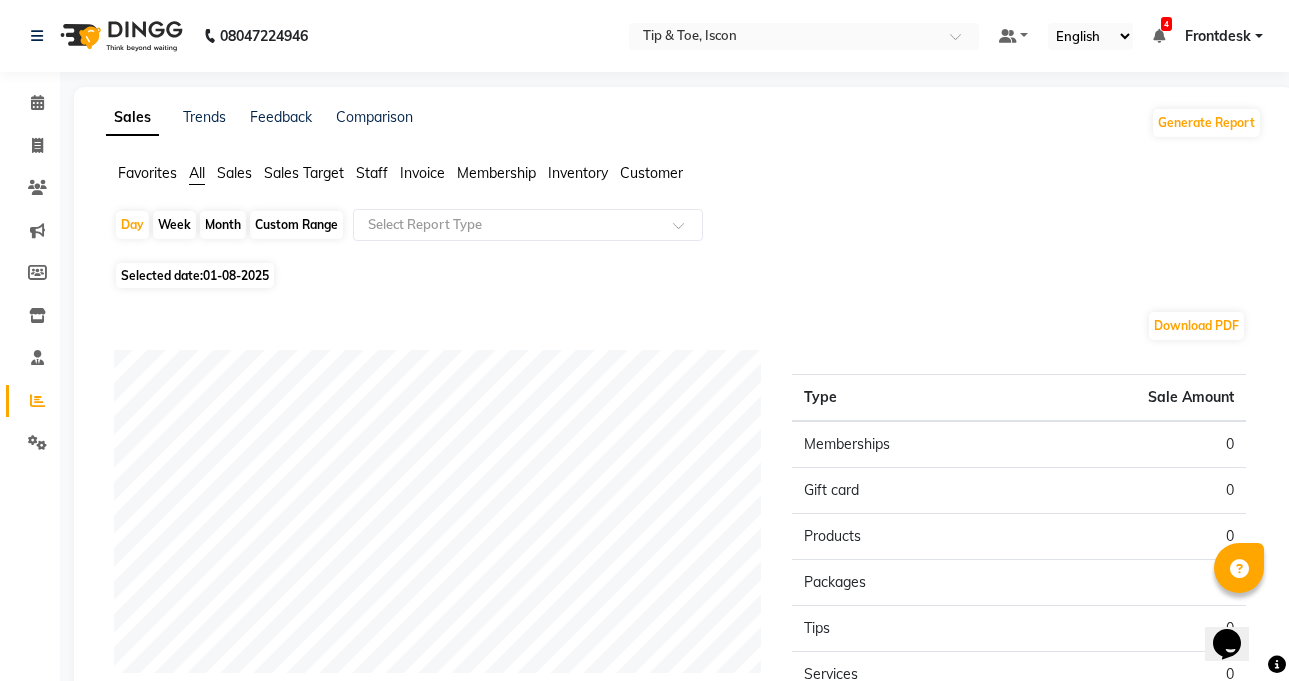 click on "Staff" 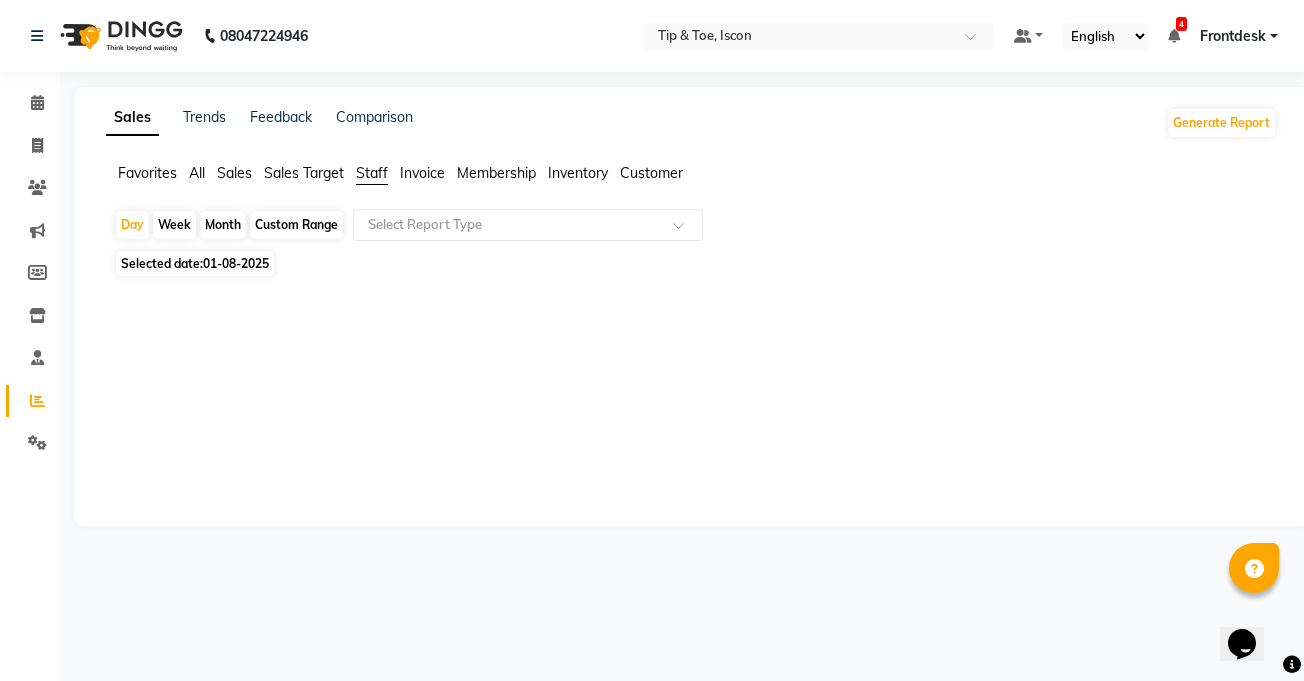 click on "Month" 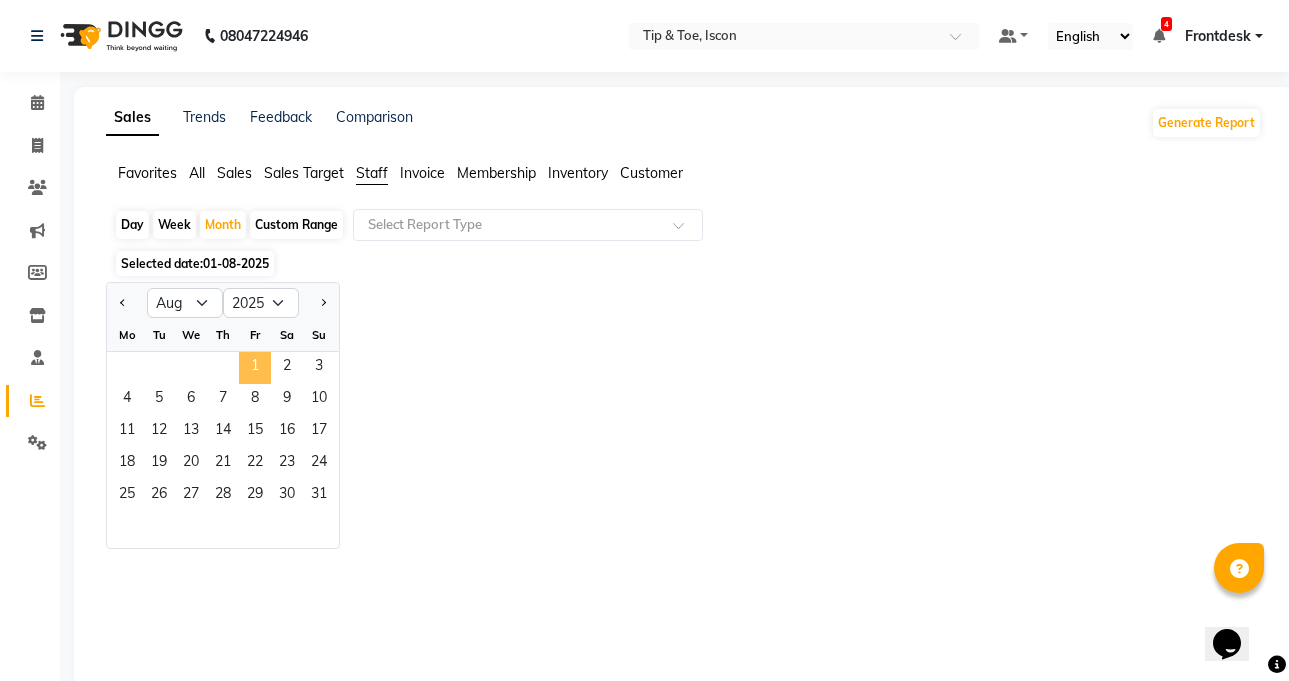 click on "1" 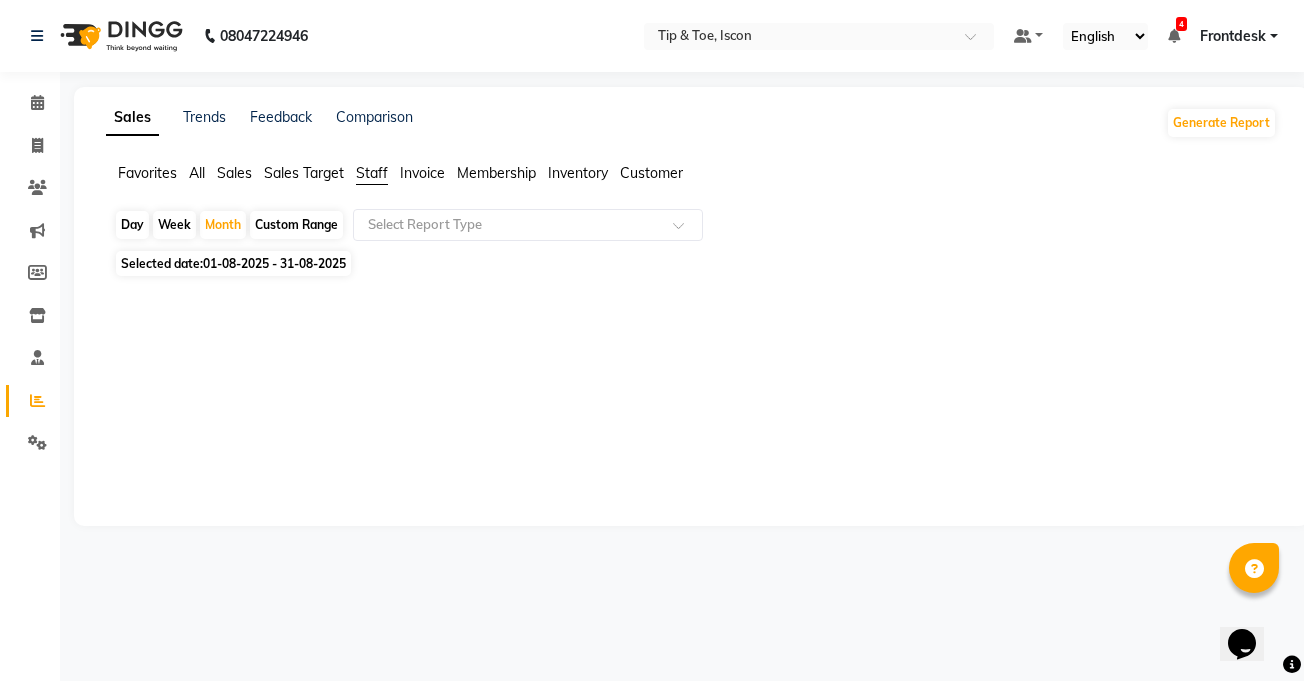 click on "01-08-2025 - 31-08-2025" 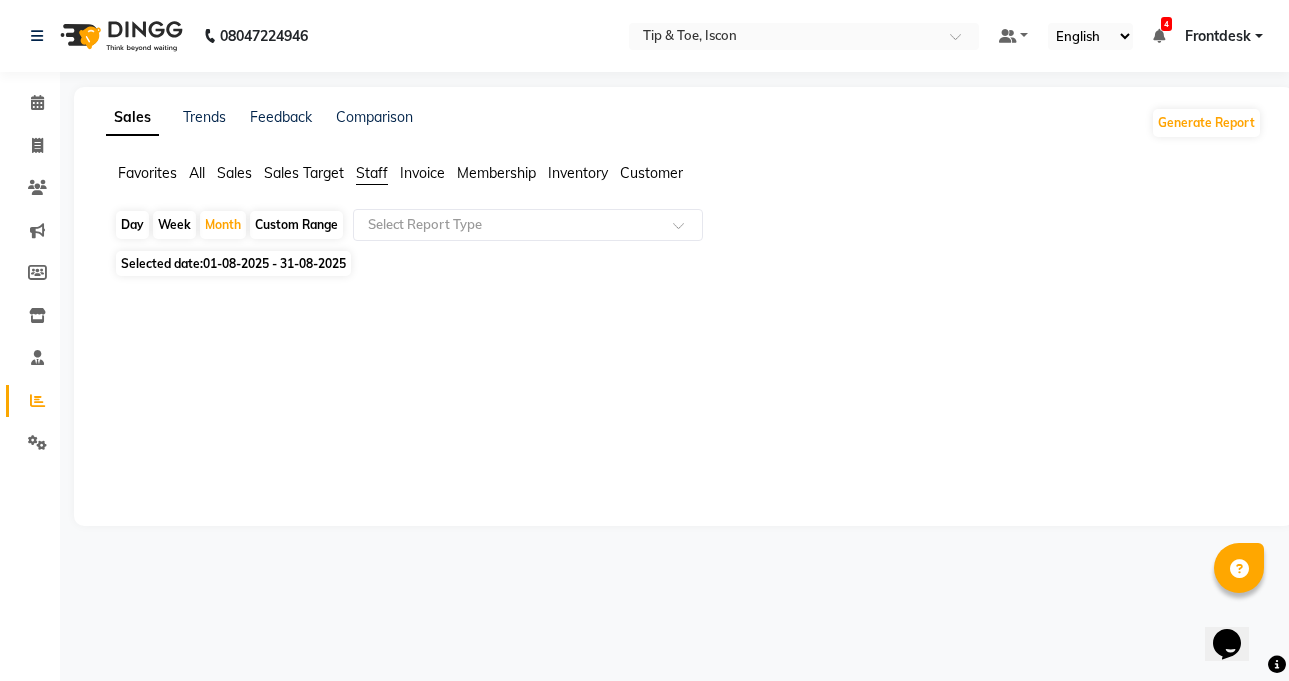 select on "8" 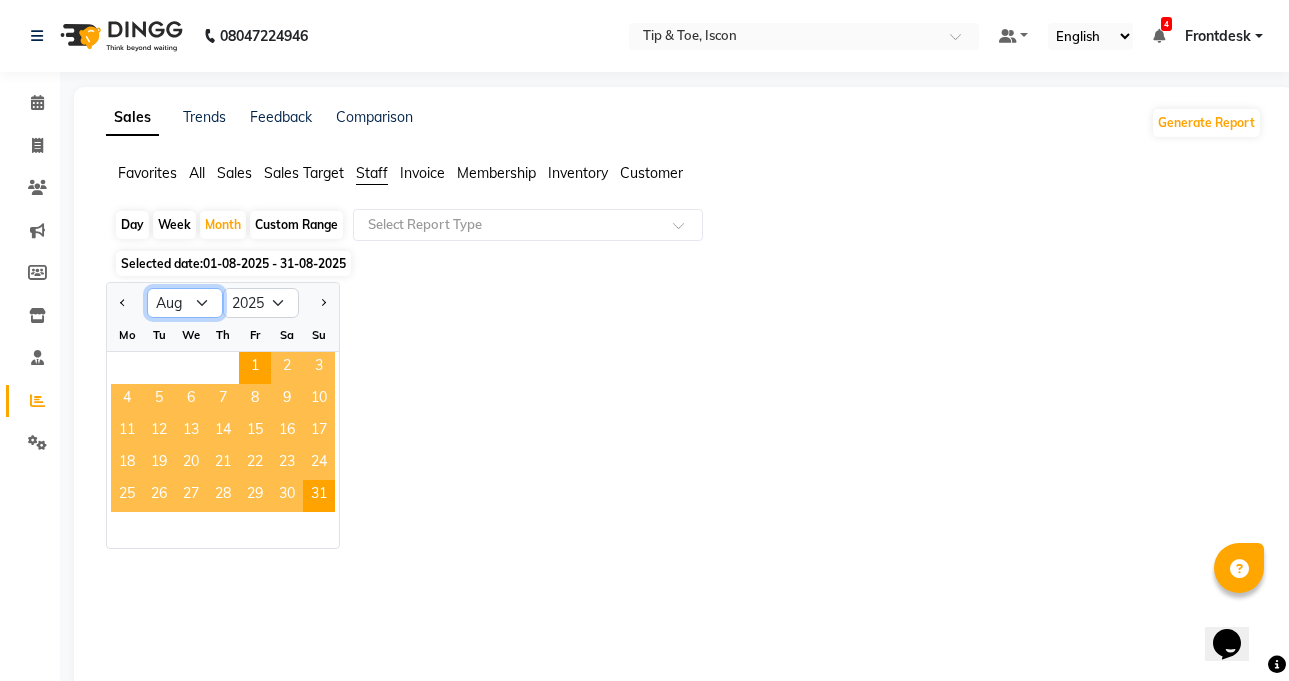 click on "Jan Feb Mar Apr May Jun Jul Aug Sep Oct Nov Dec" 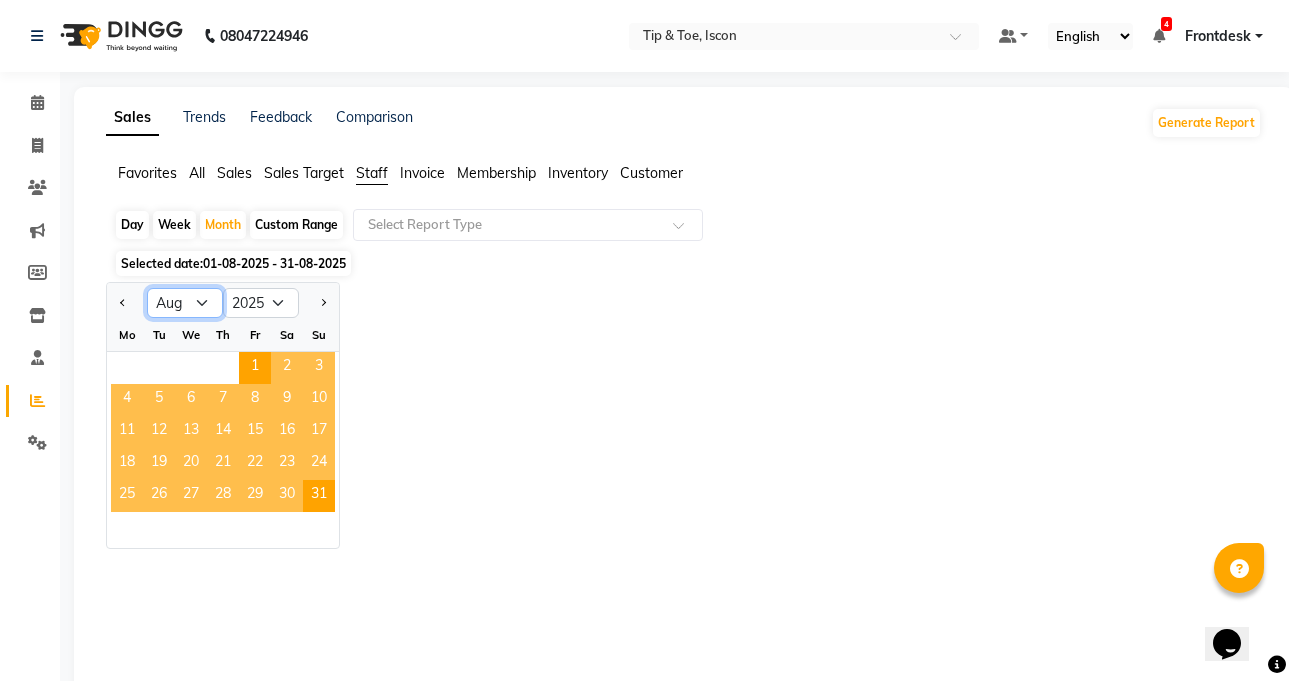select on "7" 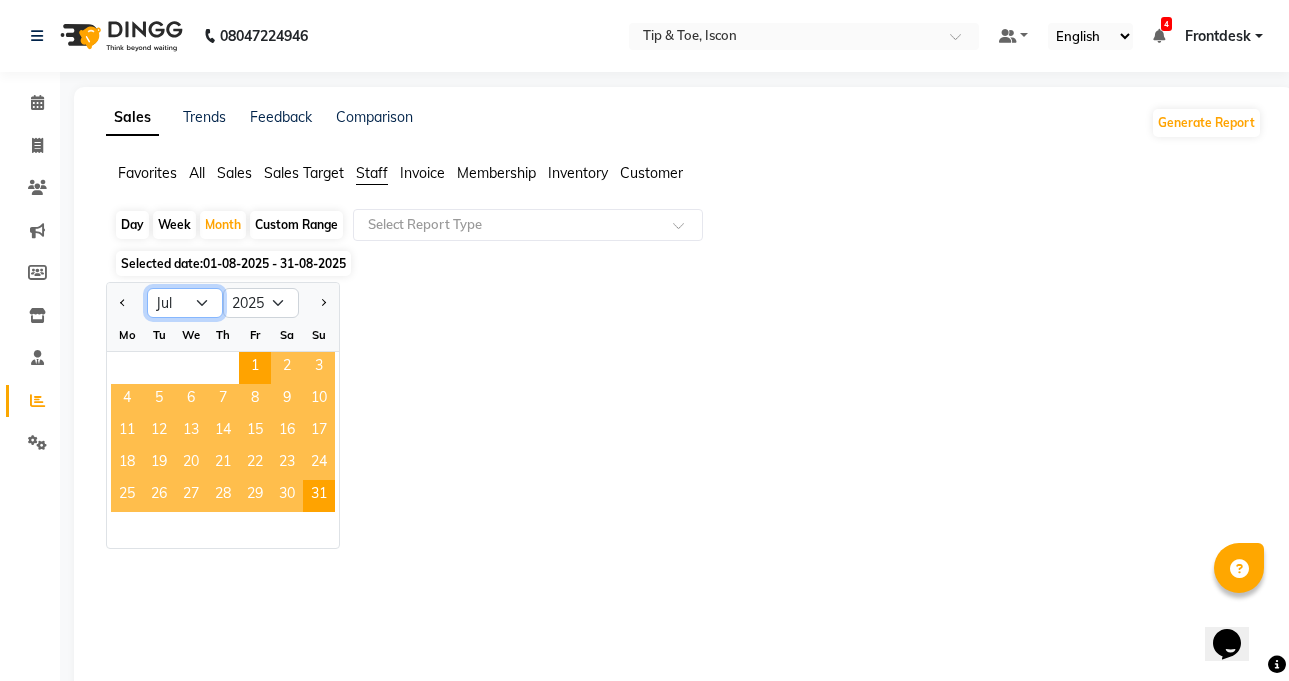 click on "Jan Feb Mar Apr May Jun Jul Aug Sep Oct Nov Dec" 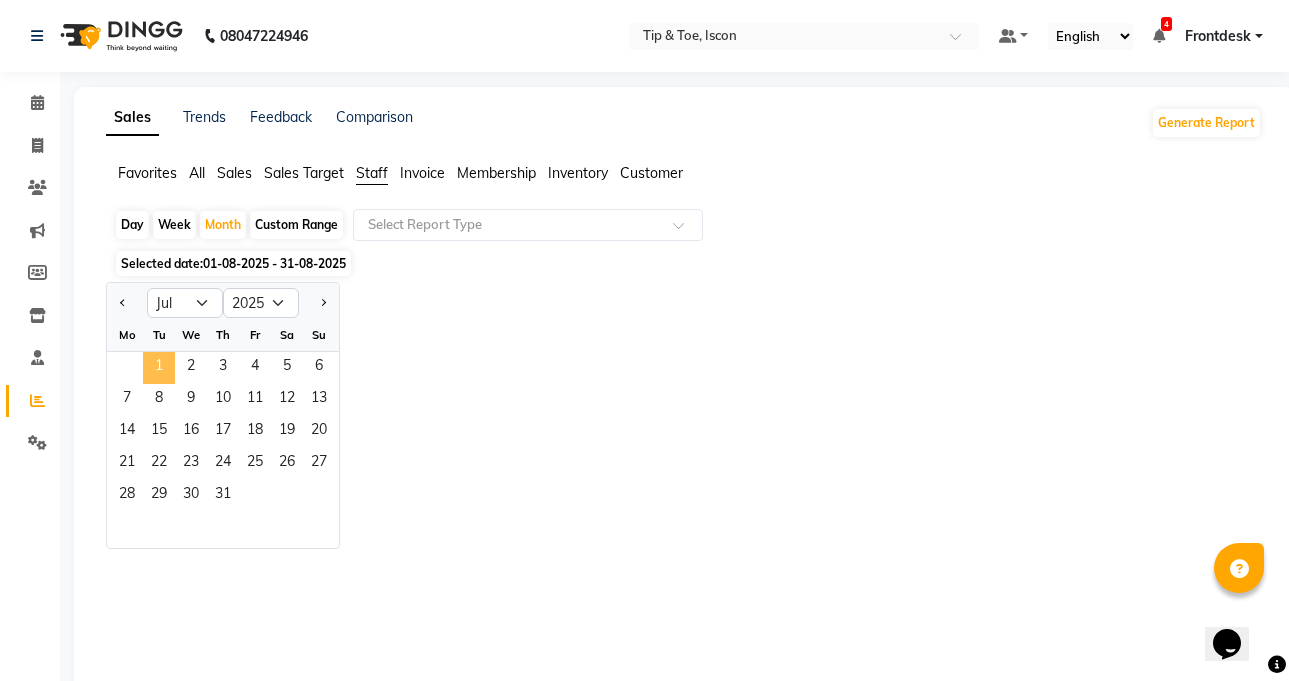 click on "1" 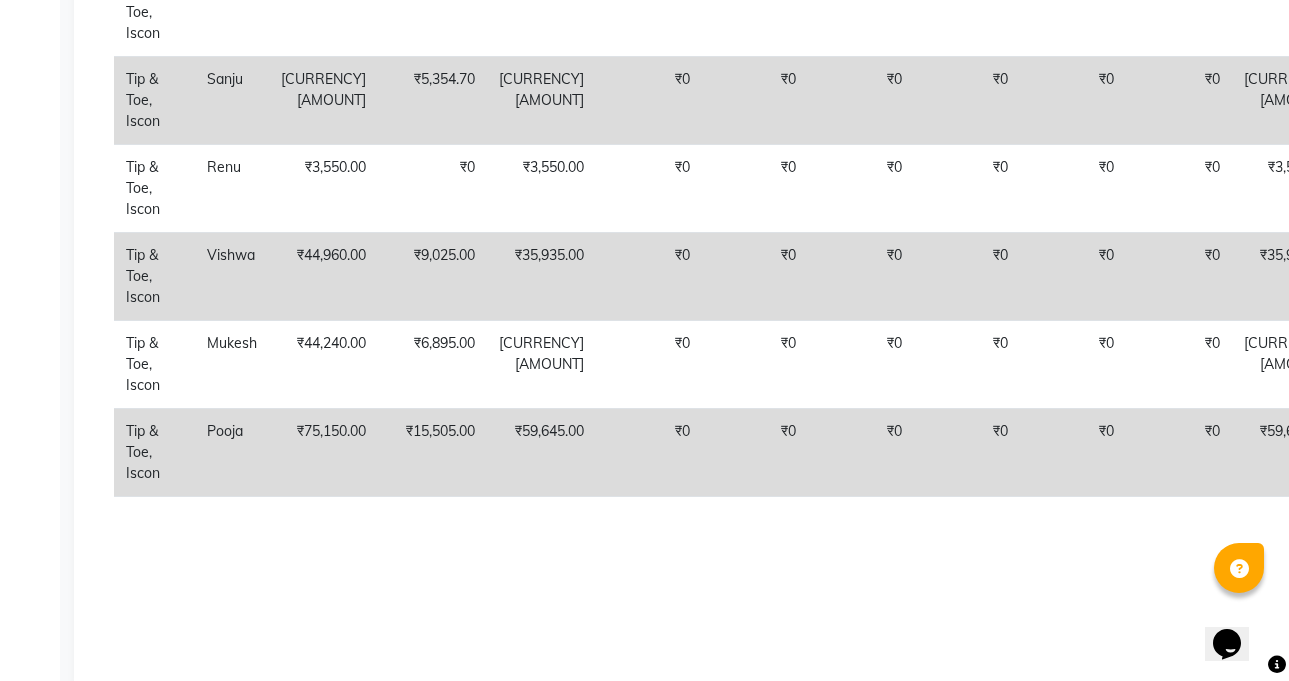 scroll, scrollTop: 11, scrollLeft: 0, axis: vertical 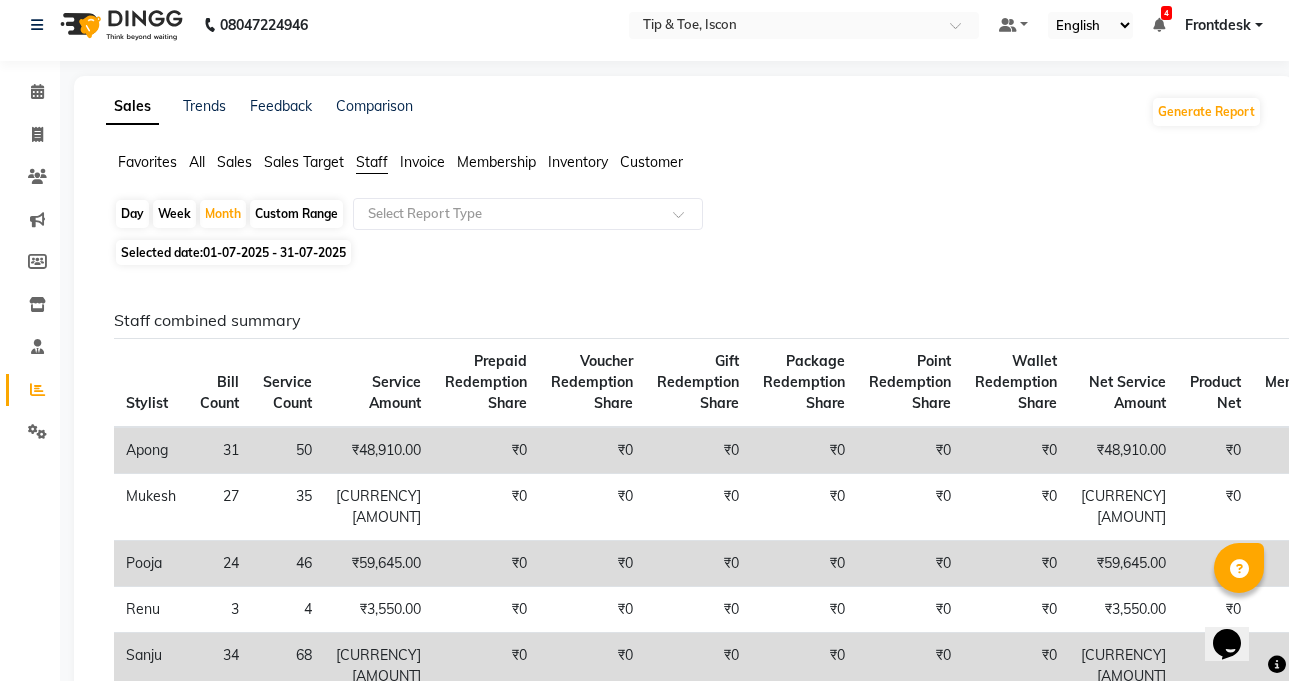 click on "Staff combined summary" 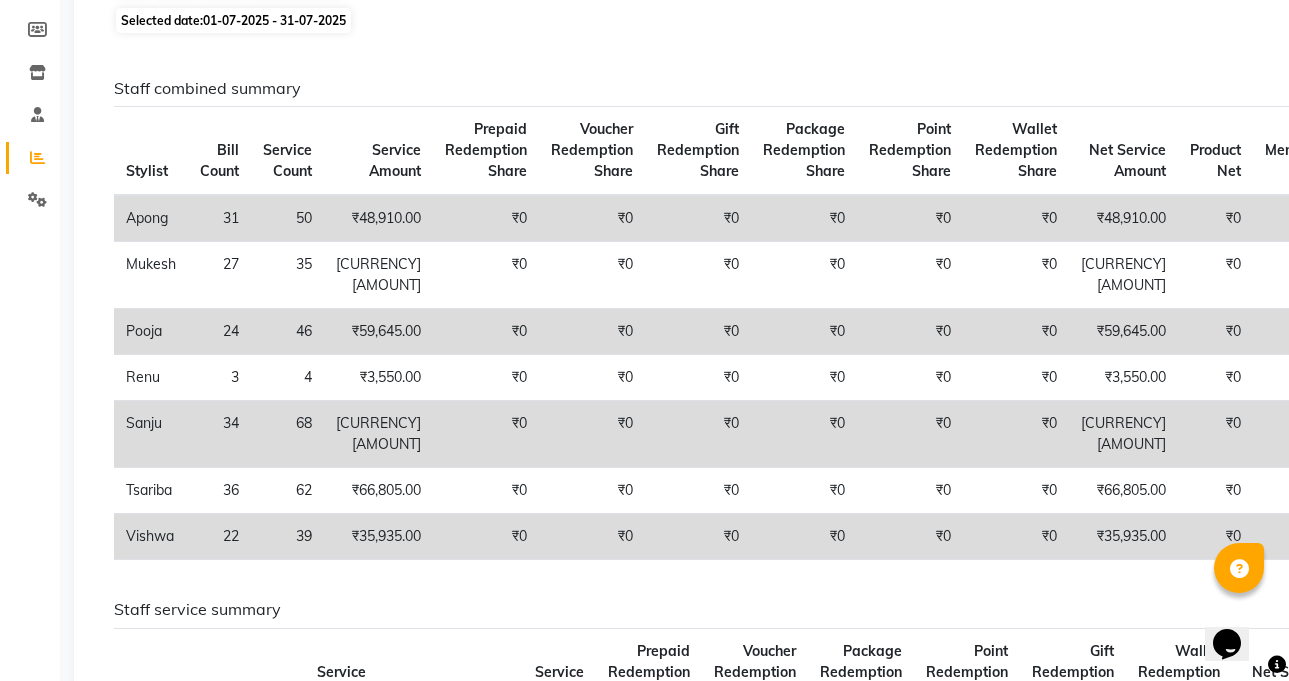 scroll, scrollTop: 0, scrollLeft: 0, axis: both 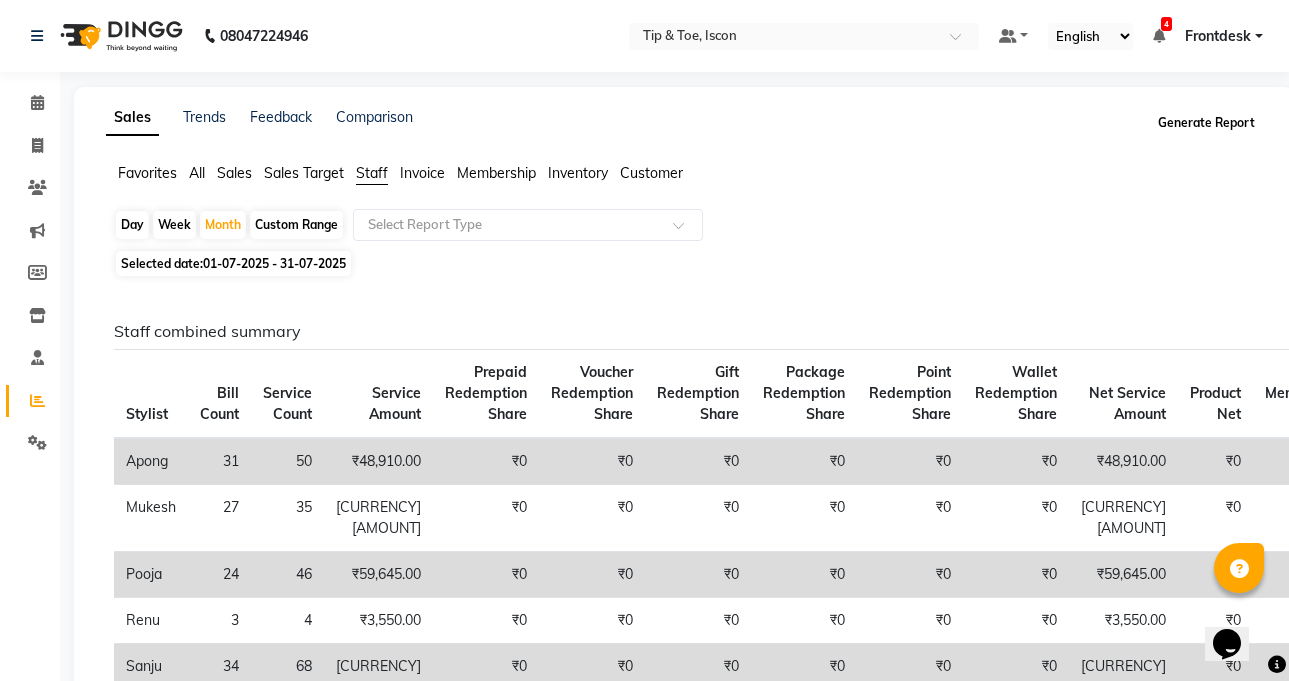 click on "Generate Report" 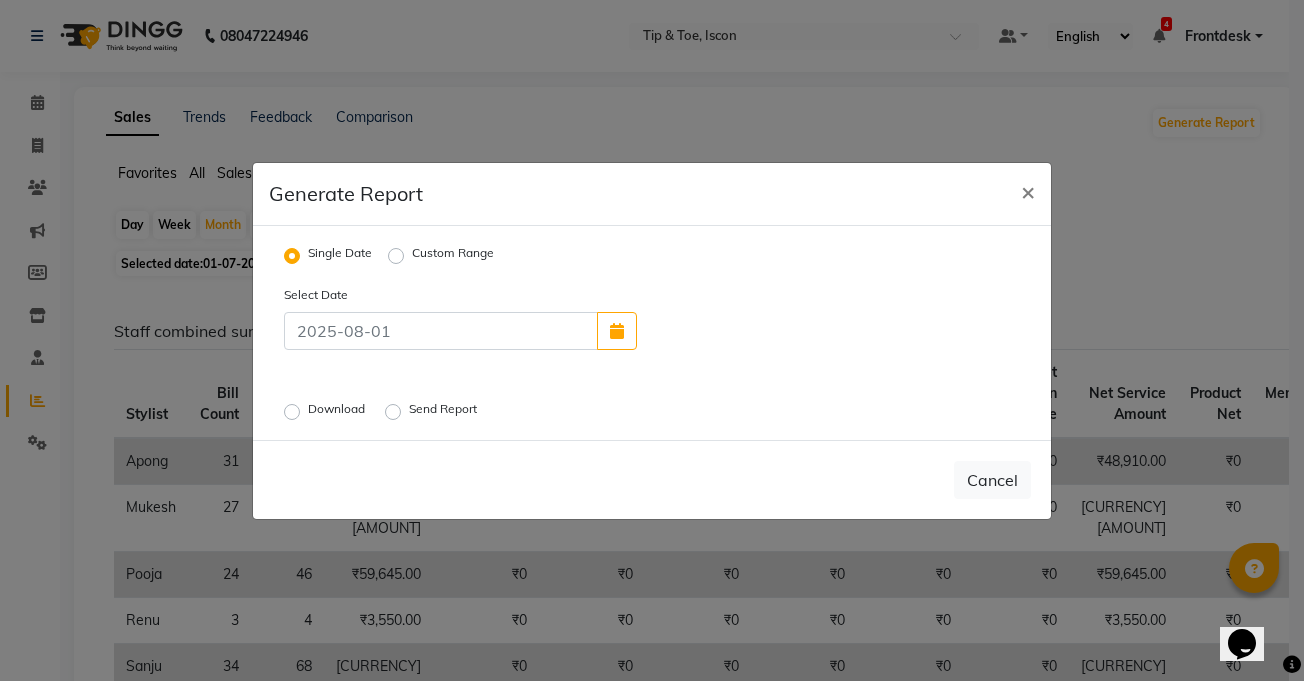 click on "Download" 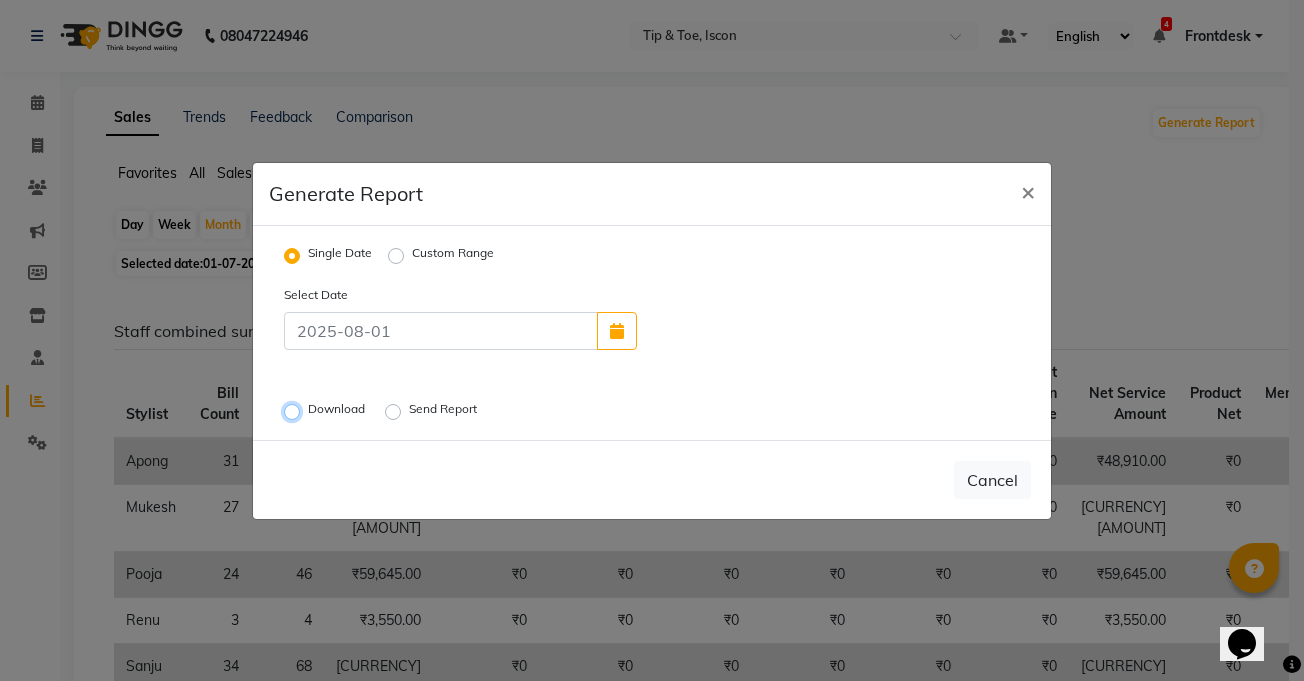 click on "Download" at bounding box center [295, 411] 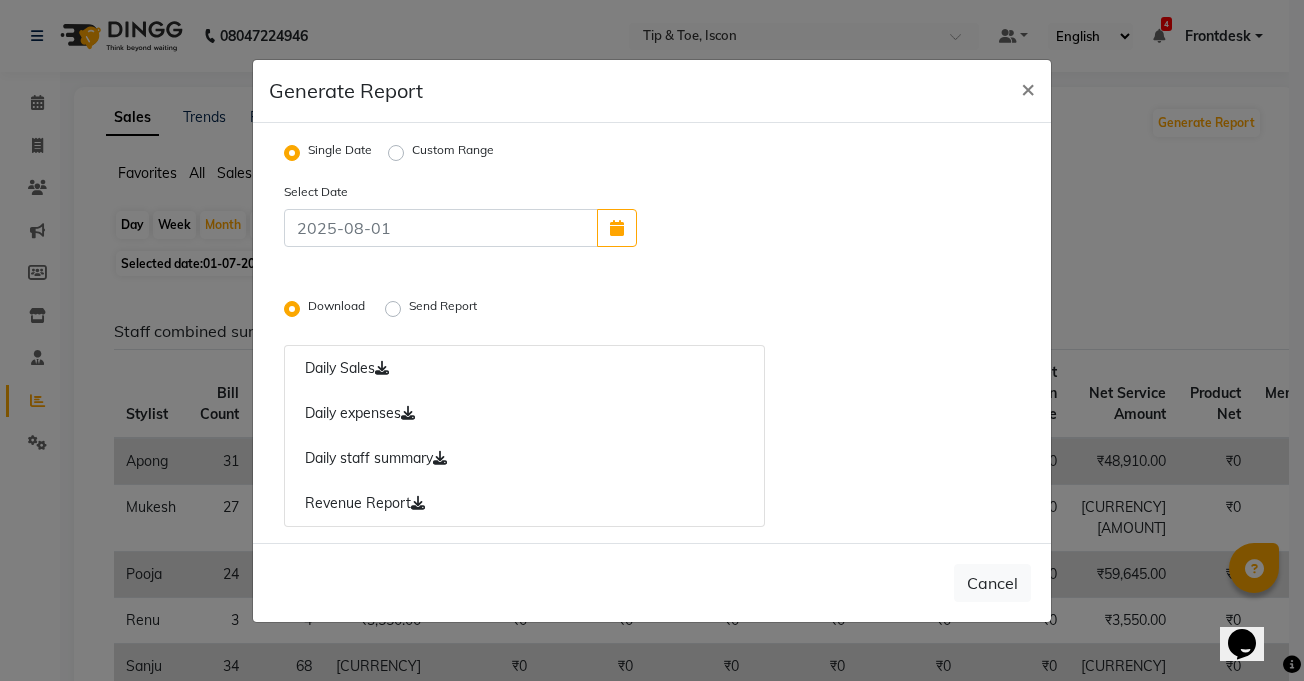click on "Custom Range" 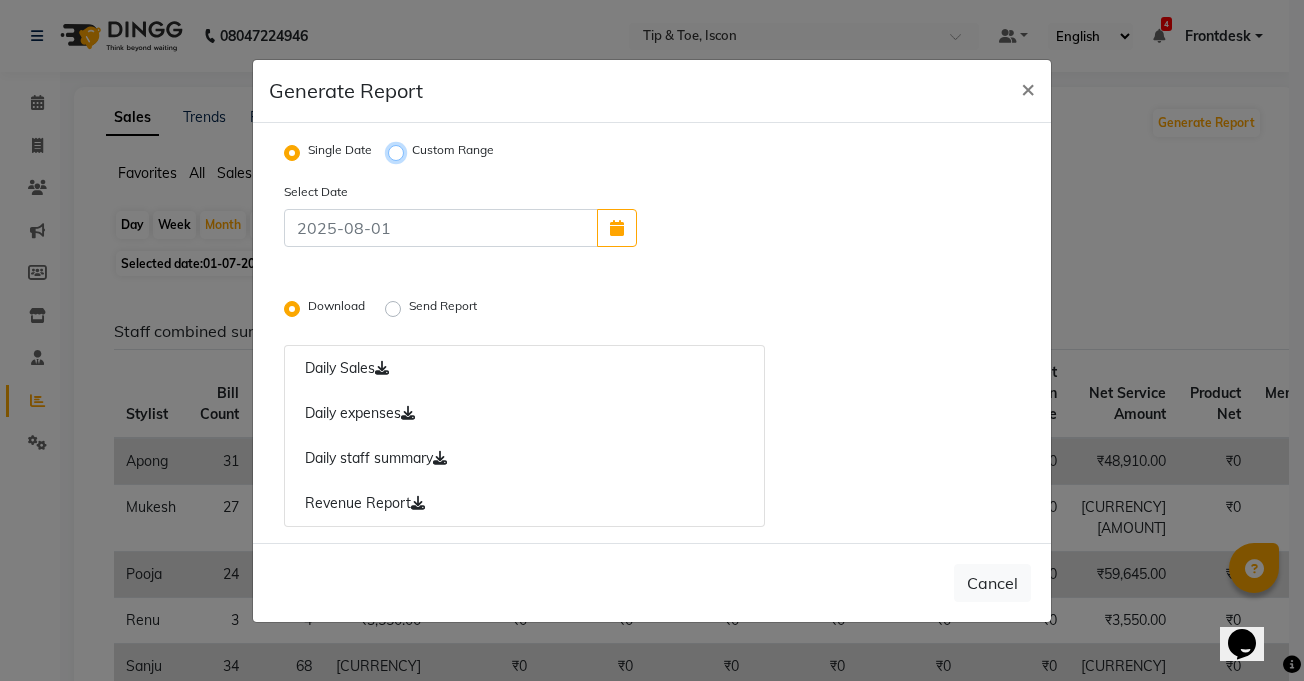 click on "Custom Range" at bounding box center [399, 152] 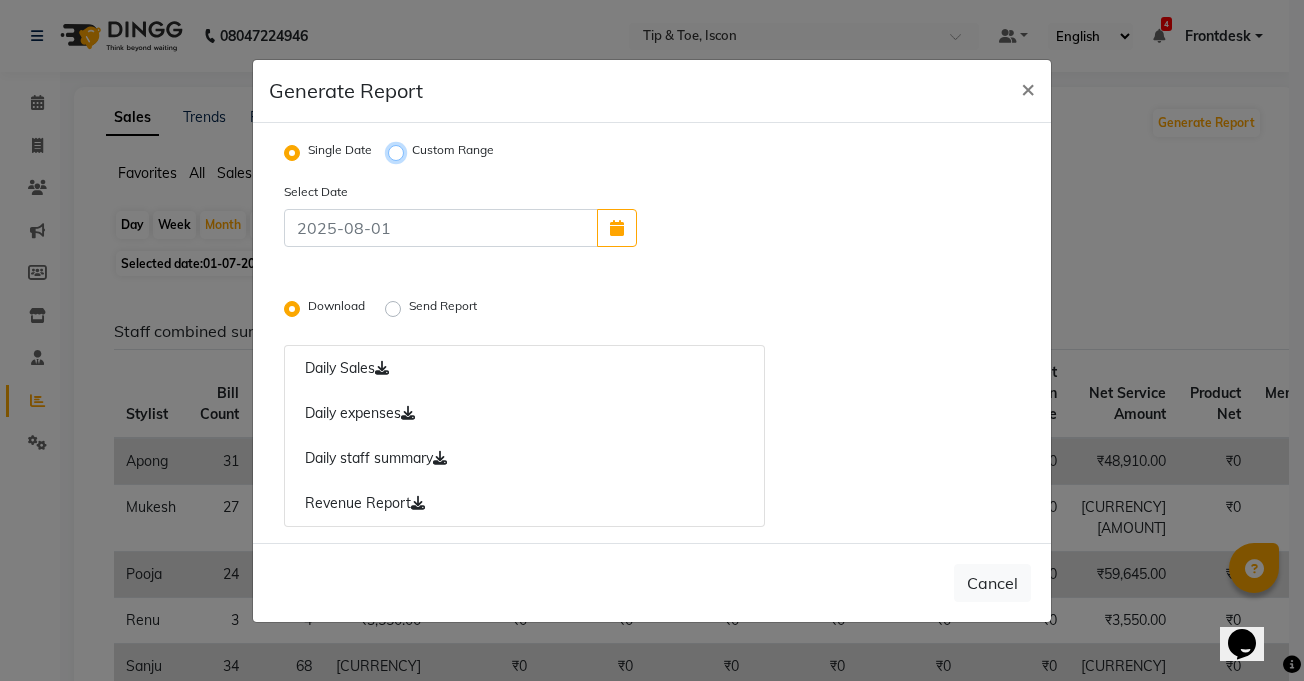 radio on "true" 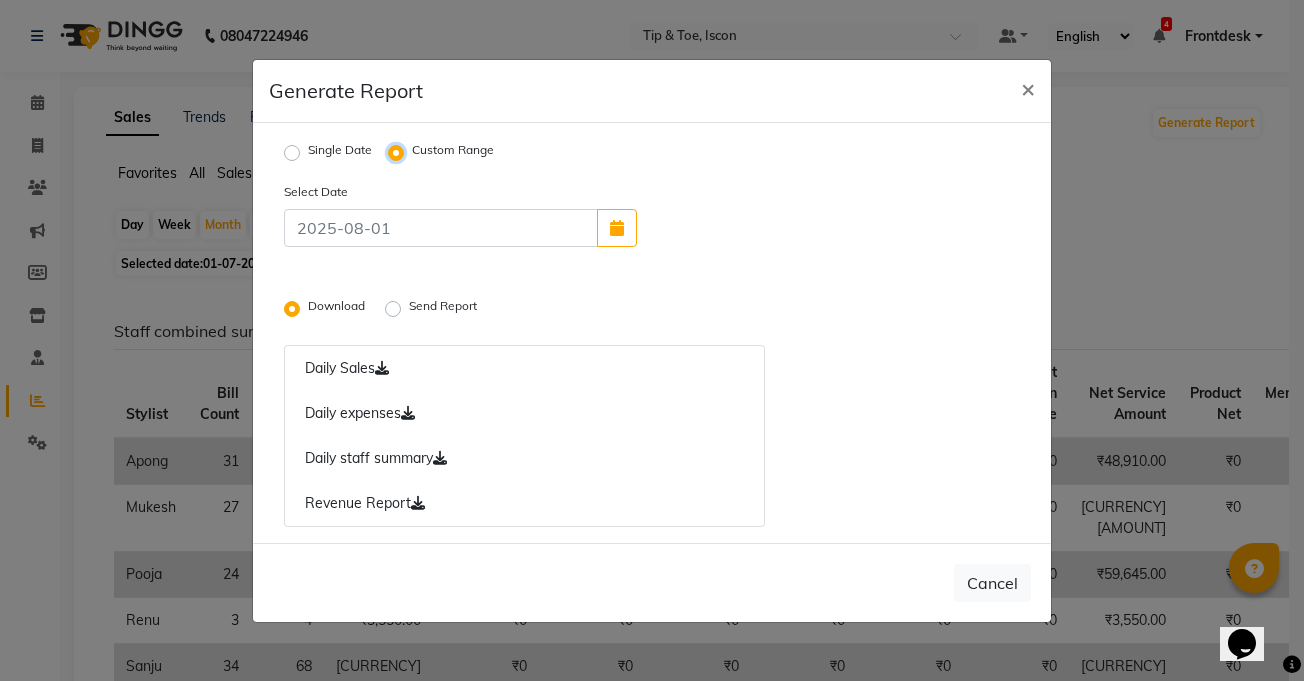 select on "8" 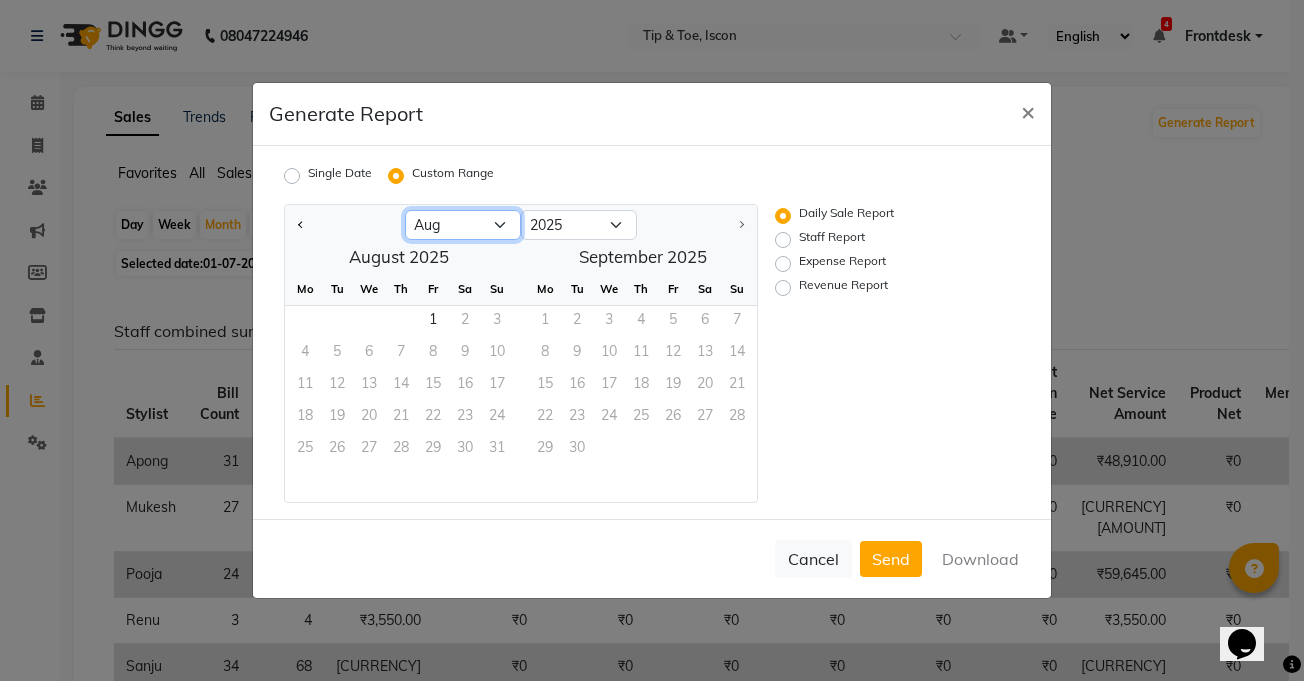 click on "Jan Feb Mar Apr May Jun Jul Aug" 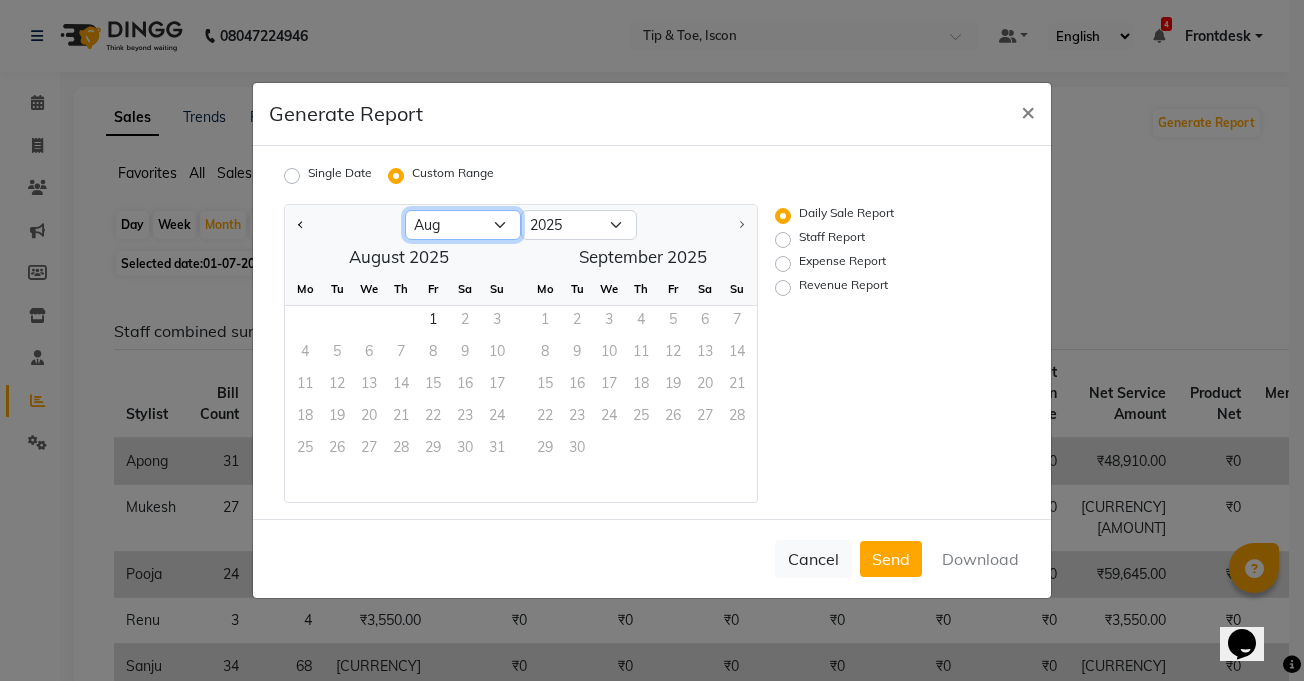 select on "7" 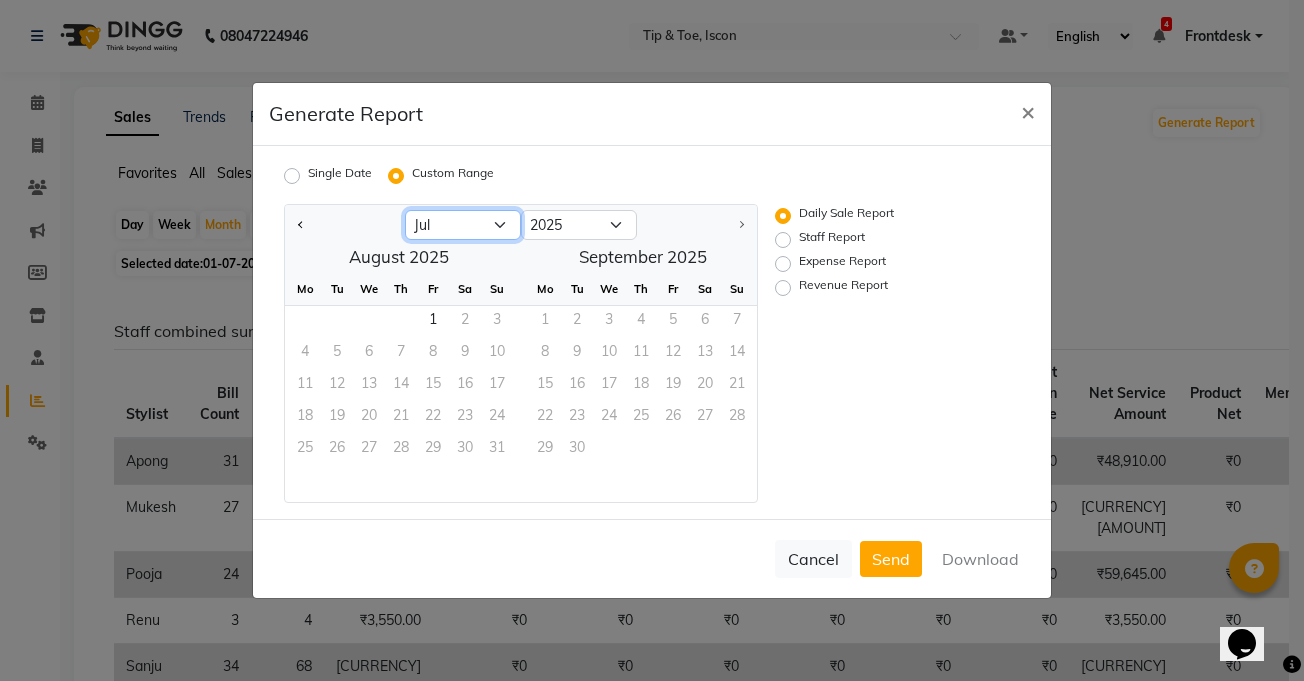 click on "Jan Feb Mar Apr May Jun Jul Aug" 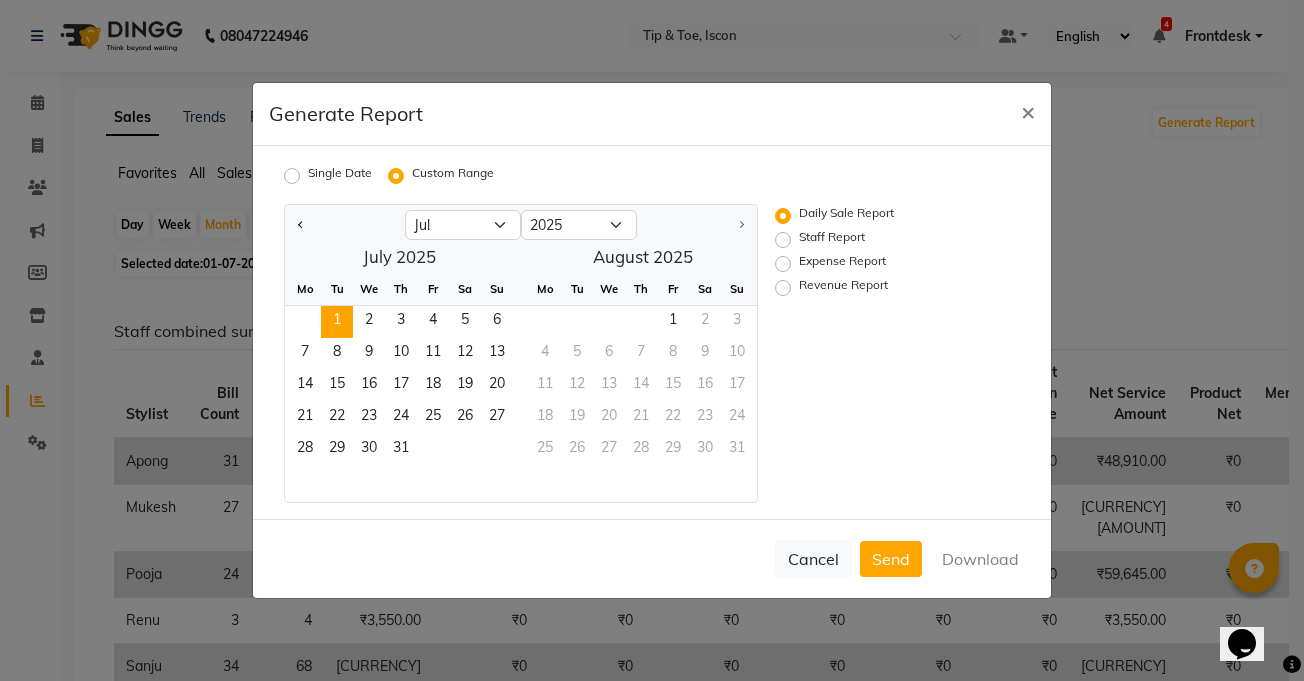 click on "1" 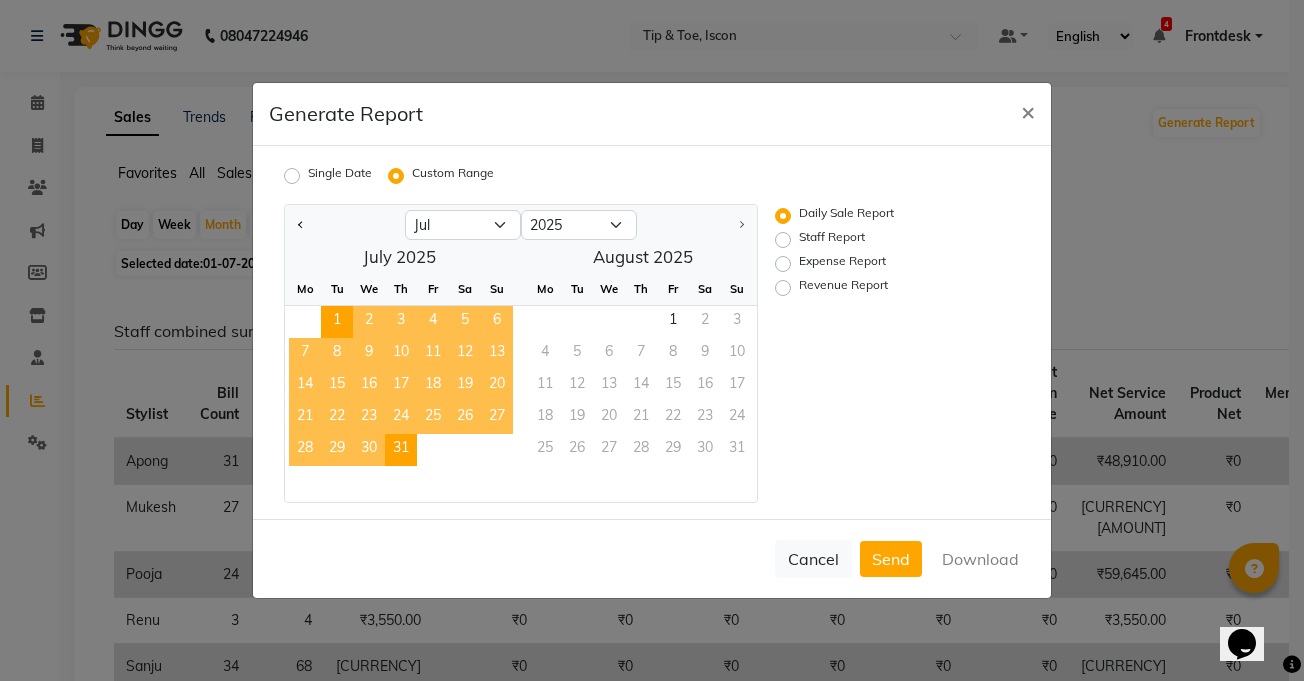 click on "31" 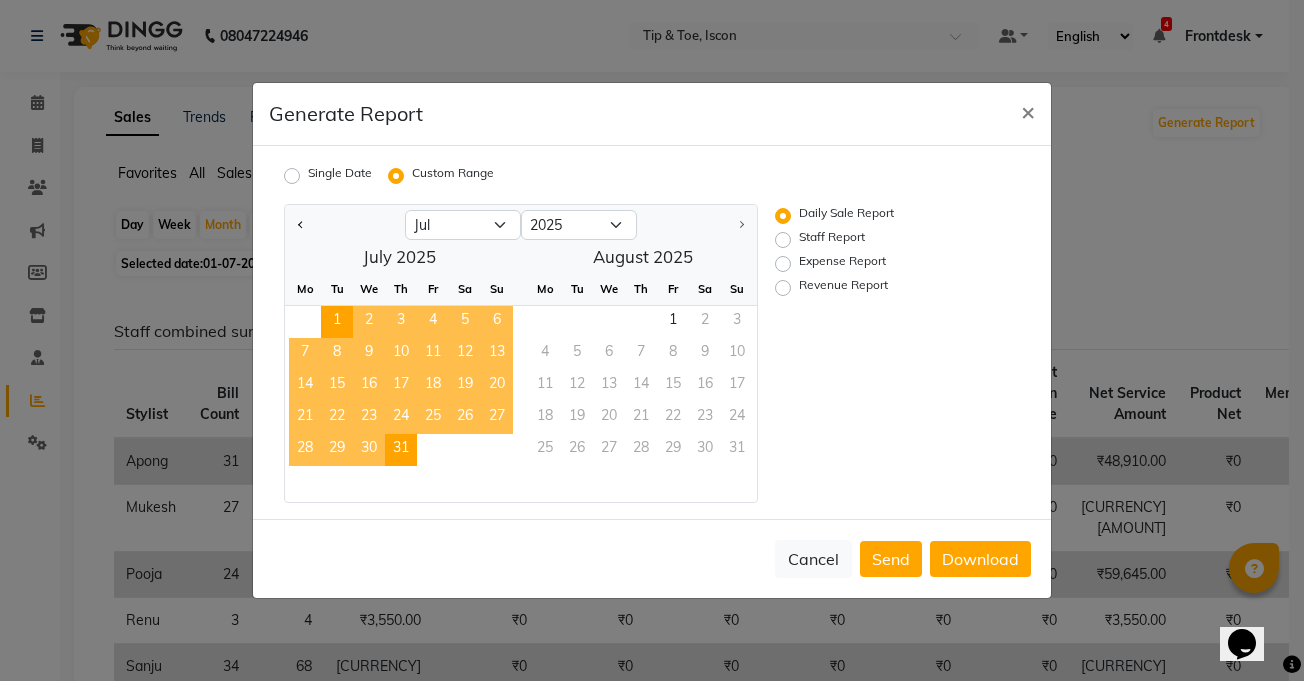 click on "Staff Report" 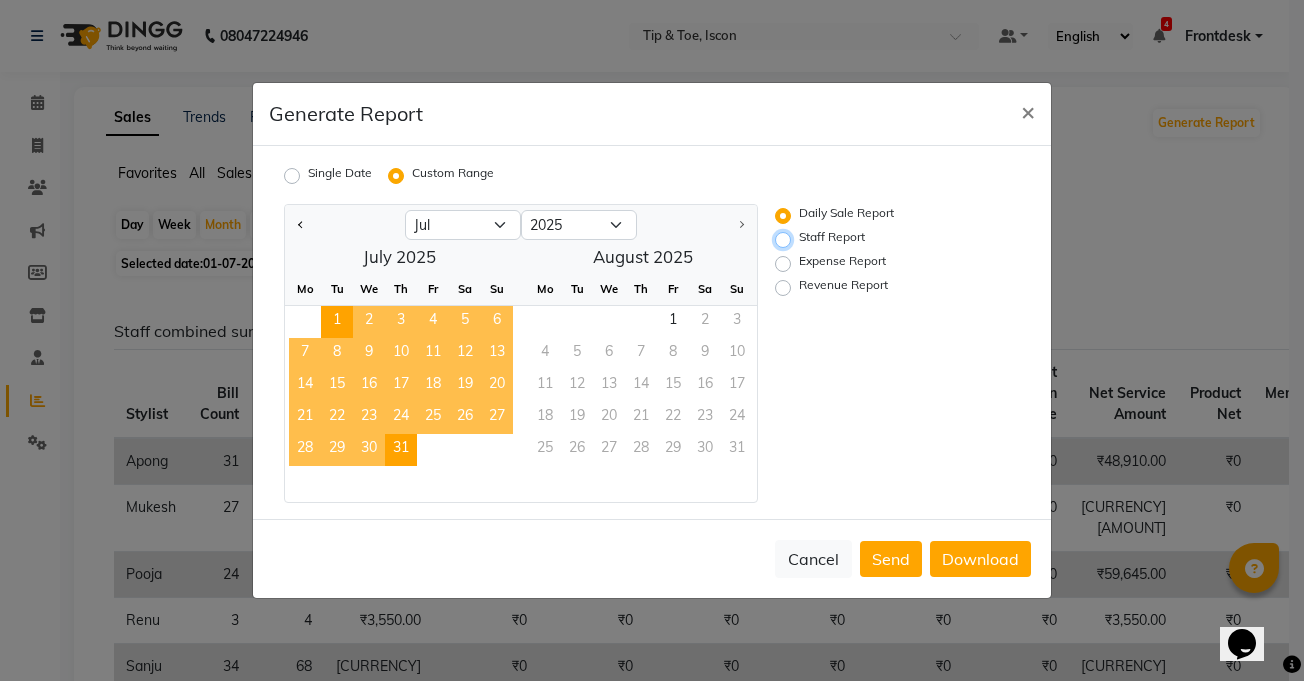 click on "Staff Report" at bounding box center (786, 240) 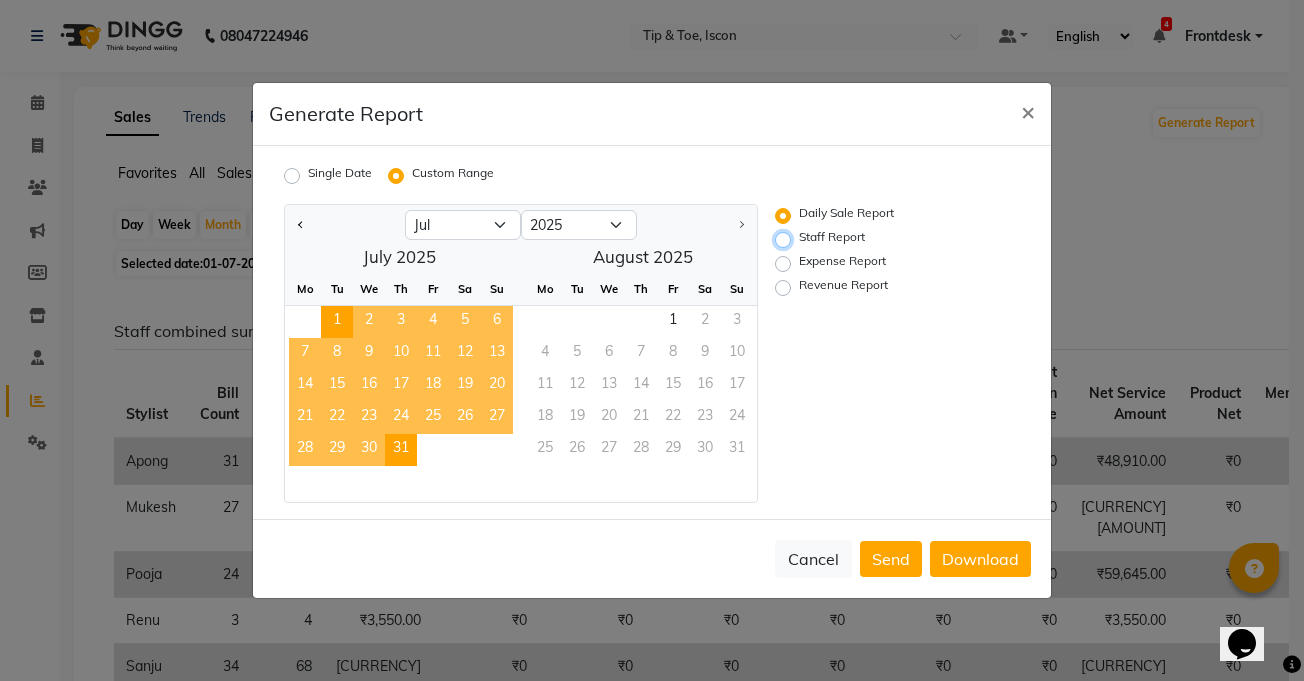radio on "true" 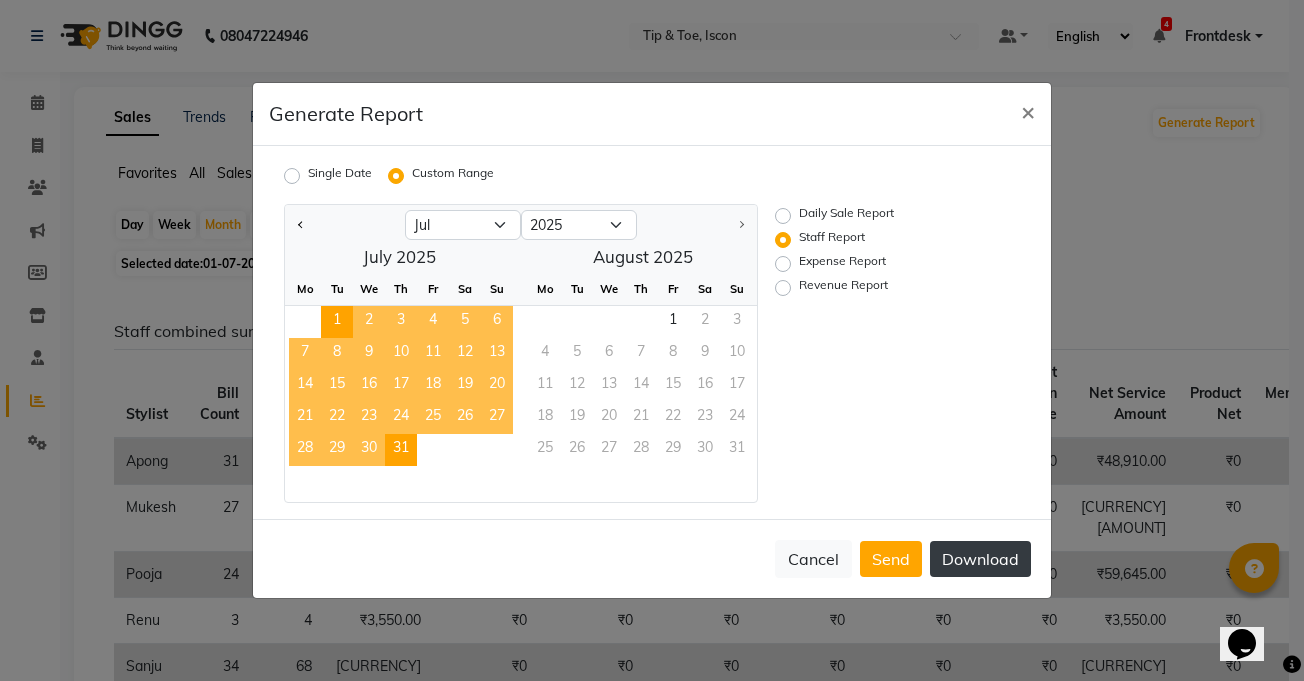 click on "Download" 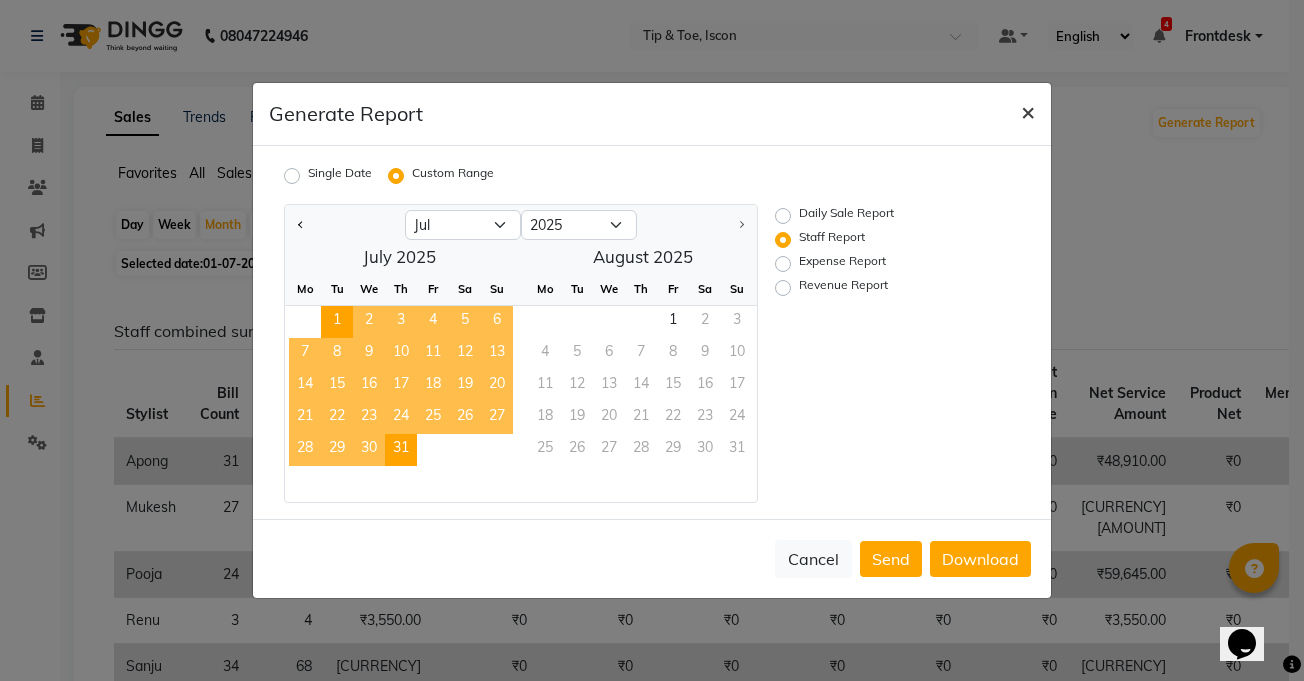 click on "×" 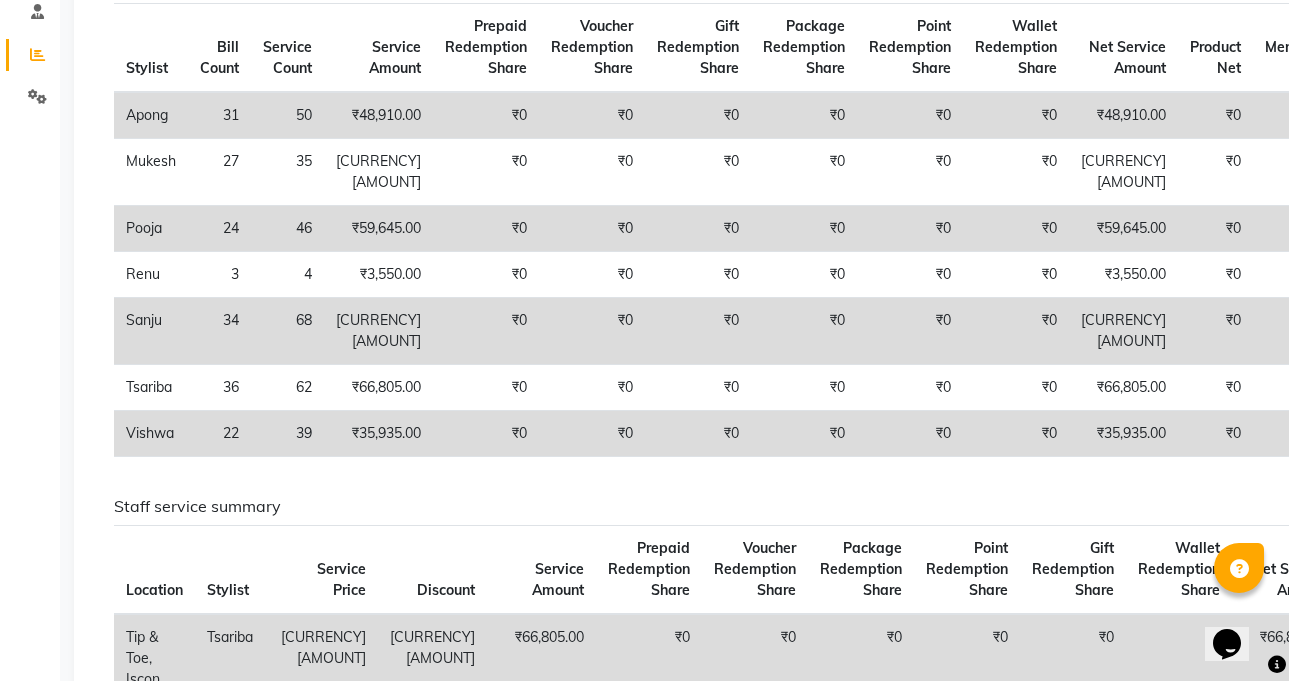 scroll, scrollTop: 843, scrollLeft: 0, axis: vertical 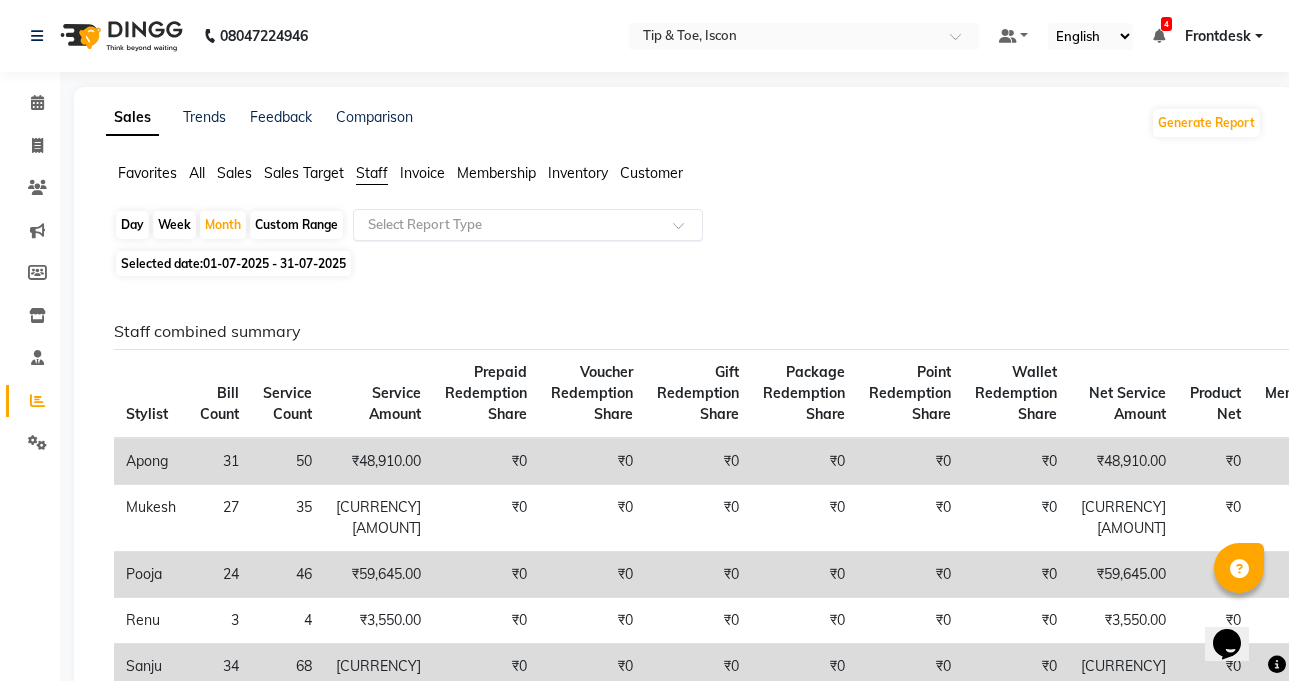 click 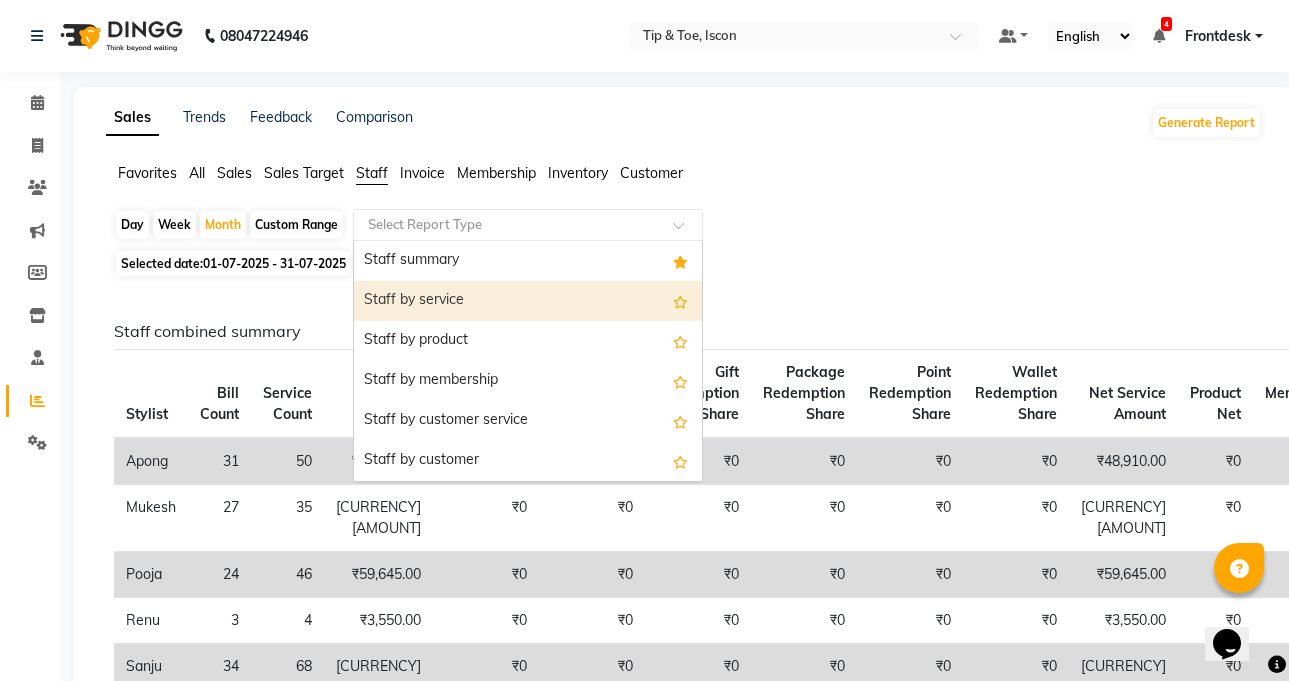 click on "Staff by service" at bounding box center (528, 301) 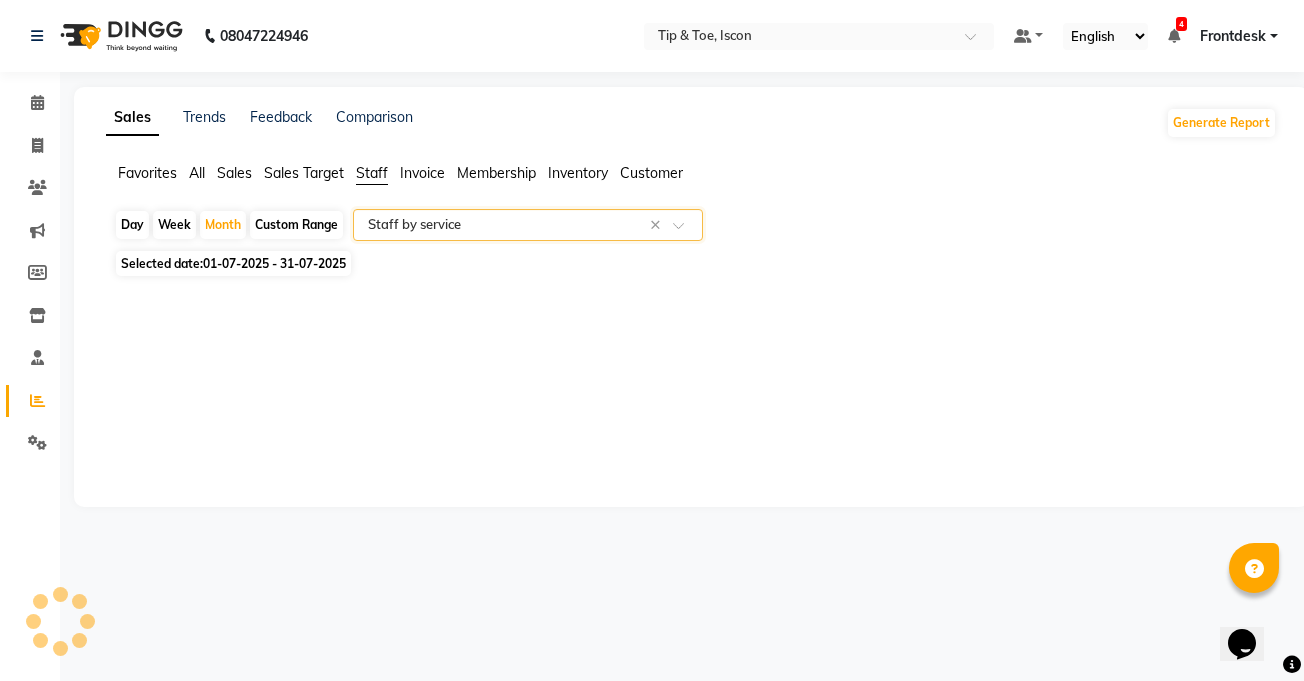 select on "full_report" 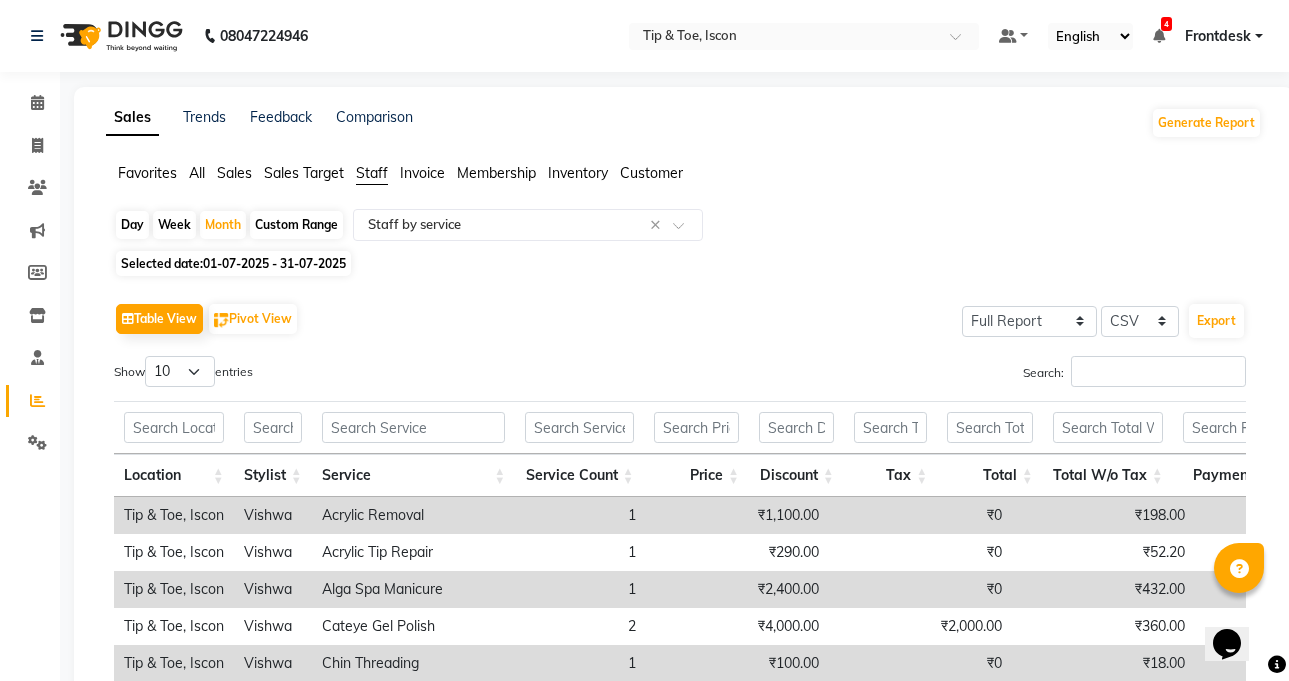 click on "Table View   Pivot View  Select Full Report Filtered Report Select CSV PDF  Export  Show  10 25 50 100  entries Search: Location Stylist Service Service Count Price Discount Tax Total Total W/o Tax Payment Redemption Redemption Share Product Cost Location Stylist Service Service Count Price Discount Tax Total Total W/o Tax Payment Redemption Redemption Share Product Cost Total 314 ₹3,64,459.00 ₹62,164.70 ₹54,412.97 ₹3,56,707.27 ₹3,02,294.30 ₹3,56,707.27 ₹0 ₹0 ₹0 Tip & Toe, Iscon Vishwa  Acrylic Removal 1 ₹1,100.00 ₹0 ₹198.00 ₹1,298.00 ₹1,100.00 ₹1,298.00 ₹0 ₹0 ₹0 Tip & Toe, Iscon Vishwa  Acrylic Tip Repair 1 ₹290.00 ₹0 ₹52.20 ₹342.20 ₹290.00 ₹342.20 ₹0 ₹0 ₹0 Tip & Toe, Iscon Vishwa  Alga Spa Manicure 1 ₹2,400.00 ₹0 ₹432.00 ₹2,832.00 ₹2,400.00 ₹2,832.00 ₹0 ₹0 ₹0 Tip & Toe, Iscon Vishwa  Cateye Gel Polish 2 ₹4,000.00 ₹2,000.00 ₹360.00 ₹2,360.00 ₹2,000.00 ₹2,360.00 ₹0 ₹0 ₹0 Tip & Toe, Iscon Vishwa  Chin Threading 1 ₹0" 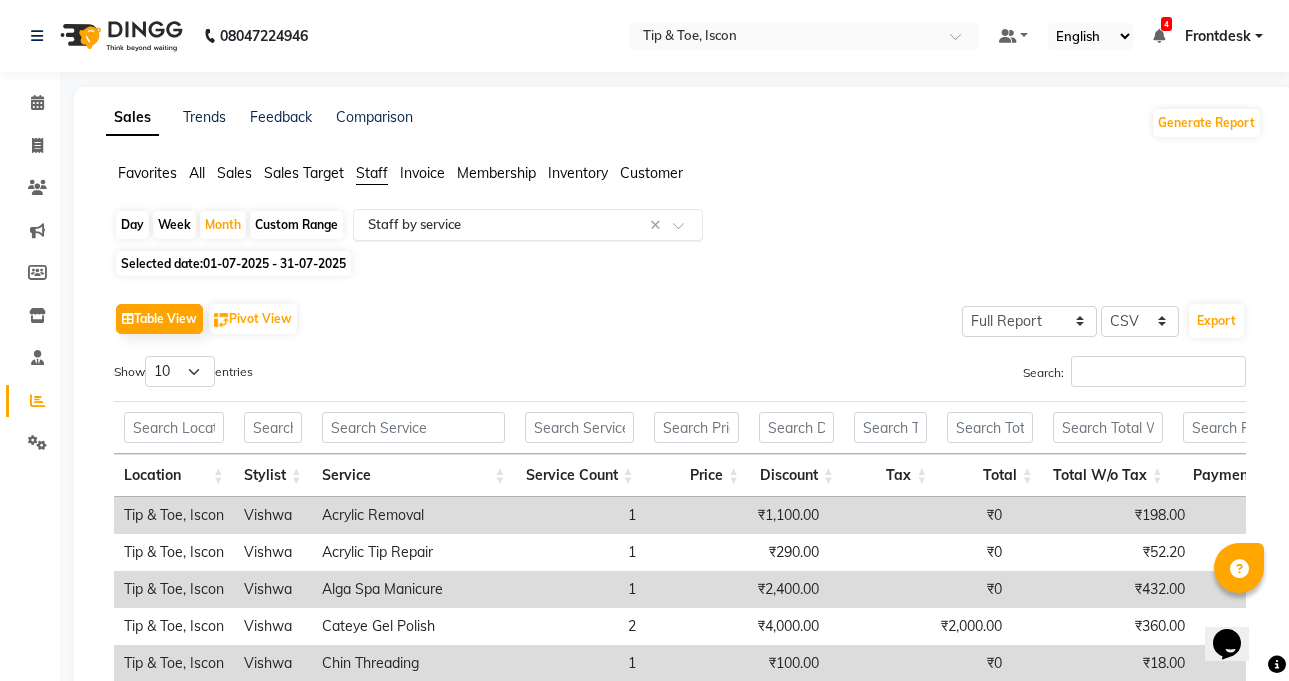 click 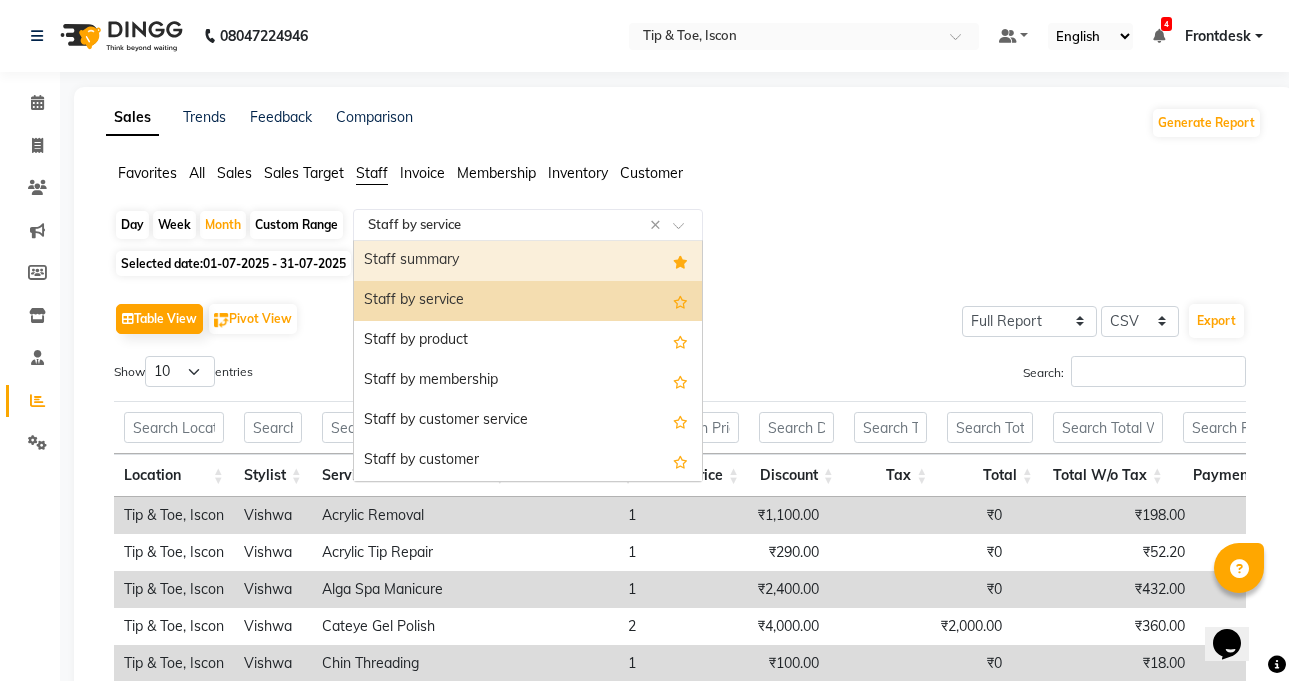 click on "Staff summary" at bounding box center [528, 261] 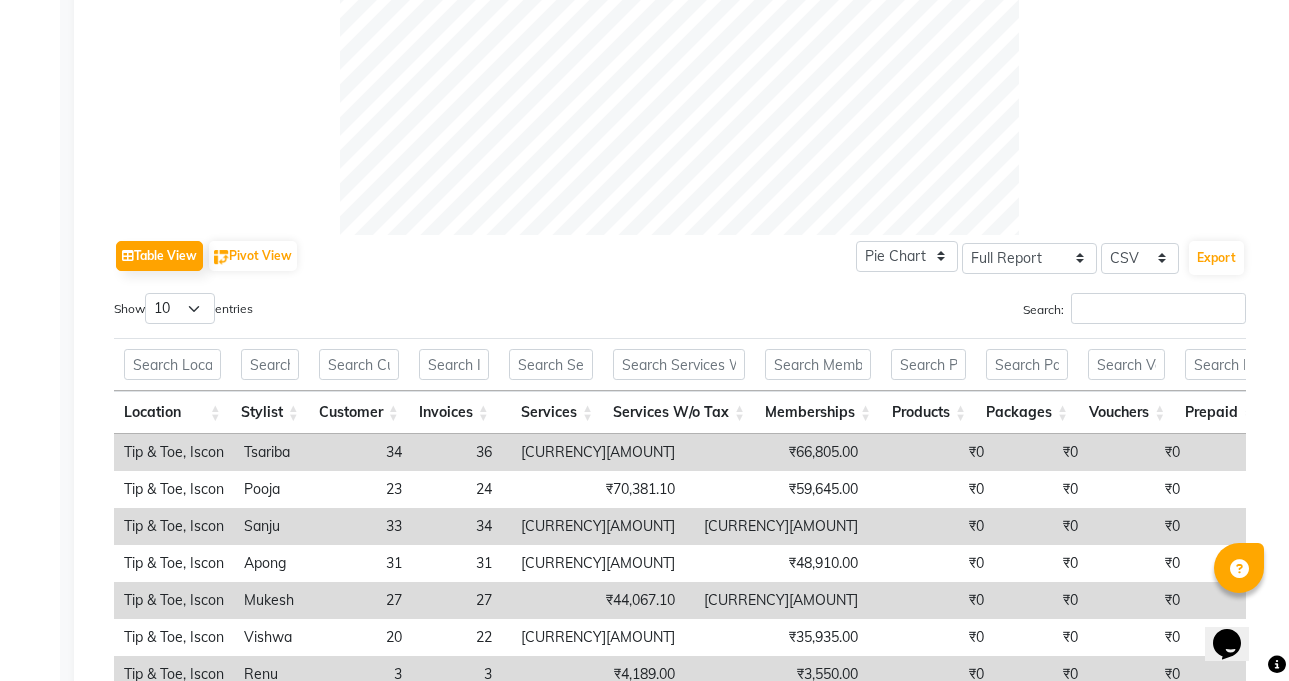 scroll, scrollTop: 781, scrollLeft: 0, axis: vertical 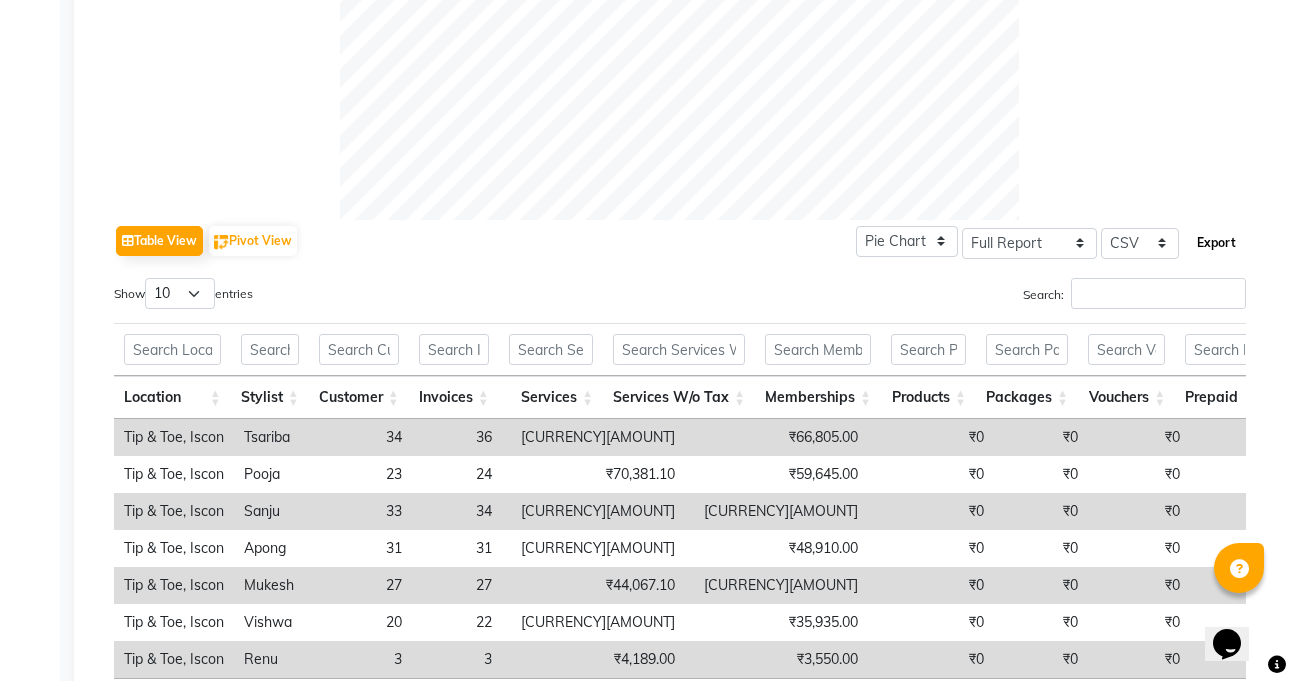 click on "Export" 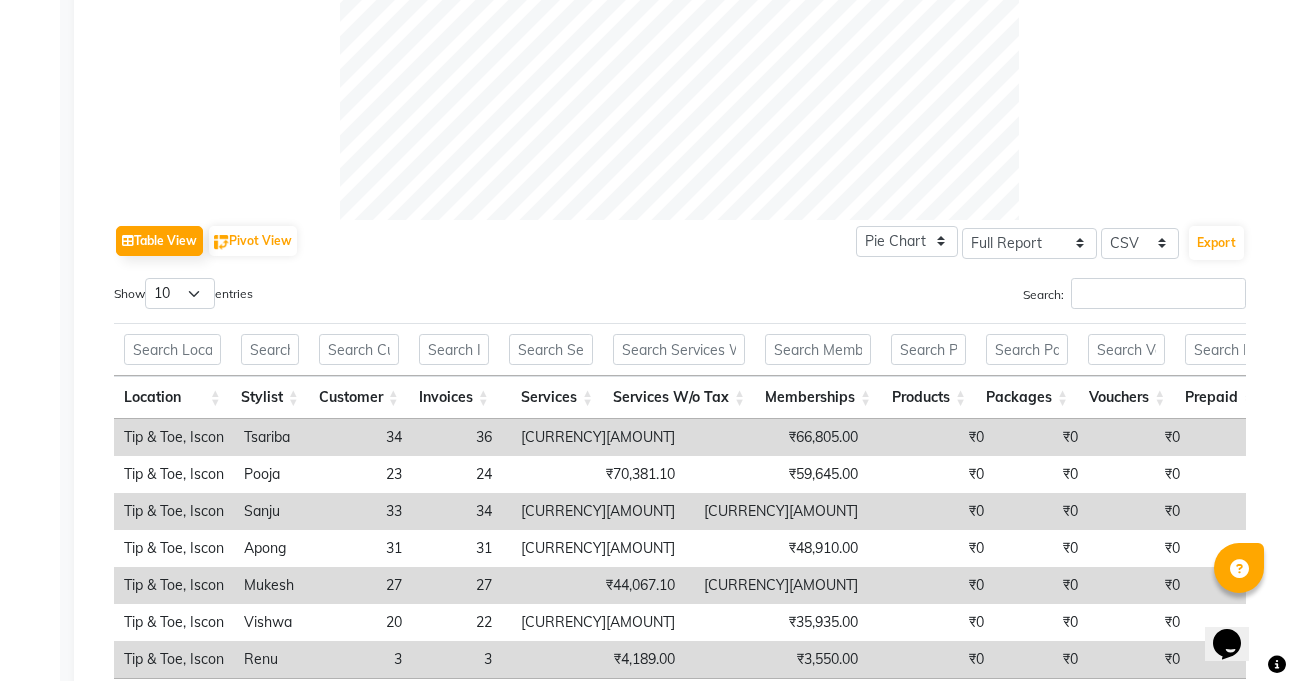 drag, startPoint x: 657, startPoint y: 436, endPoint x: 662, endPoint y: 513, distance: 77.16217 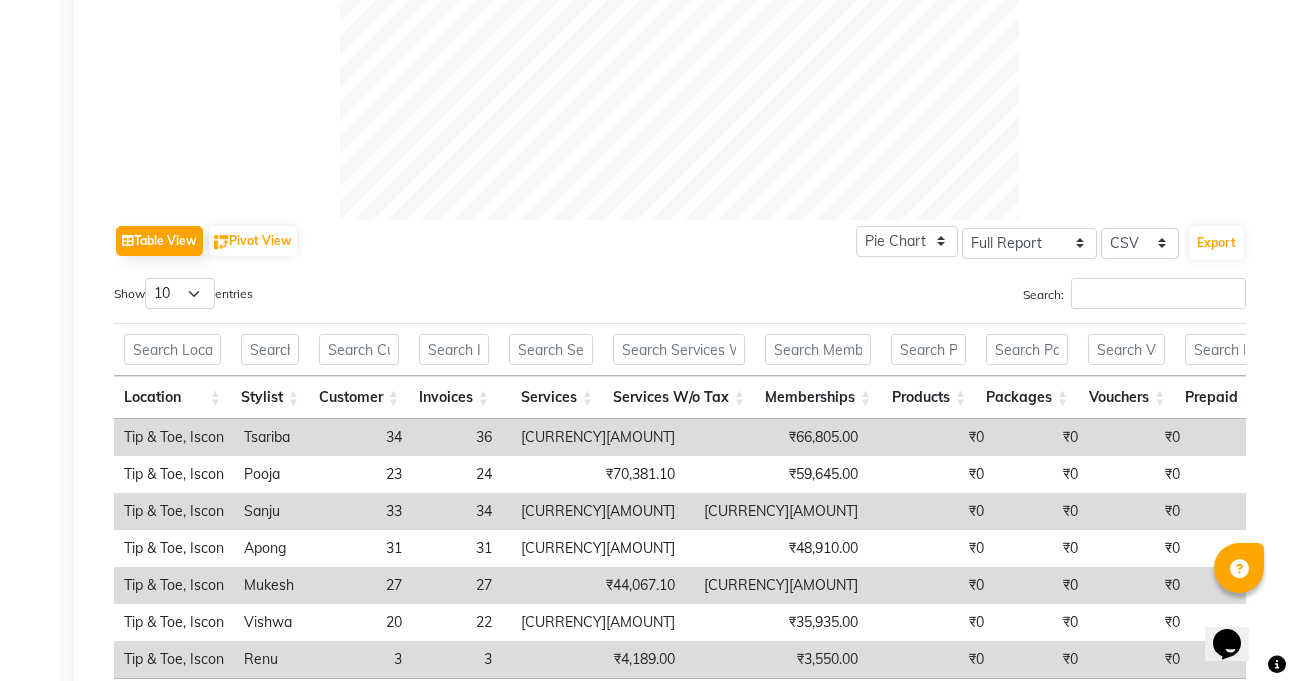 drag, startPoint x: 608, startPoint y: 571, endPoint x: 605, endPoint y: 586, distance: 15.297058 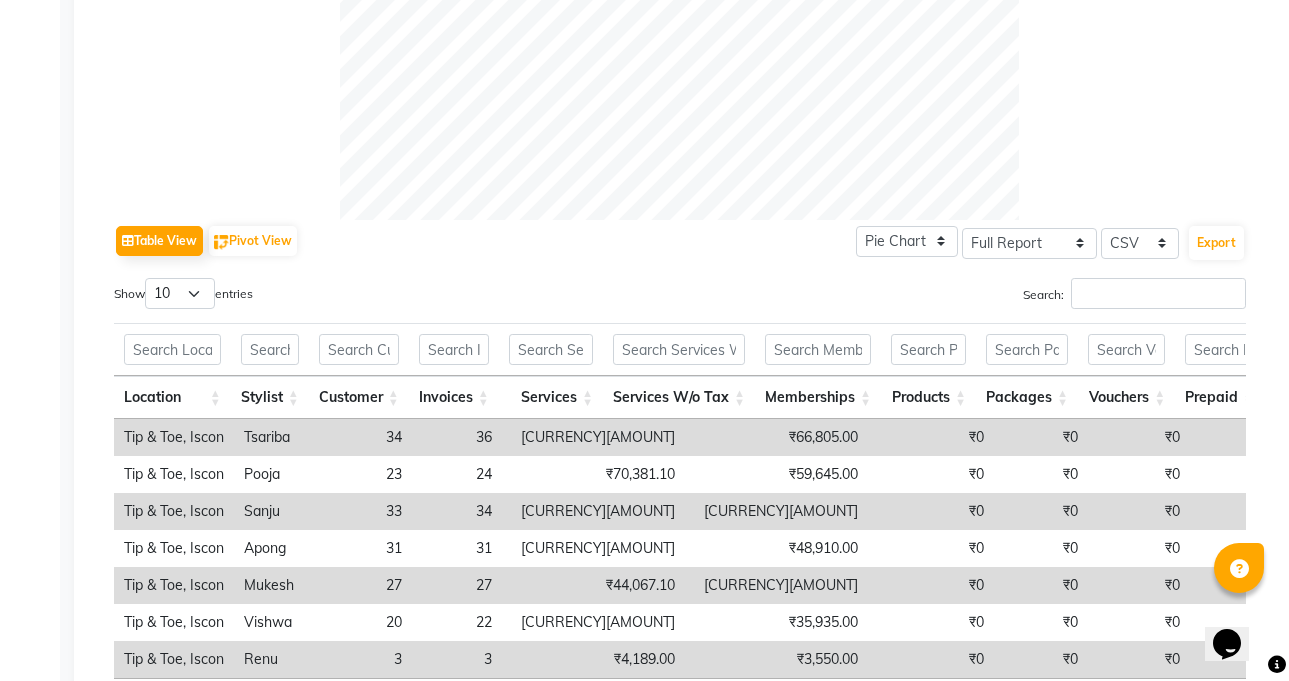 click on "Calendar  Invoice  Clients  Marketing  Members  Inventory  Staff  Reports  Settings Completed InProgress Upcoming Dropped Tentative Check-In Confirm Bookings Generate Report Segments Page Builder" 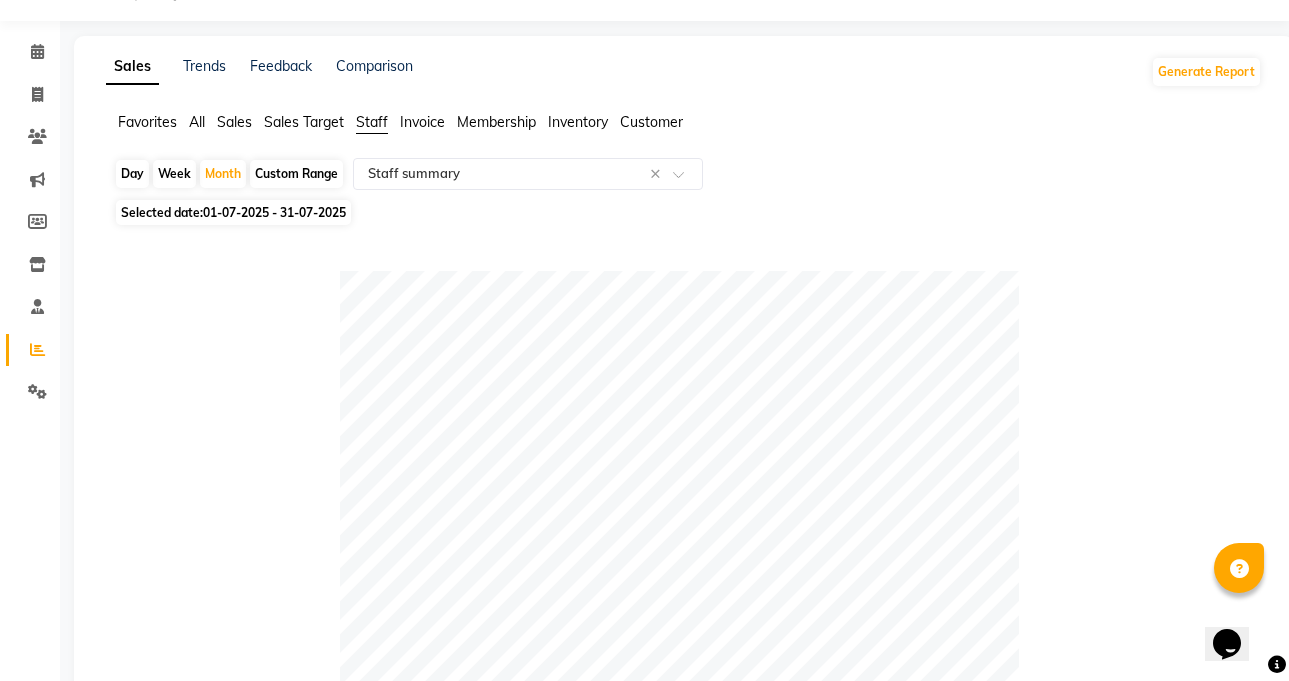 scroll, scrollTop: 61, scrollLeft: 0, axis: vertical 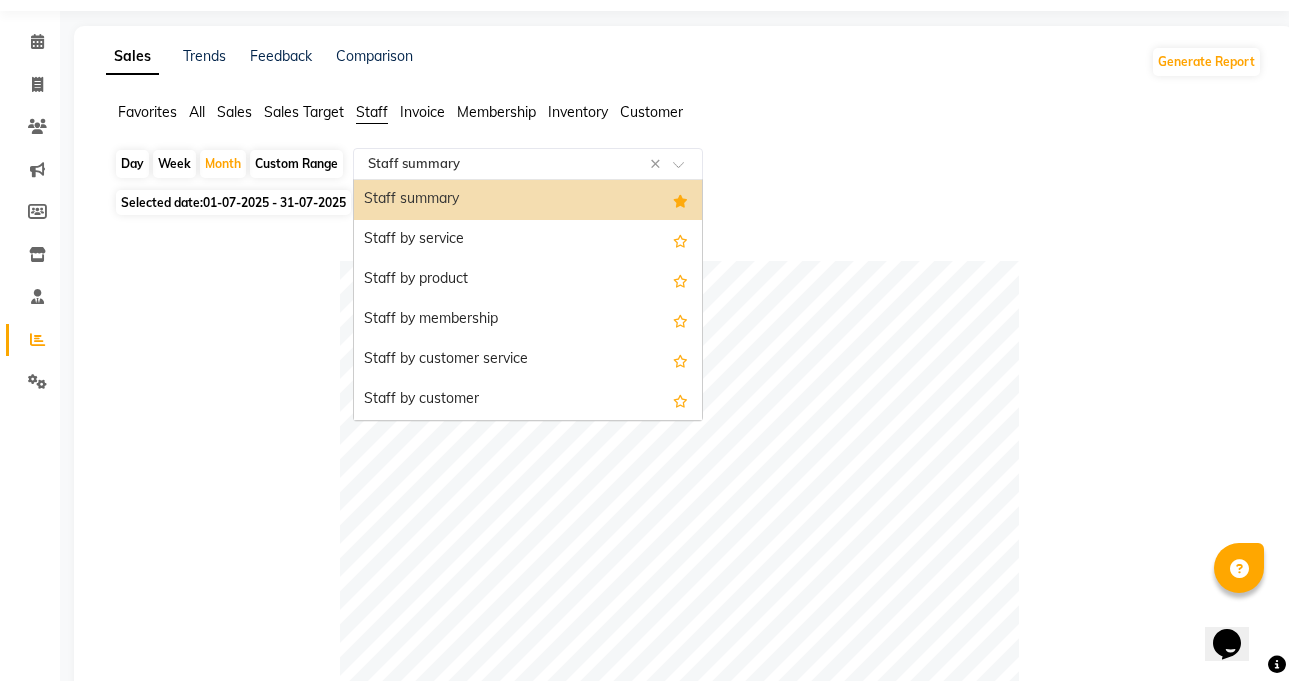 click 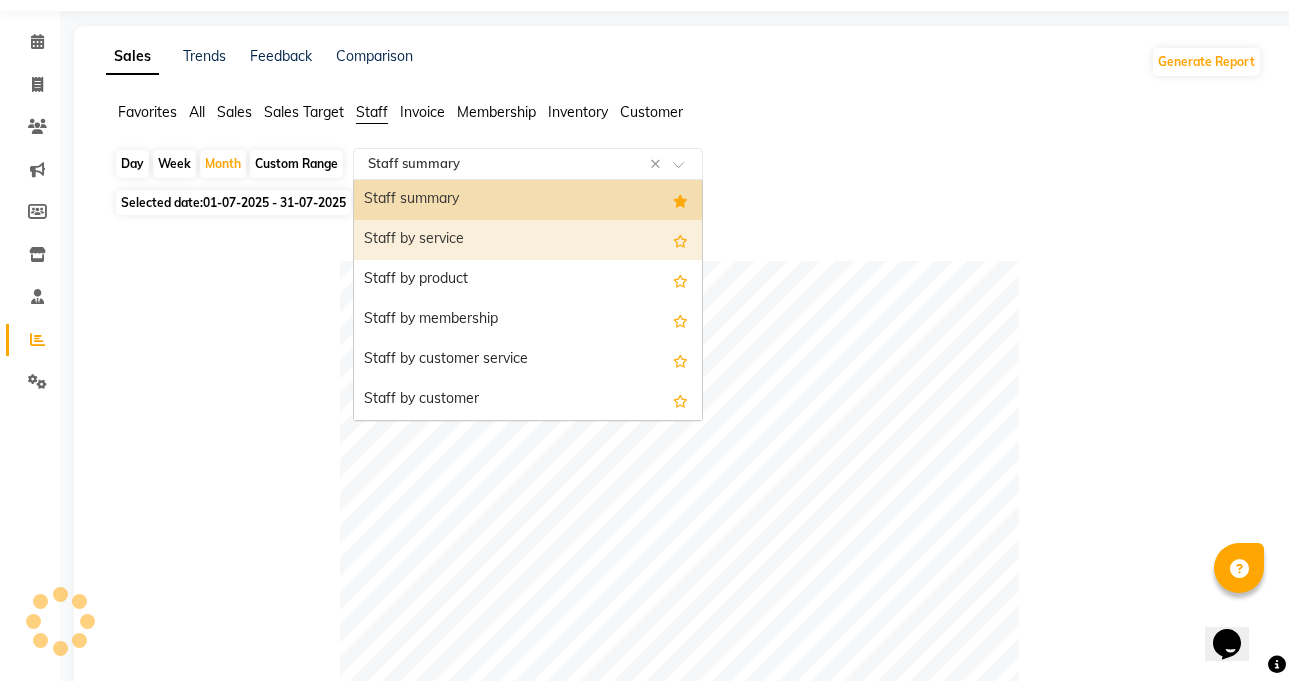 click on "Staff by service" at bounding box center [528, 240] 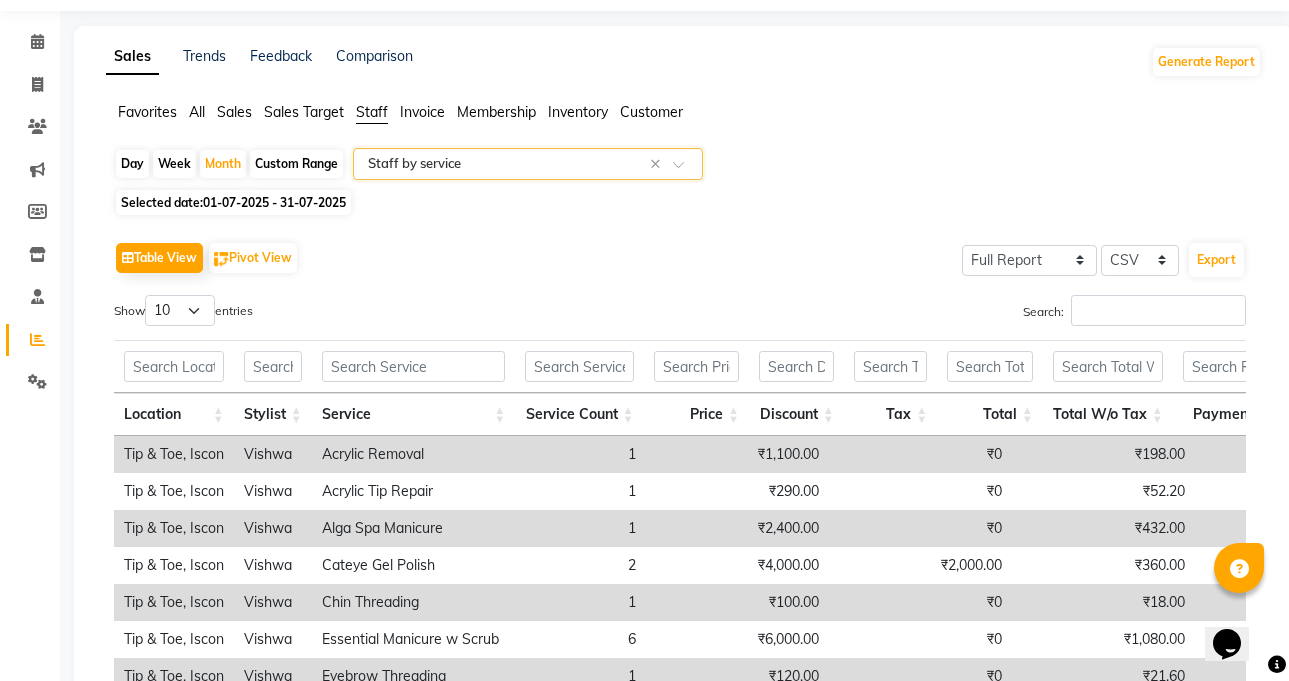 scroll, scrollTop: 0, scrollLeft: 0, axis: both 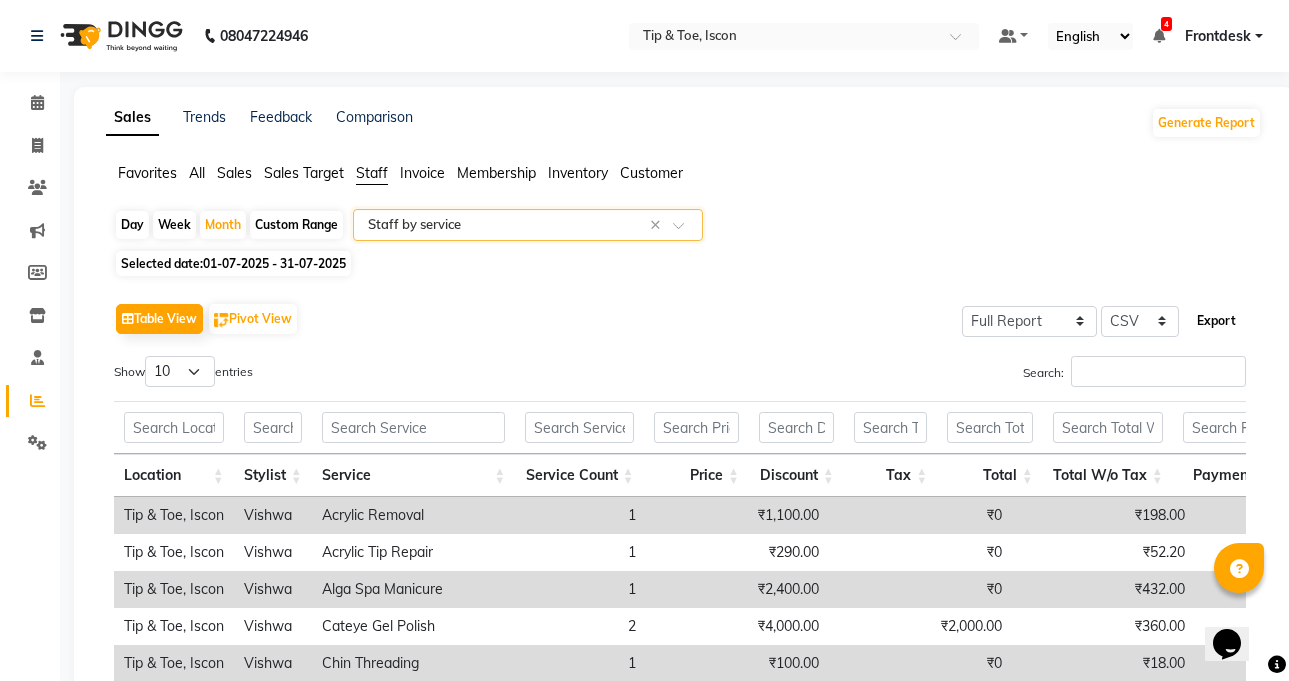 click on "Export" 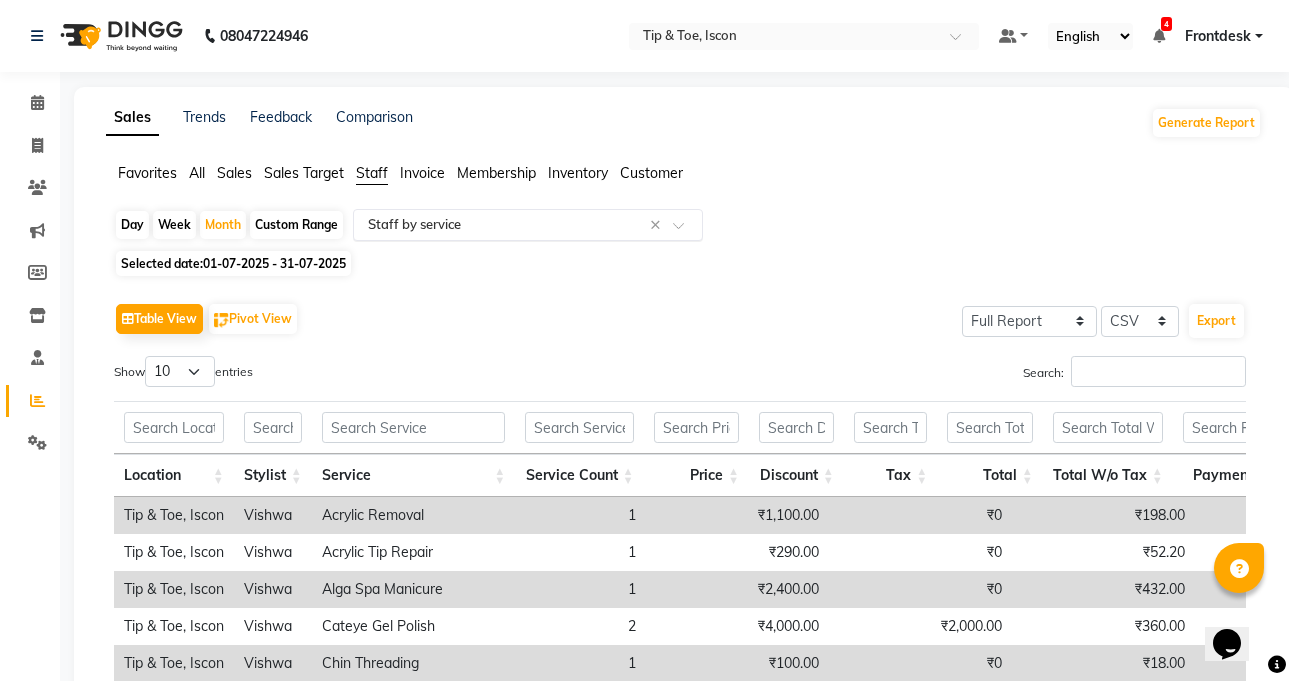 click on "Select Report Type × Staff by service ×" 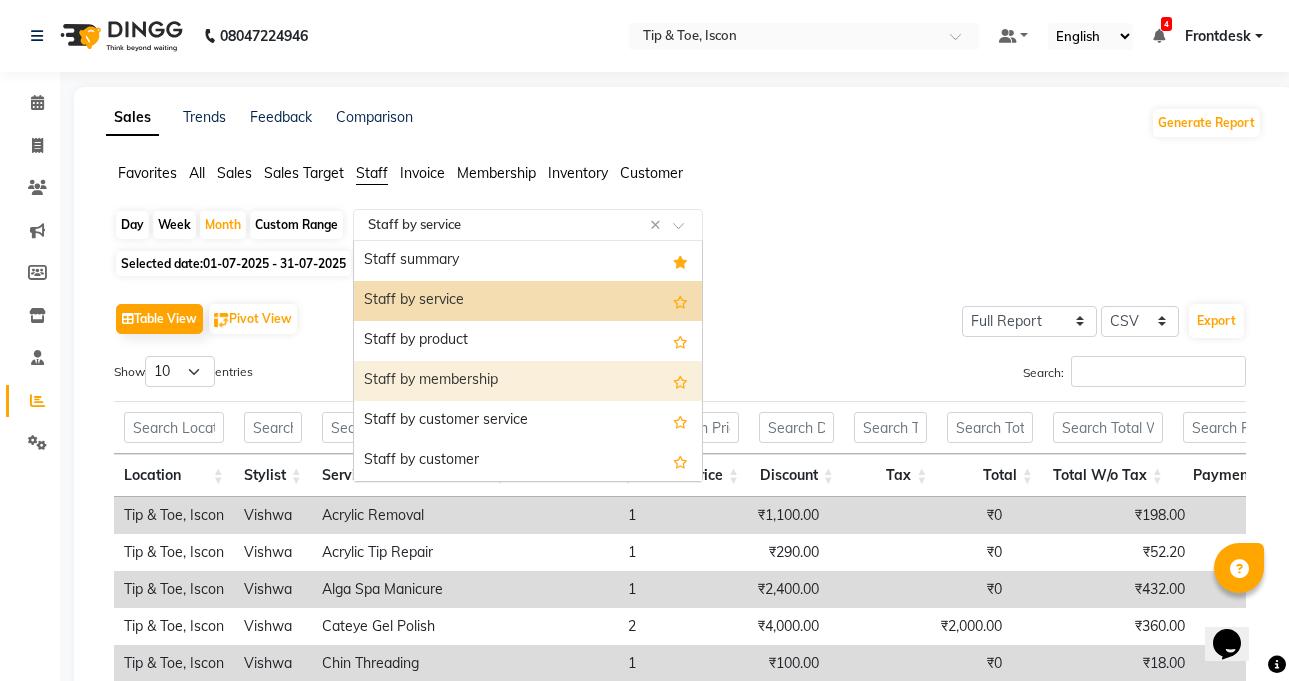 click on "Staff by membership" at bounding box center [528, 381] 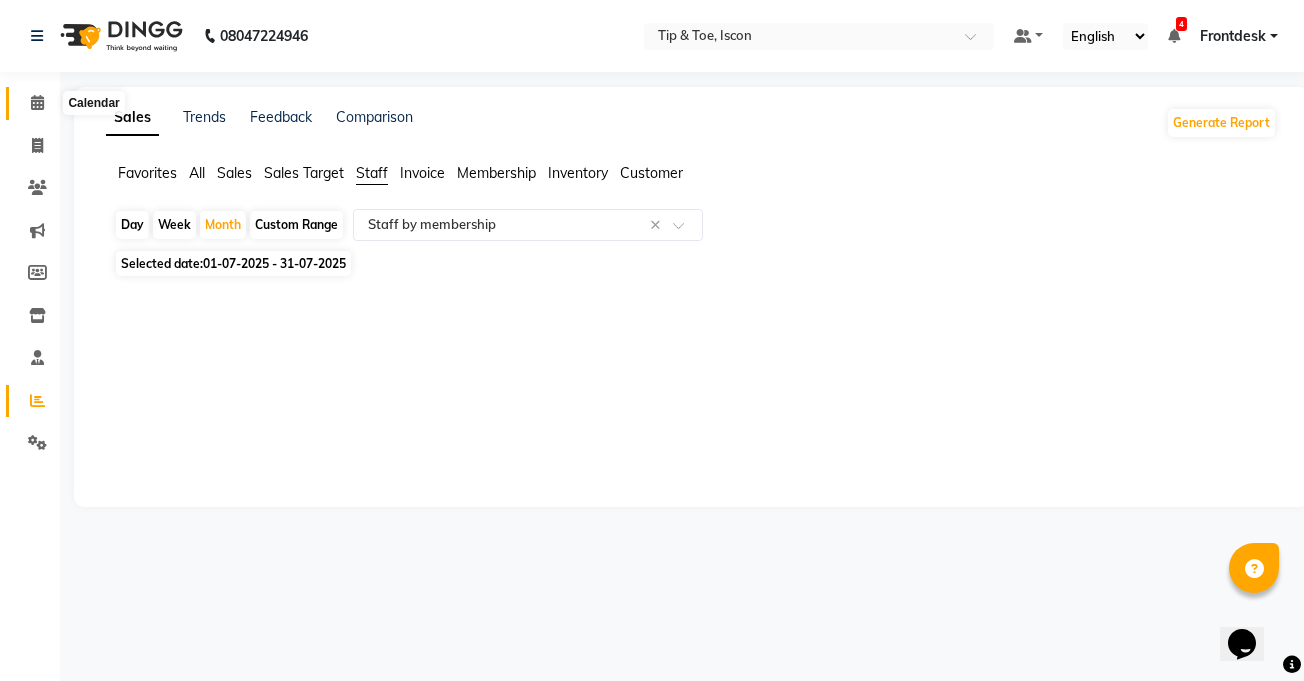 click 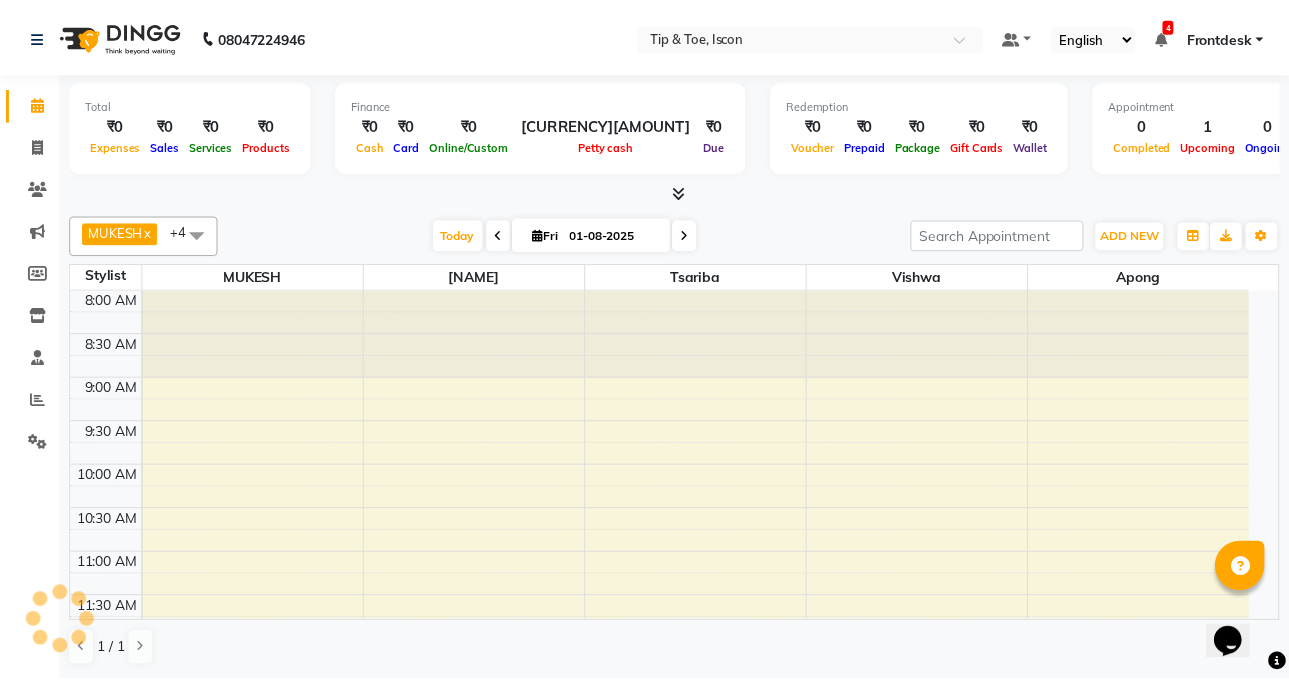 scroll, scrollTop: 0, scrollLeft: 0, axis: both 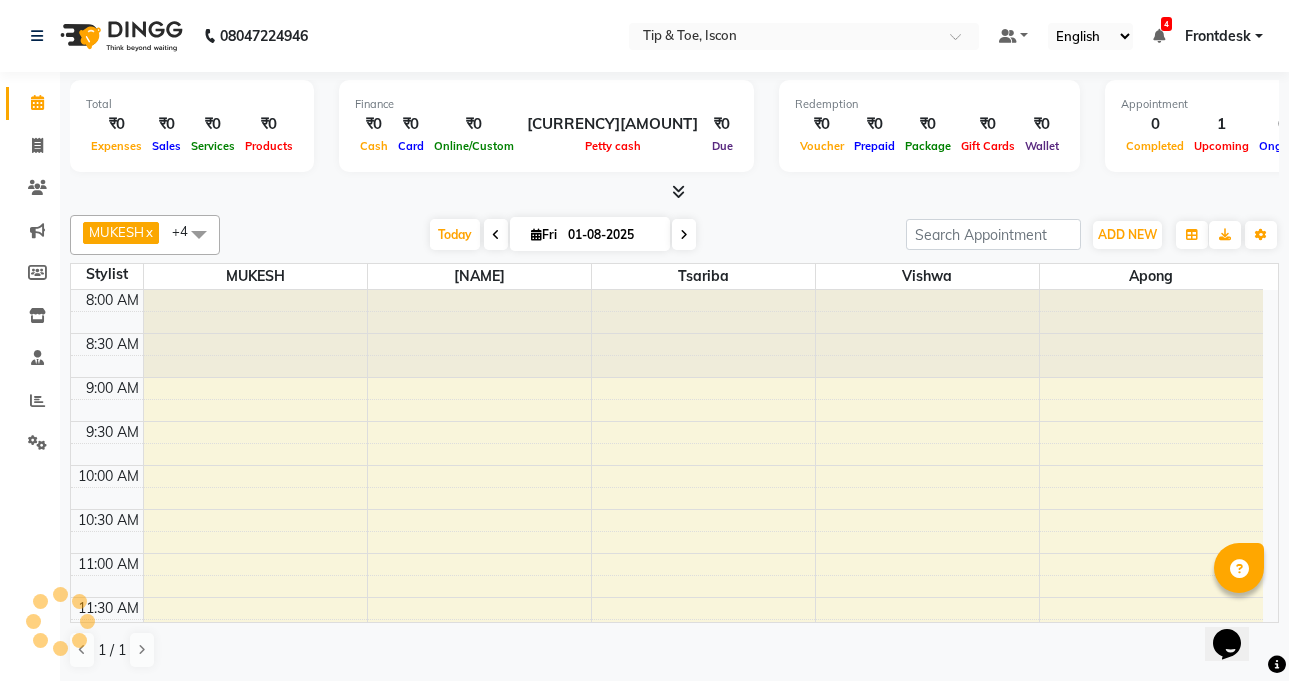 click on "01-08-2025" at bounding box center [612, 235] 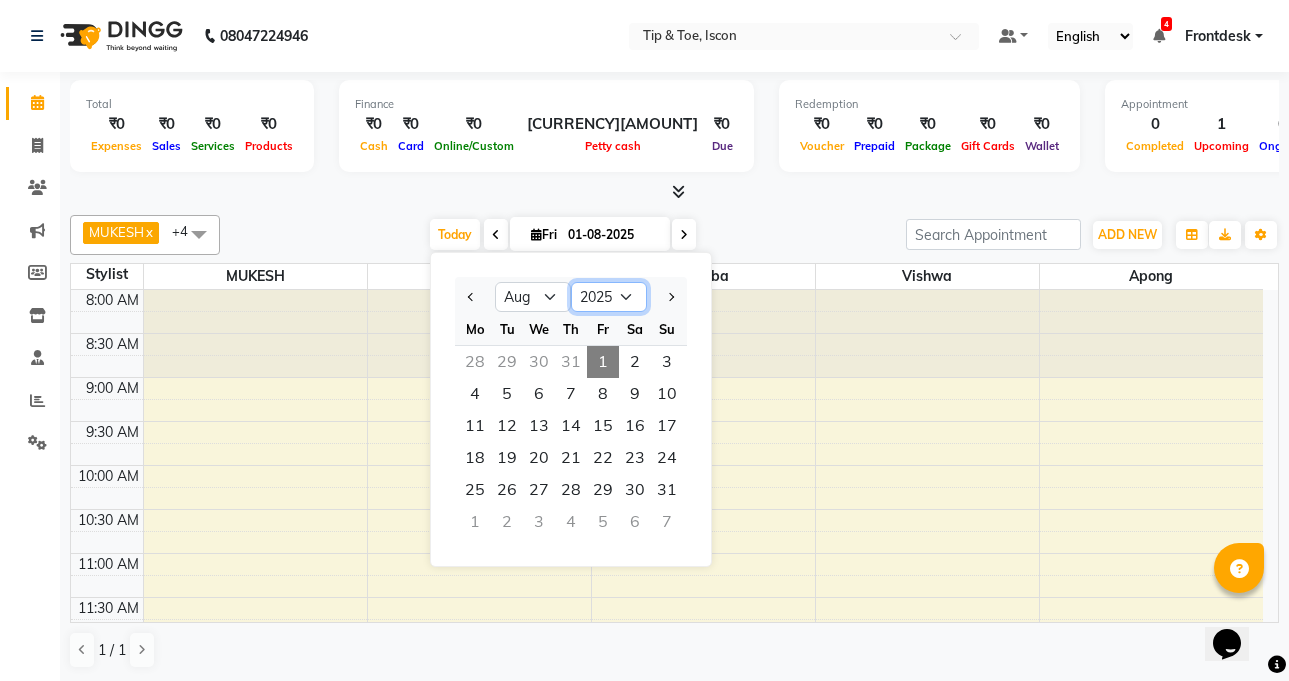 click on "2015 2016 2017 2018 2019 2020 2021 2022 2023 2024 2025 2026 2027 2028 2029 2030 2031 2032 2033 2034 2035" at bounding box center (609, 297) 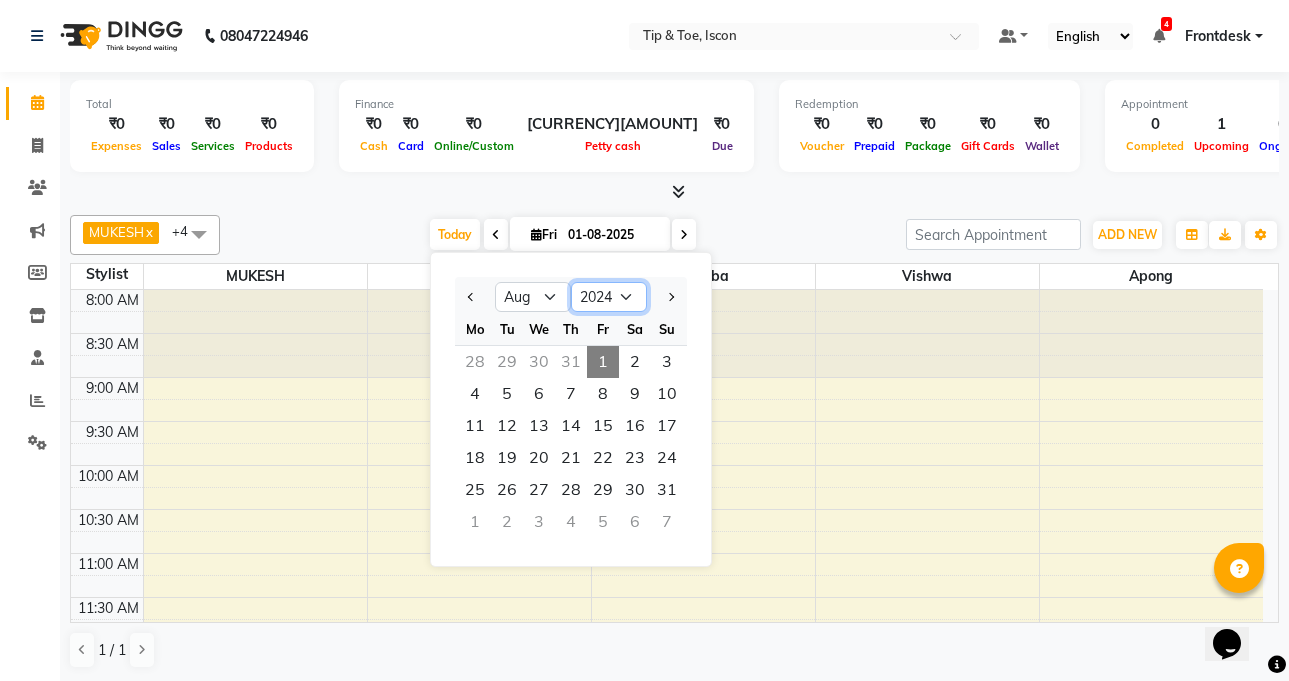 click on "2015 2016 2017 2018 2019 2020 2021 2022 2023 2024 2025 2026 2027 2028 2029 2030 2031 2032 2033 2034 2035" at bounding box center (609, 297) 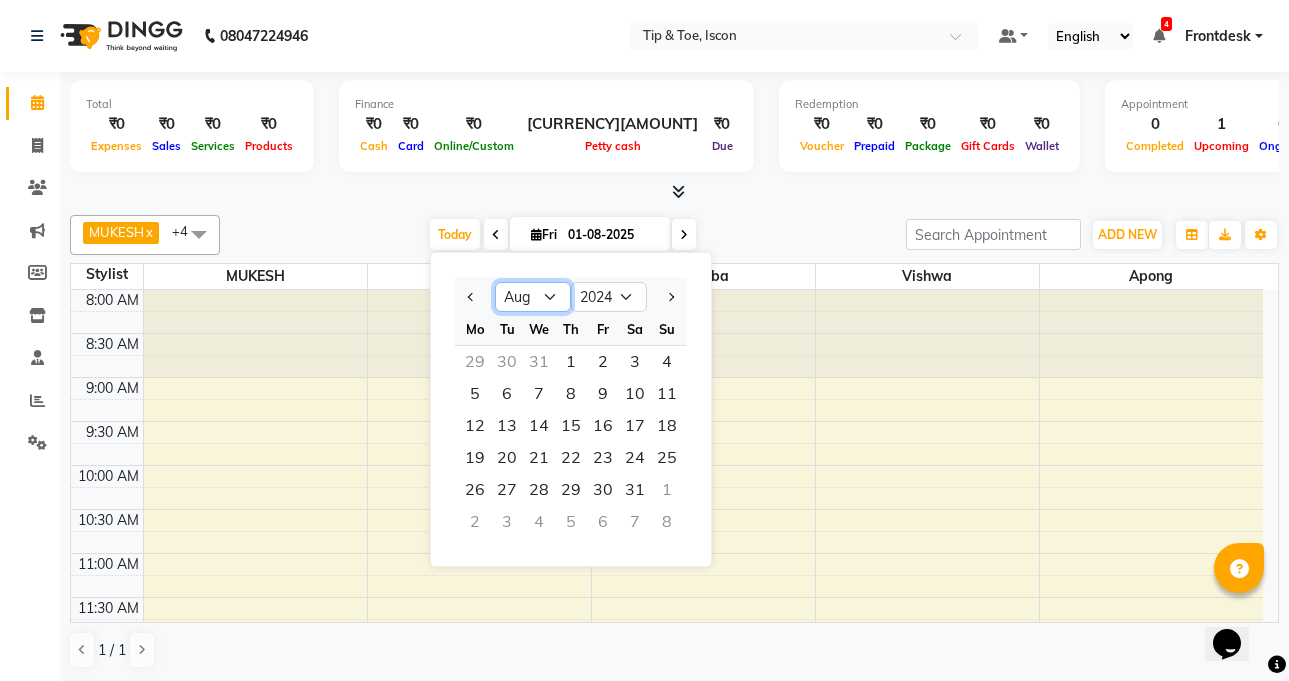 click on "Jan Feb Mar Apr May Jun Jul Aug Sep Oct Nov Dec" at bounding box center [533, 297] 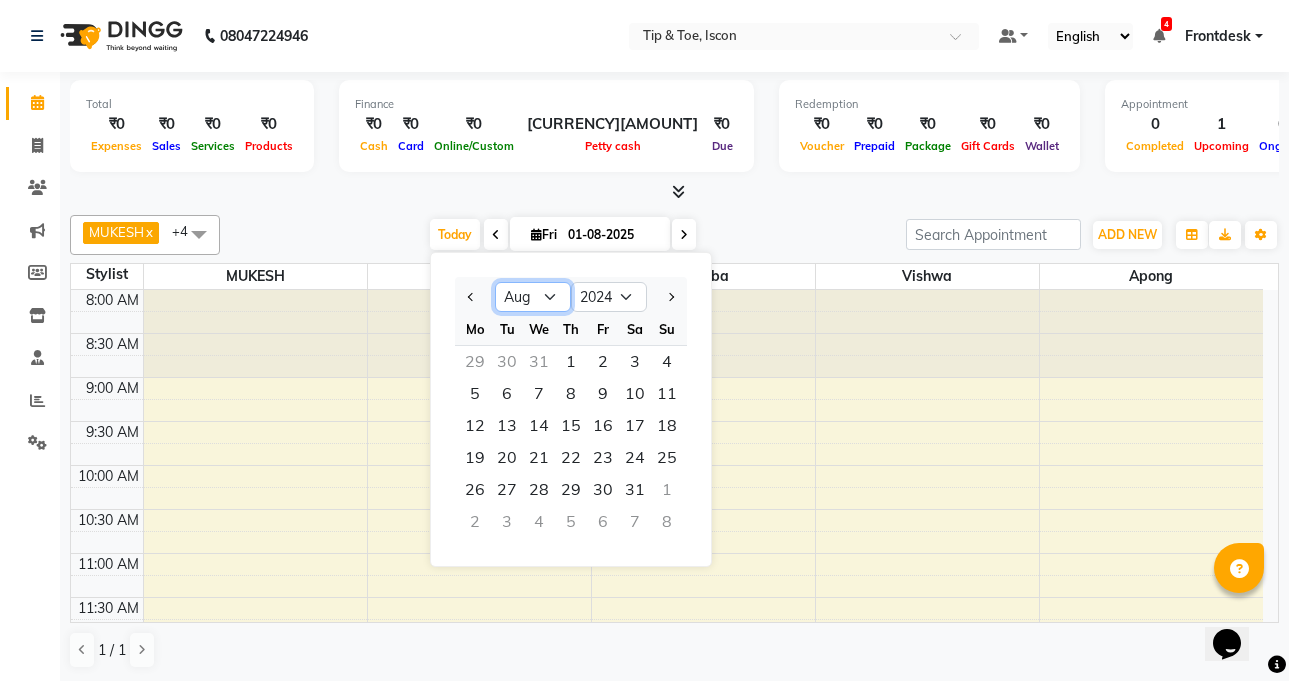 select on "7" 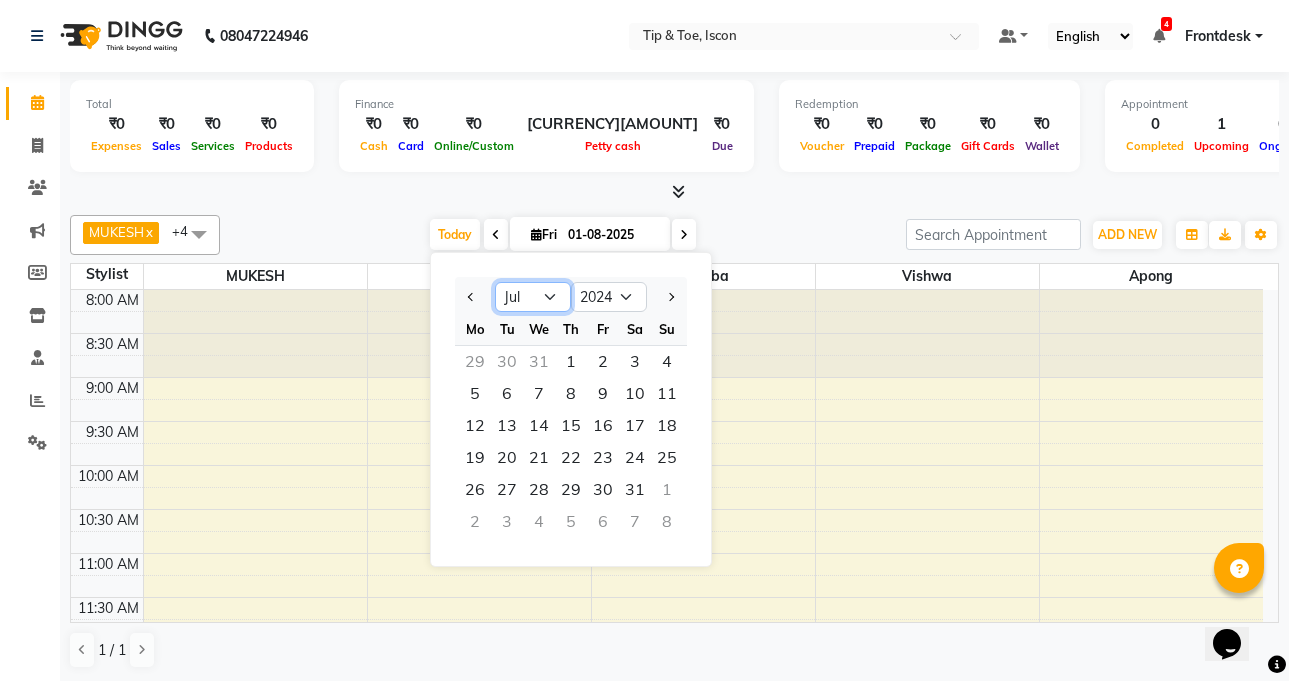 click on "Jan Feb Mar Apr May Jun Jul Aug Sep Oct Nov Dec" at bounding box center (533, 297) 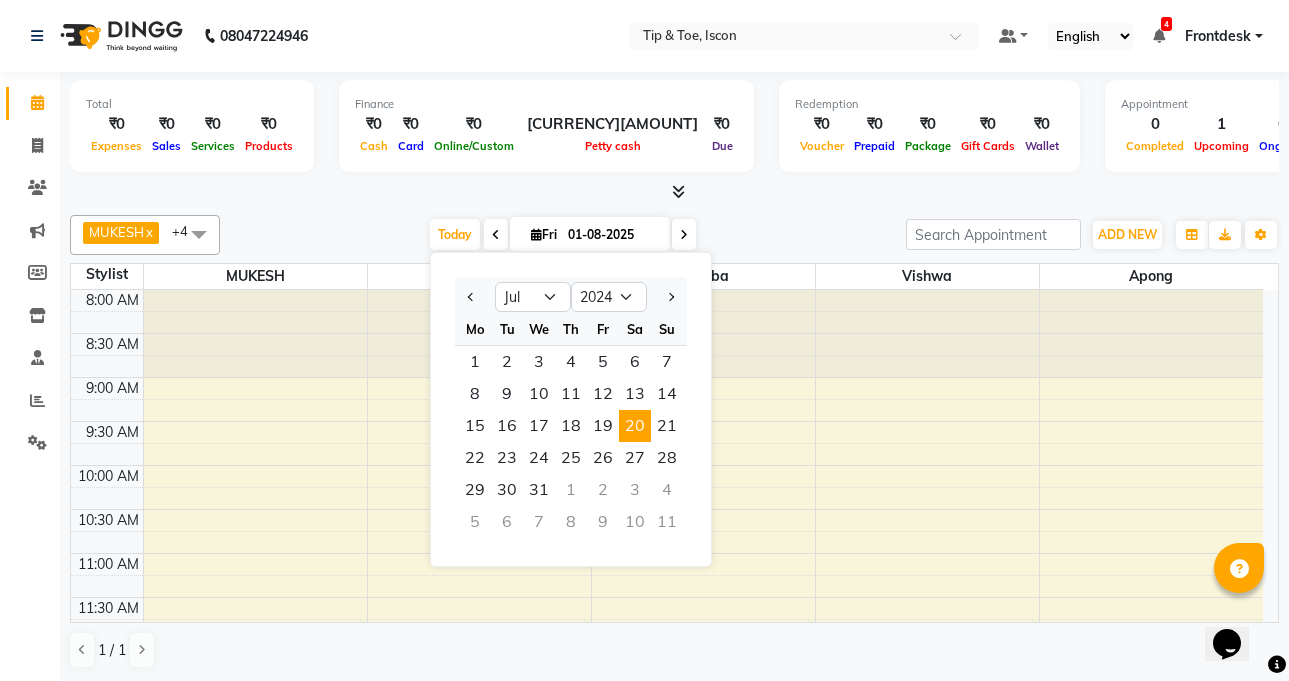 click on "20" at bounding box center (635, 426) 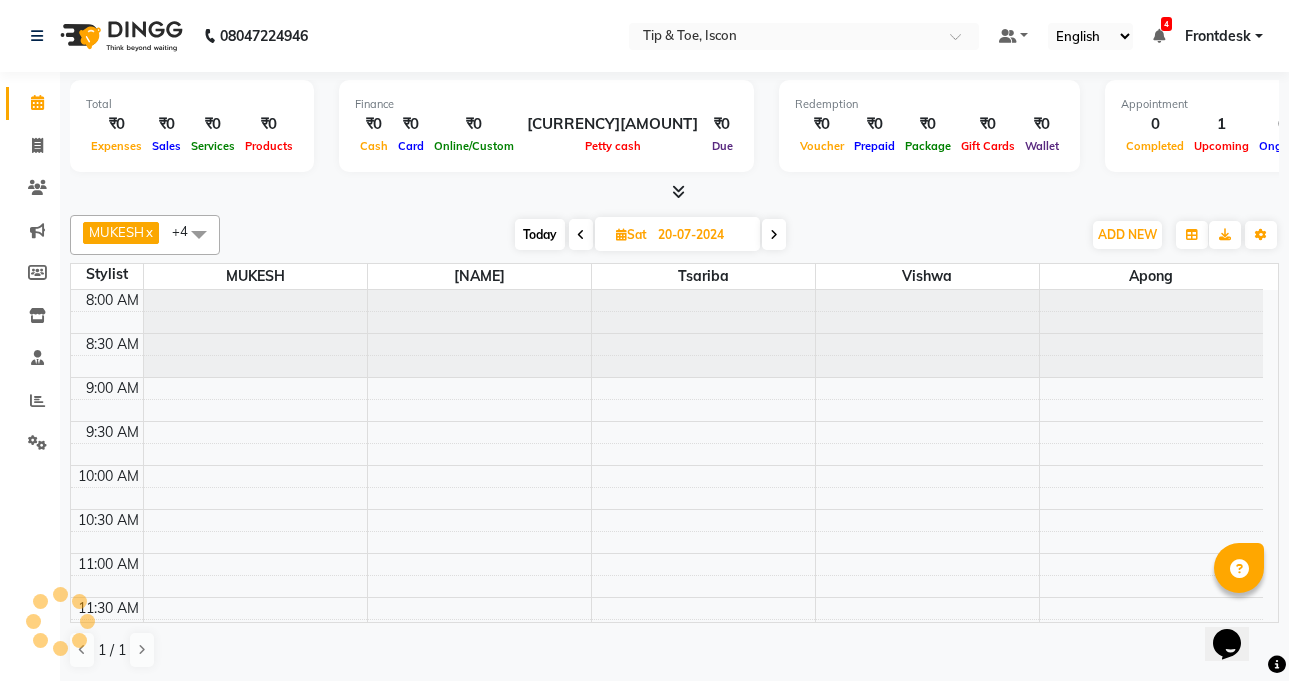 scroll, scrollTop: 793, scrollLeft: 0, axis: vertical 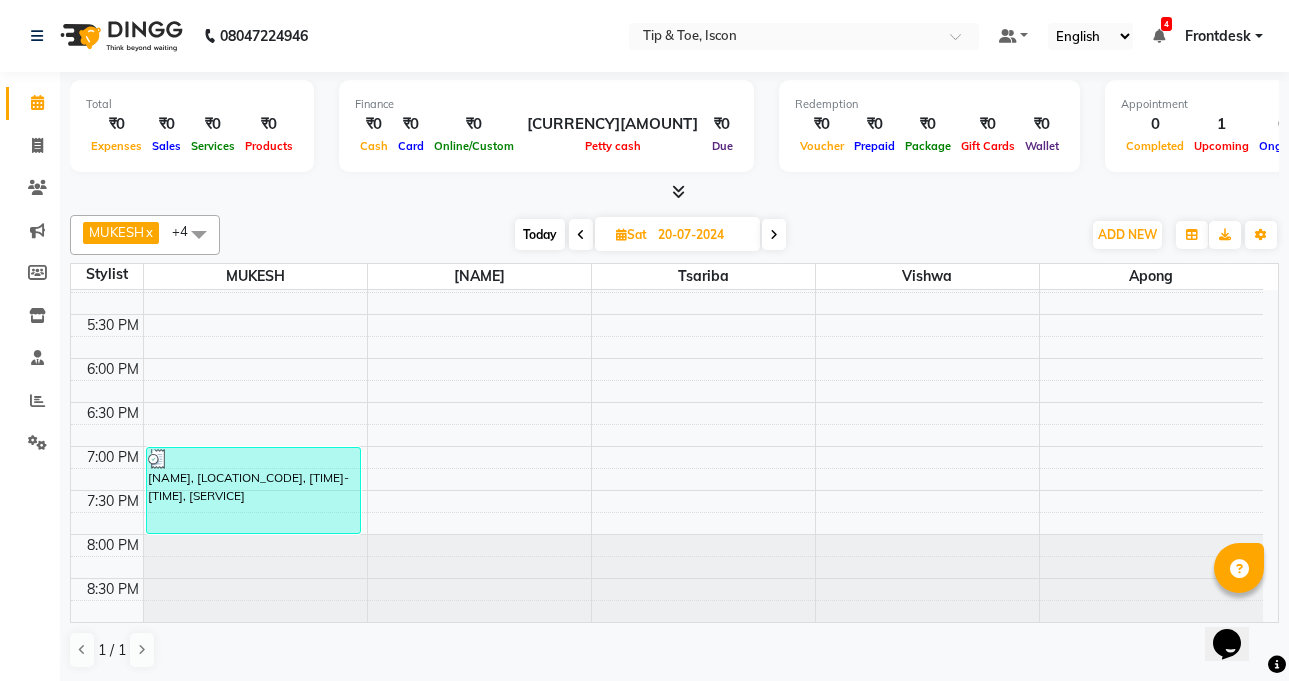 click at bounding box center (774, 234) 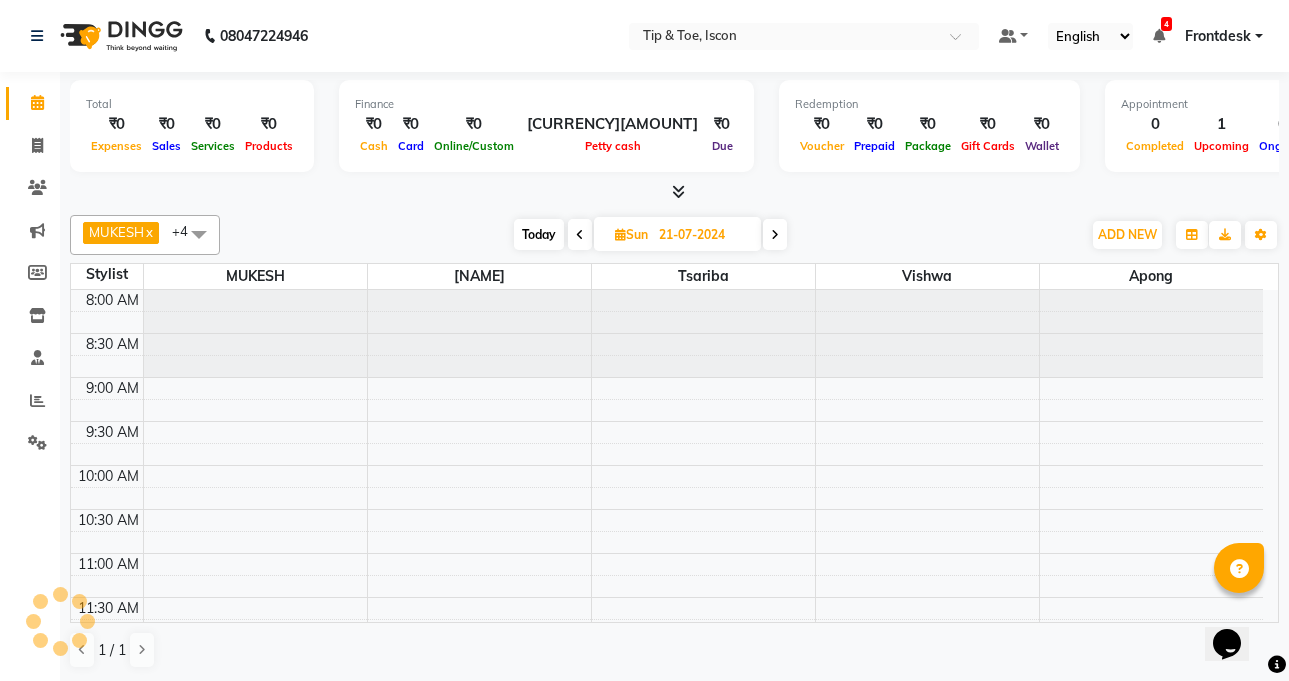 scroll, scrollTop: 793, scrollLeft: 0, axis: vertical 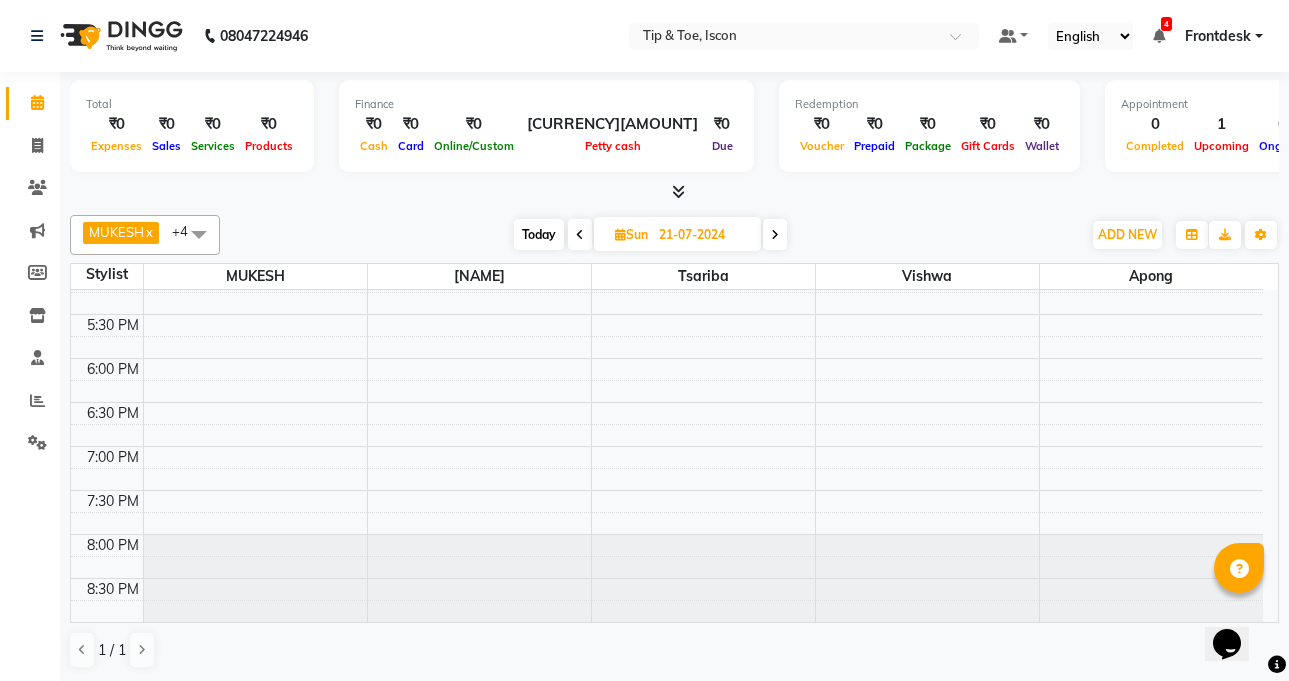 click at bounding box center [775, 235] 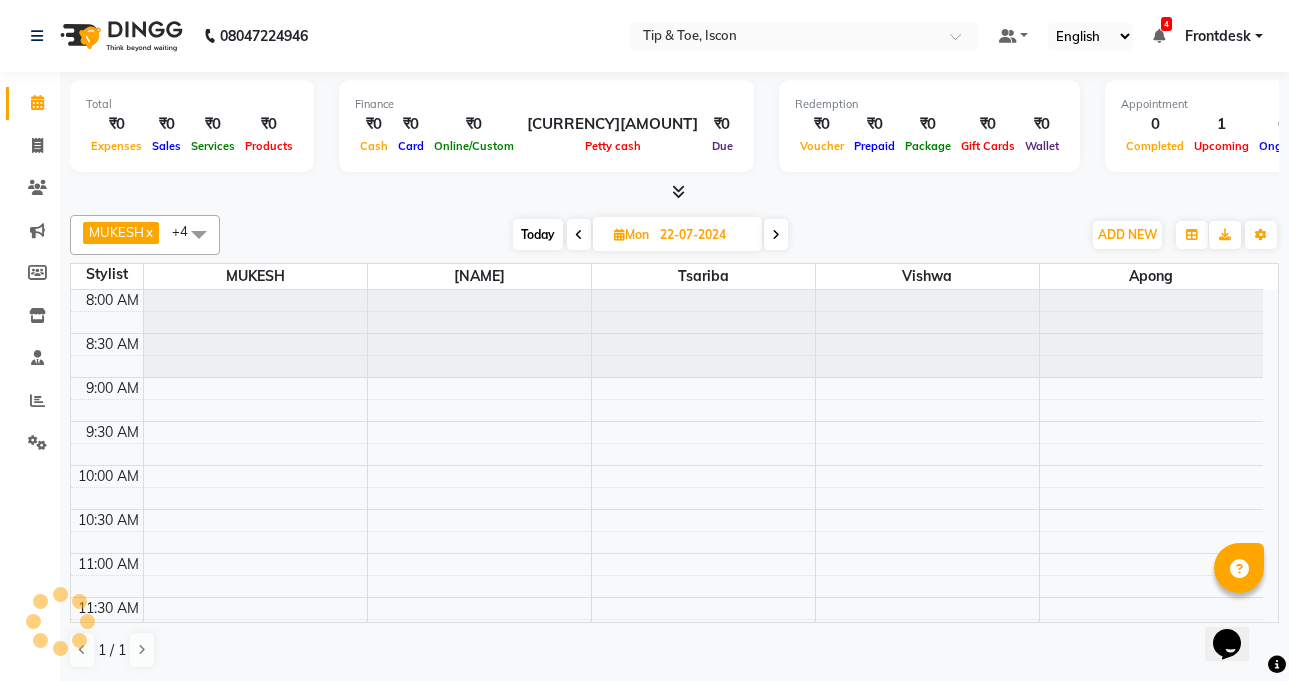 scroll, scrollTop: 793, scrollLeft: 0, axis: vertical 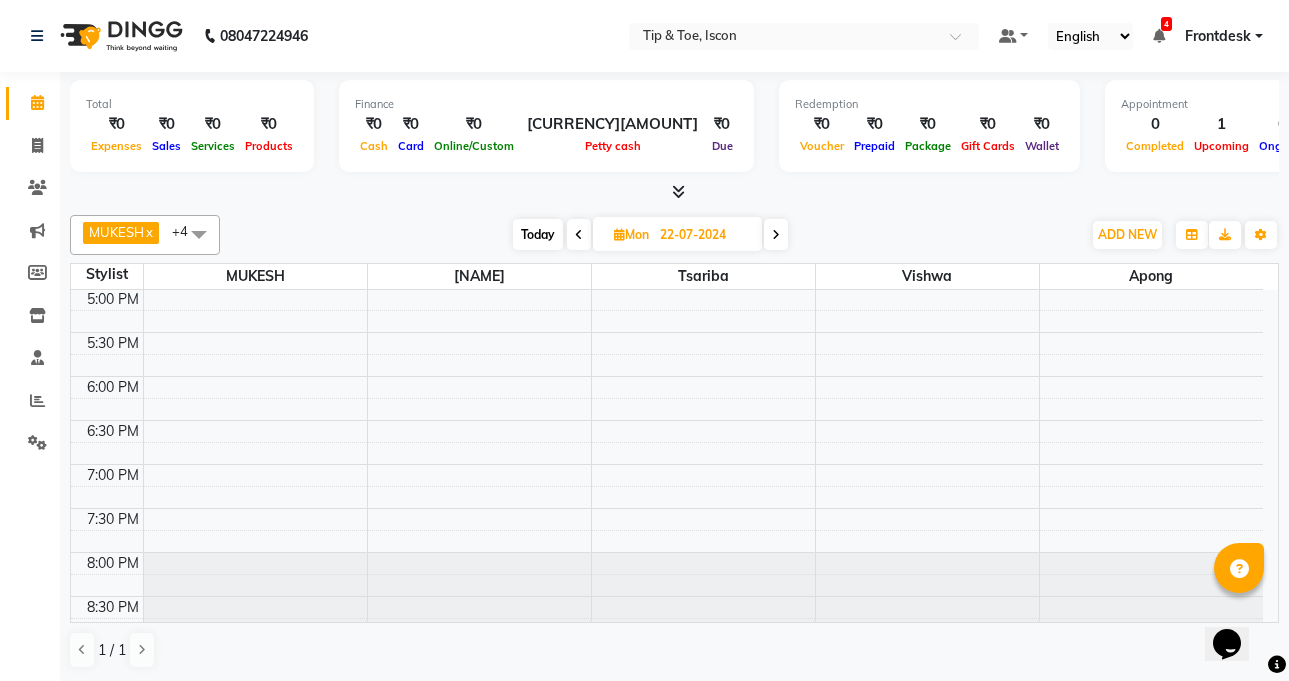 click at bounding box center (619, 234) 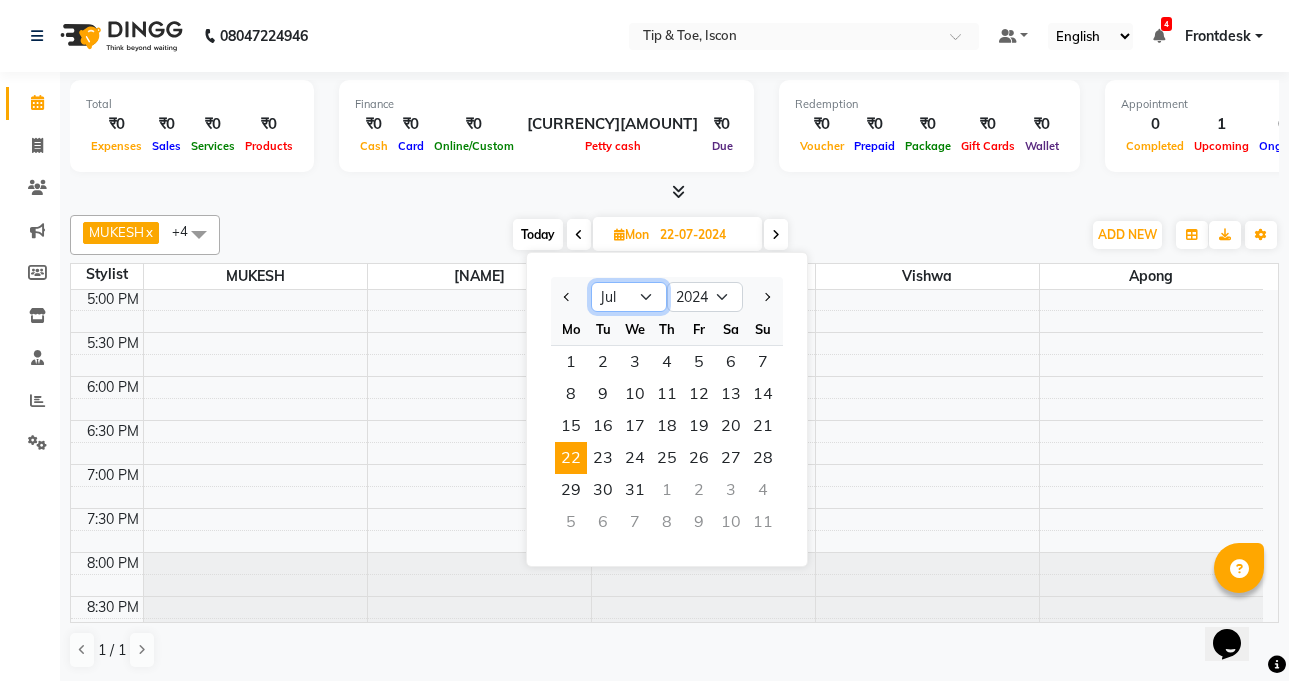 click on "Jan Feb Mar Apr May Jun Jul Aug Sep Oct Nov Dec" at bounding box center [629, 297] 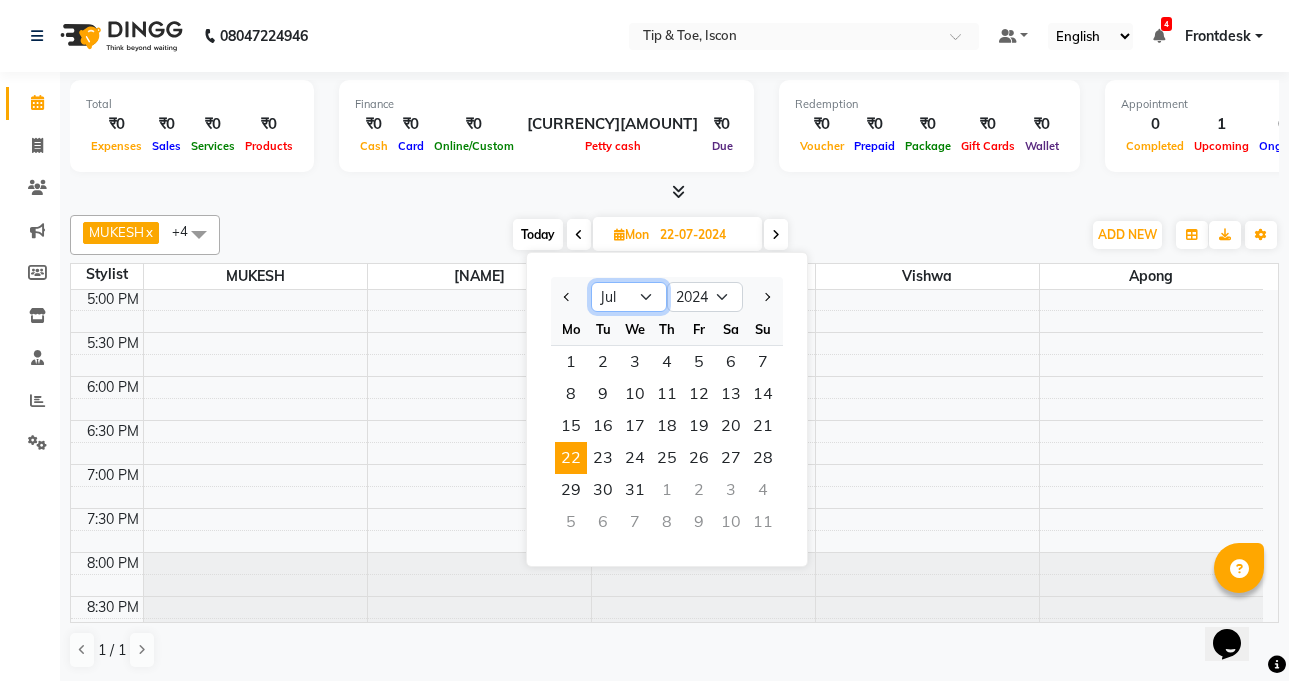 select on "6" 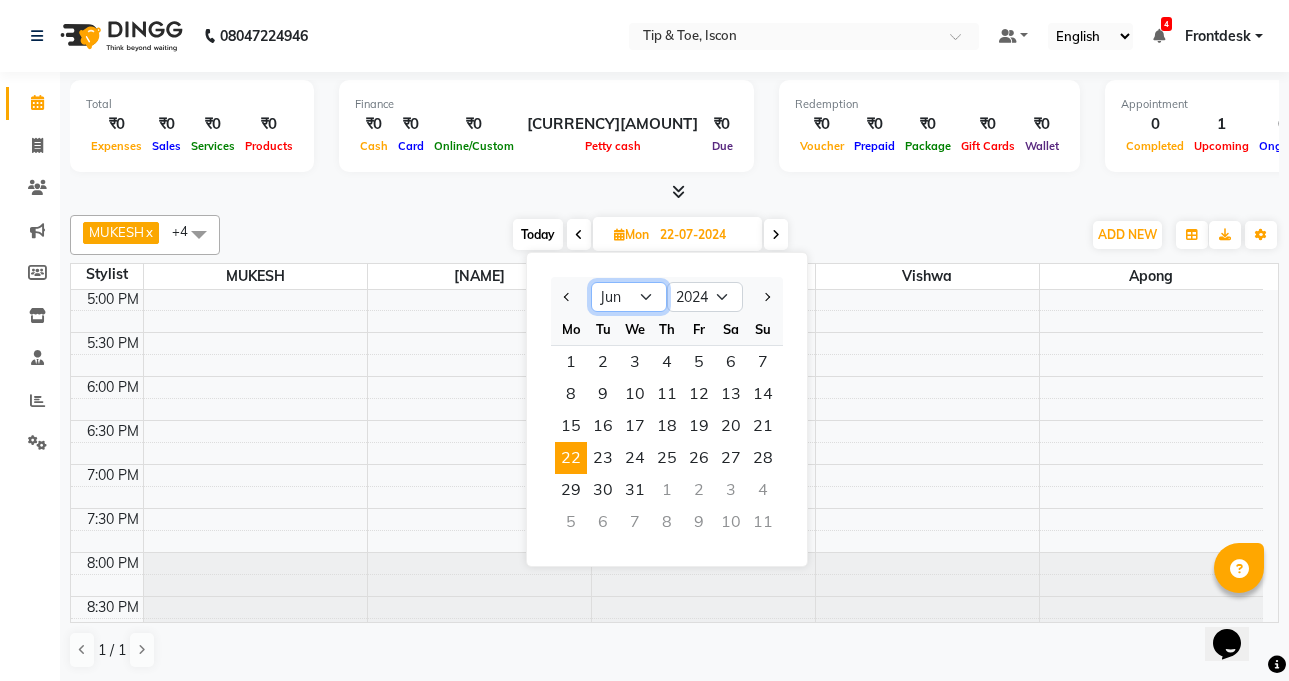 click on "Jan Feb Mar Apr May Jun Jul Aug Sep Oct Nov Dec" at bounding box center (629, 297) 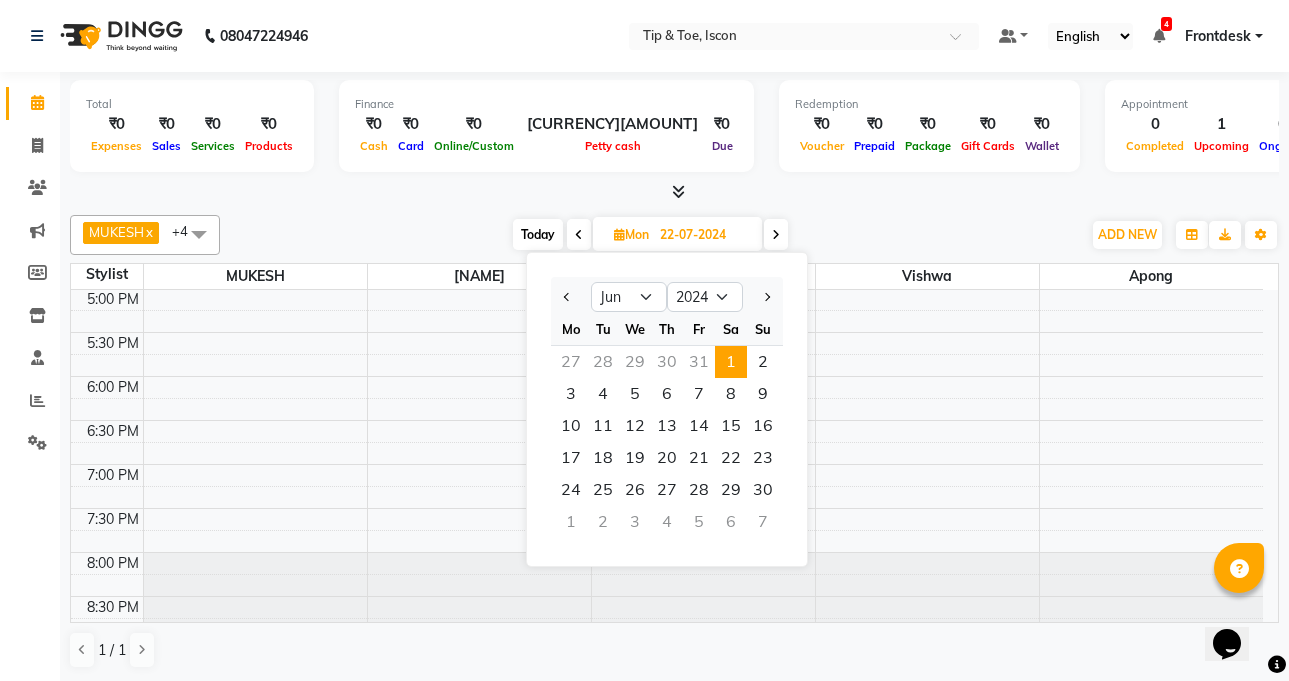 click on "1" at bounding box center (731, 362) 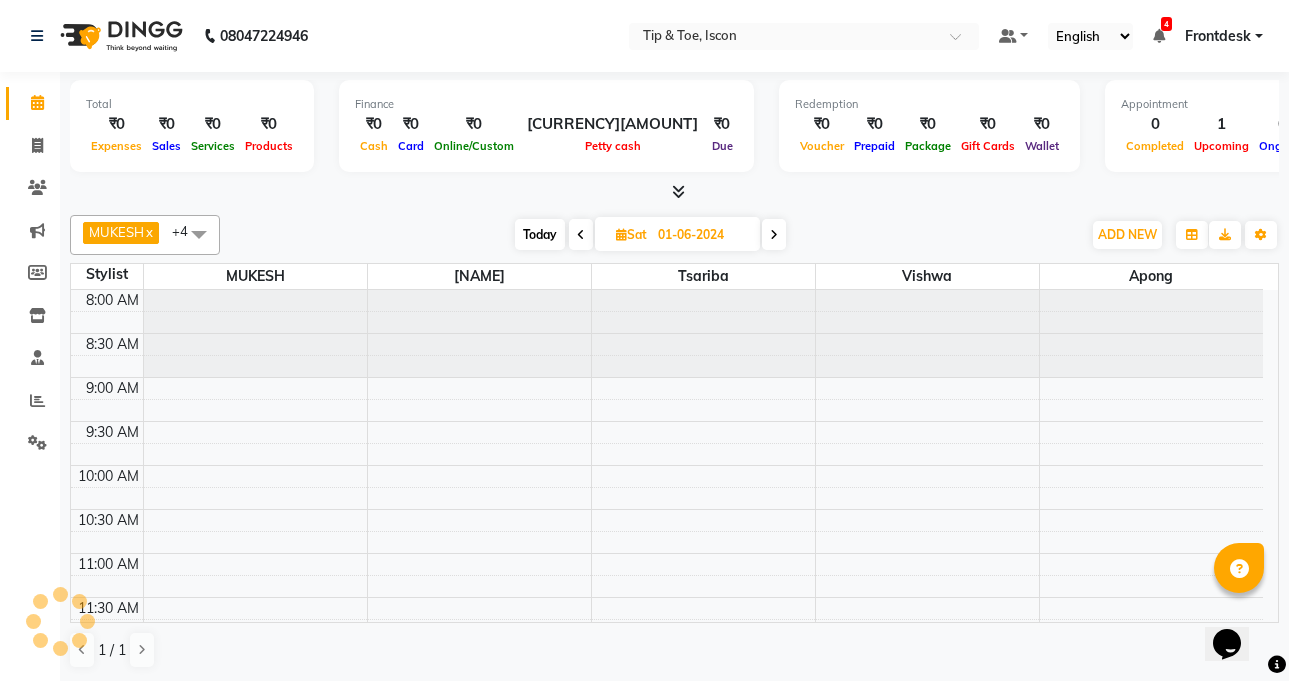 scroll, scrollTop: 793, scrollLeft: 0, axis: vertical 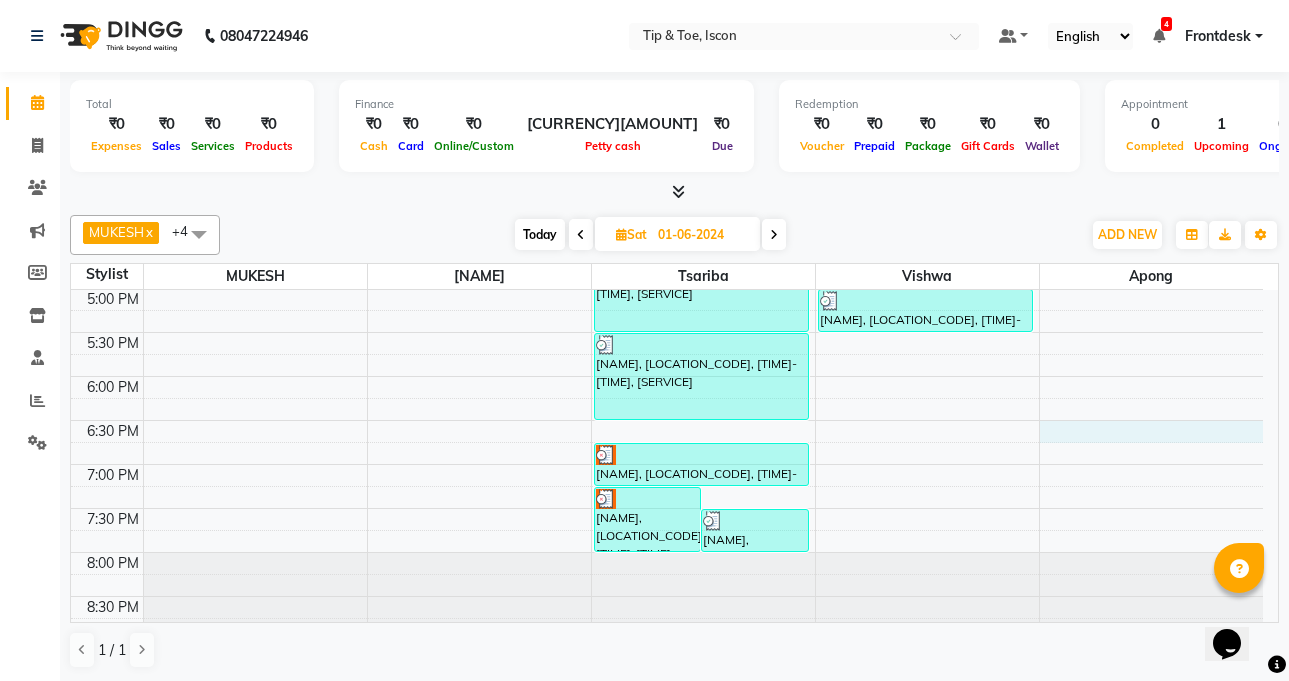 click on "8:00 AM 8:30 AM 9:00 AM 9:30 AM 10:00 AM 10:30 AM 11:00 AM 11:30 AM 12:00 PM 12:30 PM 1:00 PM 1:30 PM 2:00 PM 2:30 PM 3:00 PM 3:30 PM 4:00 PM 4:30 PM 5:00 PM 5:30 PM 6:00 PM 6:30 PM 7:00 PM 7:30 PM 8:00 PM 8:30 PM     Sonal Rathod, TK03, 03:45 PM-04:15 PM, O.P.I Permanent Gel Polish     RASHMI, TK06, 07:15 PM-08:00 PM, O.P.I Ombre Gel Polish     Akbar Asofwala, TK04, 07:30 PM-08:00 PM, Detox Pedicure     Akbar Asofwala, TK04, 04:30 PM-05:30 PM, Detox Pedicure     Akbar Asofwala, TK04, 05:30 PM-06:30 PM, Detox Pedicure     RASHMI, TK06, 06:45 PM-07:15 PM, O.P.I Permanent Gel Polish Removal     Anjali, TK05, 05:00 PM-05:30 PM, O.P.I Permanent Gel Polish Removal" at bounding box center [667, 68] 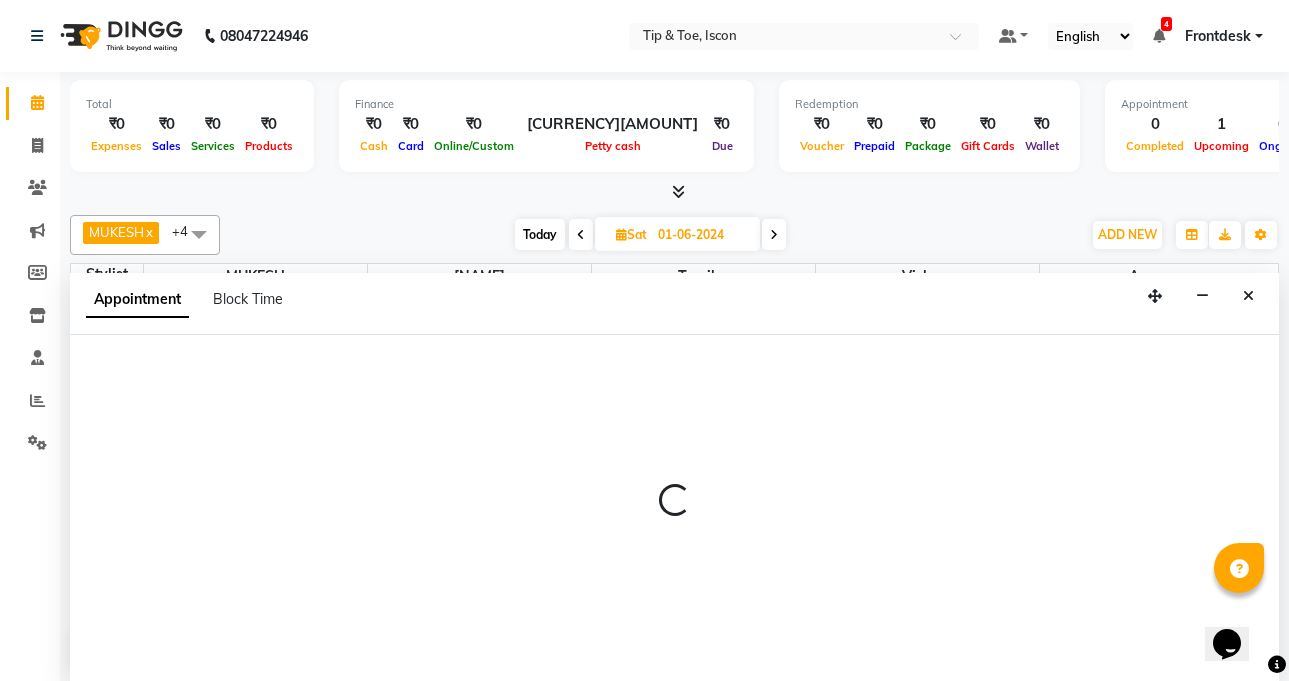 scroll, scrollTop: 1, scrollLeft: 0, axis: vertical 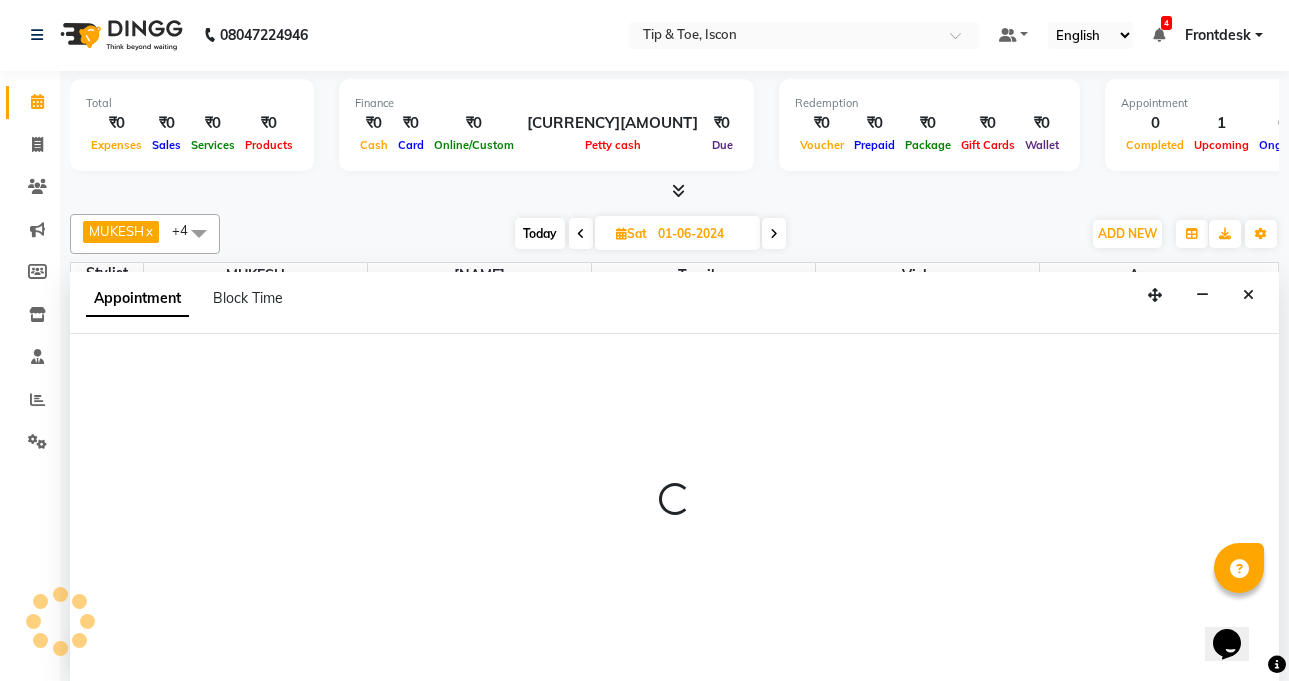 select on "42686" 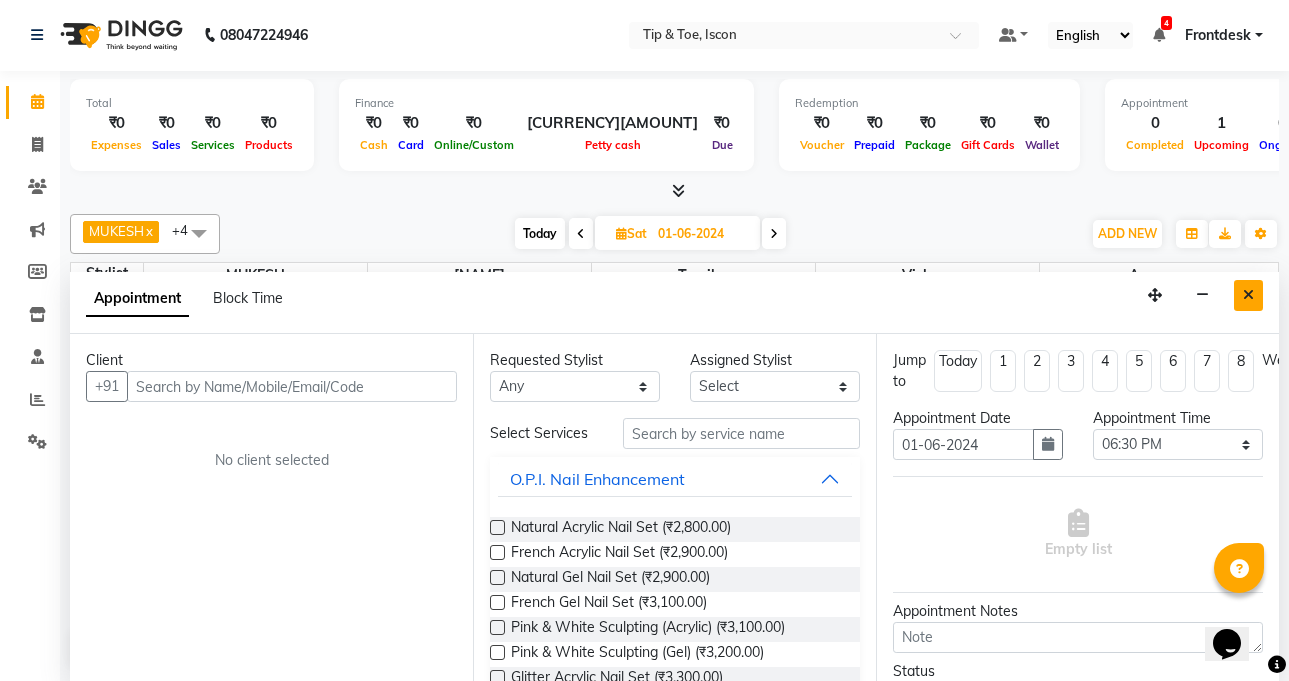 click at bounding box center (1248, 295) 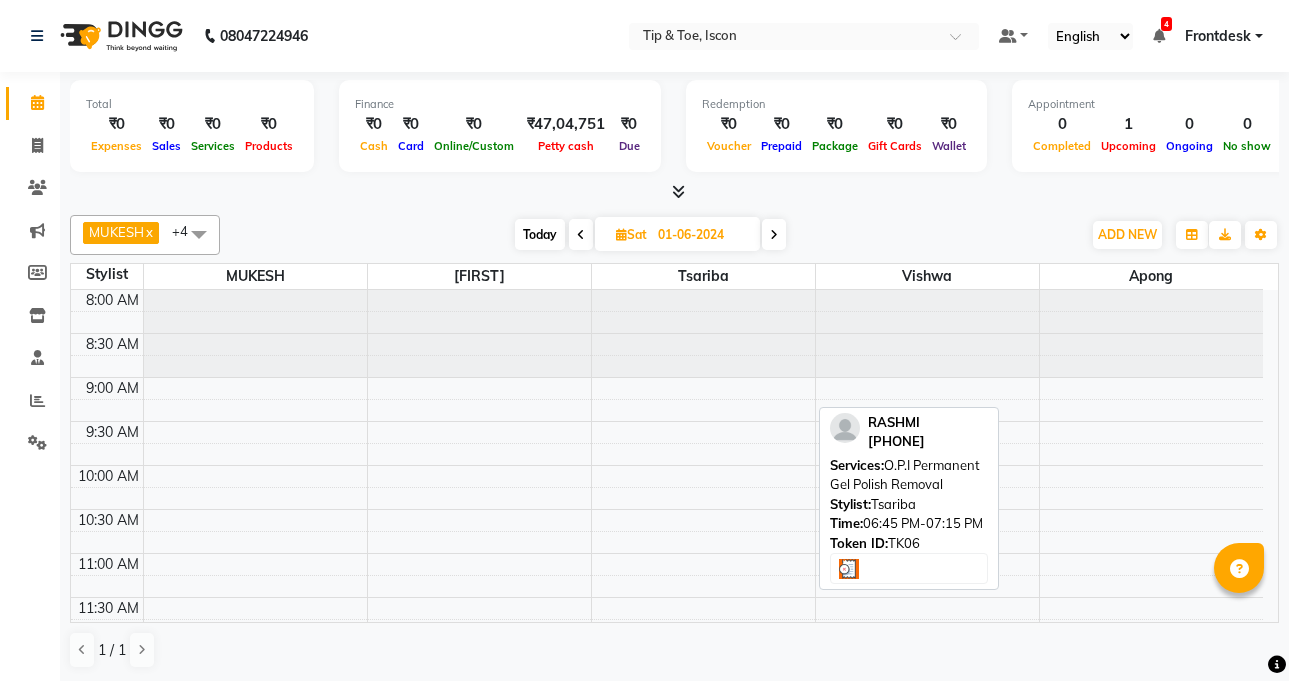 scroll, scrollTop: 1, scrollLeft: 0, axis: vertical 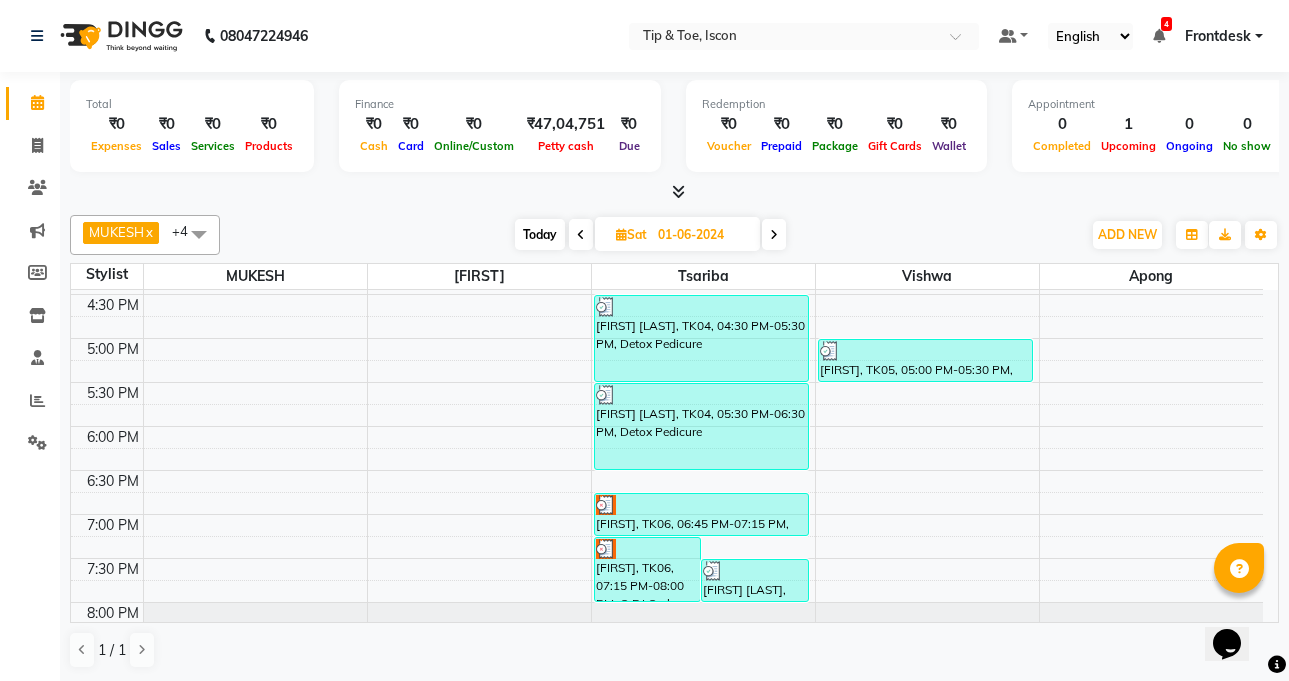 click on "01-06-2024" at bounding box center (702, 235) 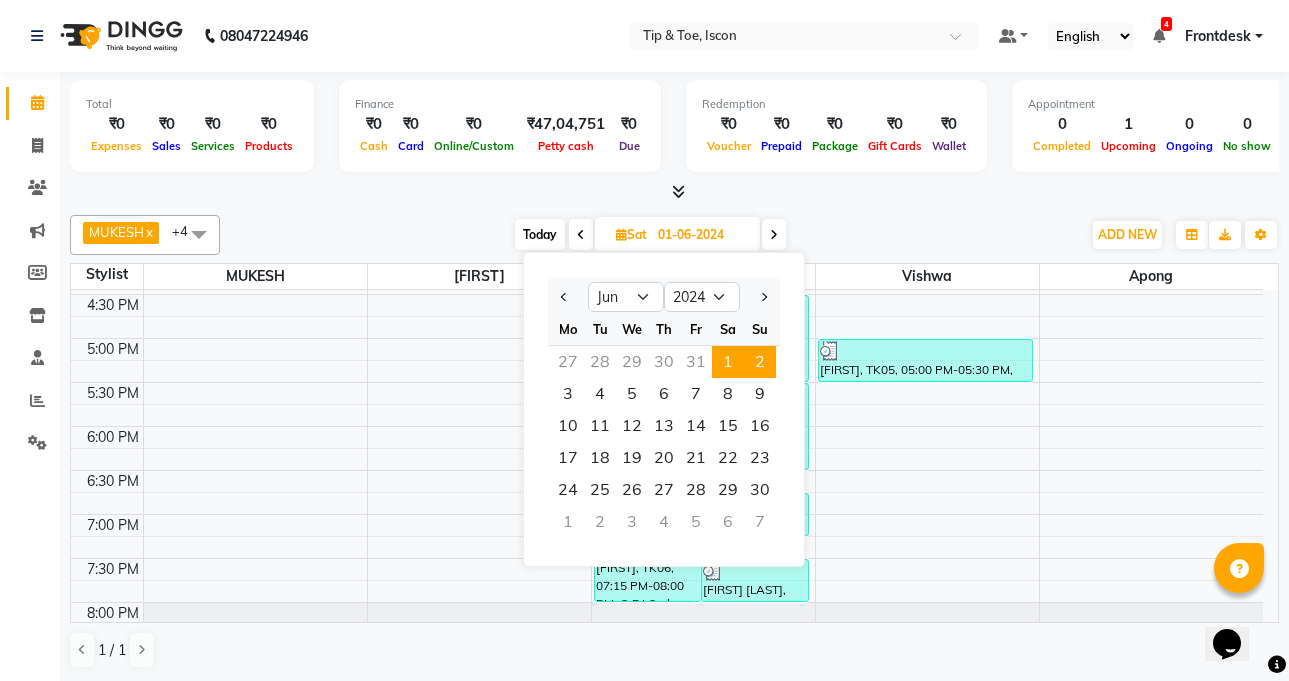 click on "2" at bounding box center (760, 362) 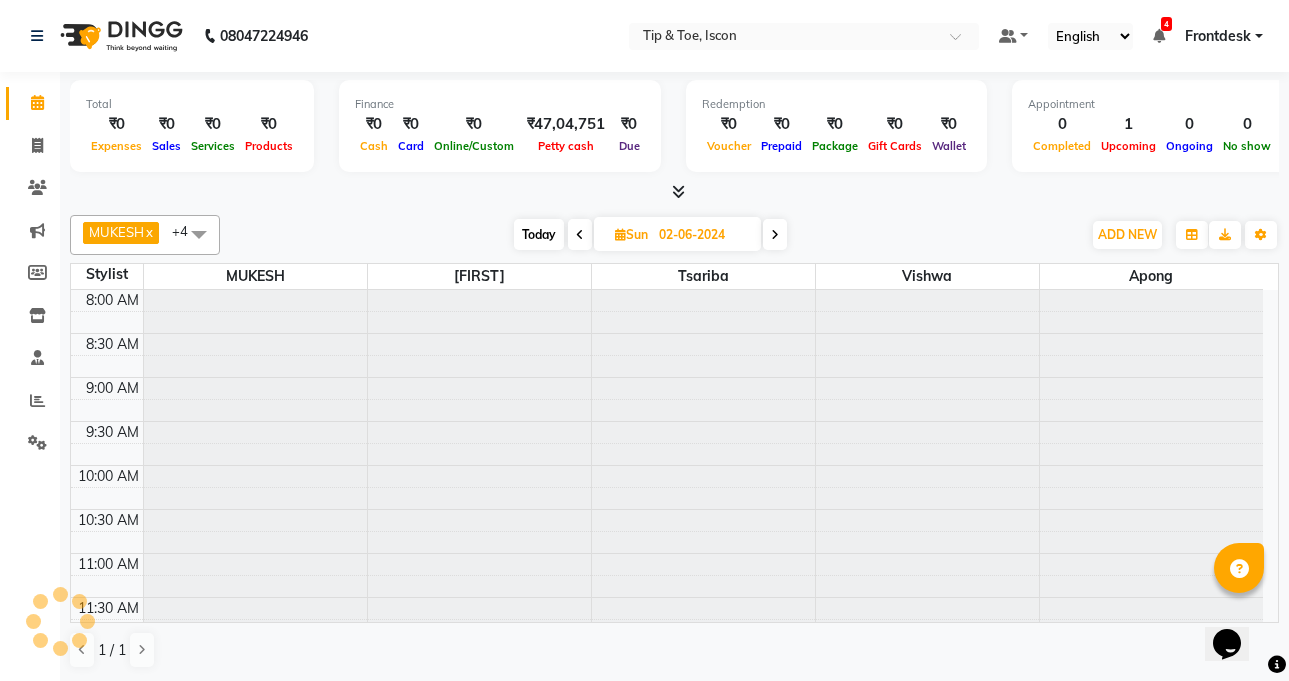 scroll, scrollTop: 793, scrollLeft: 0, axis: vertical 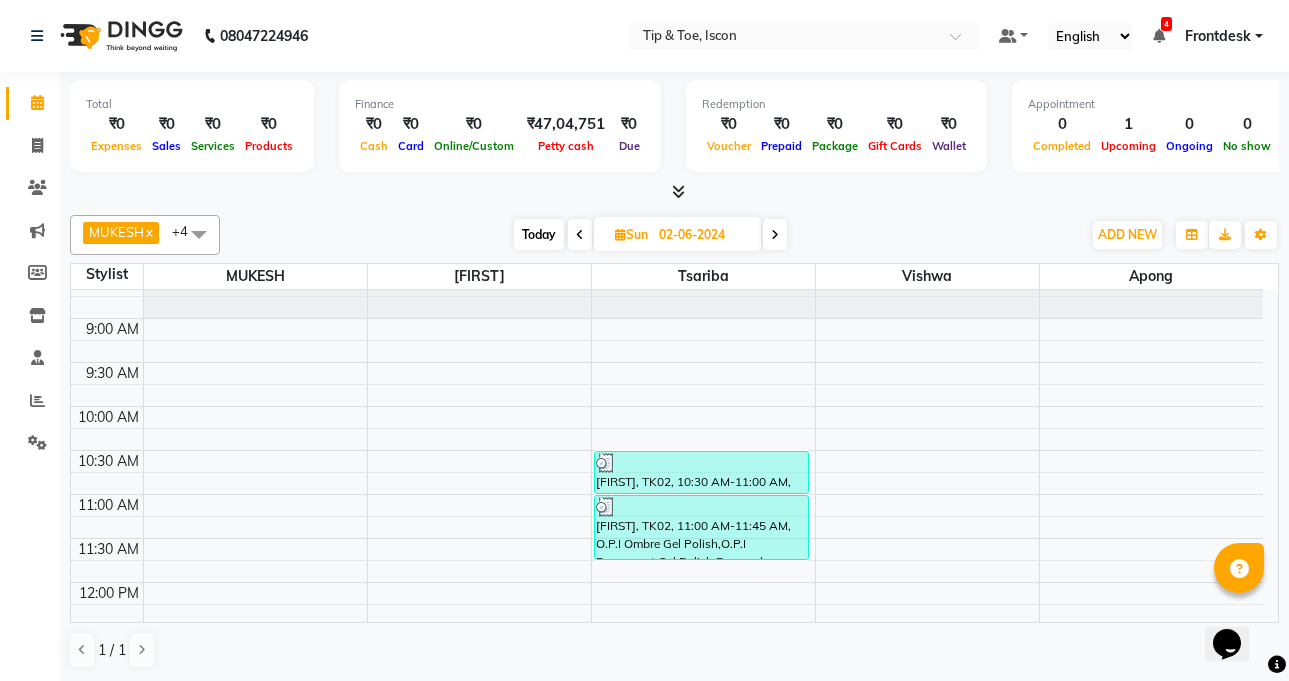 click at bounding box center (775, 235) 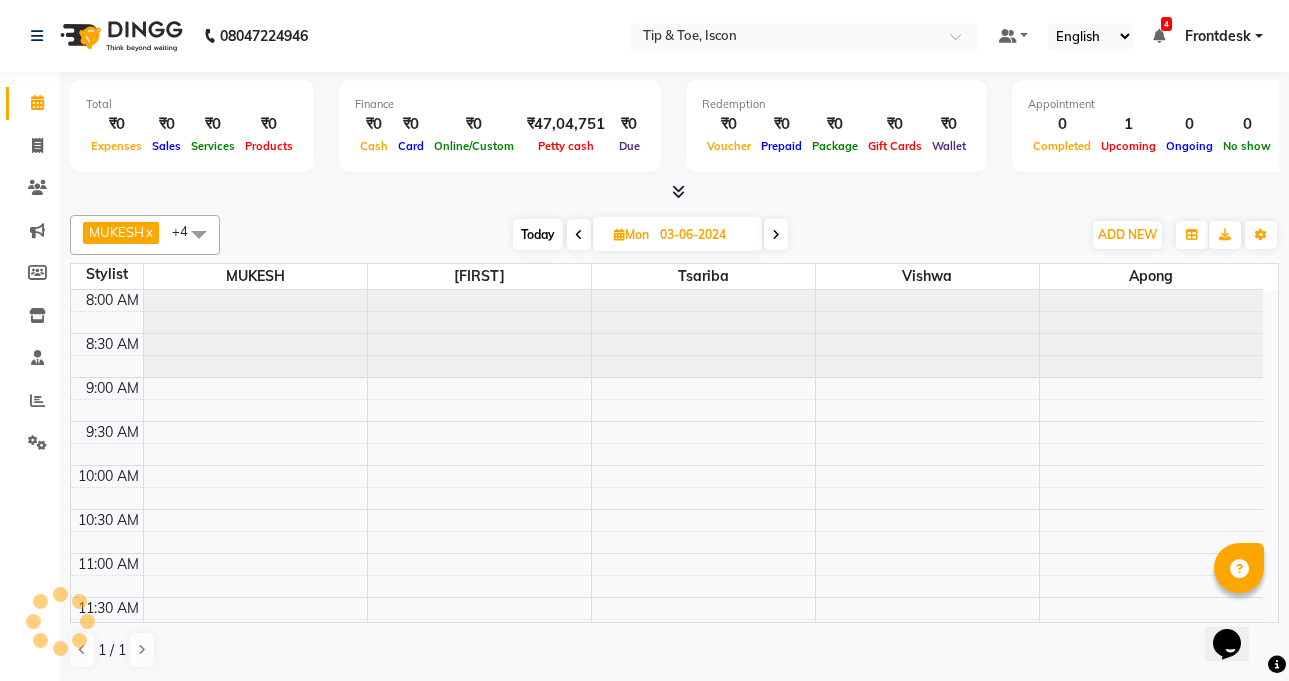 scroll, scrollTop: 793, scrollLeft: 0, axis: vertical 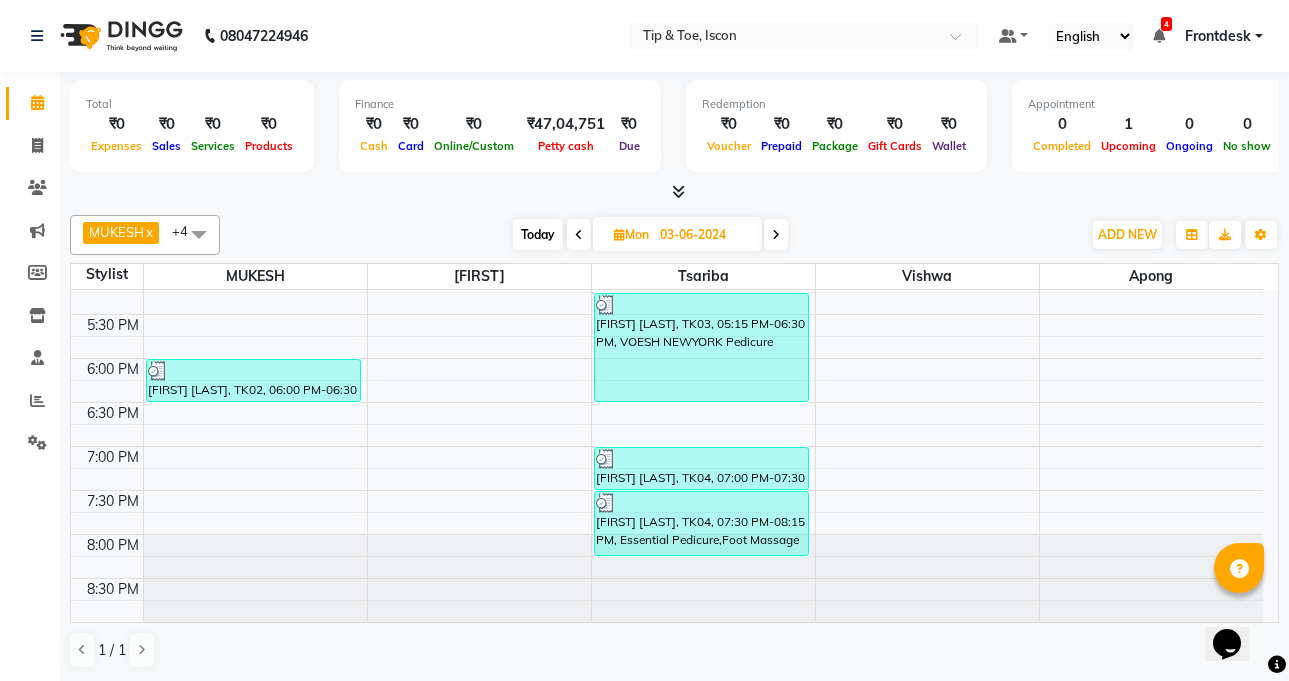 click at bounding box center (776, 235) 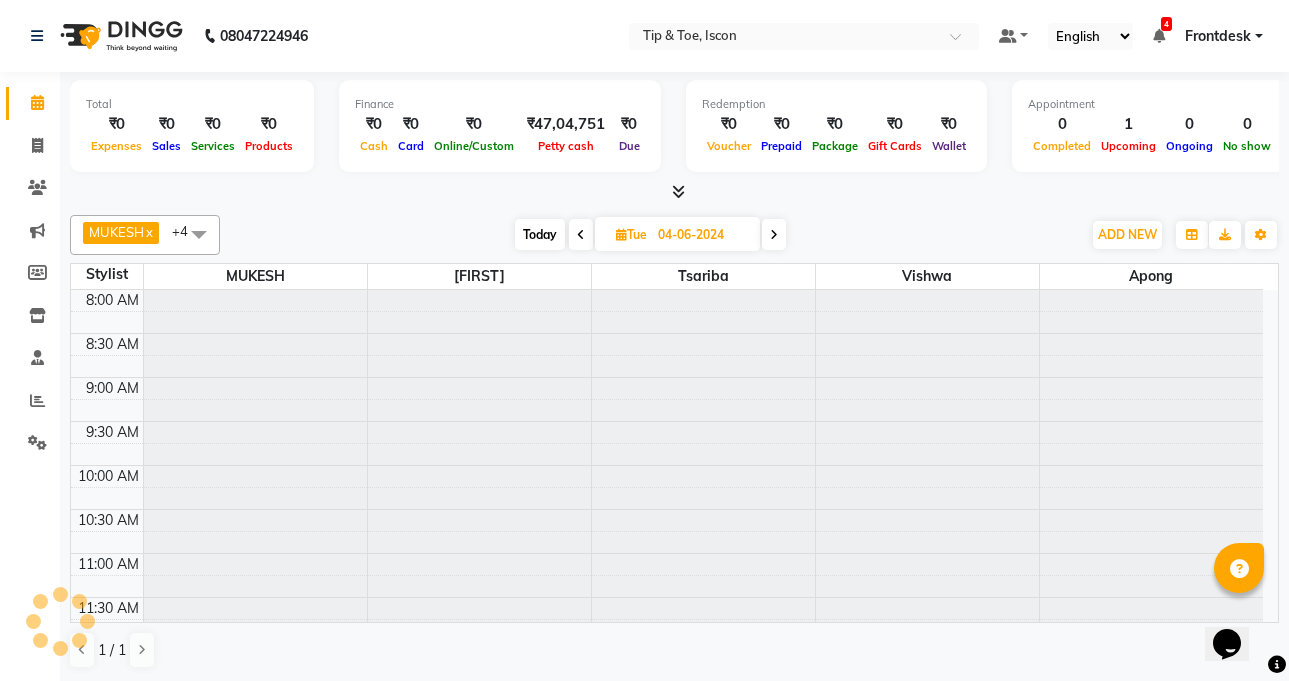 scroll, scrollTop: 793, scrollLeft: 0, axis: vertical 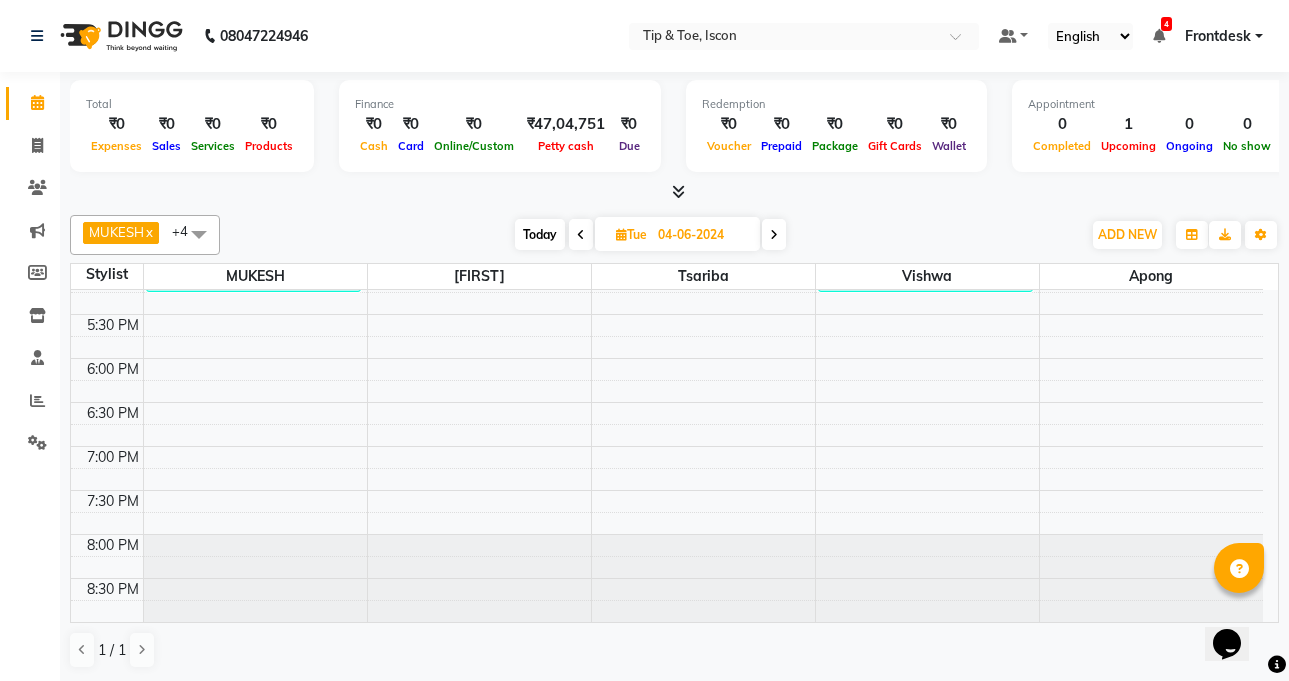 click at bounding box center (774, 234) 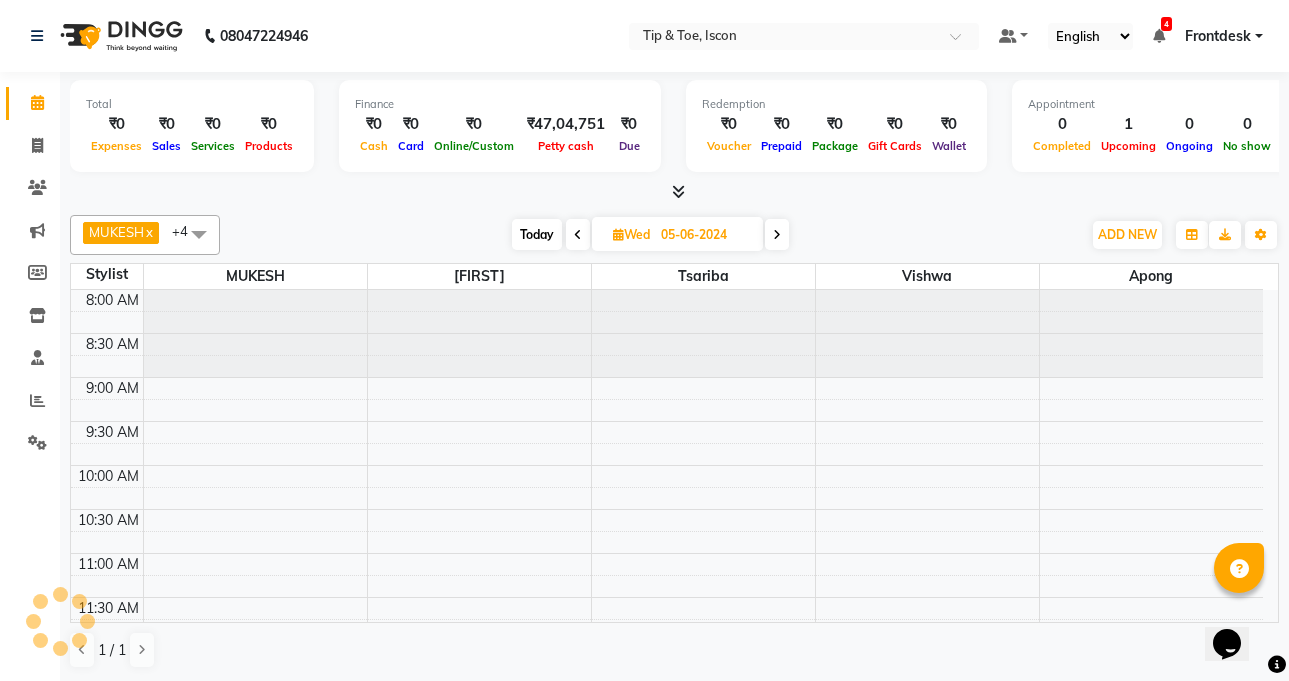 scroll, scrollTop: 793, scrollLeft: 0, axis: vertical 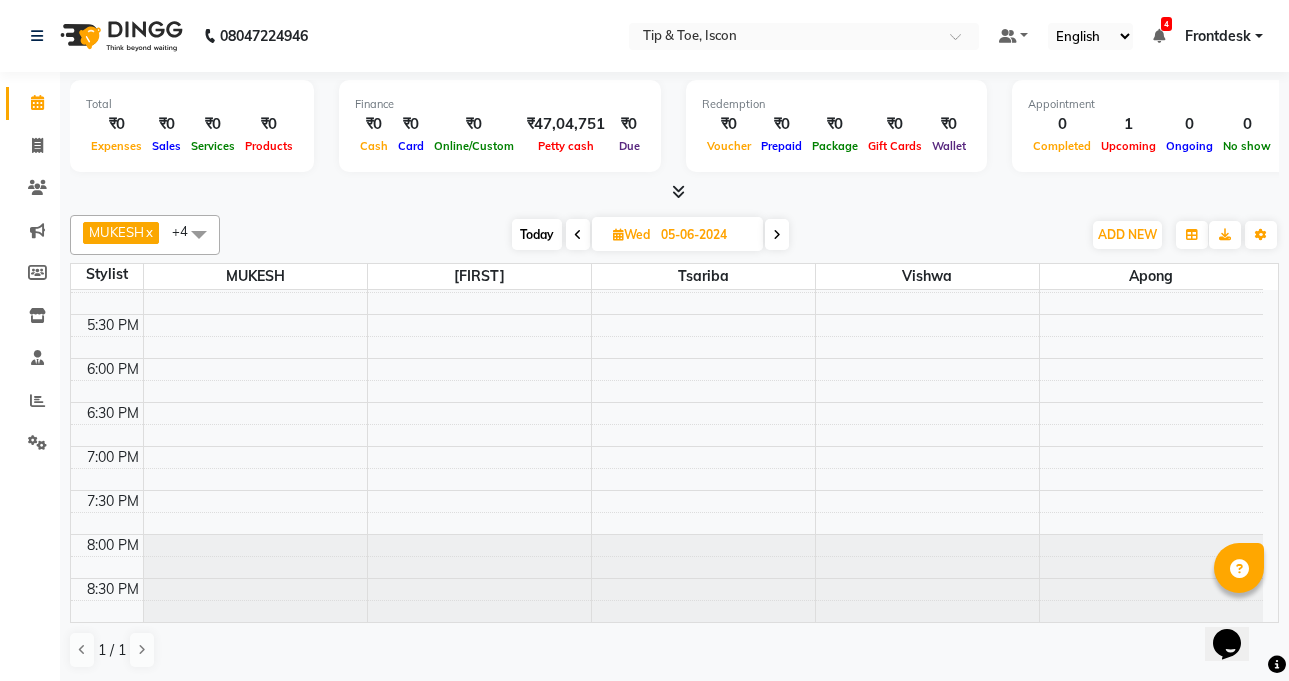 click at bounding box center [777, 234] 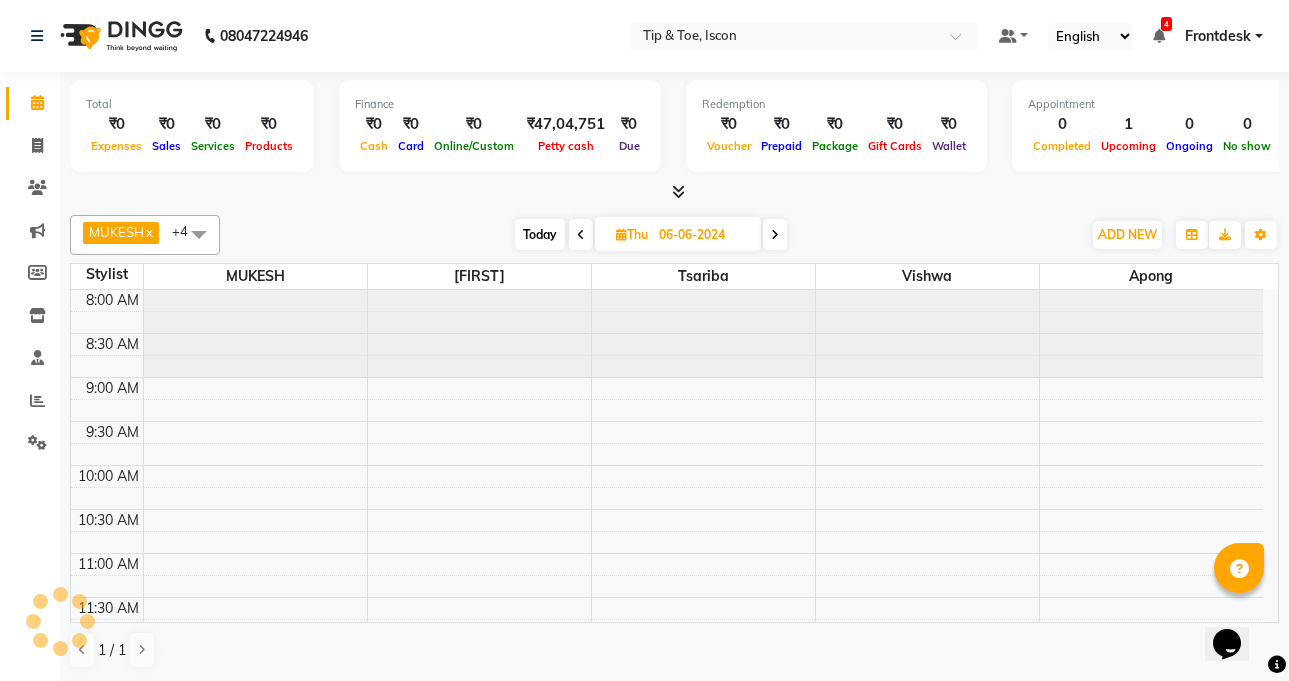 scroll, scrollTop: 793, scrollLeft: 0, axis: vertical 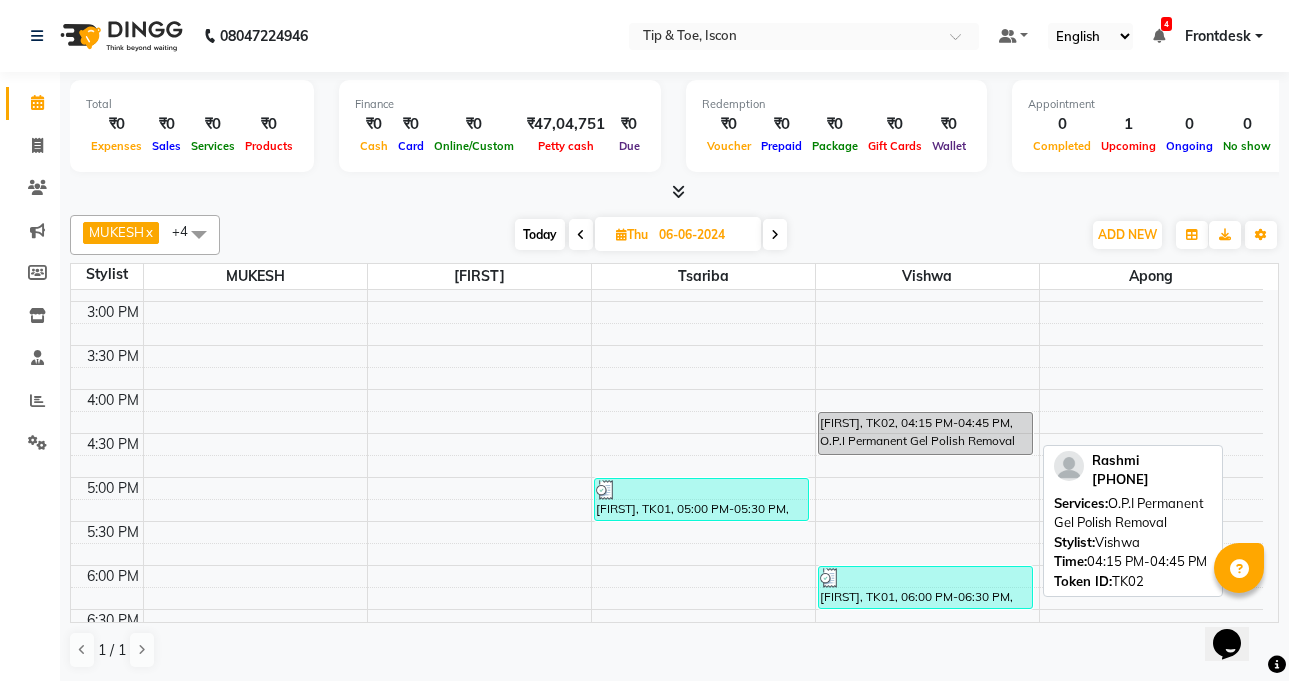 click on "[FIRST], TK02, 04:15 PM-04:45 PM, O.P.I Permanent Gel Polish Removal" at bounding box center [925, 433] 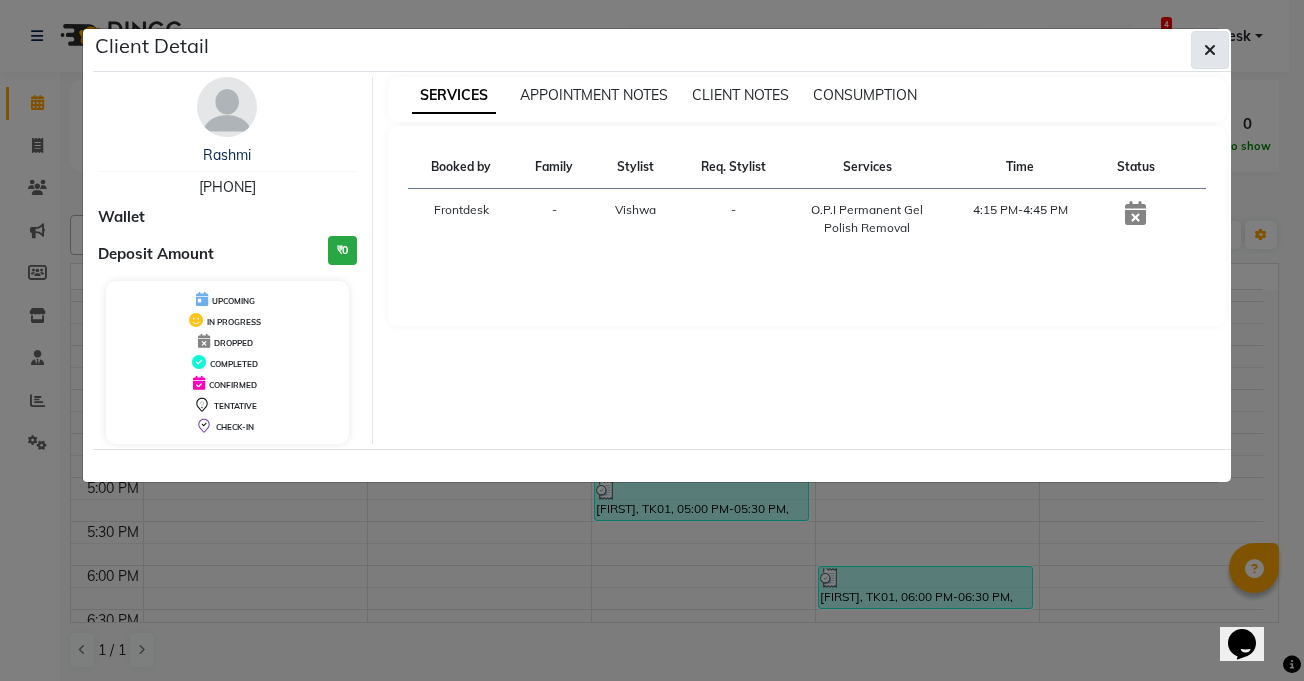 click 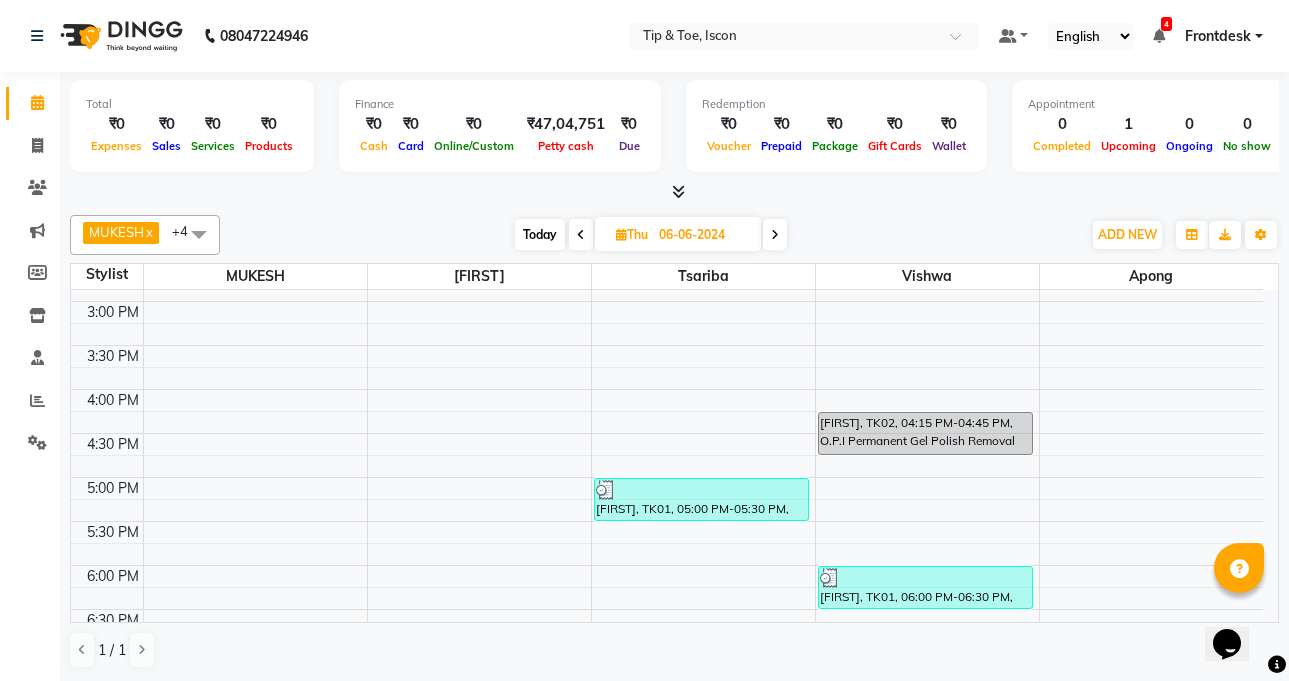 click at bounding box center [775, 235] 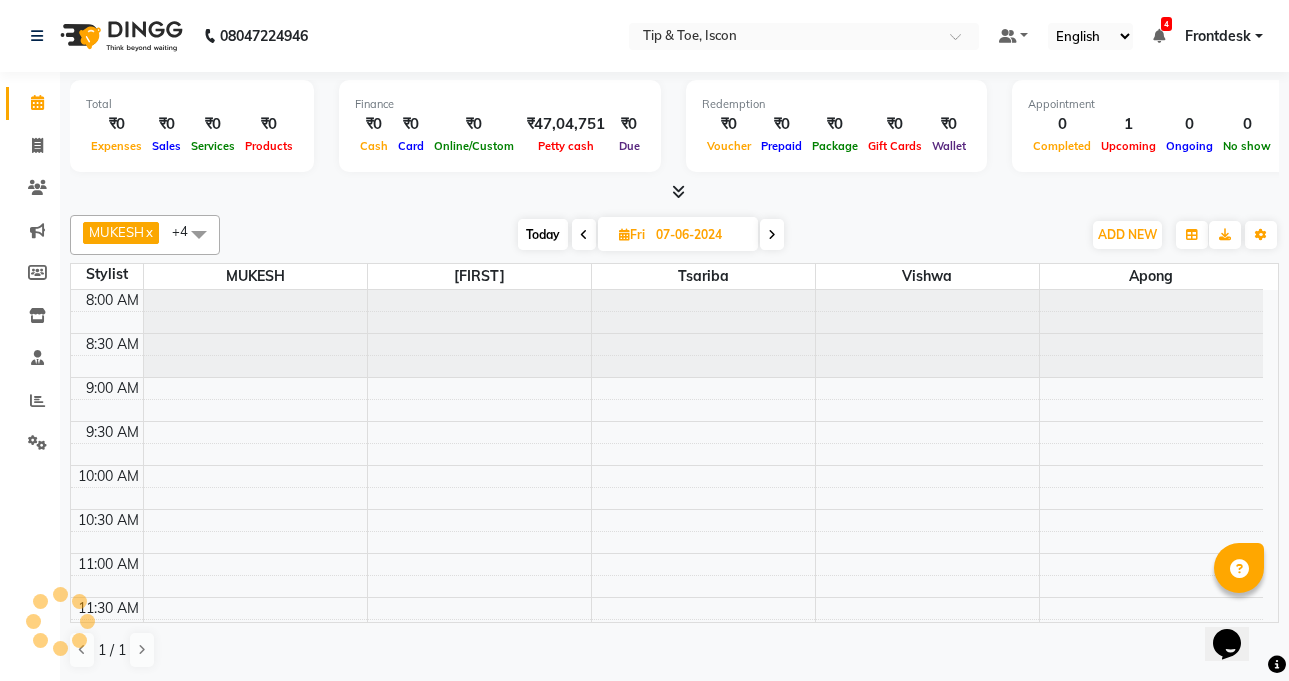 scroll, scrollTop: 793, scrollLeft: 0, axis: vertical 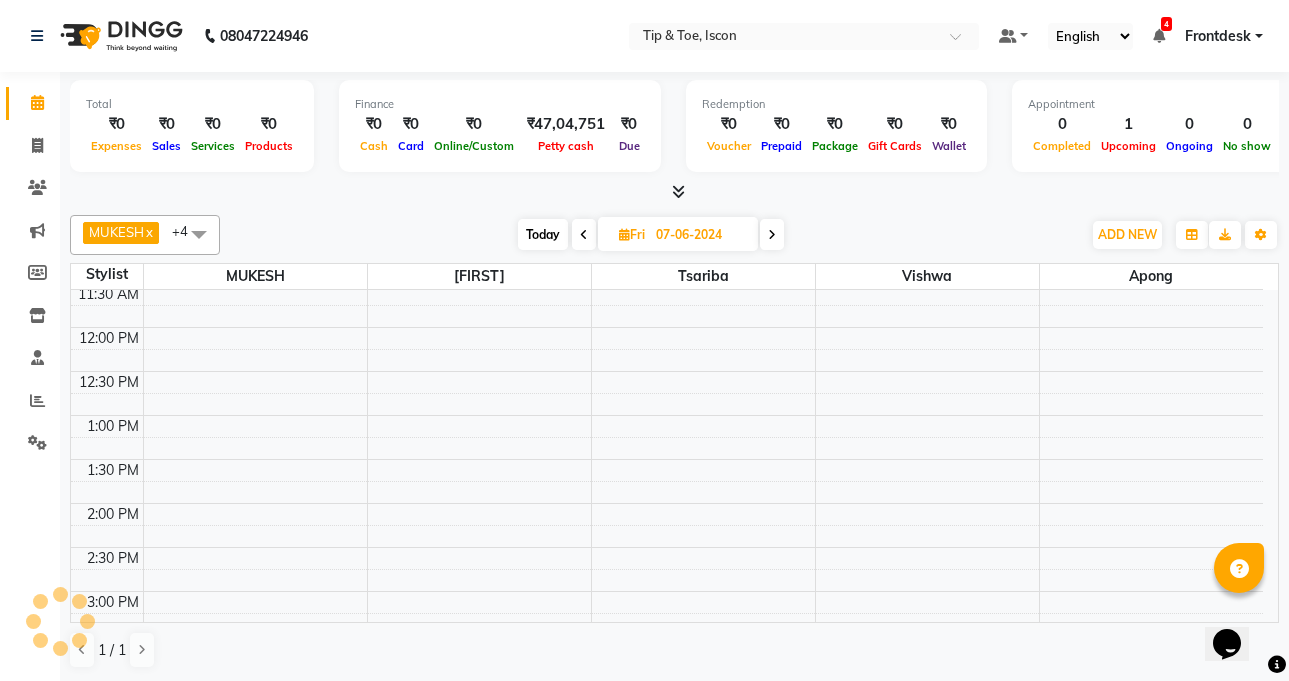 click at bounding box center (772, 234) 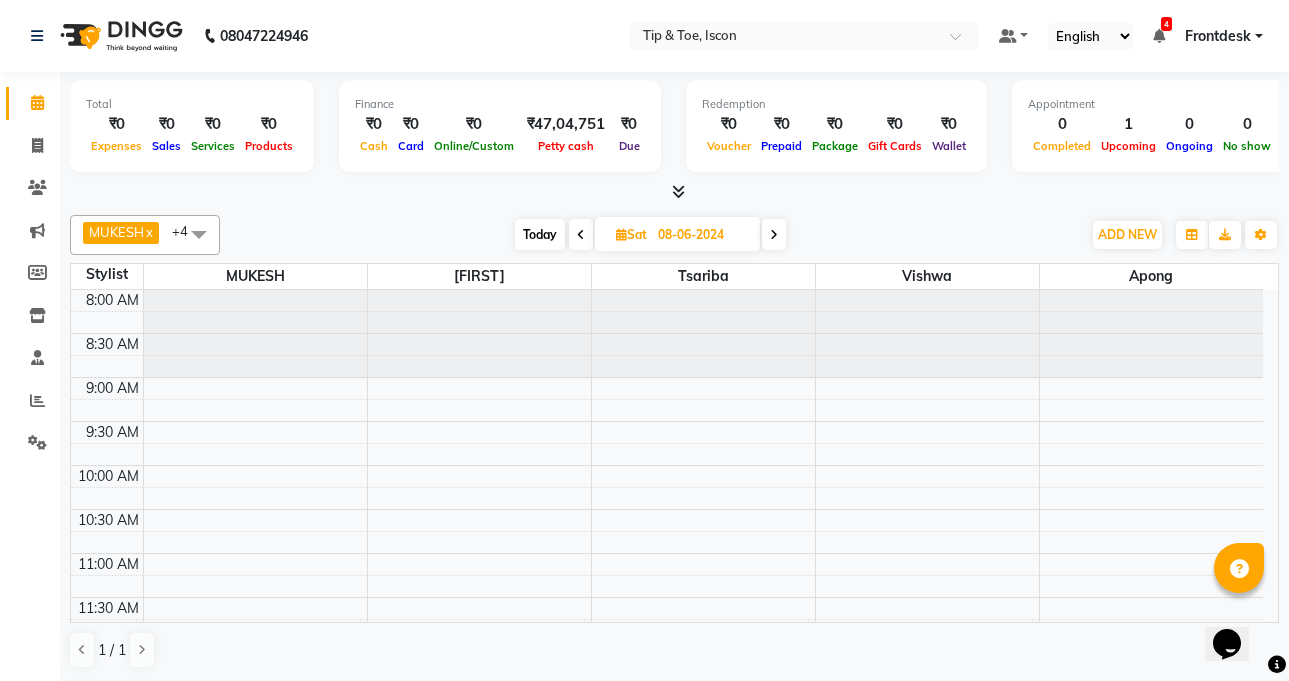 scroll, scrollTop: 793, scrollLeft: 0, axis: vertical 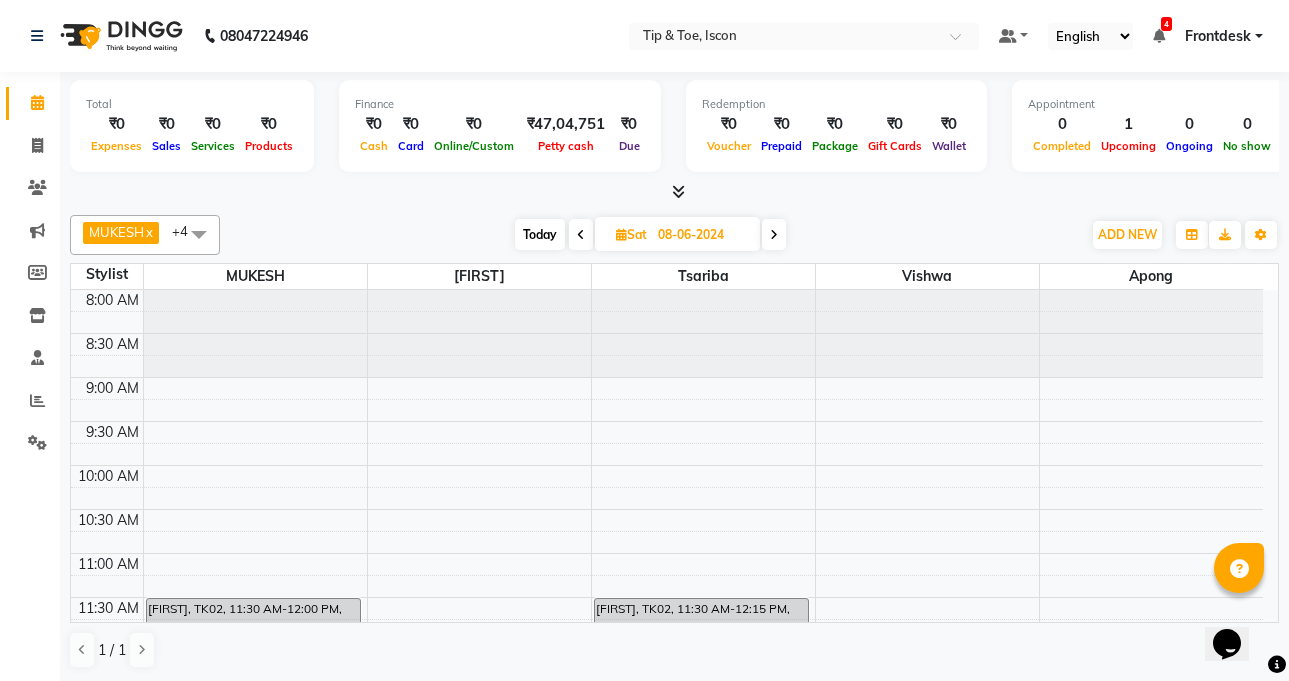 click at bounding box center [774, 235] 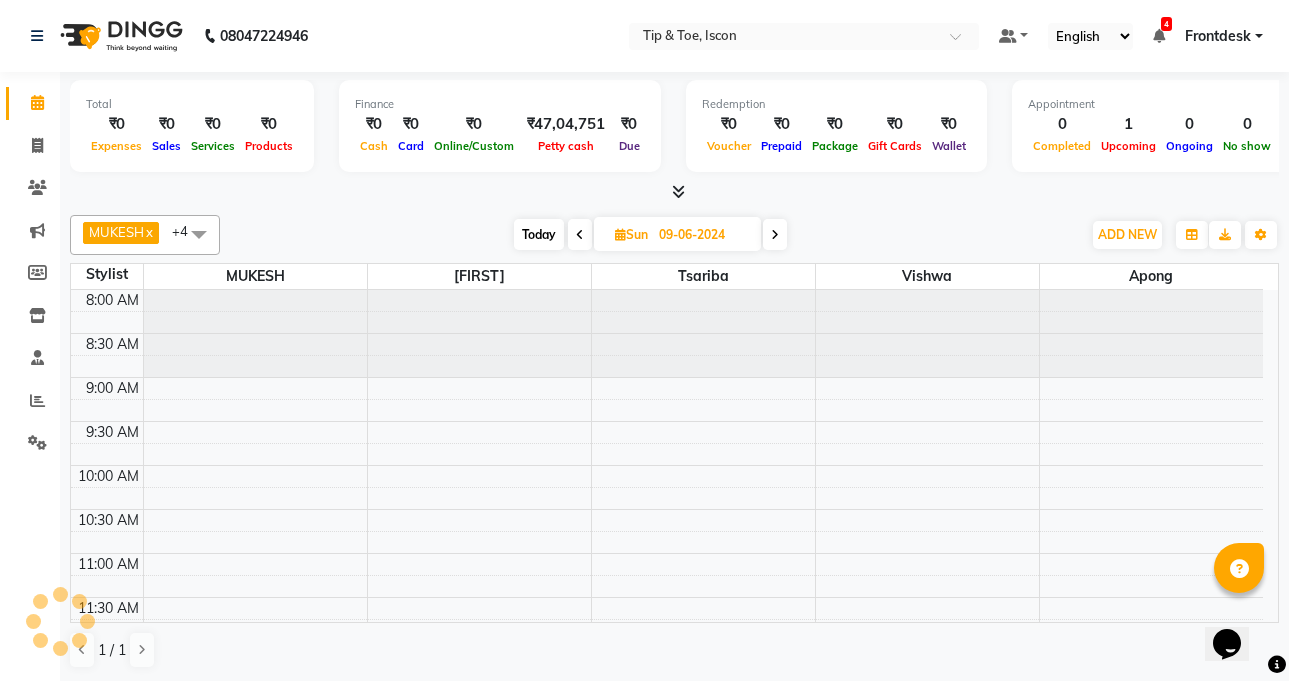 scroll, scrollTop: 793, scrollLeft: 0, axis: vertical 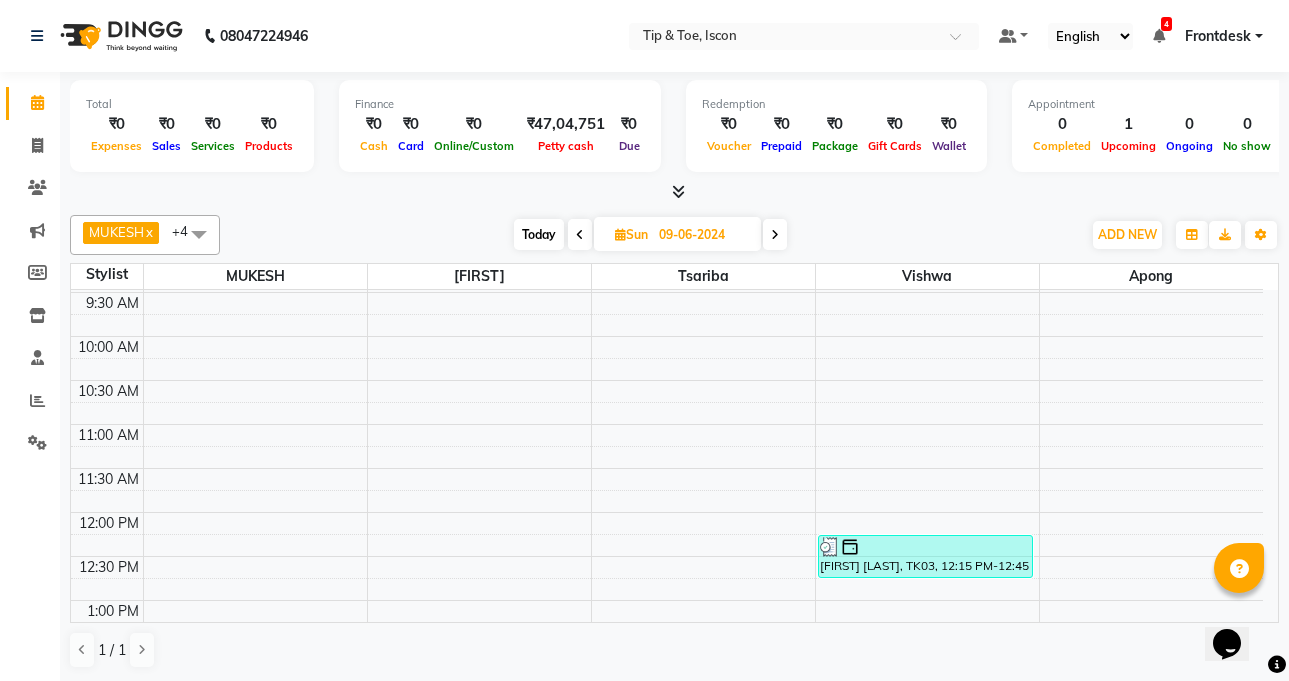 click at bounding box center (775, 234) 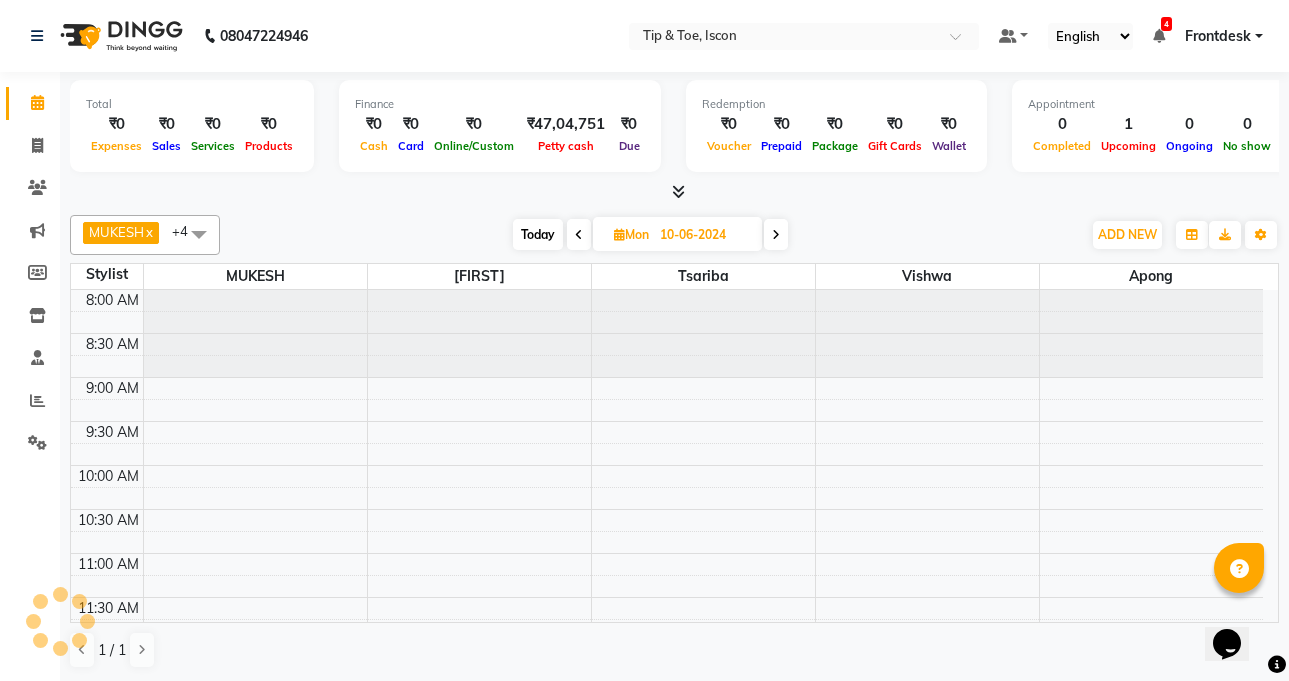 scroll, scrollTop: 793, scrollLeft: 0, axis: vertical 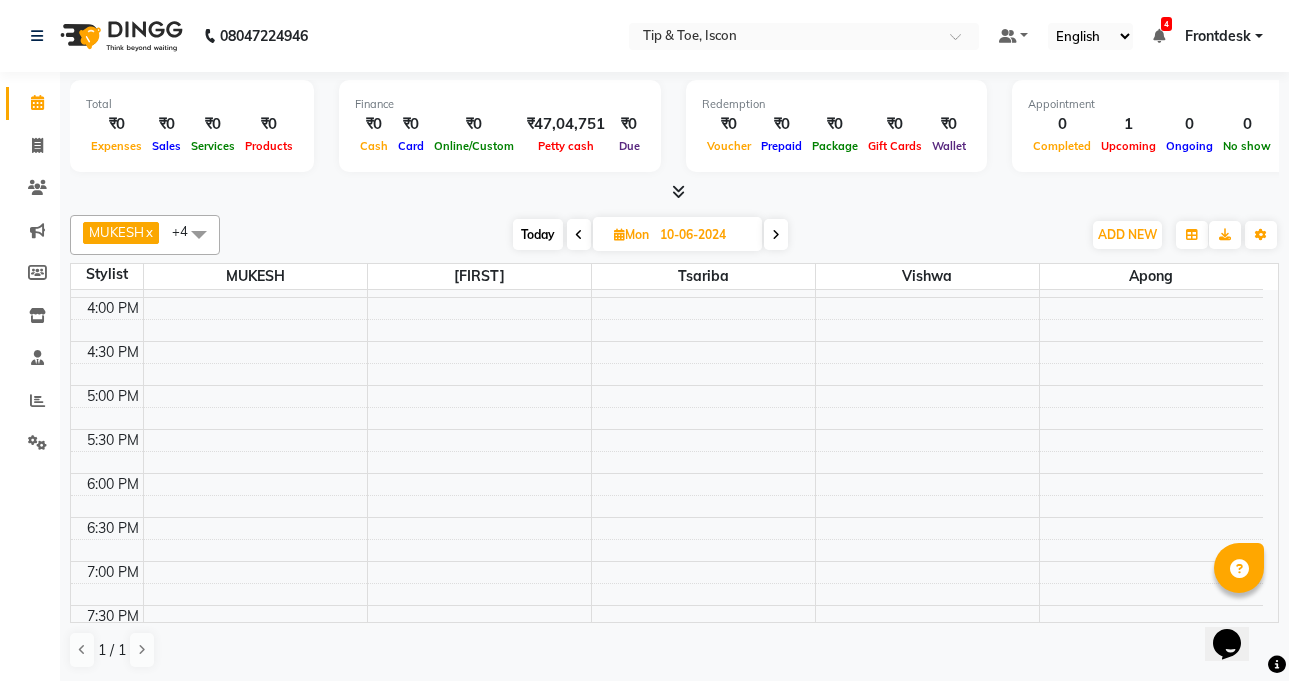 click at bounding box center [776, 234] 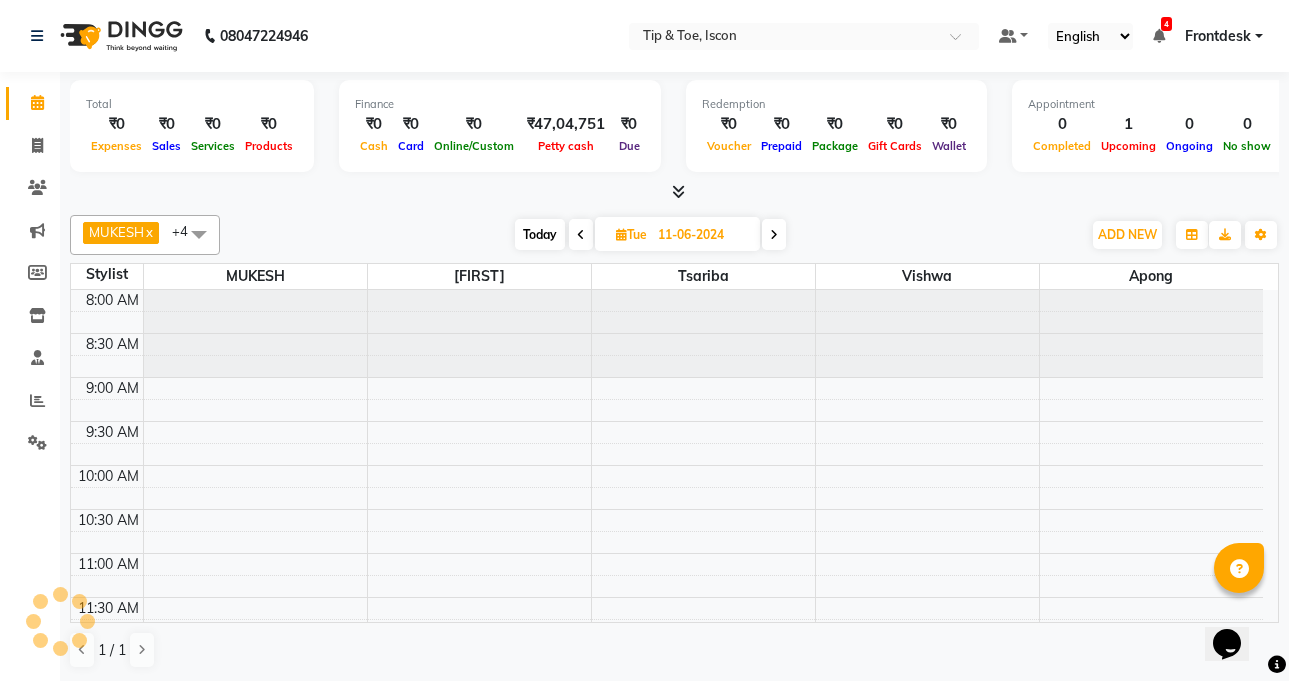 scroll, scrollTop: 793, scrollLeft: 0, axis: vertical 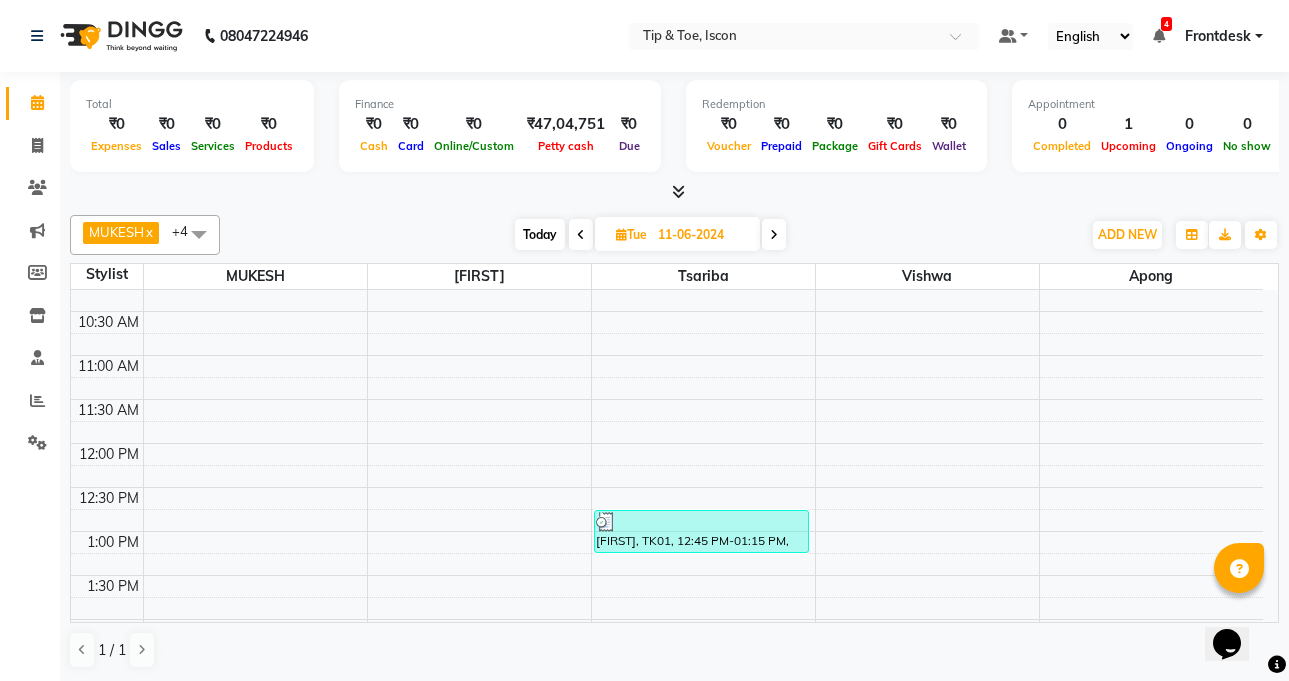 click on "11-06-2024" at bounding box center (702, 235) 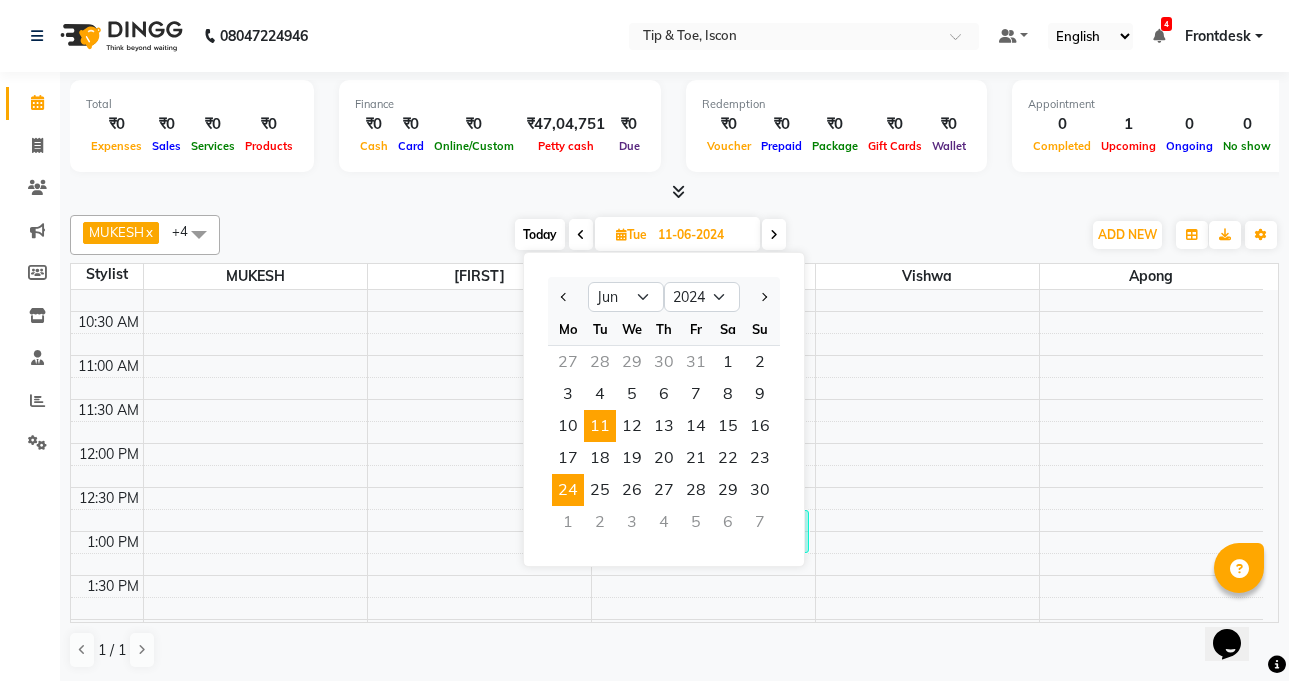 click on "24" at bounding box center [568, 490] 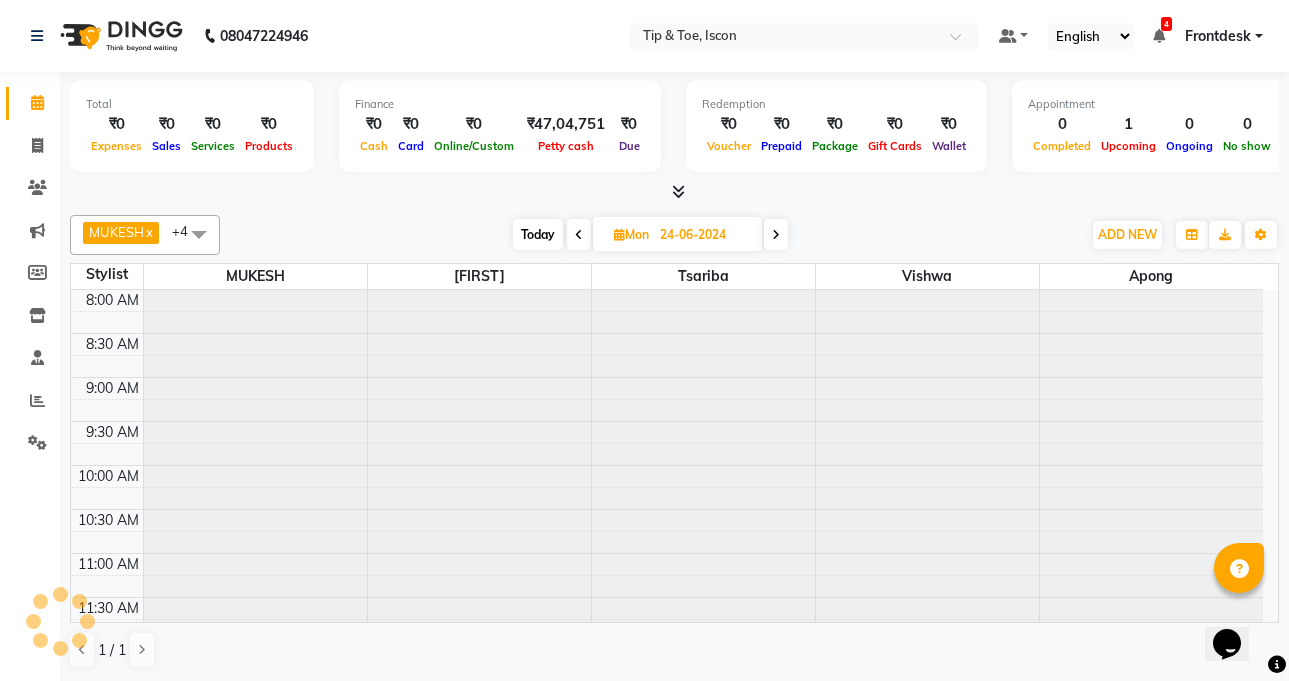 scroll, scrollTop: 793, scrollLeft: 0, axis: vertical 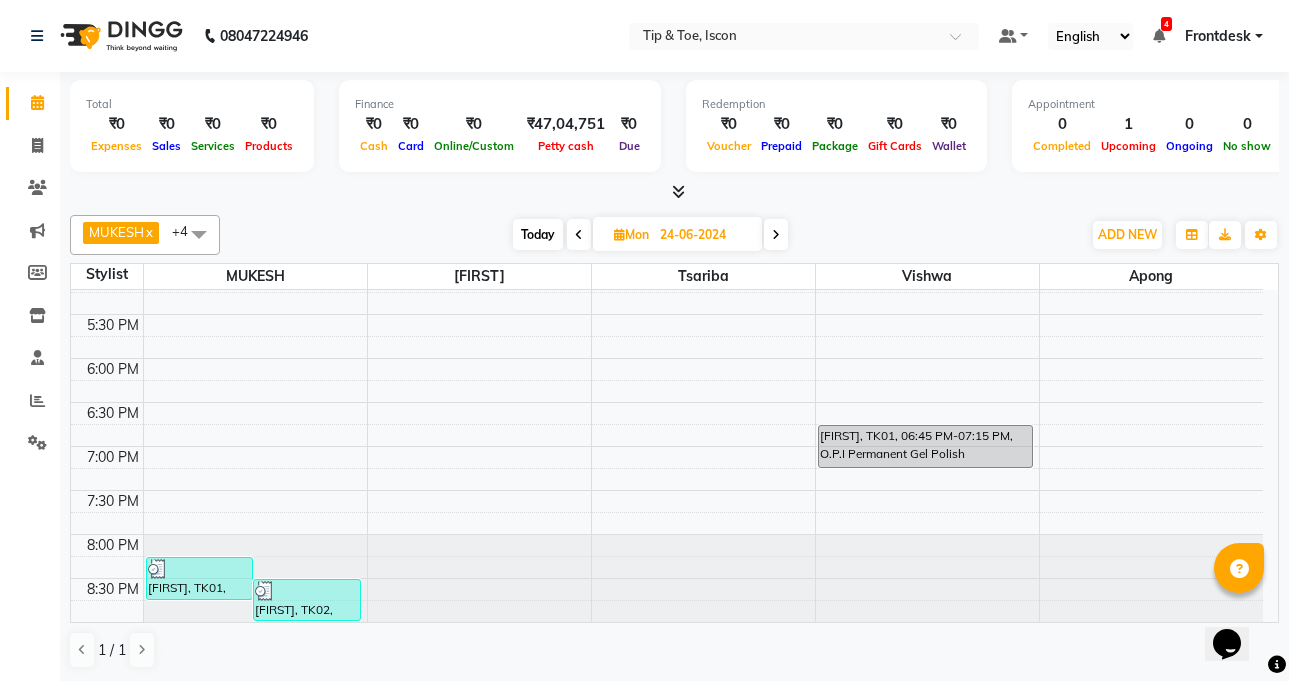 click at bounding box center (776, 235) 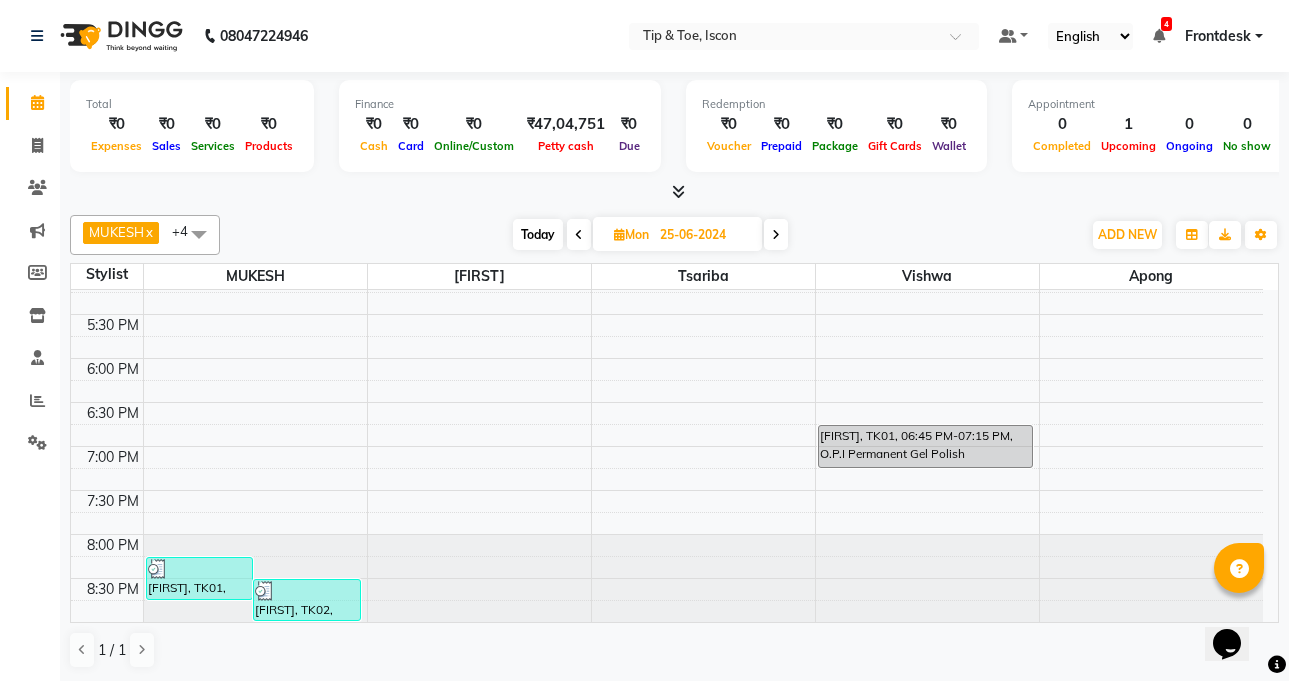 scroll, scrollTop: 0, scrollLeft: 0, axis: both 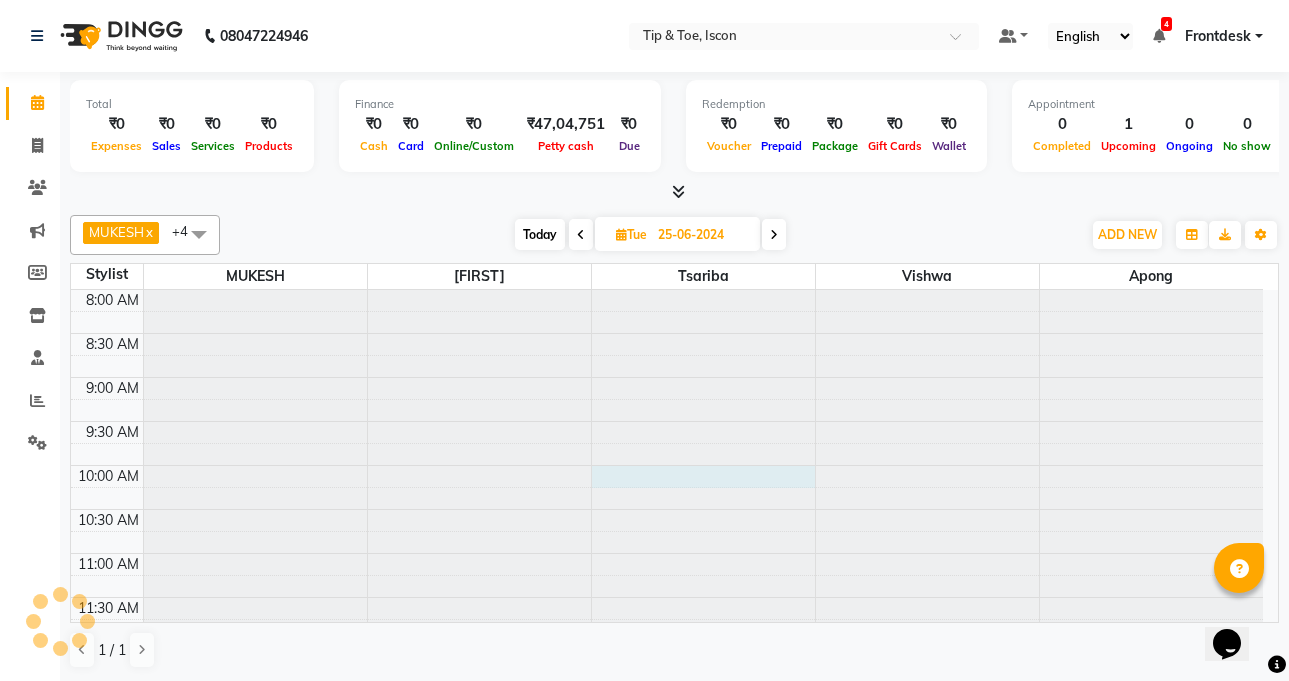 click at bounding box center (703, 290) 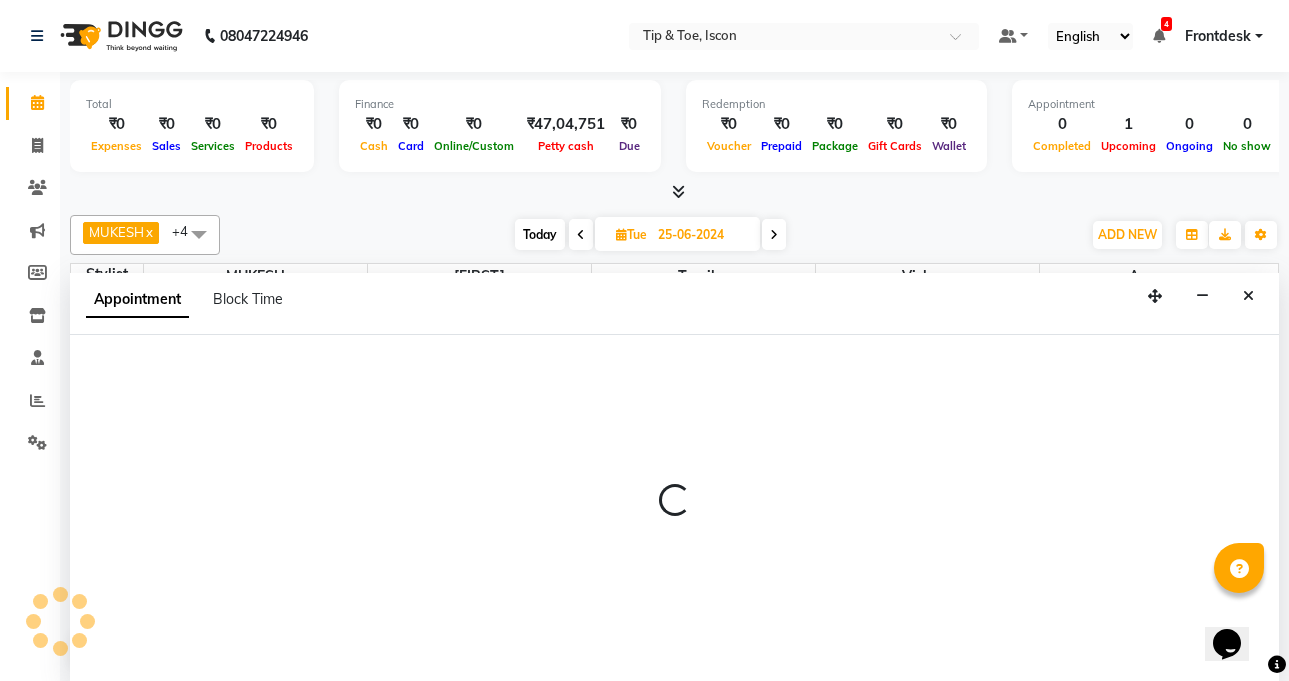 select on "42682" 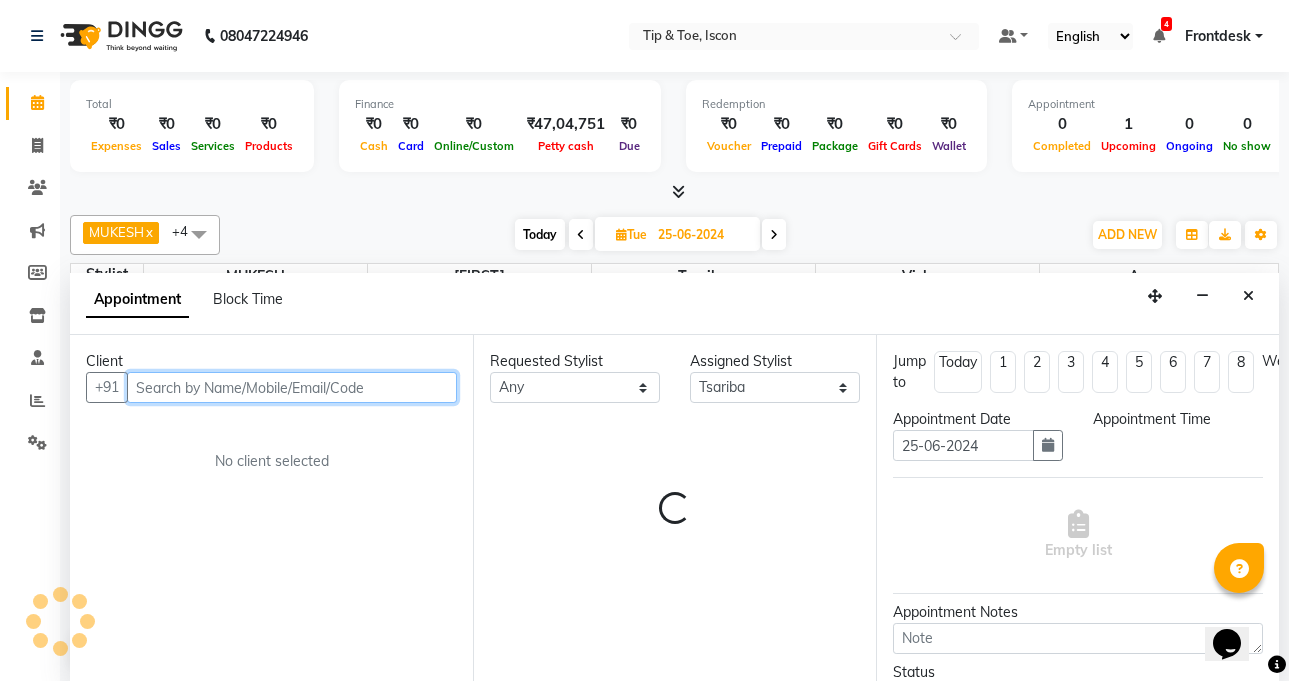 scroll, scrollTop: 793, scrollLeft: 0, axis: vertical 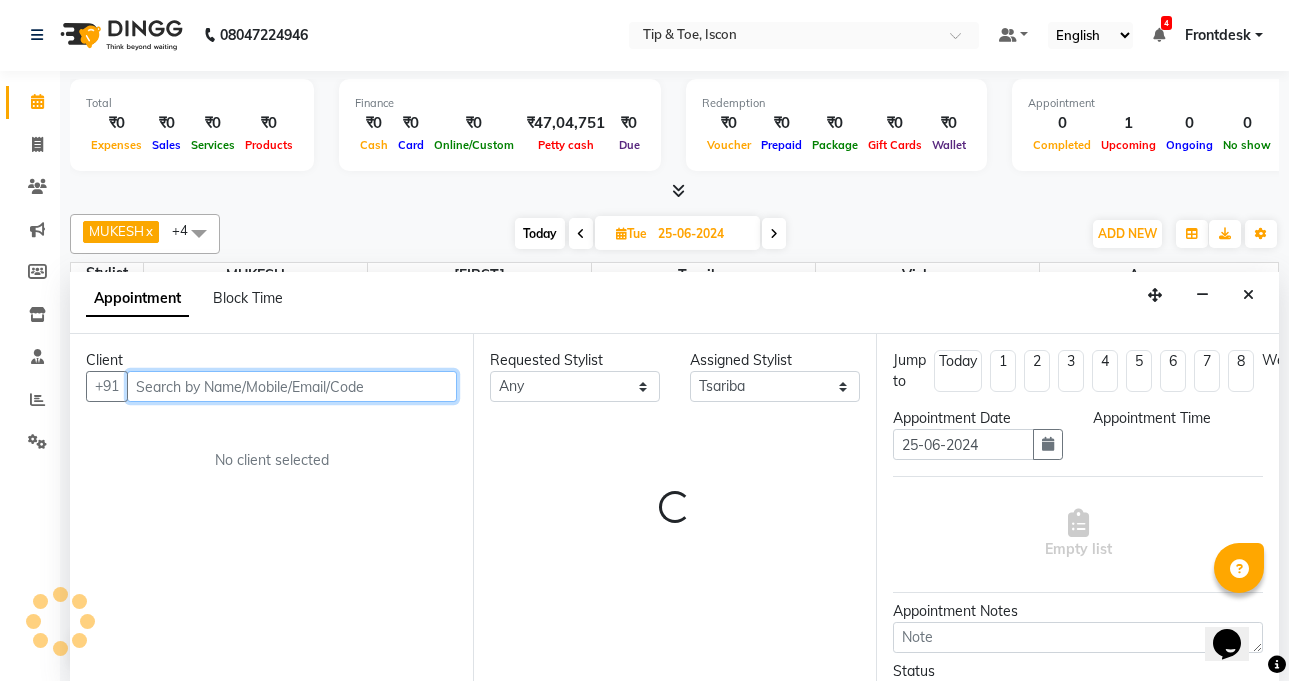 select on "600" 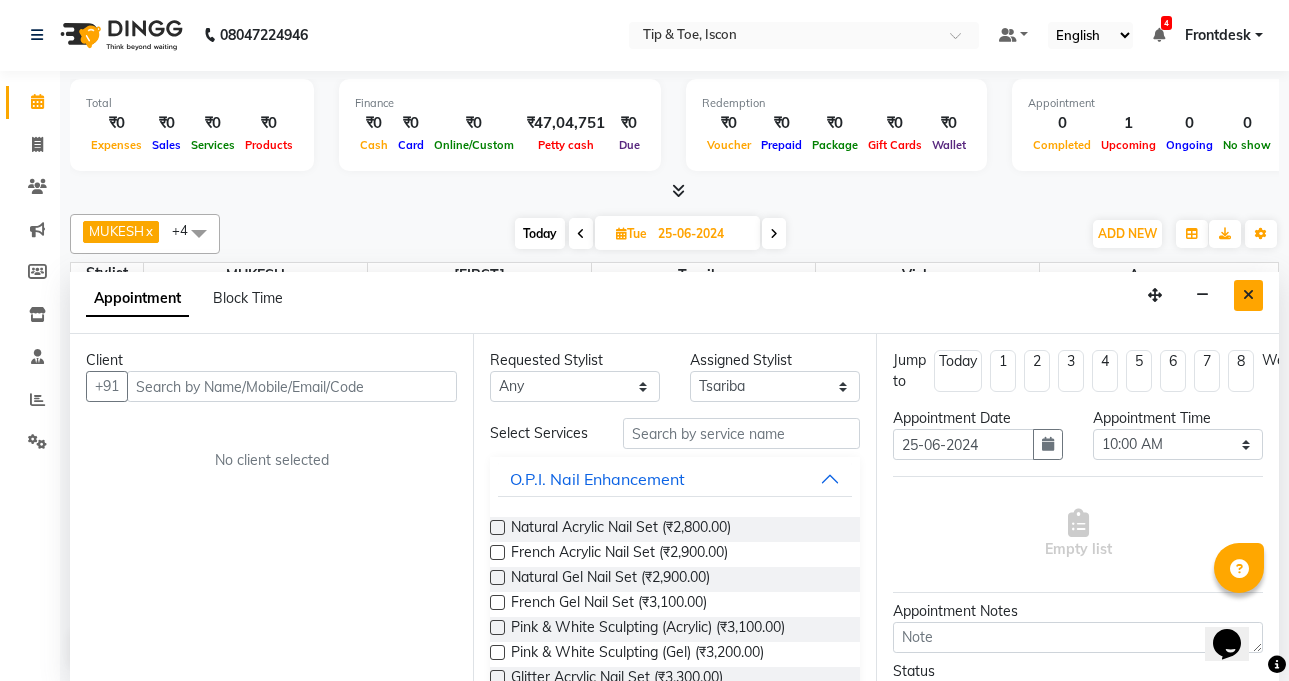 click at bounding box center [1248, 295] 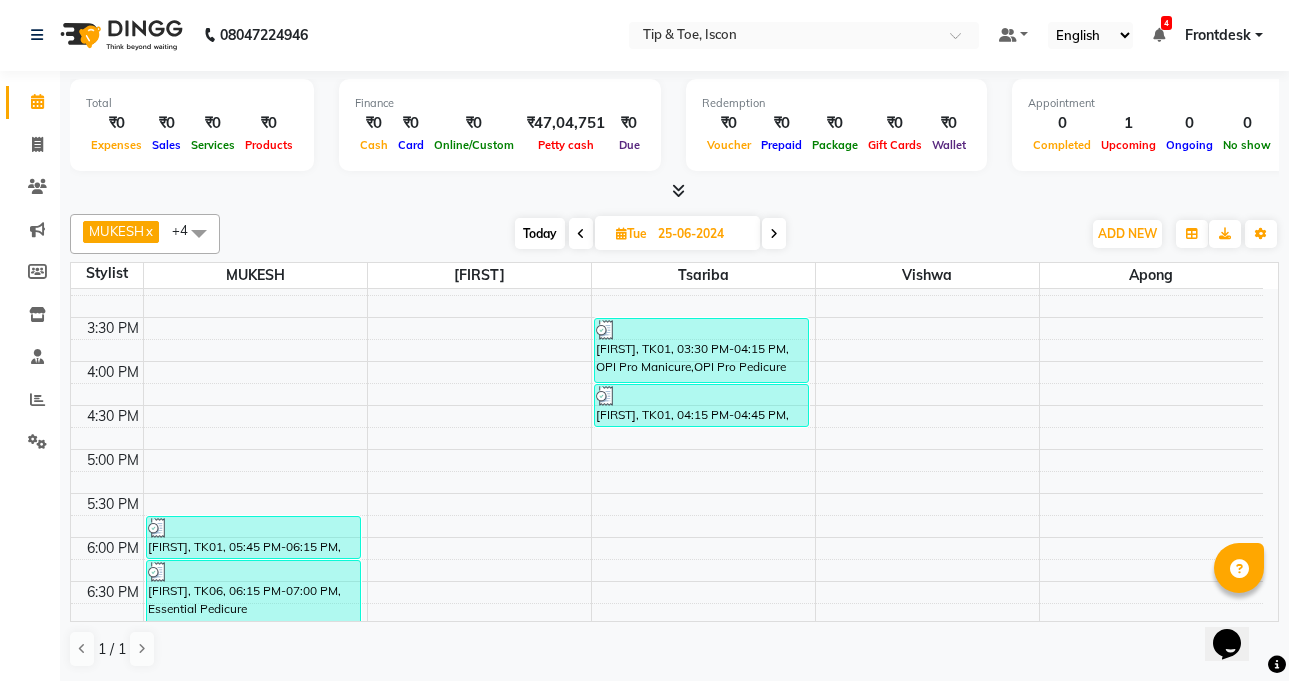 scroll, scrollTop: 642, scrollLeft: 0, axis: vertical 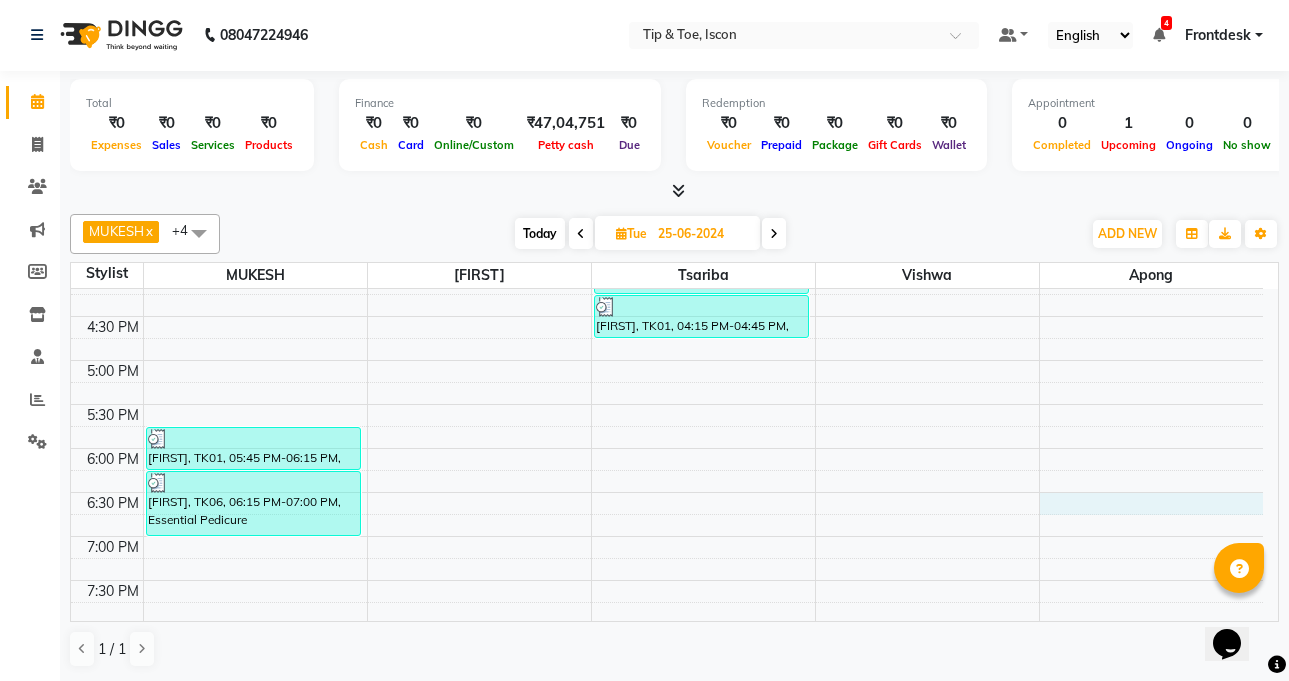 click on "8:00 AM 8:30 AM 9:00 AM 9:30 AM 10:00 AM 10:30 AM 11:00 AM 11:30 AM 12:00 PM 12:30 PM 1:00 PM 1:30 PM 2:00 PM 2:30 PM 3:00 PM 3:30 PM 4:00 PM 4:30 PM 5:00 PM 5:30 PM 6:00 PM 6:30 PM 7:00 PM 7:30 PM 8:00 PM 8:30 PM [FIRST], TK04, 12:30 PM-01:30 PM, Detox Pedicure [FIRST], TK01, 05:45 PM-06:15 PM, OPI Pro Pedicure [FIRST], TK06, 06:15 PM-07:00 PM, Essential Pedicure [FIRST], TK05, 02:00 PM-02:15 PM, O.P.I Nail Cut,File & Polish [FIRST], TK01, 03:30 PM-04:15 PM, OPI Pro Manicure,OPI Pro Pedicure [FIRST], TK01, 04:15 PM-04:45 PM, OPI Pro Manicure,OPI Pro Pedicure [FIRST] [LAST], TK03, 11:45 AM-12:15 PM, O.P.I Permanent Gel Polish,O.P.I Permanent Gel Polish Removal [FIRST] [LAST], TK03, 12:15 PM-12:45 PM, O.P.I Permanent Gel Polish,O.P.I Permanent Gel Polish Removal" at bounding box center (667, 140) 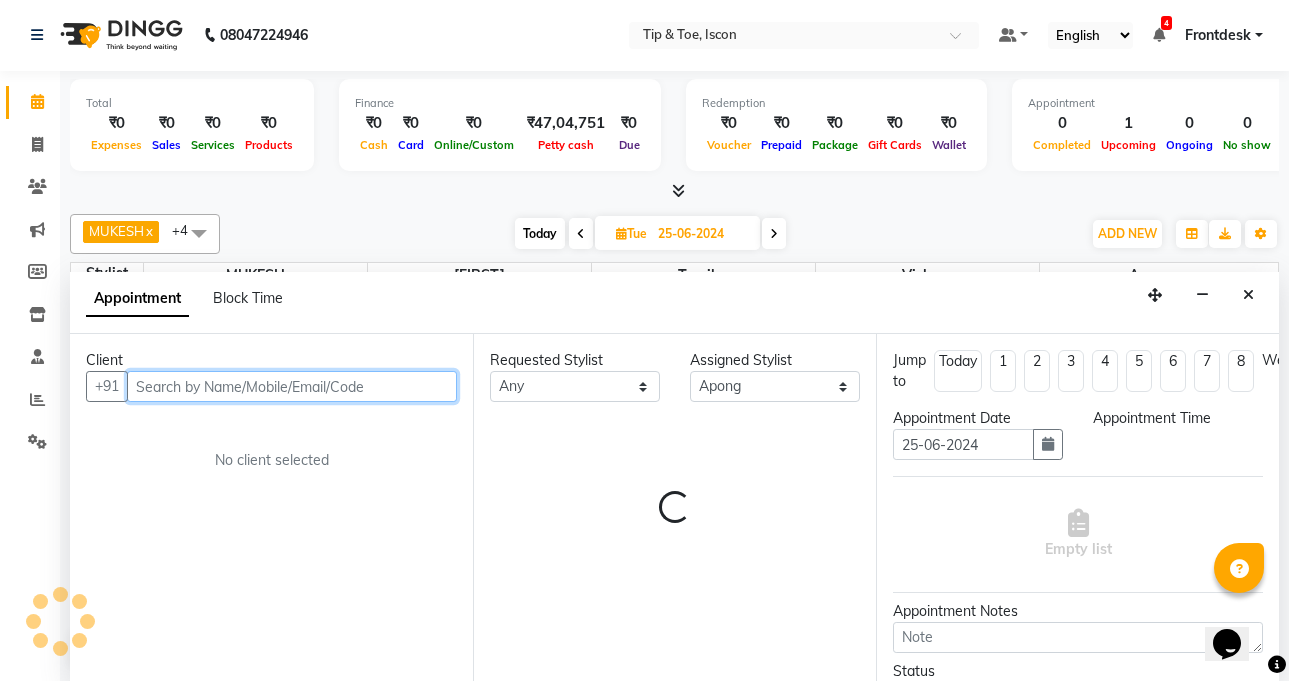 select on "1110" 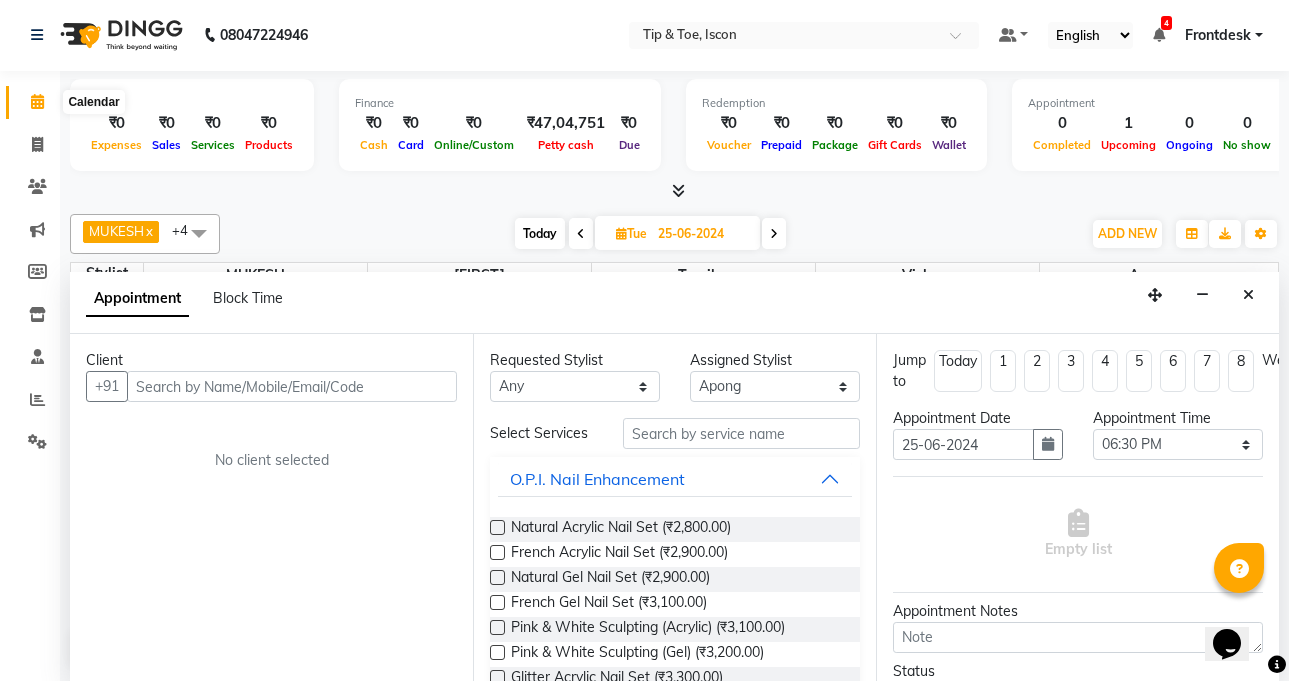 click 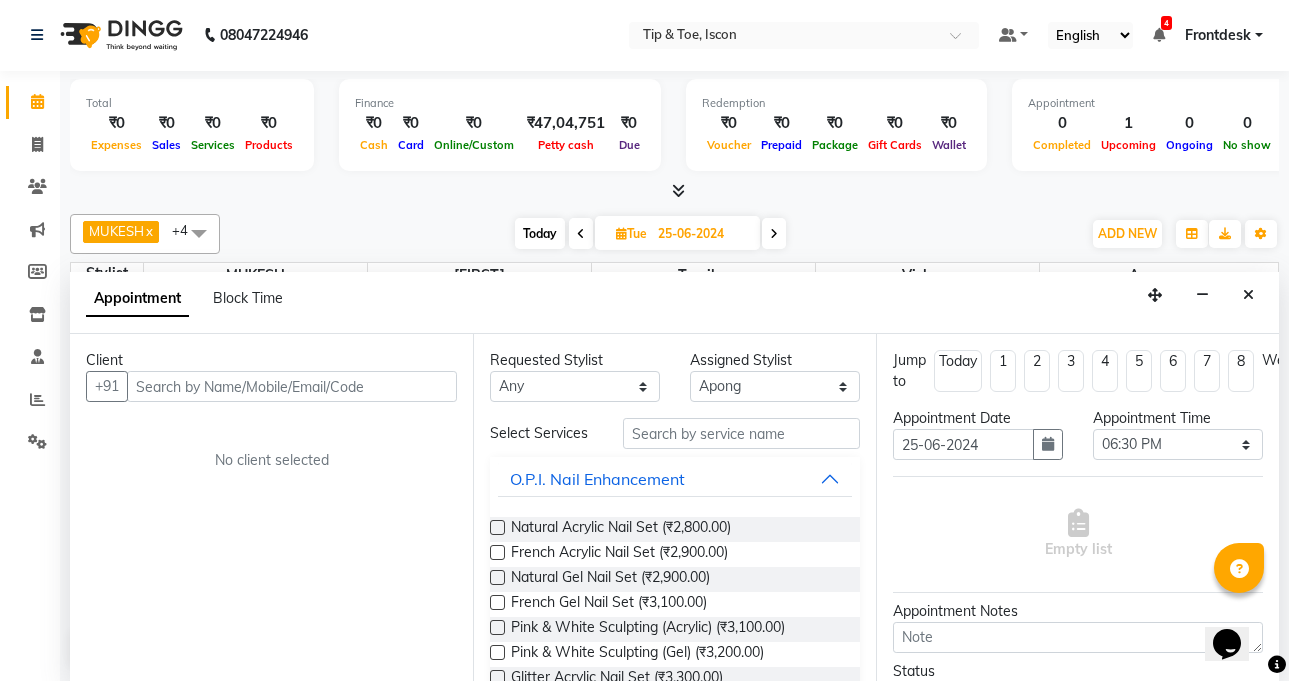 click on "Total  ₹0  Expenses ₹0  Sales ₹0  Services ₹0  Products Finance  ₹0  Cash ₹0  Card ₹0  Online/Custom ₹47,04,751 Petty cash ₹0 Due  Redemption  ₹0 Voucher ₹0 Prepaid ₹0 Package ₹0  Gift Cards ₹0  Wallet  Appointment  0 Completed 1 Upcoming 0 Ongoing 0 No show  Other sales  ₹0  Packages ₹0  Memberships ₹0  Vouchers ₹0  Prepaids ₹0  Gift Cards" at bounding box center (674, 136) 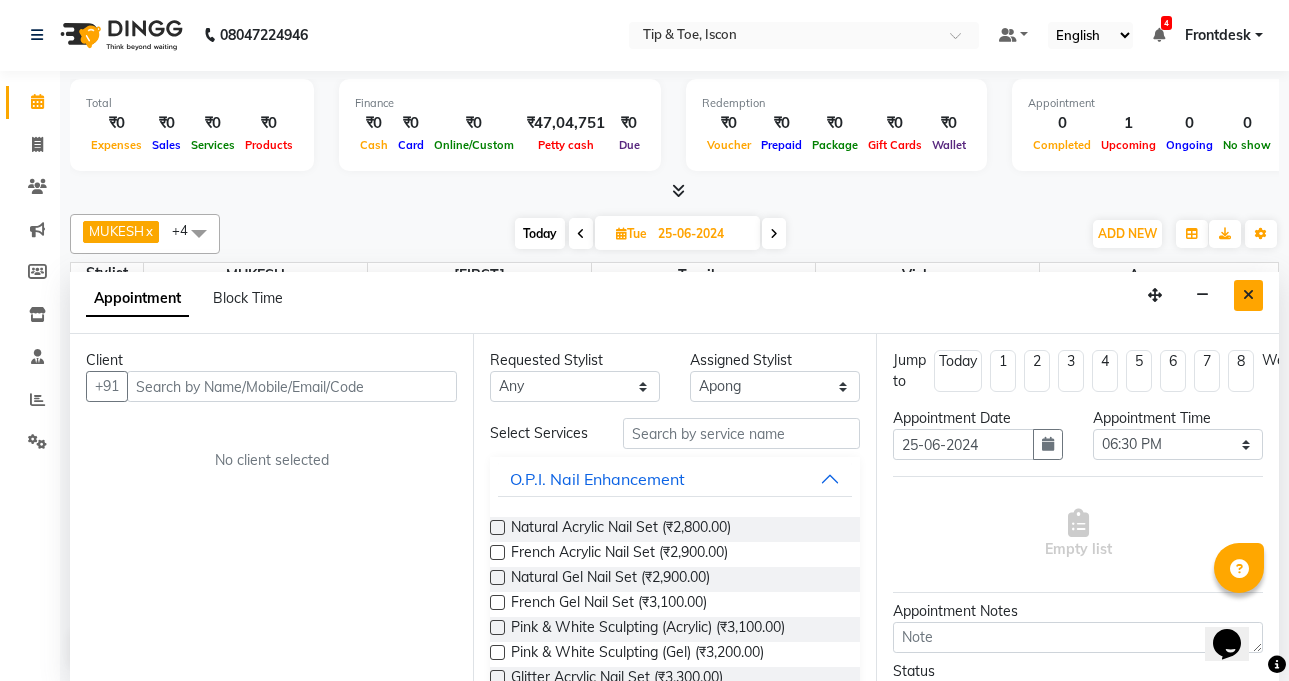 click at bounding box center (1248, 295) 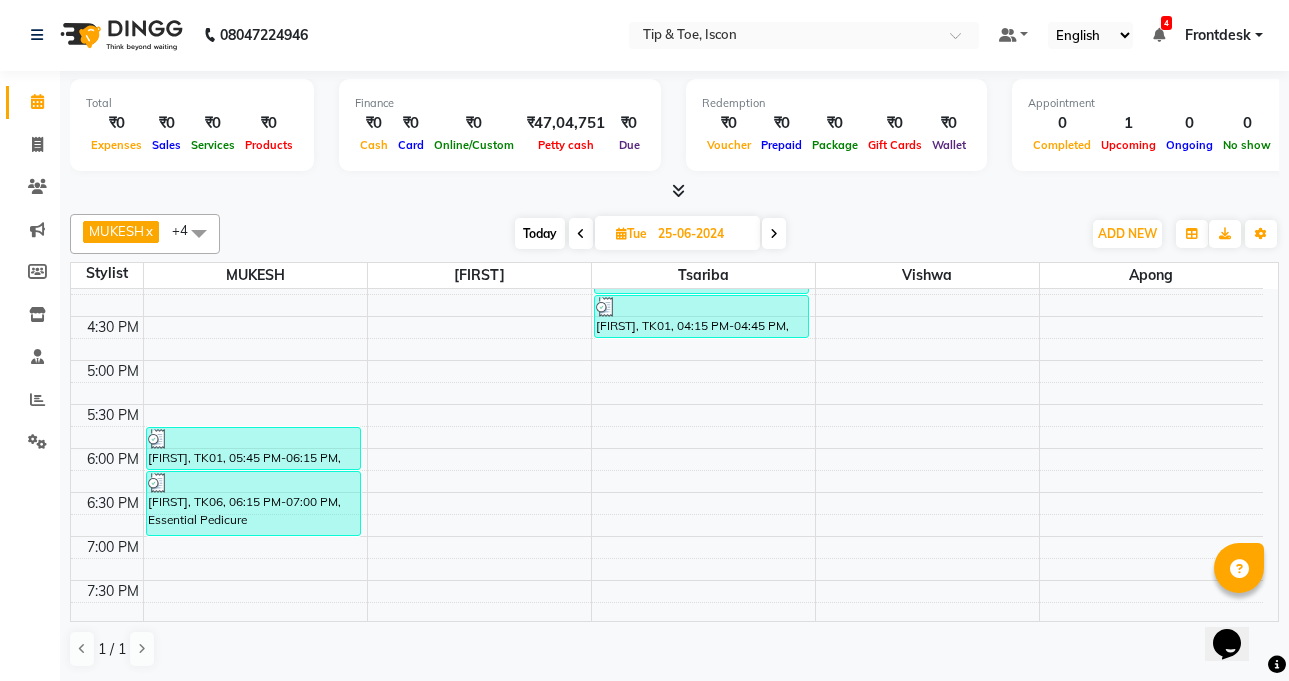 click on "Today" at bounding box center (540, 233) 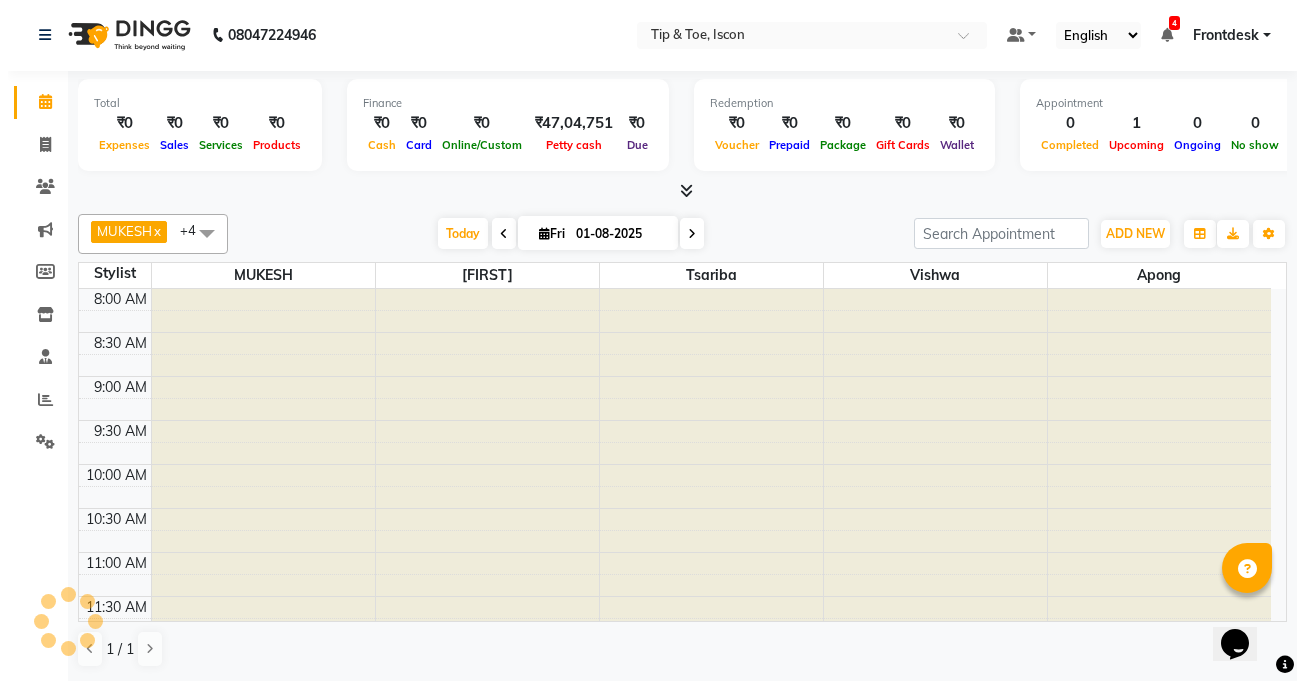 scroll, scrollTop: 793, scrollLeft: 0, axis: vertical 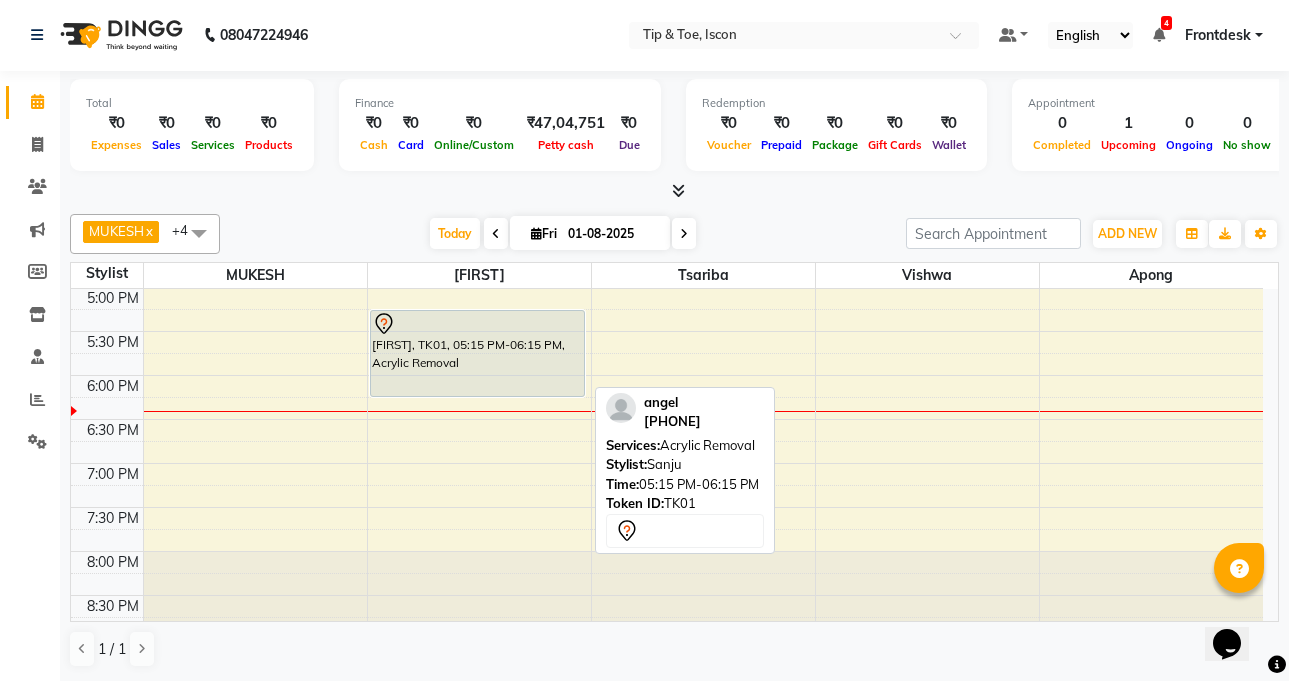 click on "[FIRST], TK01, 05:15 PM-06:15 PM, Acrylic Removal" at bounding box center (477, 353) 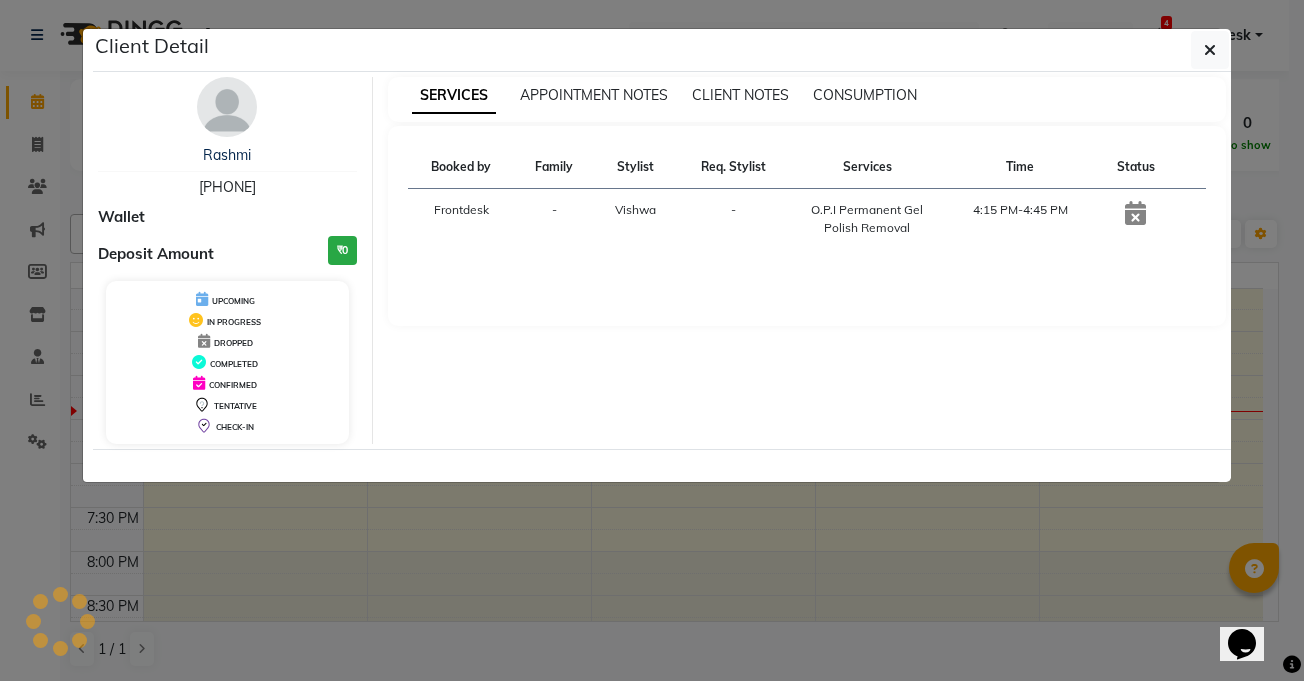 select on "7" 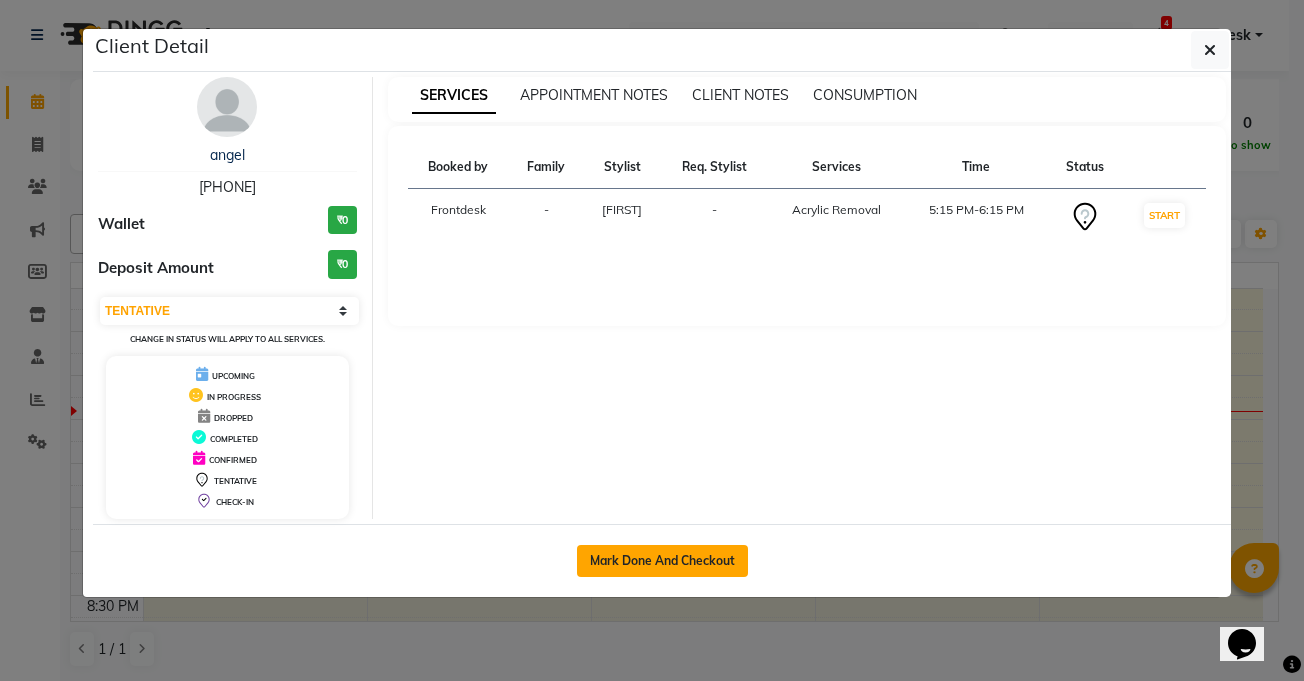 click on "Mark Done And Checkout" 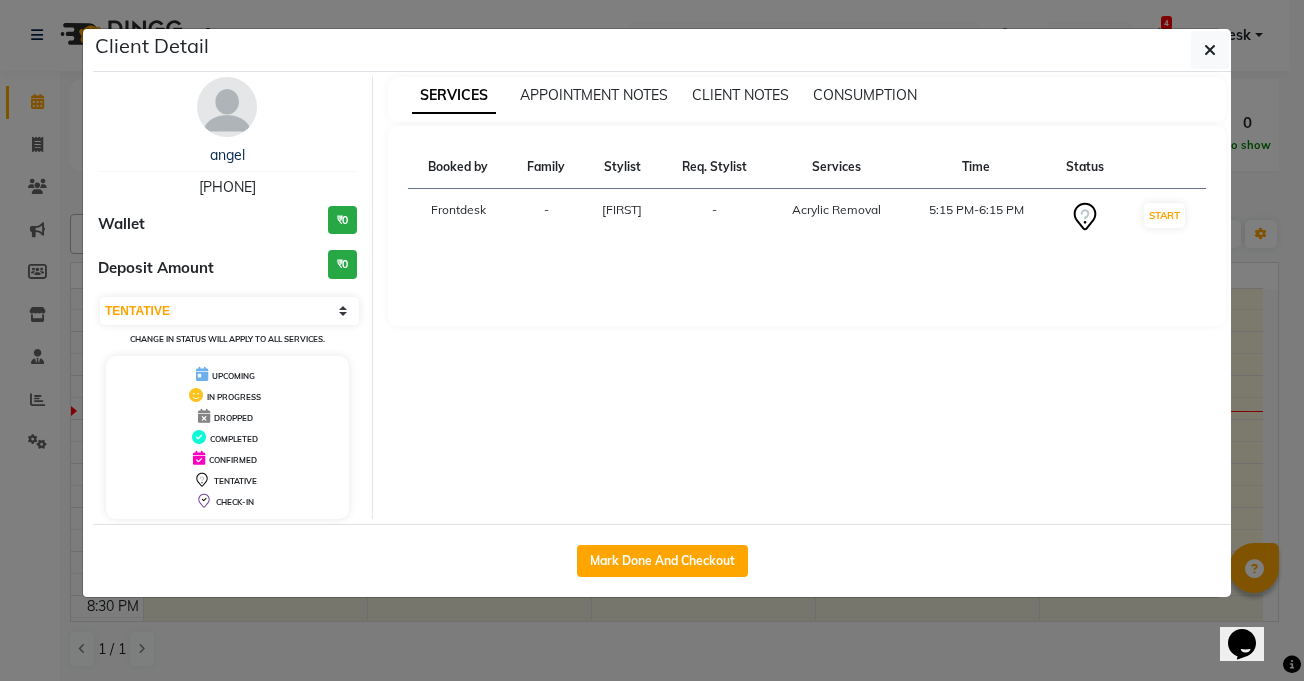 select on "service" 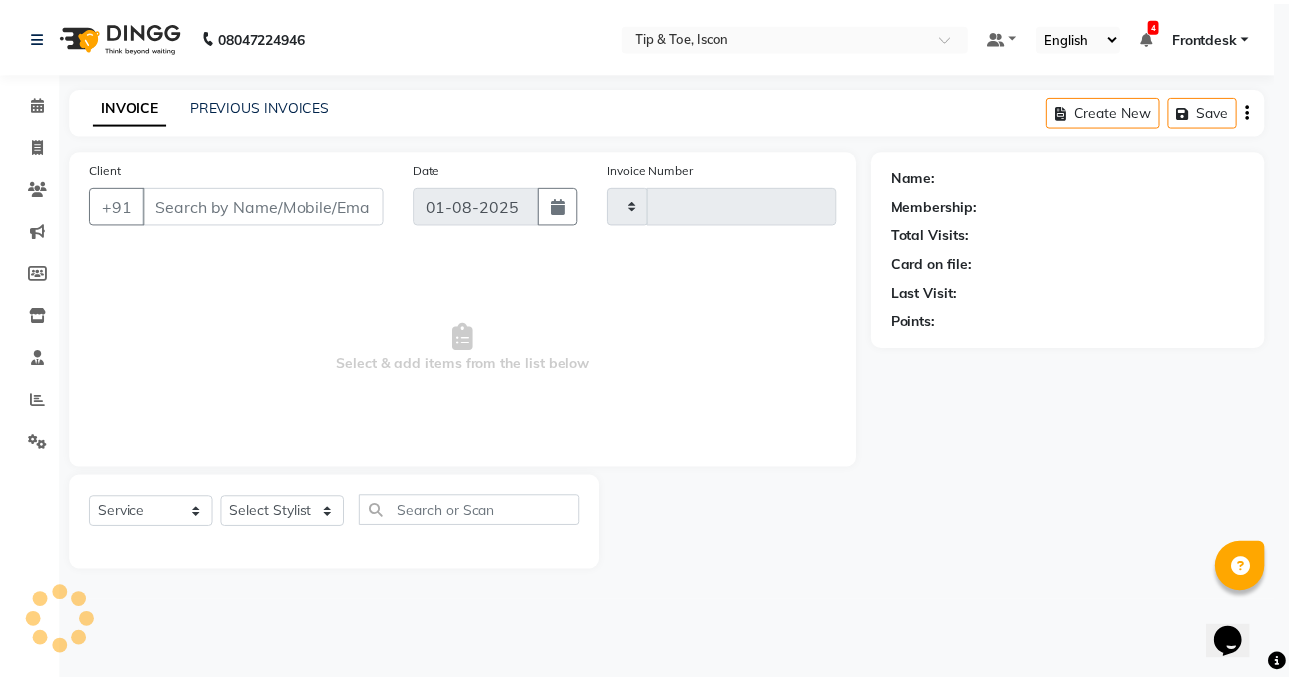 scroll, scrollTop: 0, scrollLeft: 0, axis: both 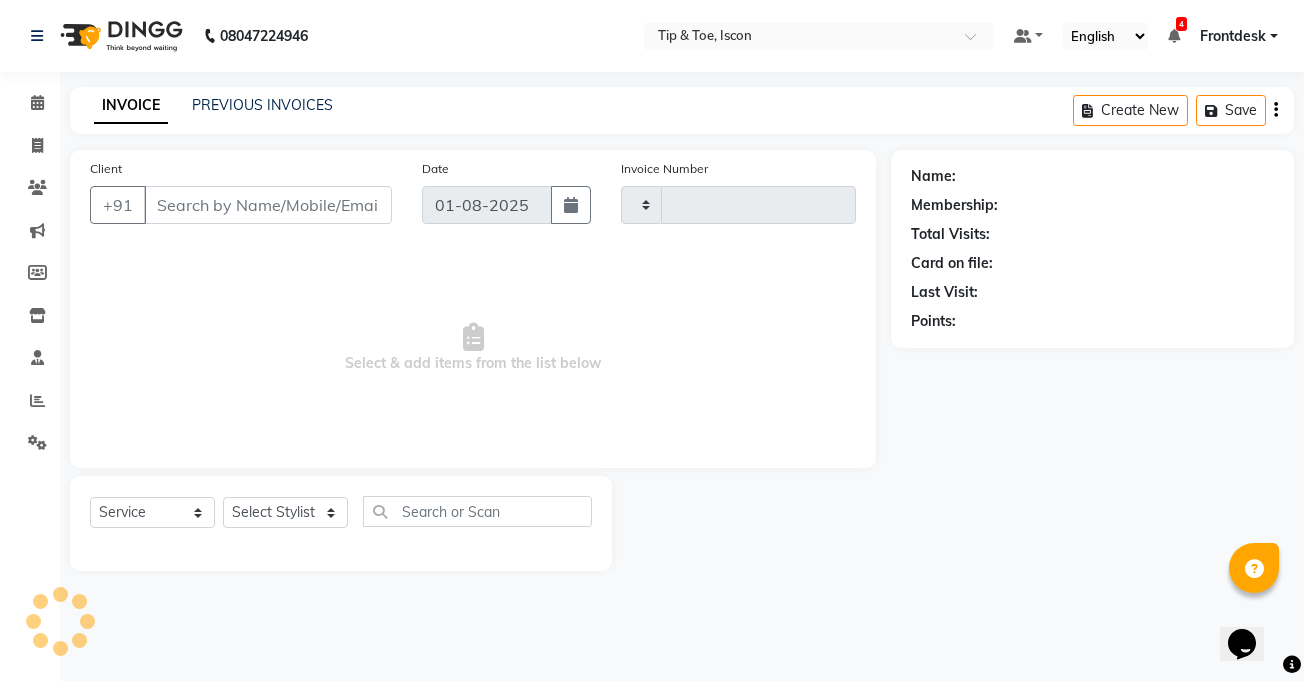 type on "0457" 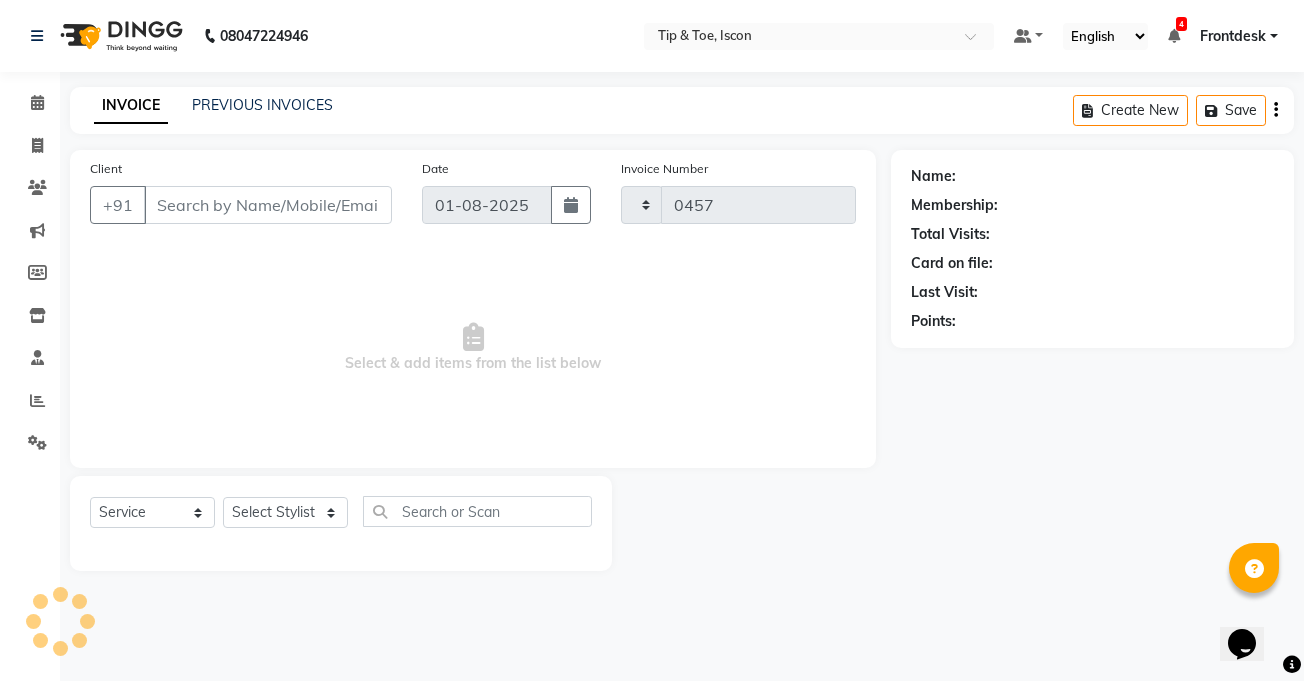 select on "5988" 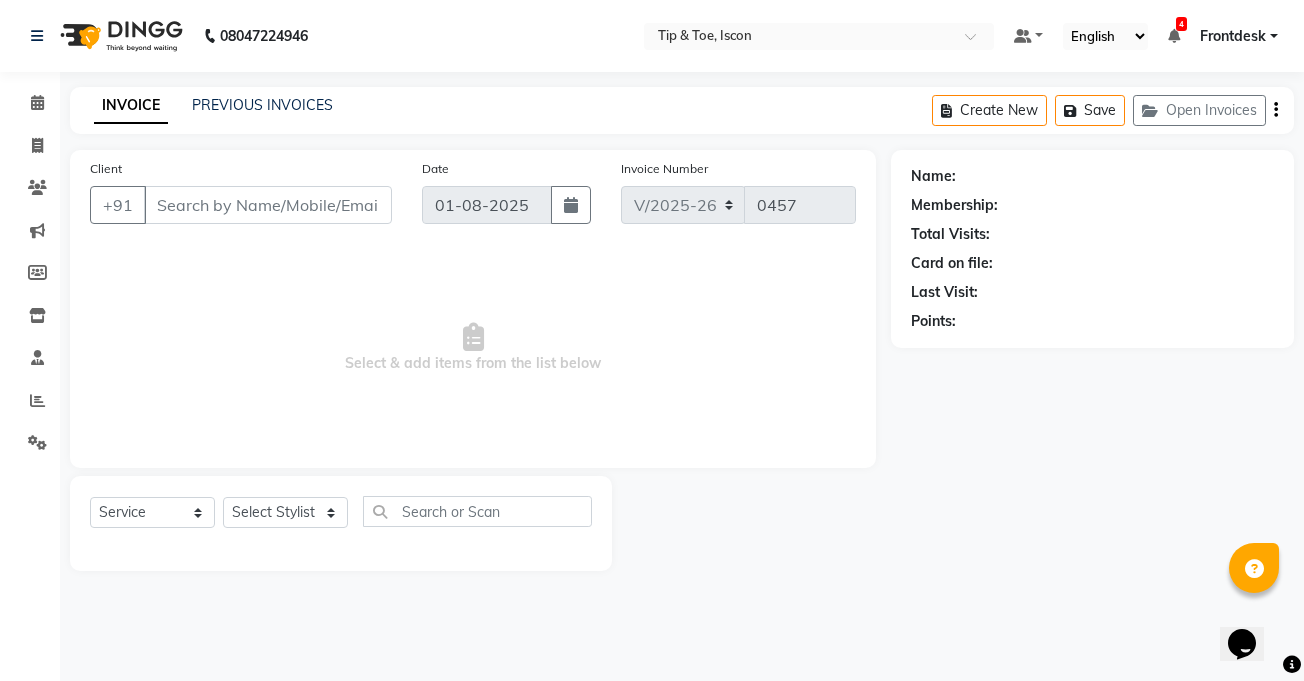 type on "[PHONE]" 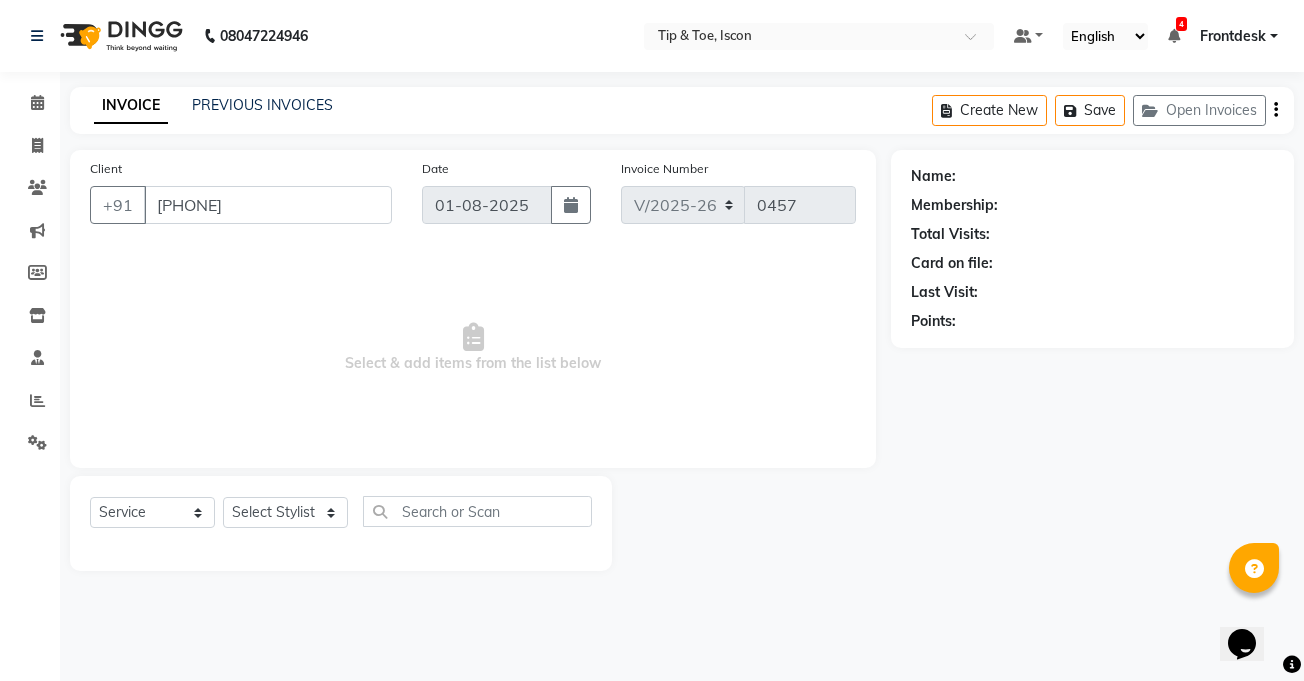 select on "42663" 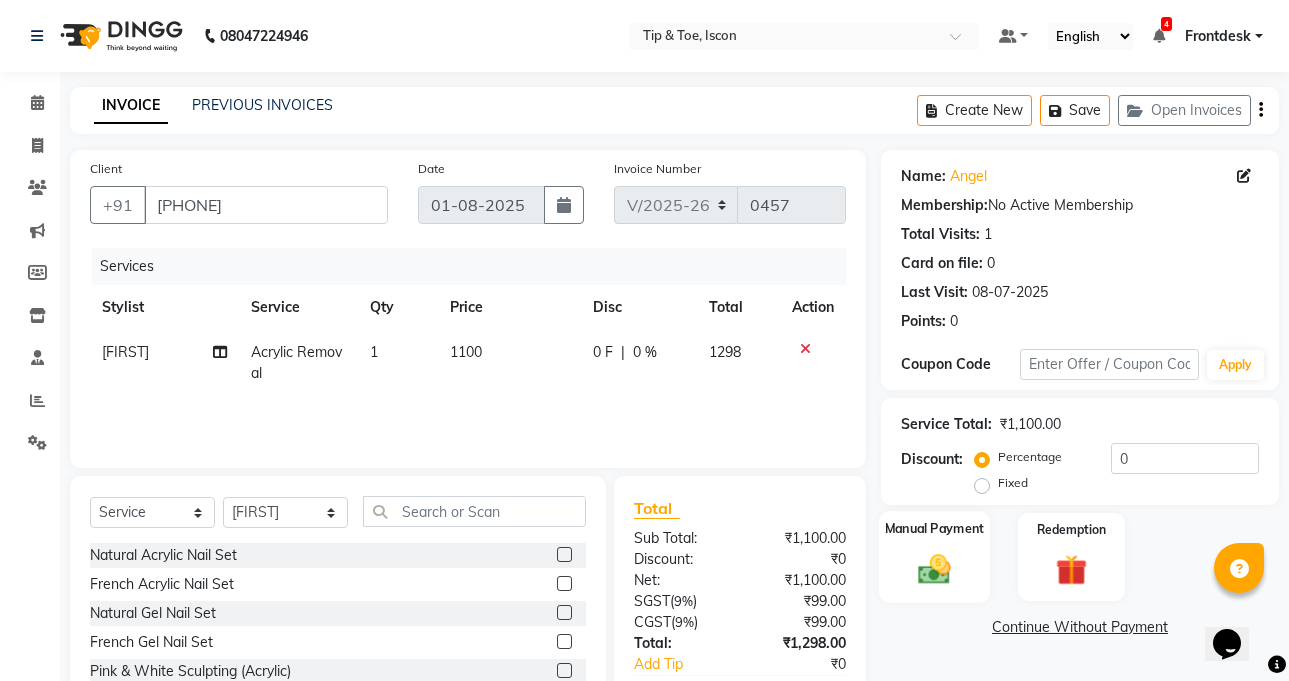 click on "Manual Payment" 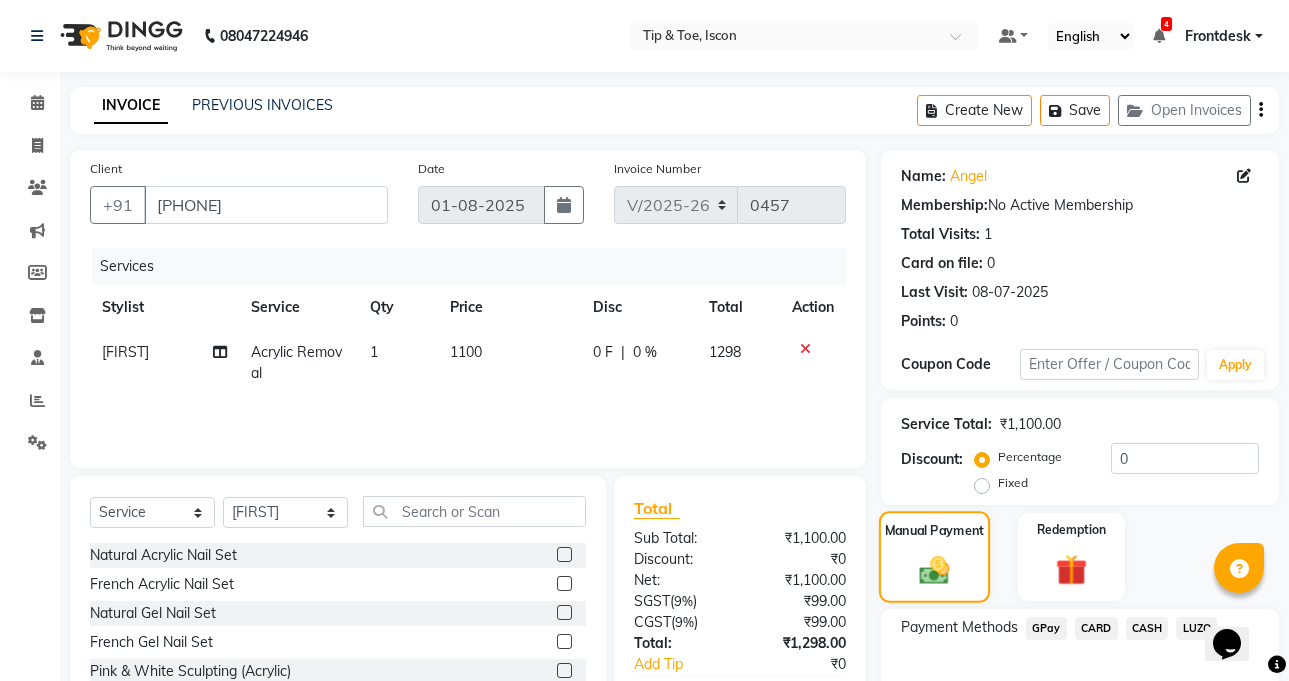 click on "Manual Payment" 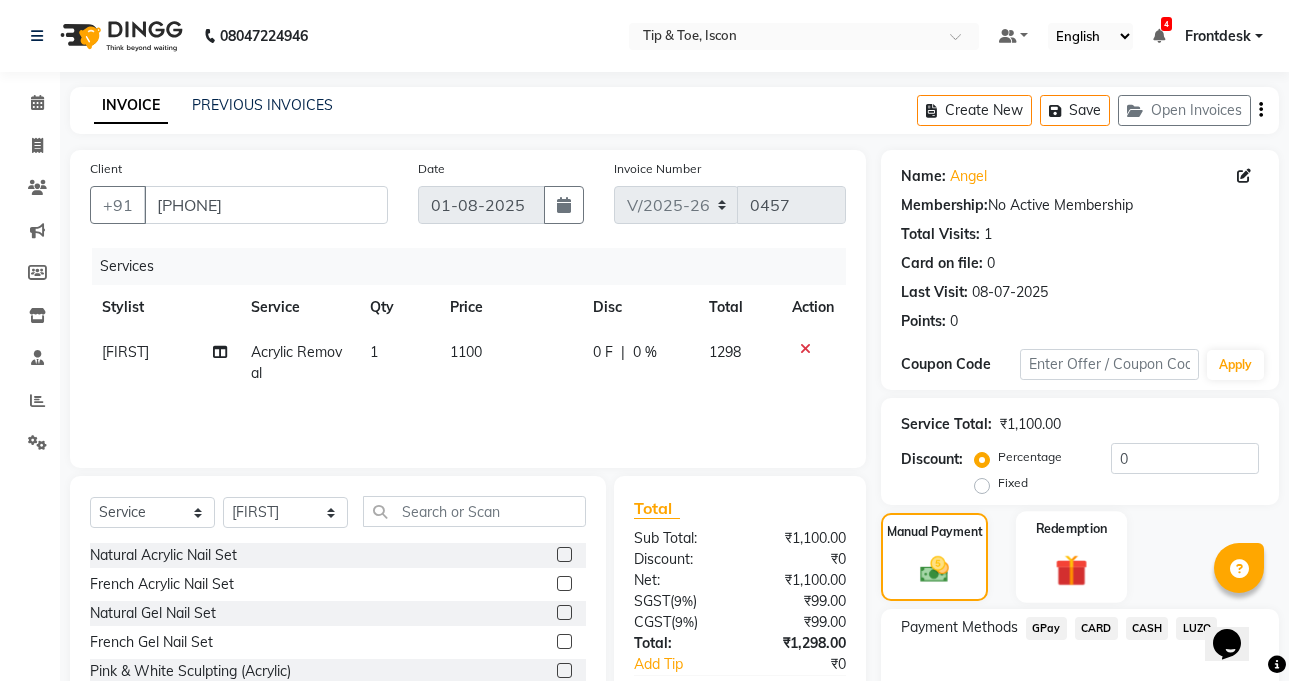 scroll, scrollTop: 120, scrollLeft: 0, axis: vertical 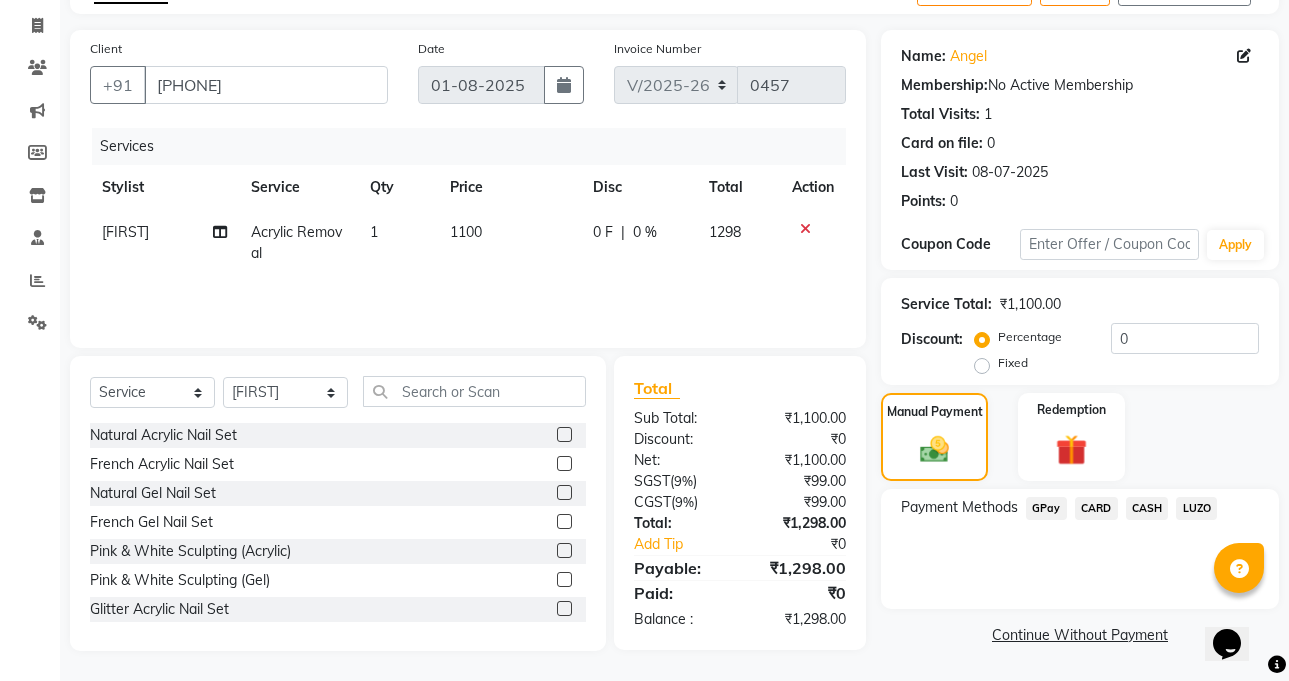 click on "CASH" 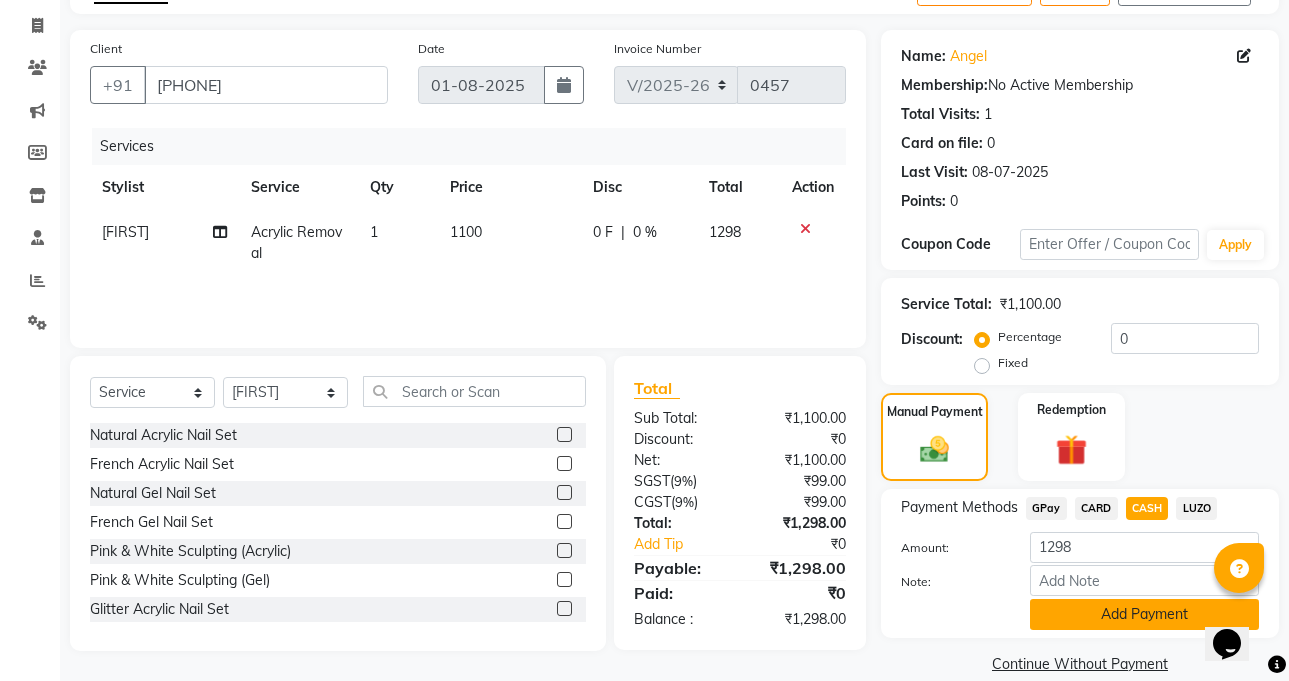 click on "Add Payment" 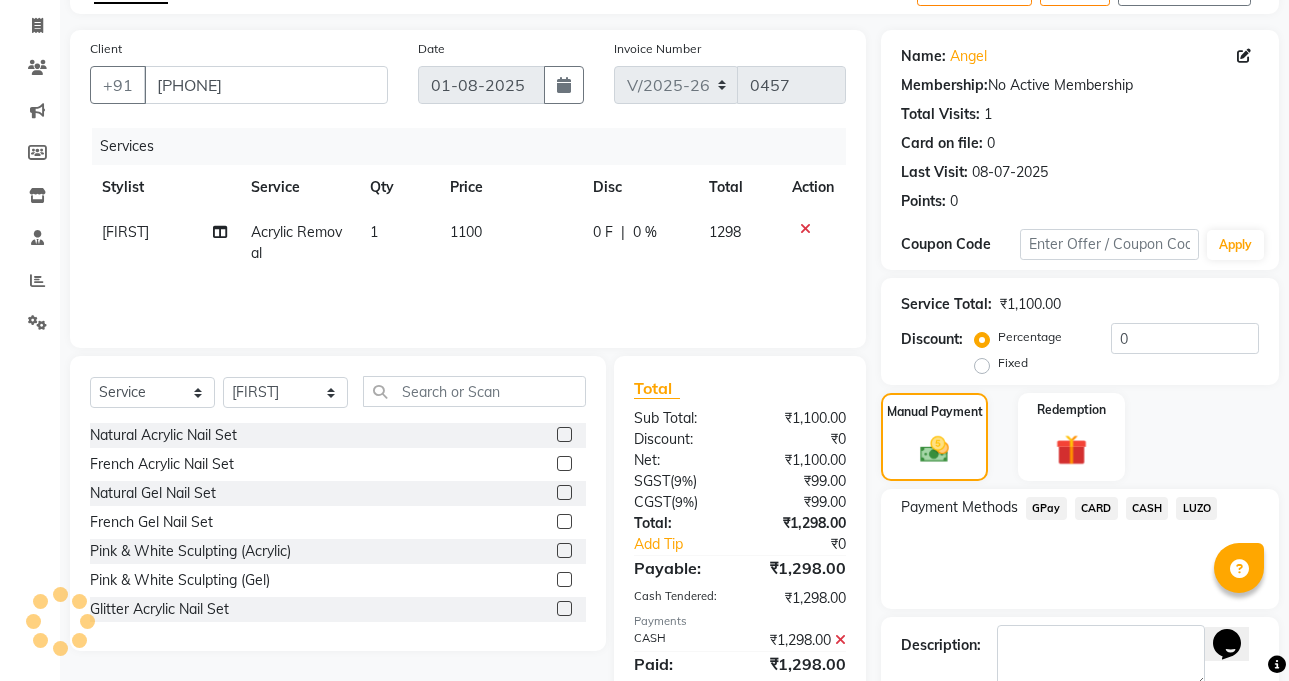 scroll, scrollTop: 232, scrollLeft: 0, axis: vertical 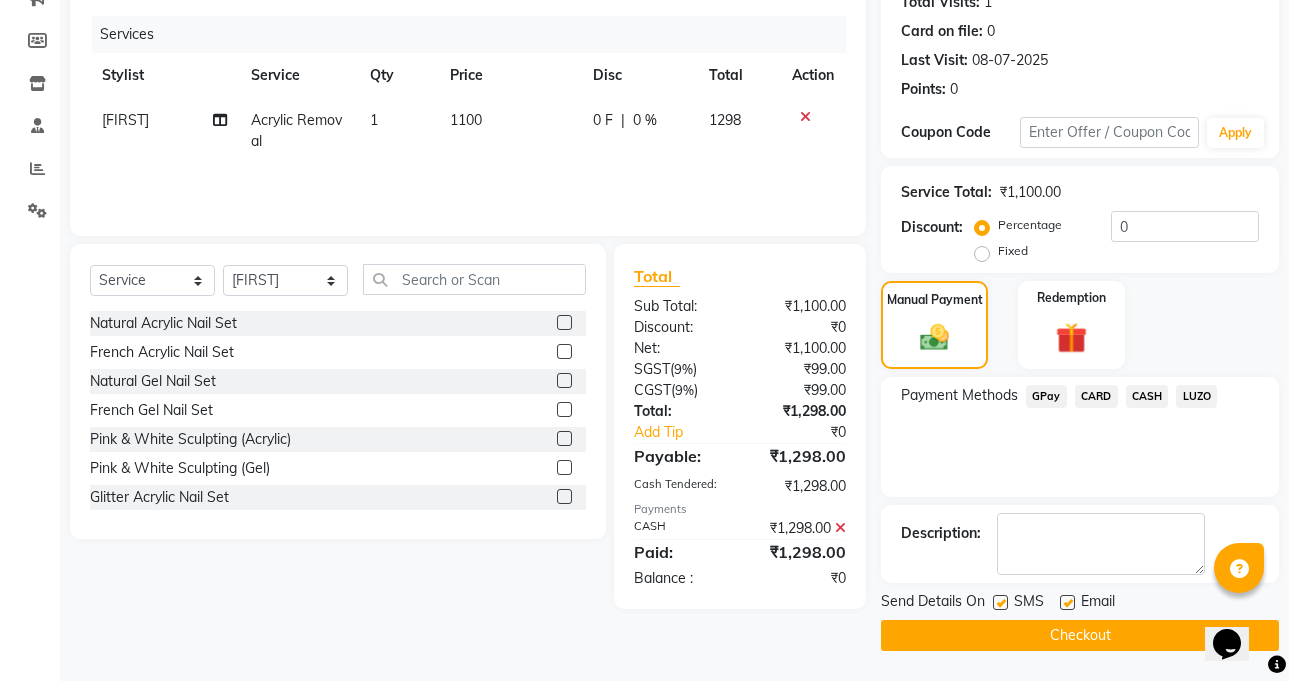 click on "Checkout" 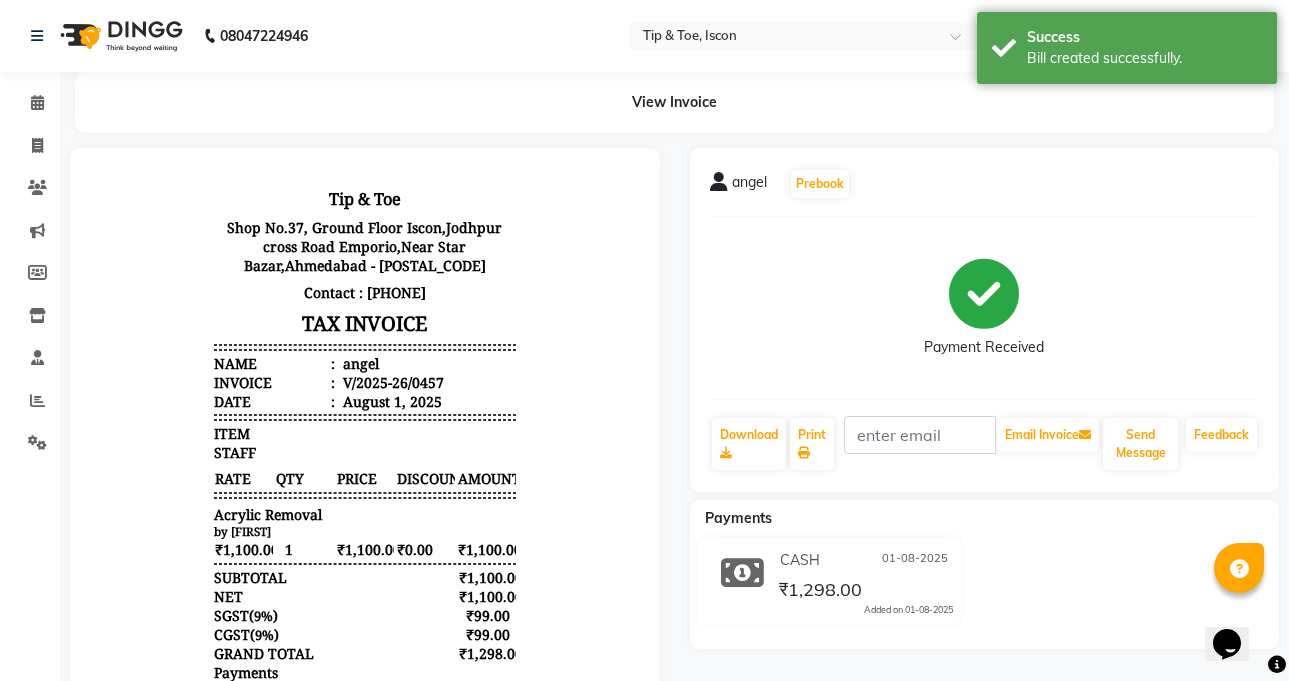 scroll, scrollTop: 0, scrollLeft: 0, axis: both 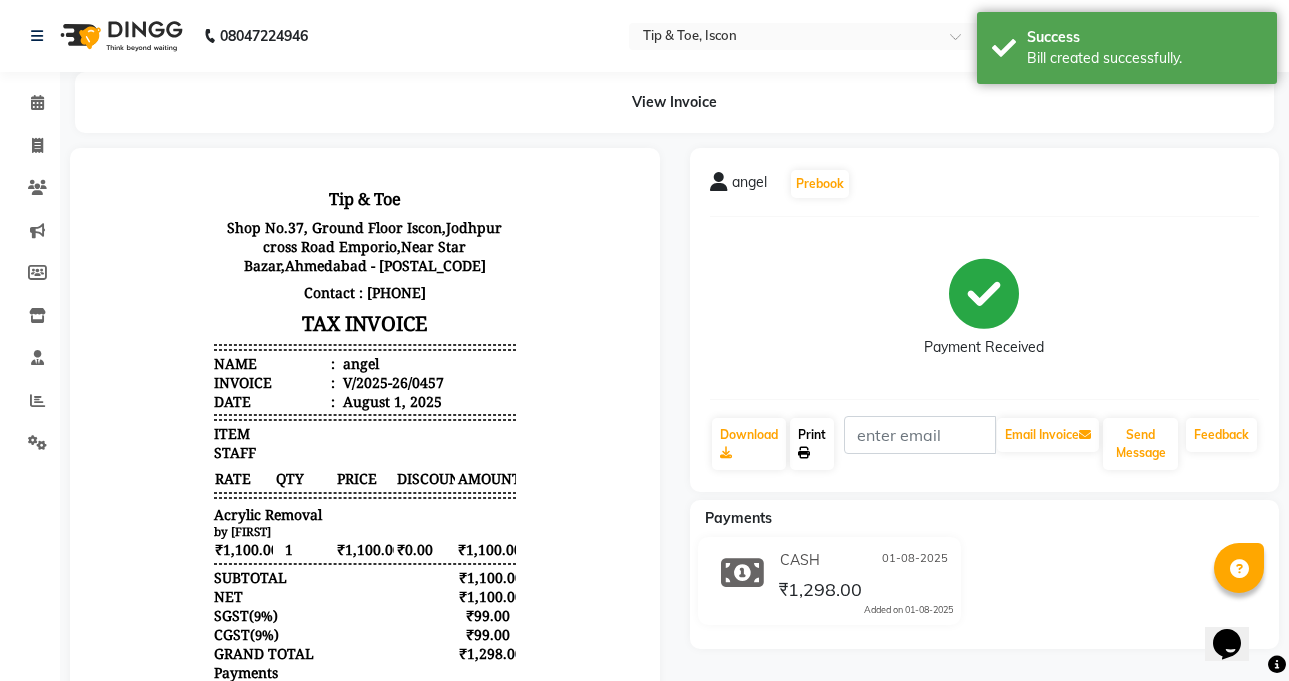 click on "Print" 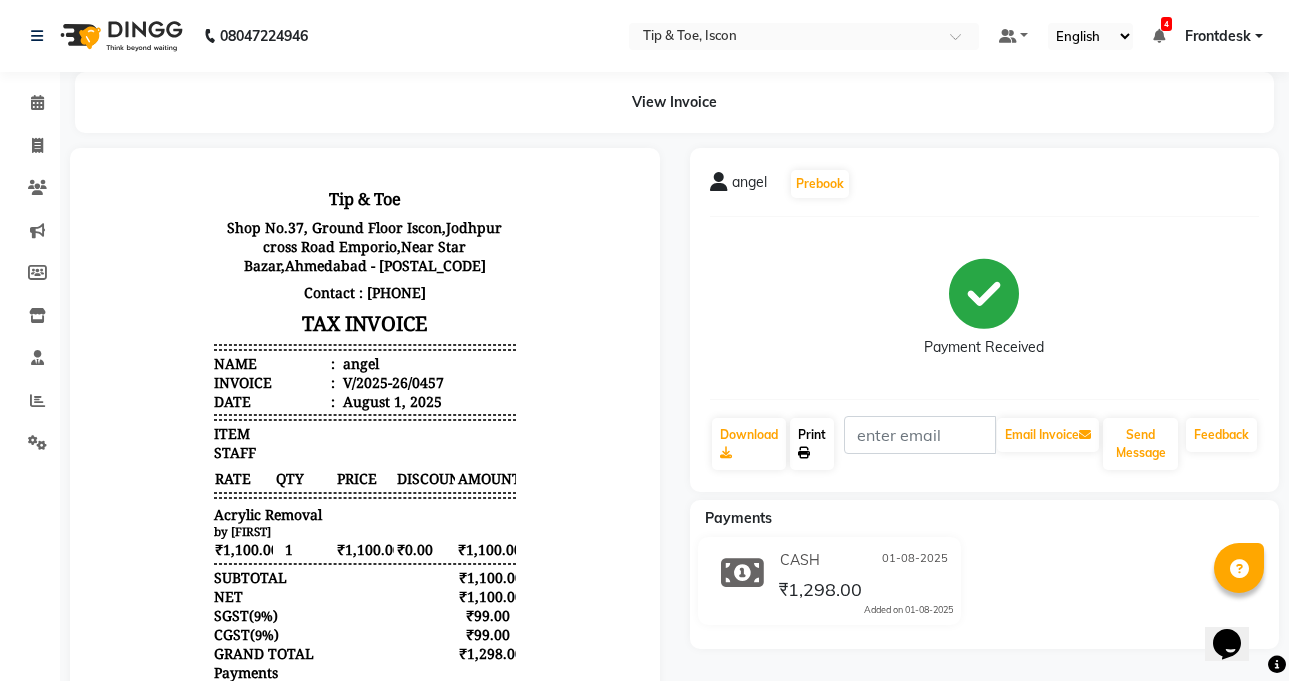 click on "Print" 